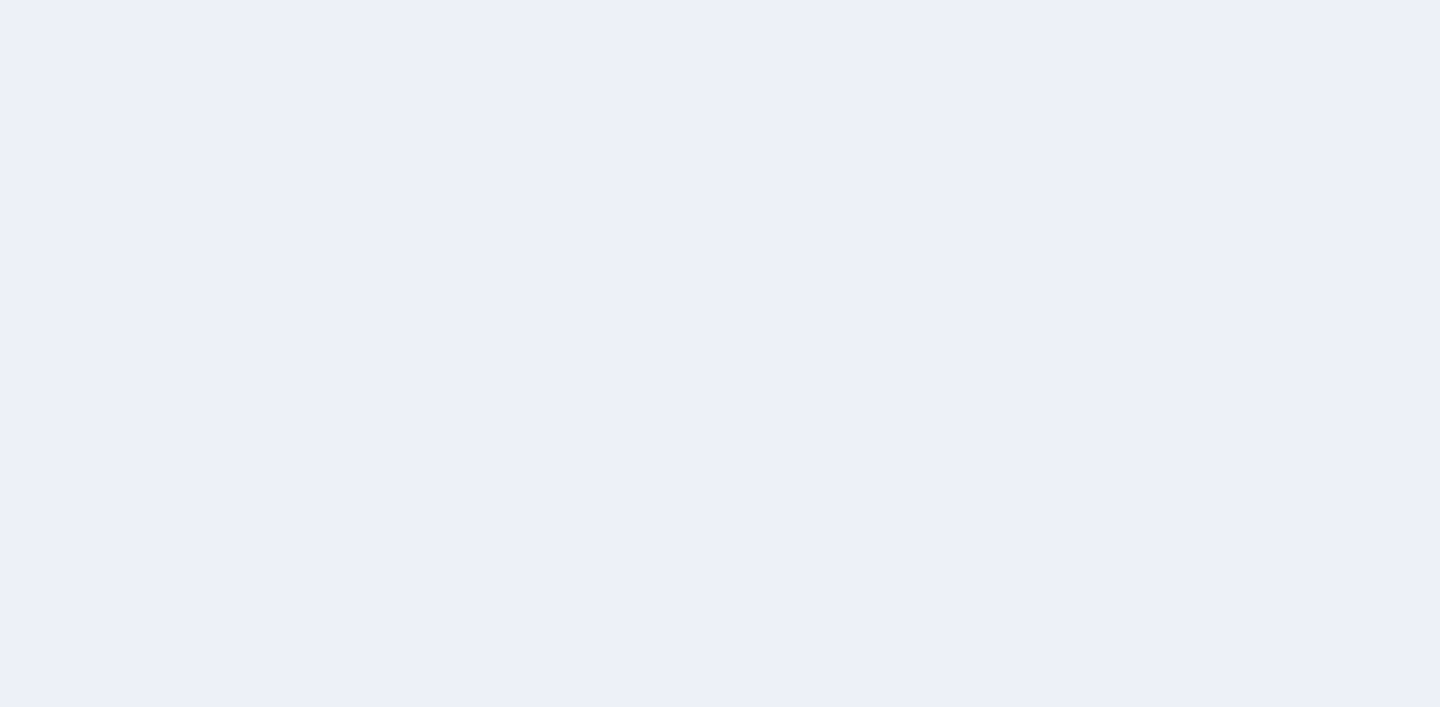 scroll, scrollTop: 0, scrollLeft: 0, axis: both 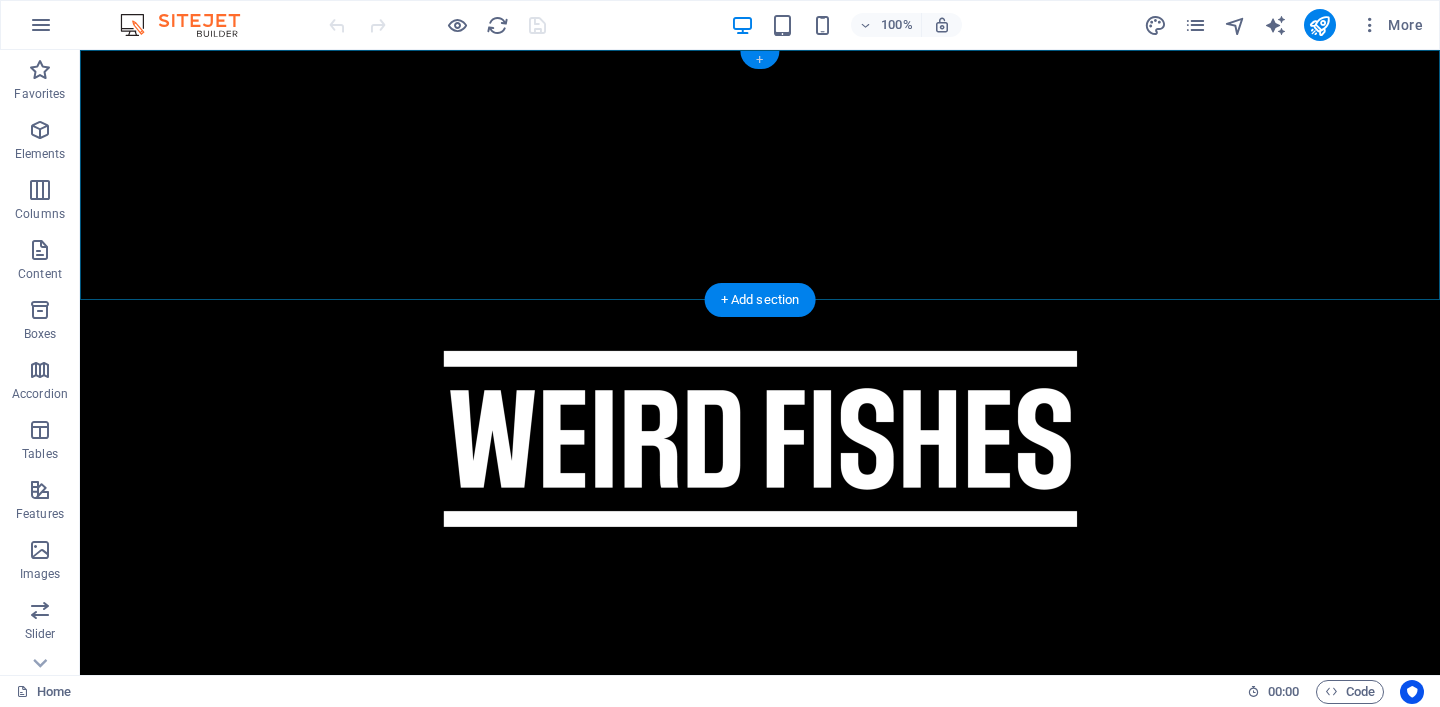click on "+" at bounding box center [759, 60] 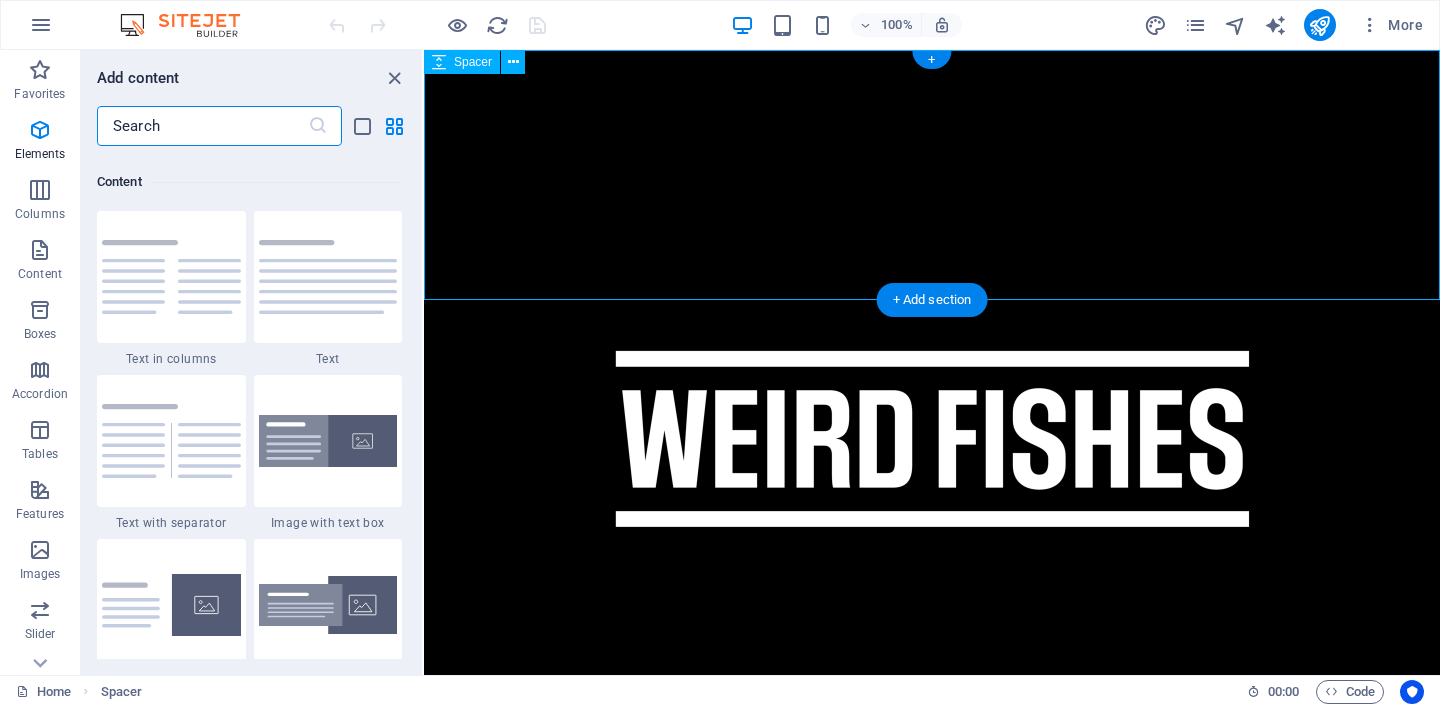 scroll, scrollTop: 3499, scrollLeft: 0, axis: vertical 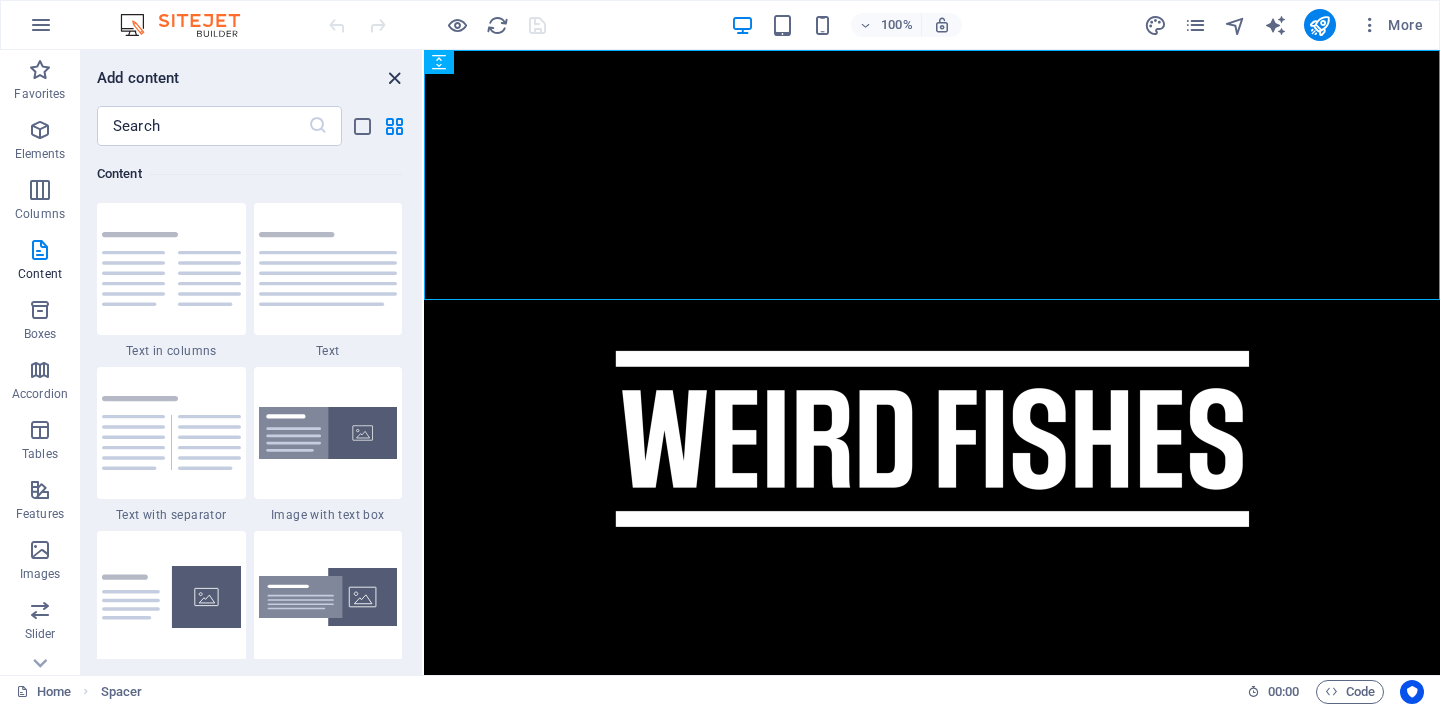 click at bounding box center (394, 78) 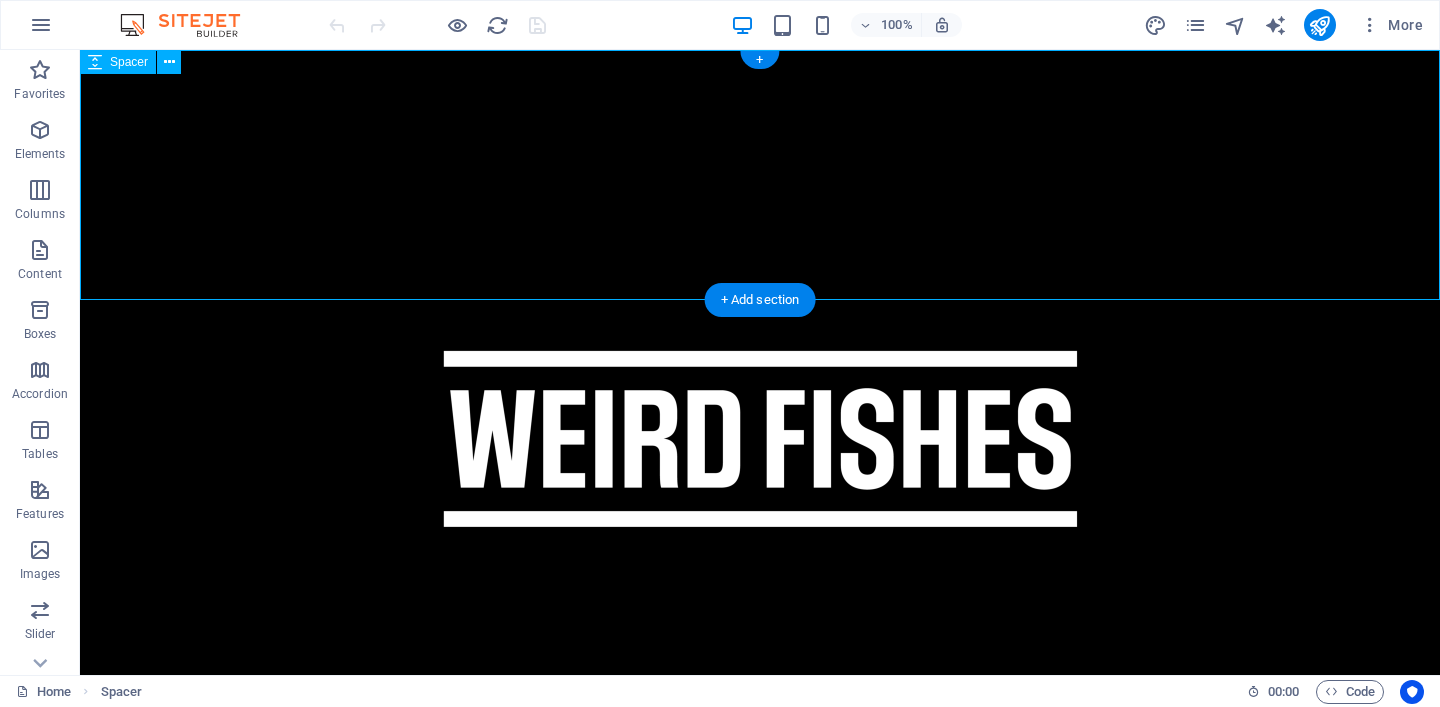 click at bounding box center [760, 175] 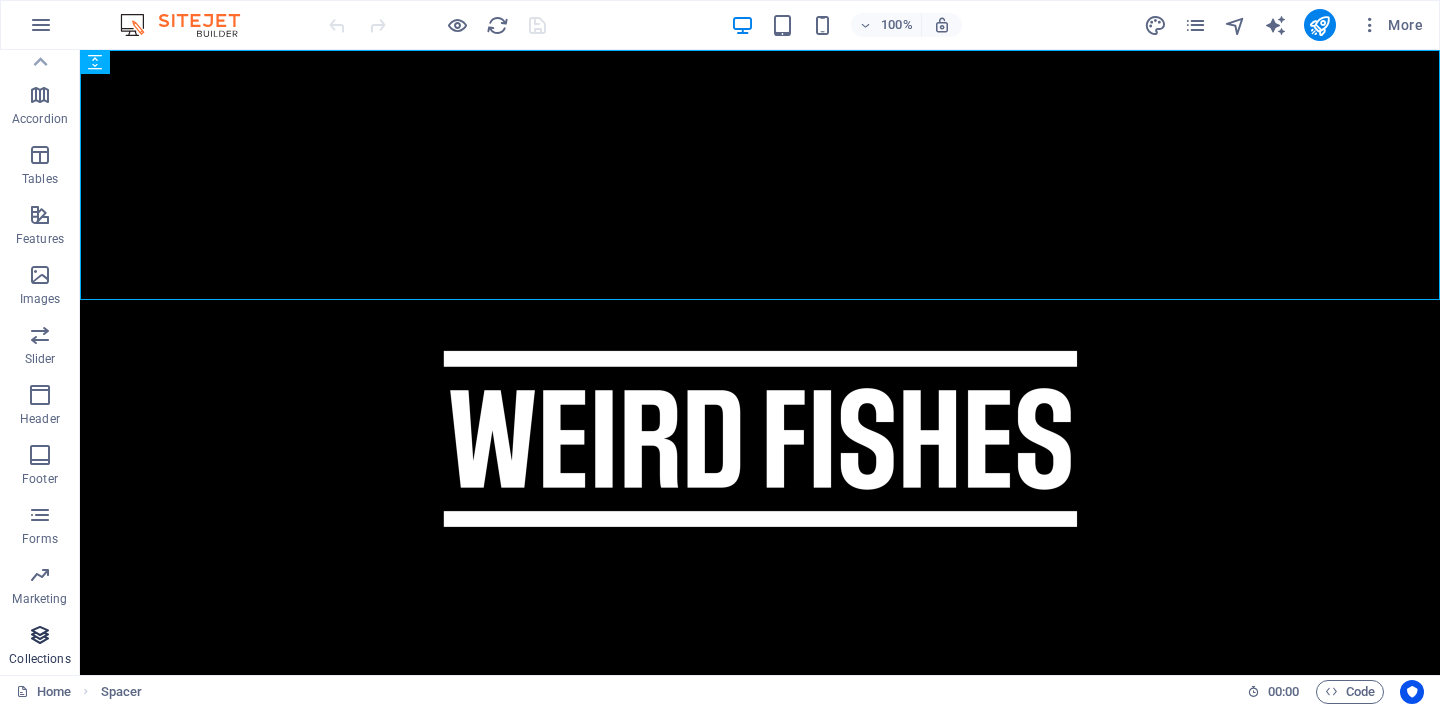 scroll, scrollTop: 263, scrollLeft: 0, axis: vertical 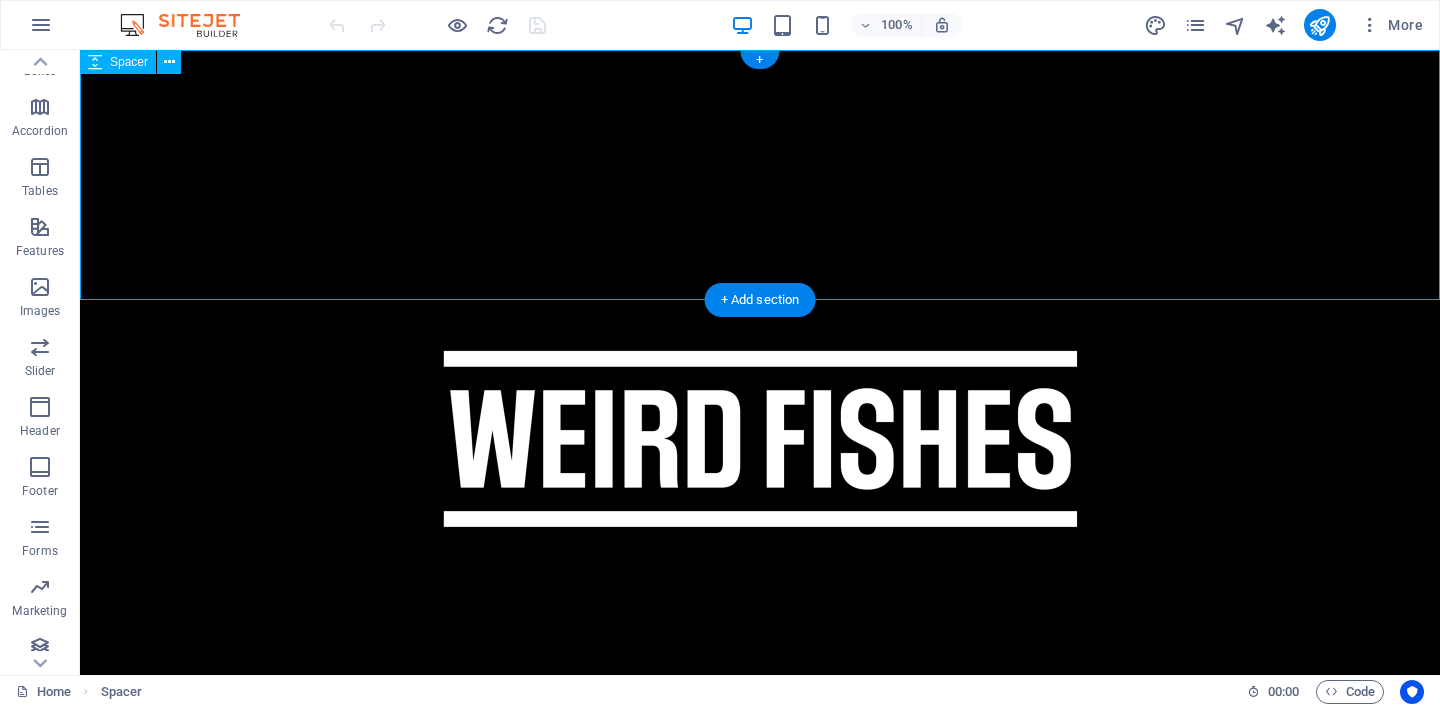 drag, startPoint x: 121, startPoint y: 465, endPoint x: 615, endPoint y: 74, distance: 630.0135 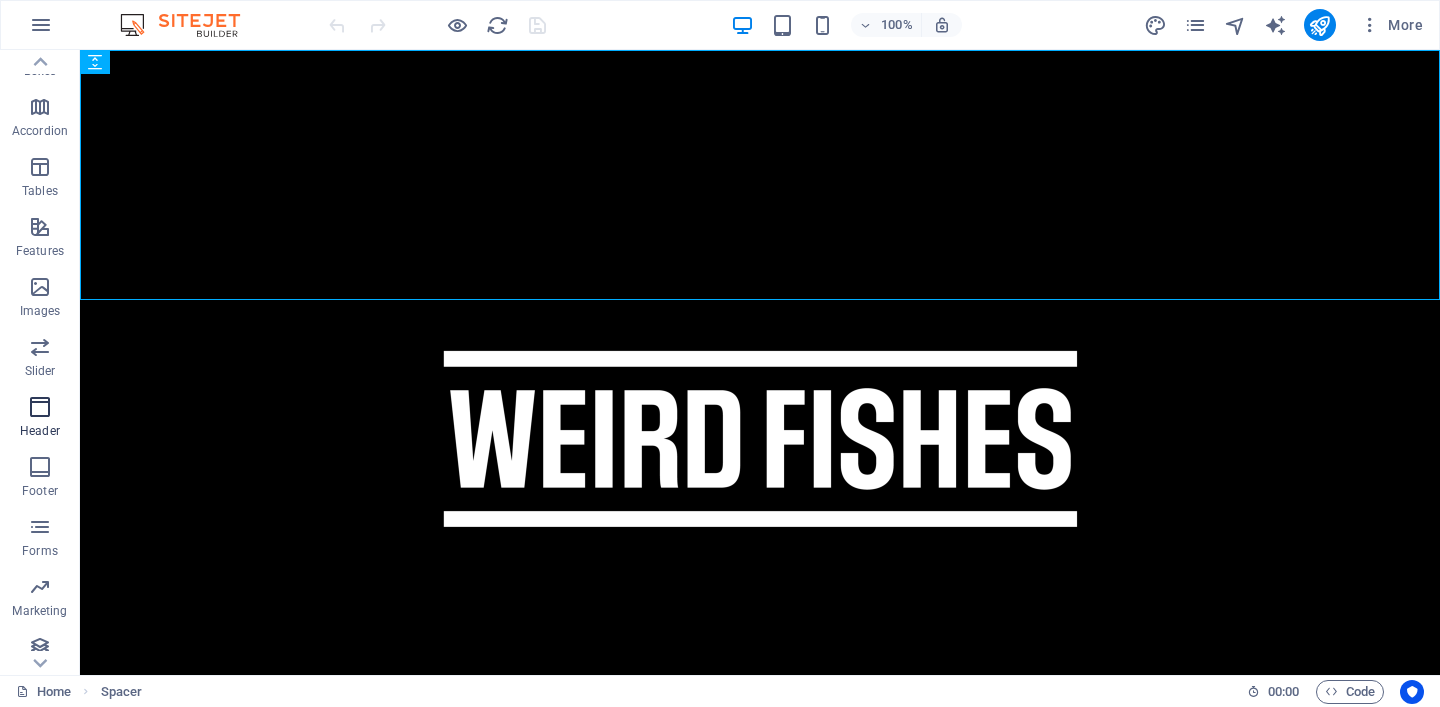 click on "Header" at bounding box center [40, 419] 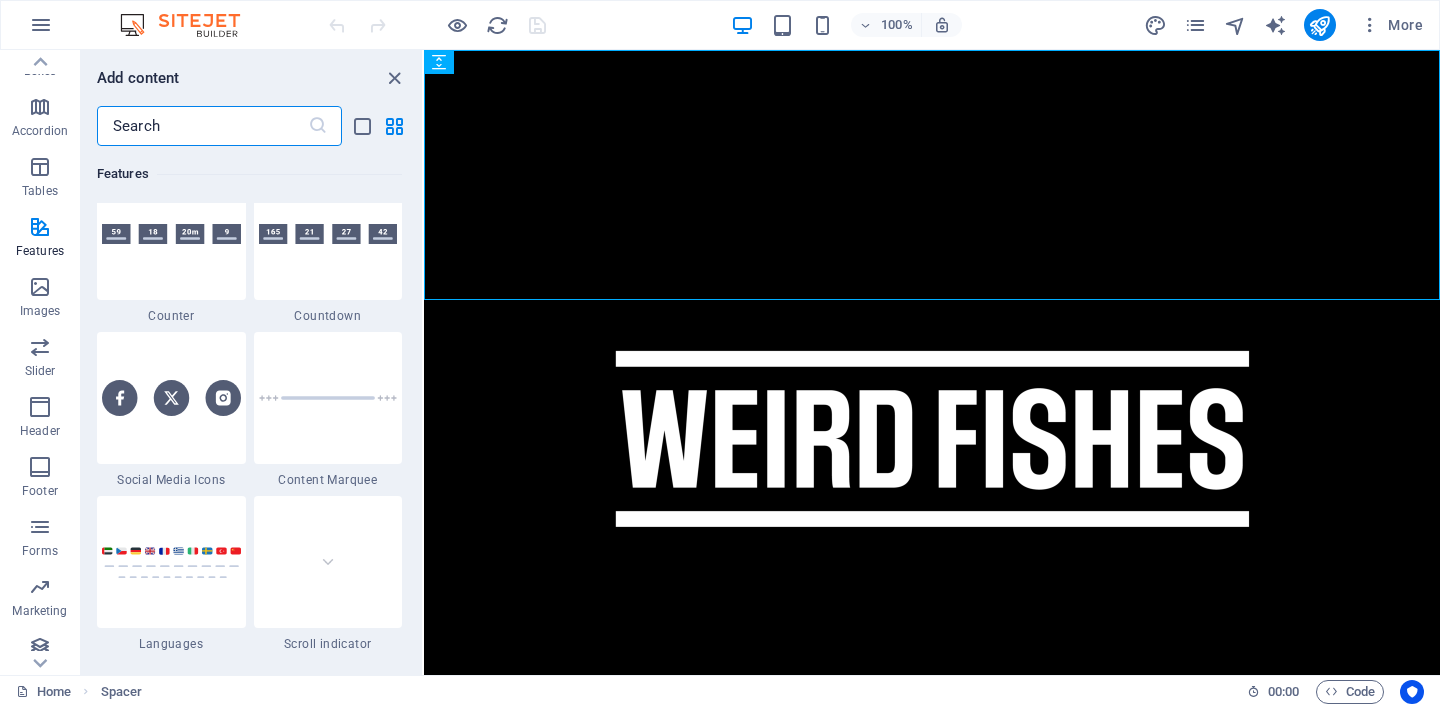 scroll, scrollTop: 8977, scrollLeft: 0, axis: vertical 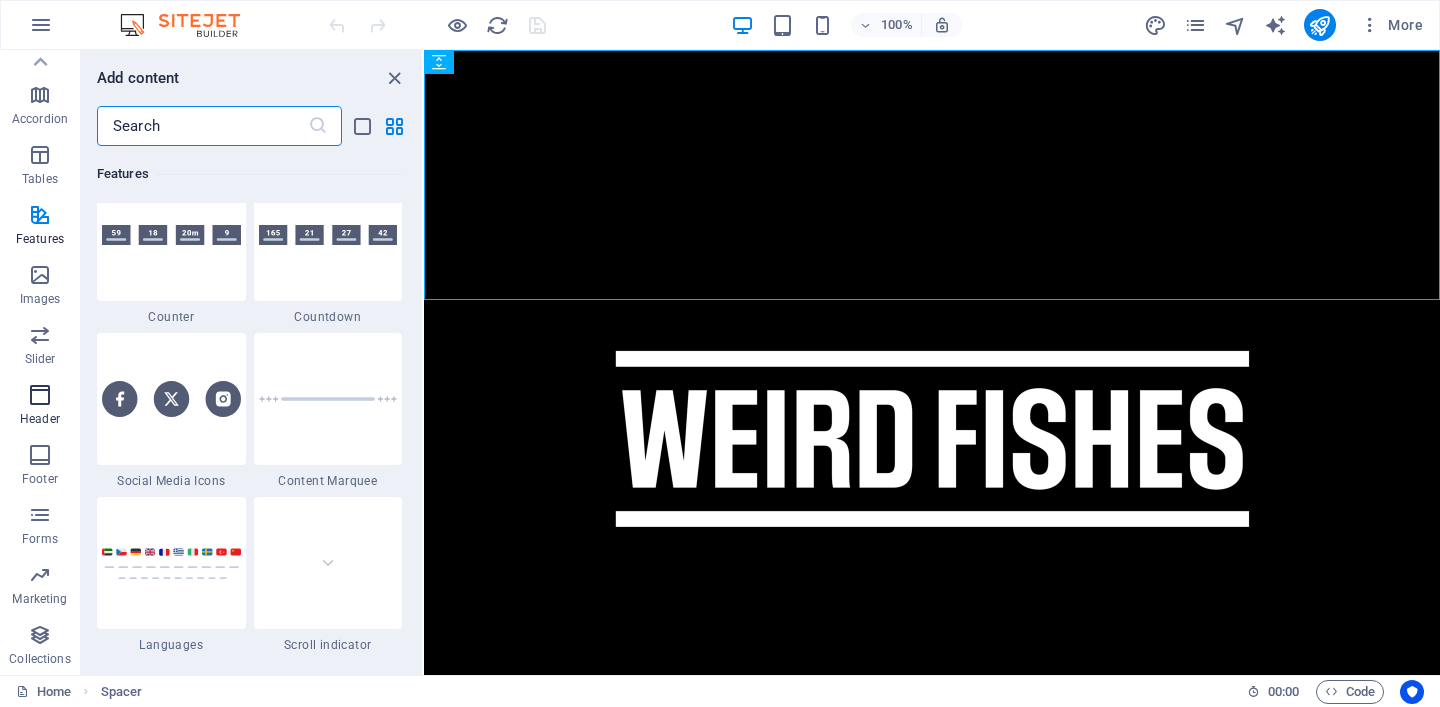 click at bounding box center [40, 395] 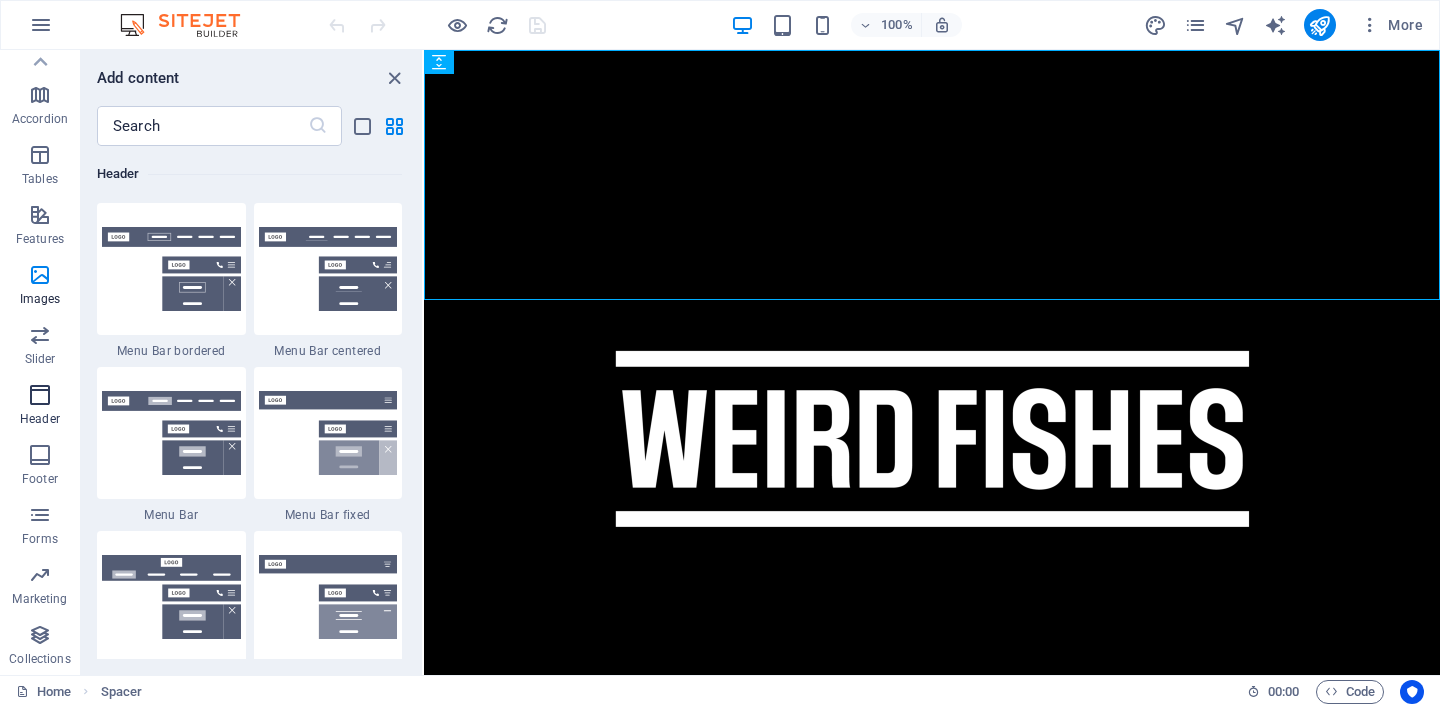 scroll, scrollTop: 12042, scrollLeft: 0, axis: vertical 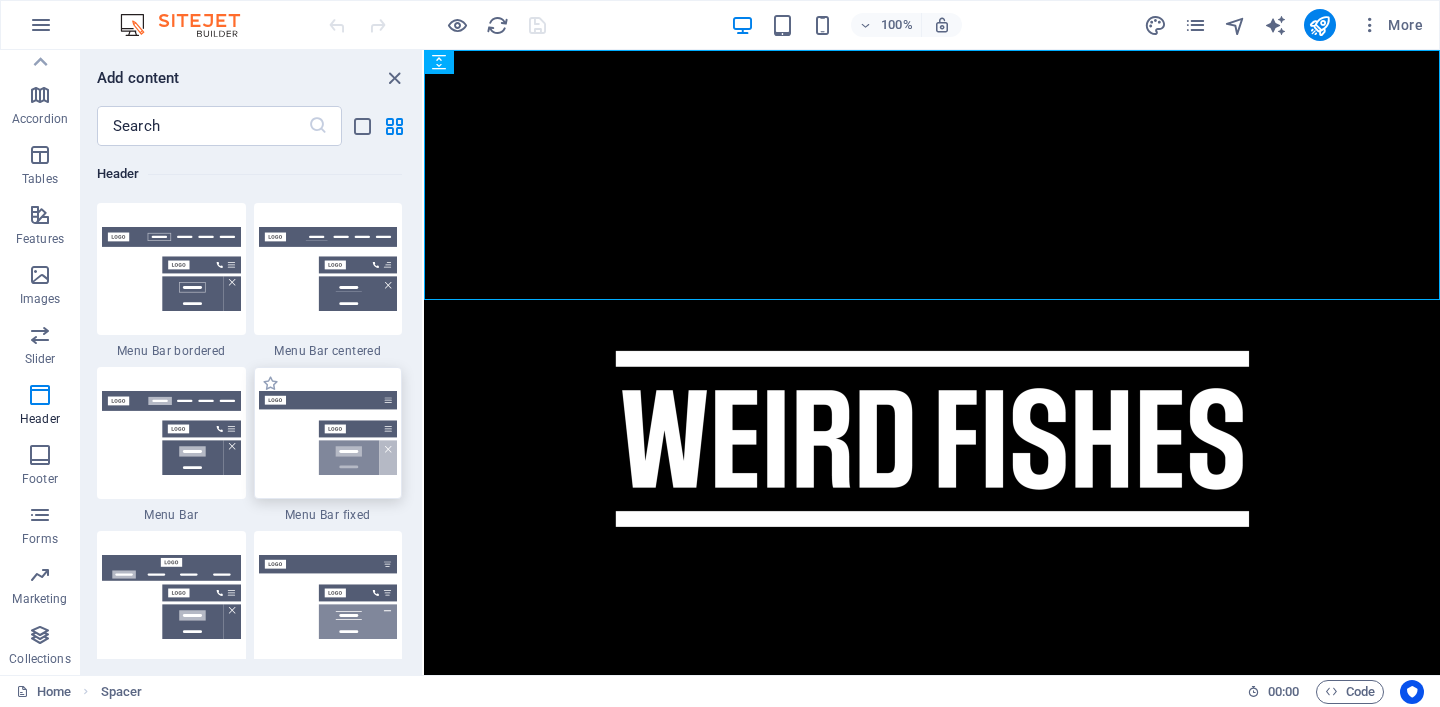 click at bounding box center [328, 433] 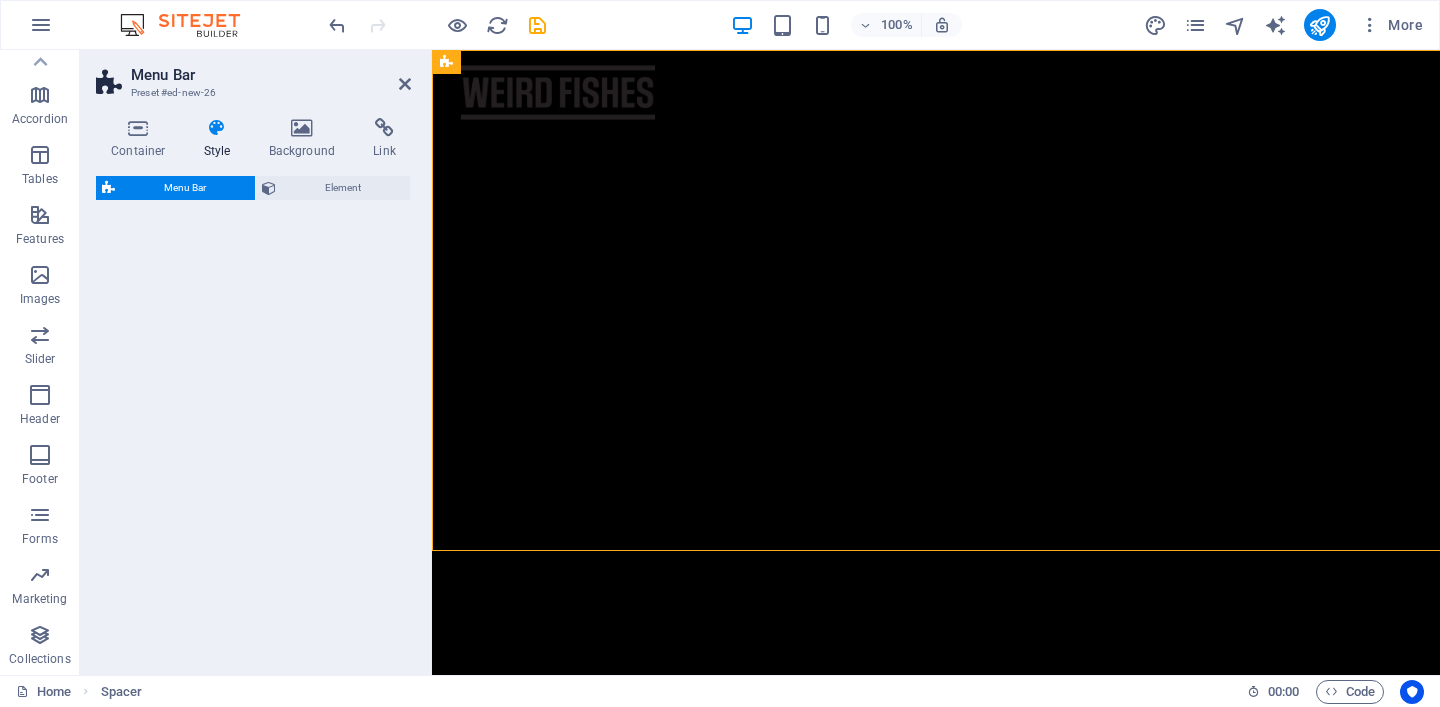 select on "rem" 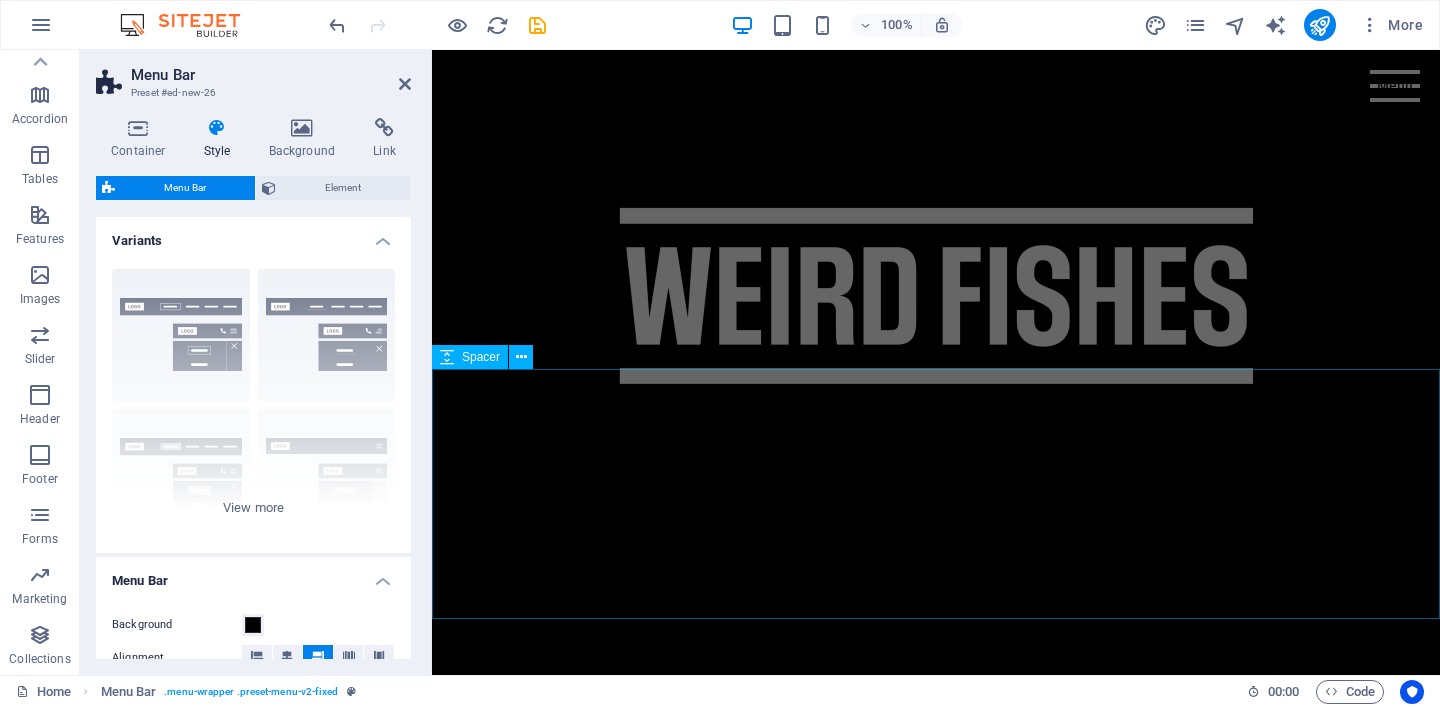 scroll, scrollTop: 0, scrollLeft: 0, axis: both 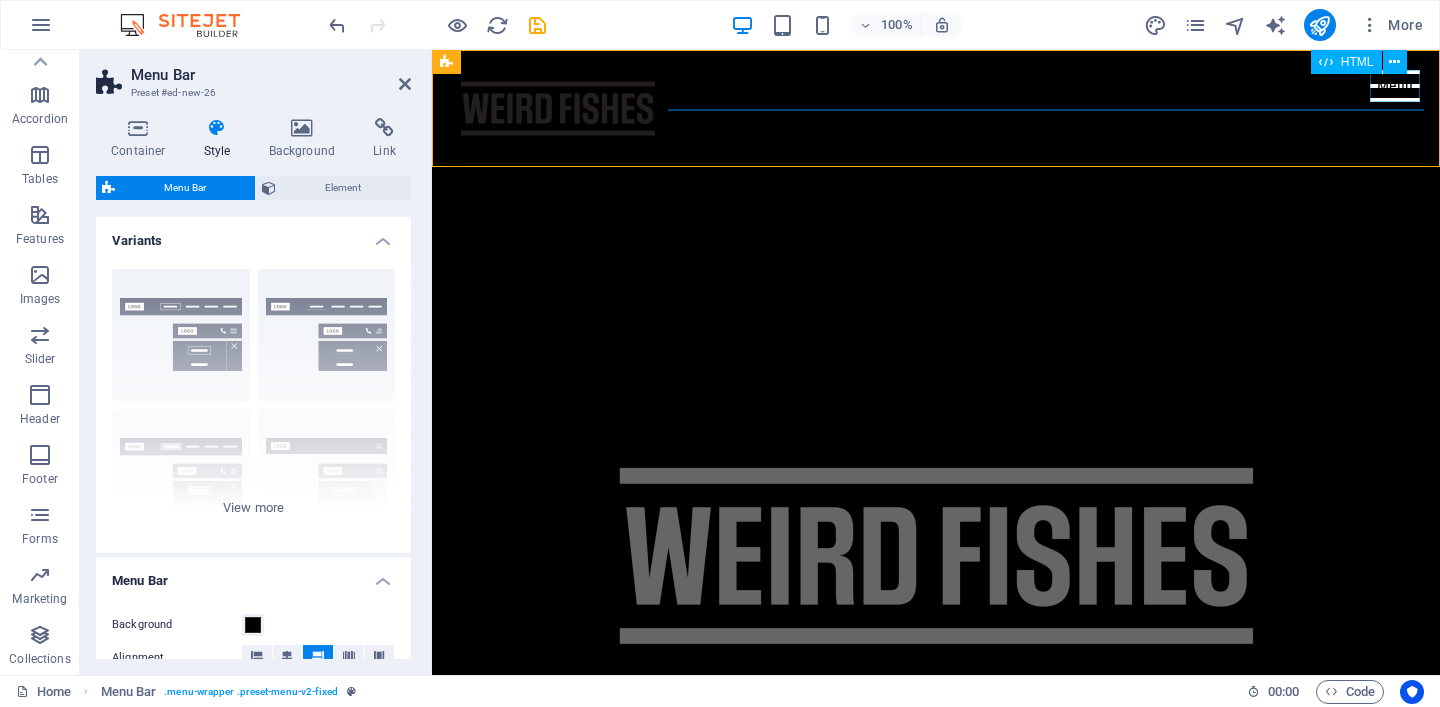 click on "Menu" at bounding box center (1395, 86) 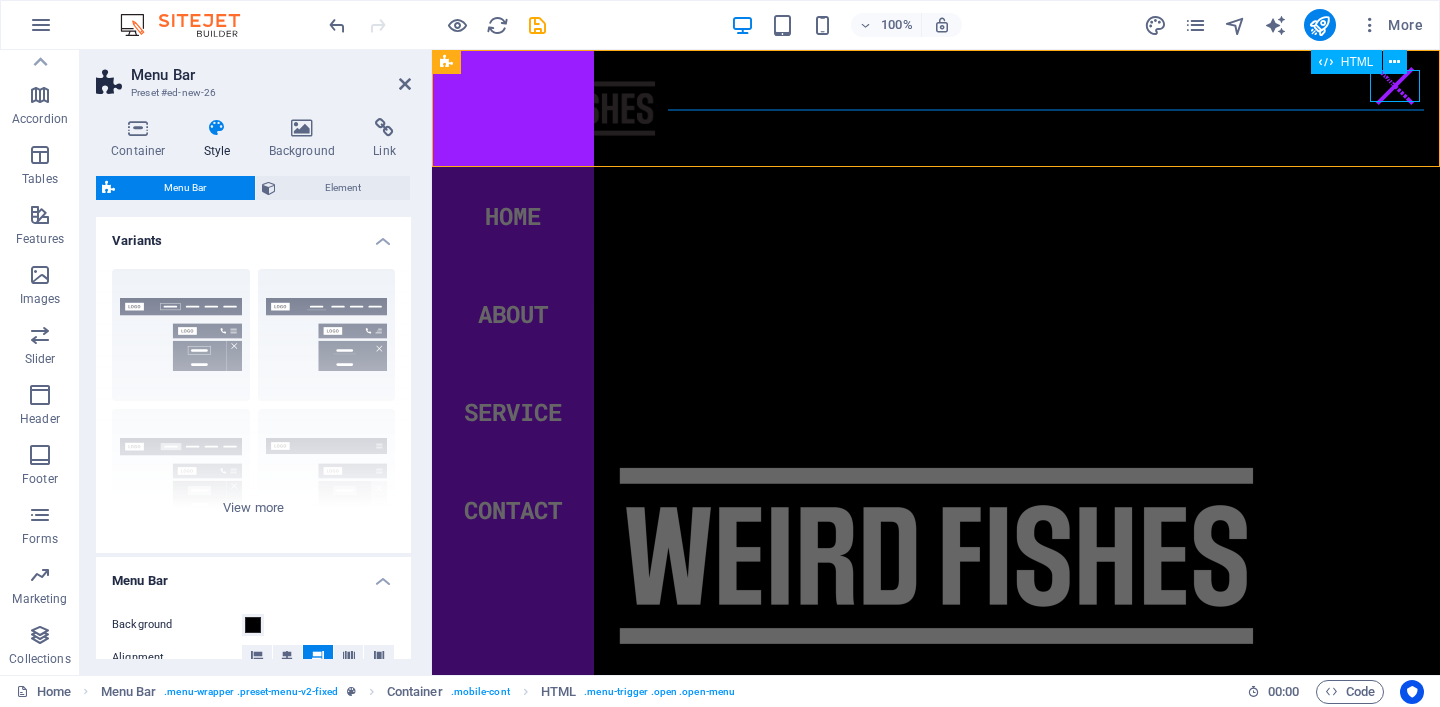 click on "Menu" at bounding box center (1395, 86) 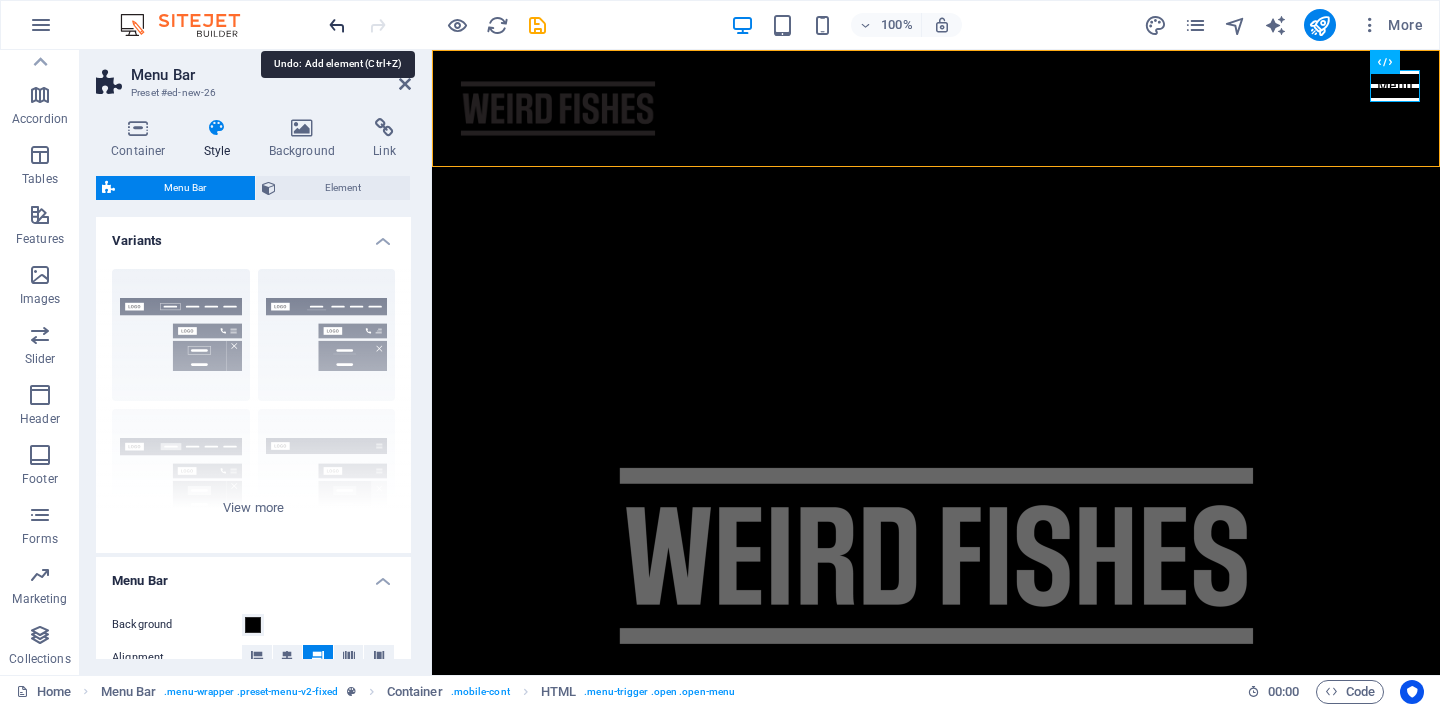 click at bounding box center [337, 25] 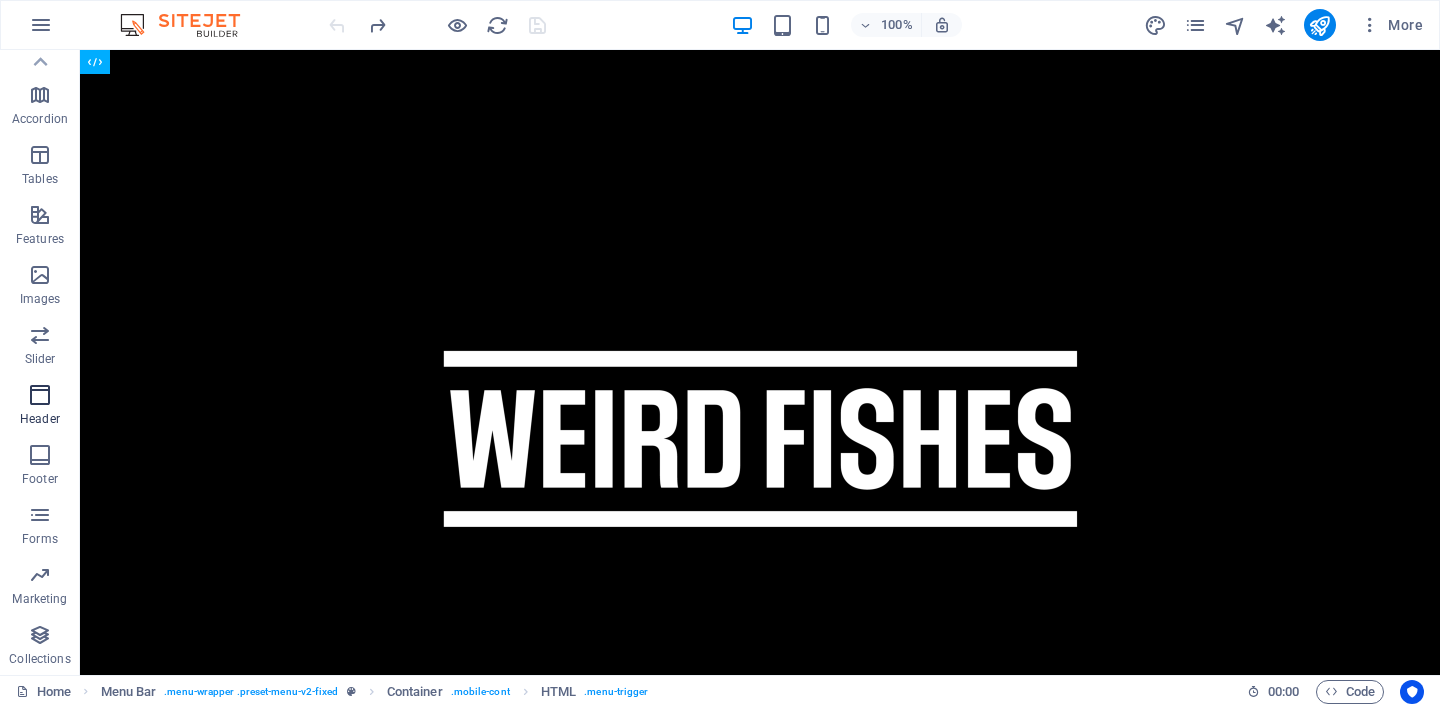 click at bounding box center (40, 395) 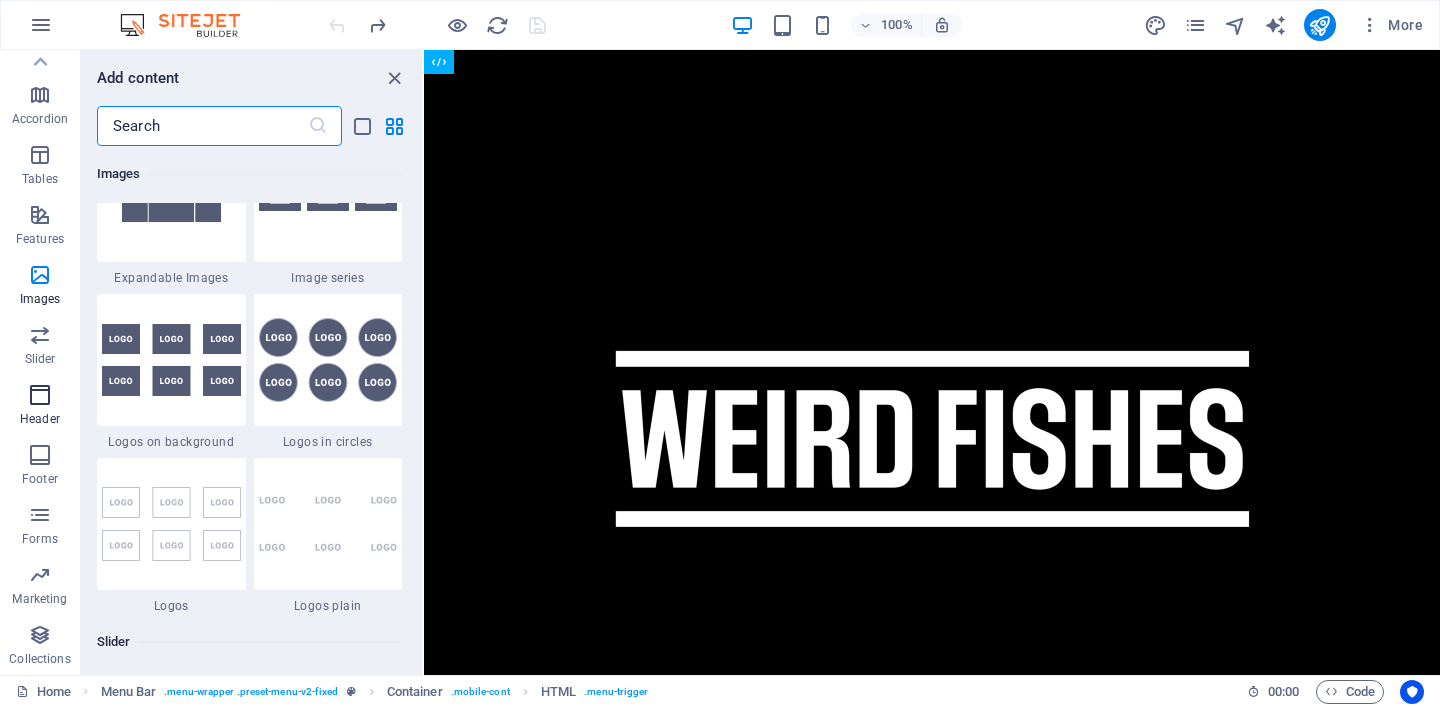 click at bounding box center (40, 395) 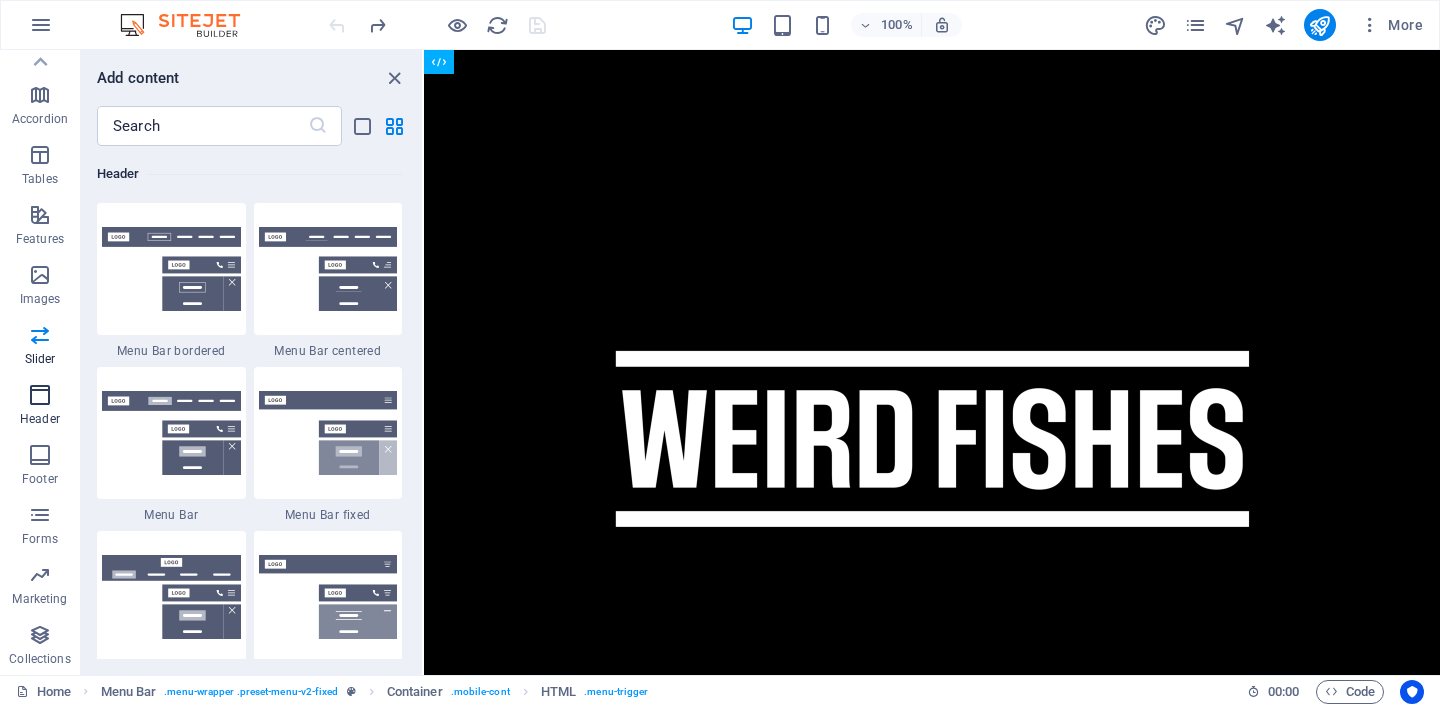scroll, scrollTop: 12042, scrollLeft: 0, axis: vertical 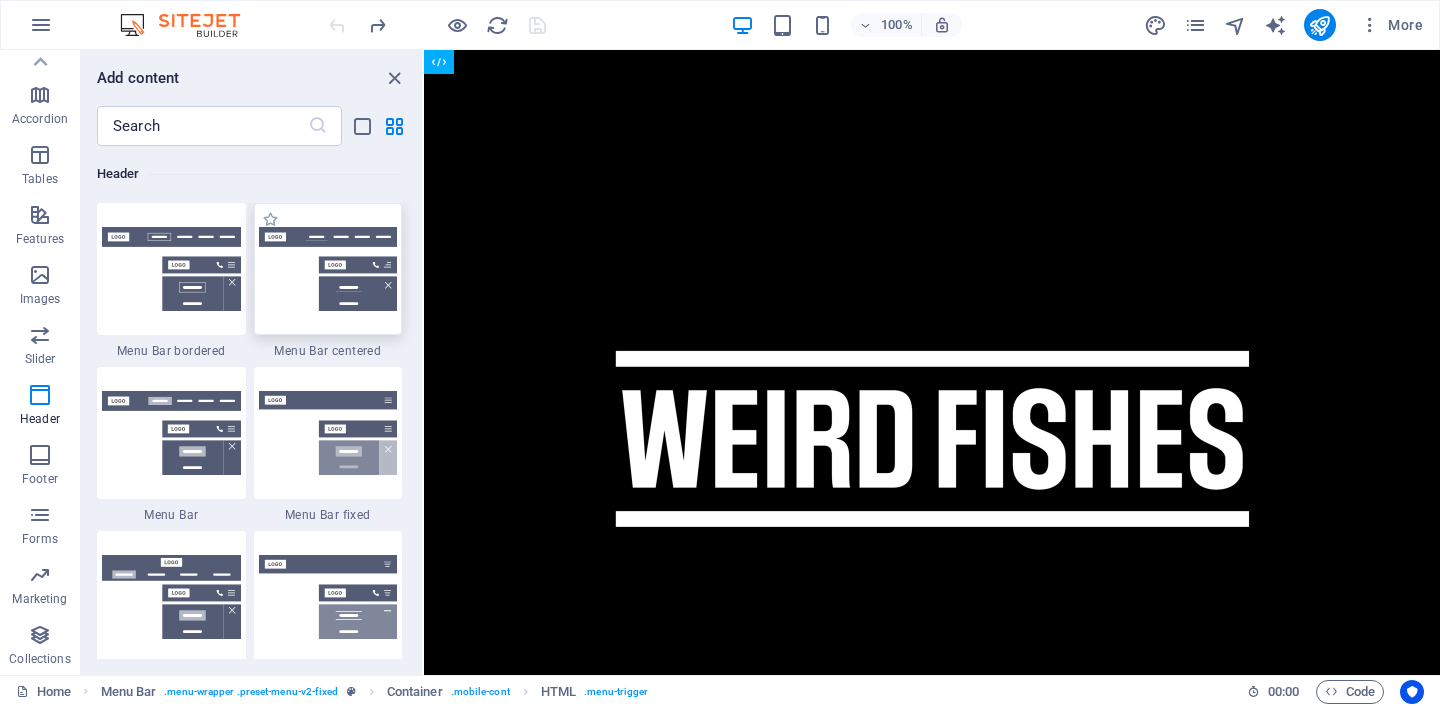 click at bounding box center (328, 269) 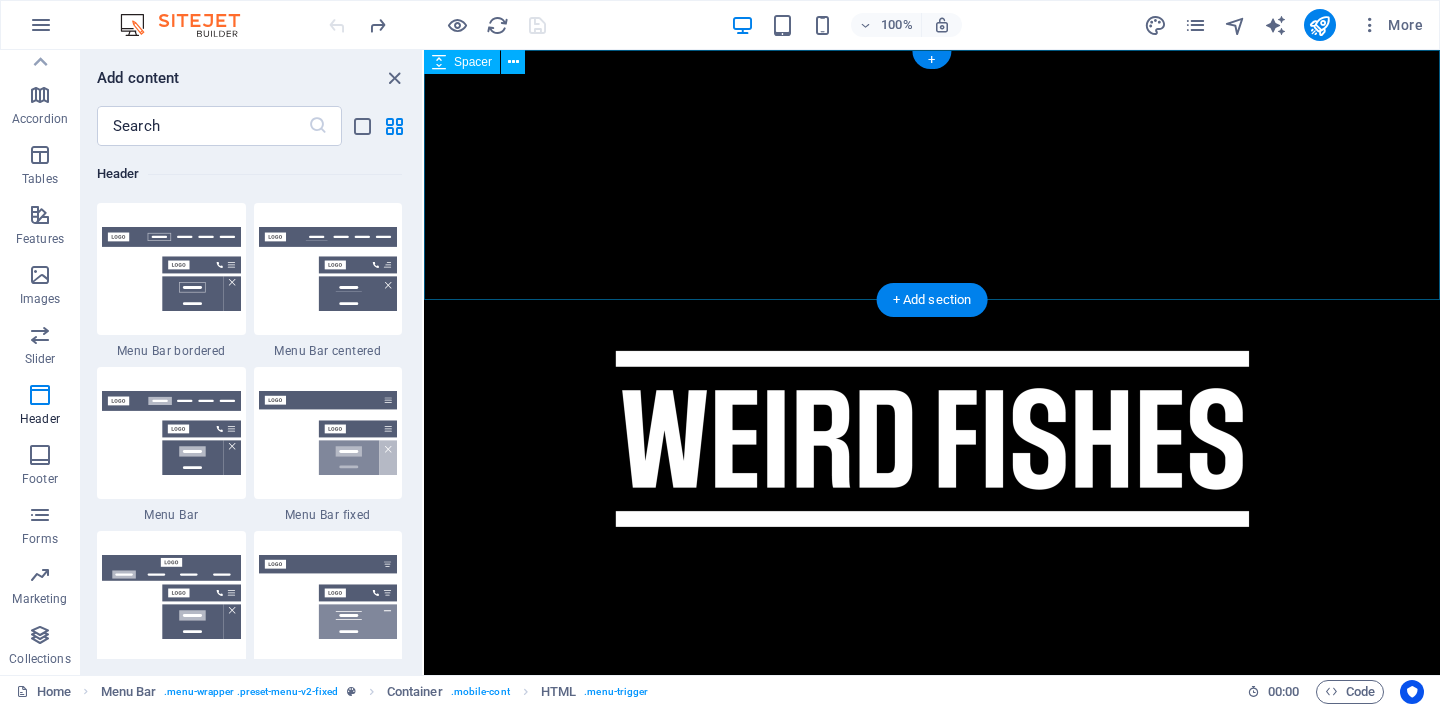 scroll, scrollTop: 0, scrollLeft: 8, axis: horizontal 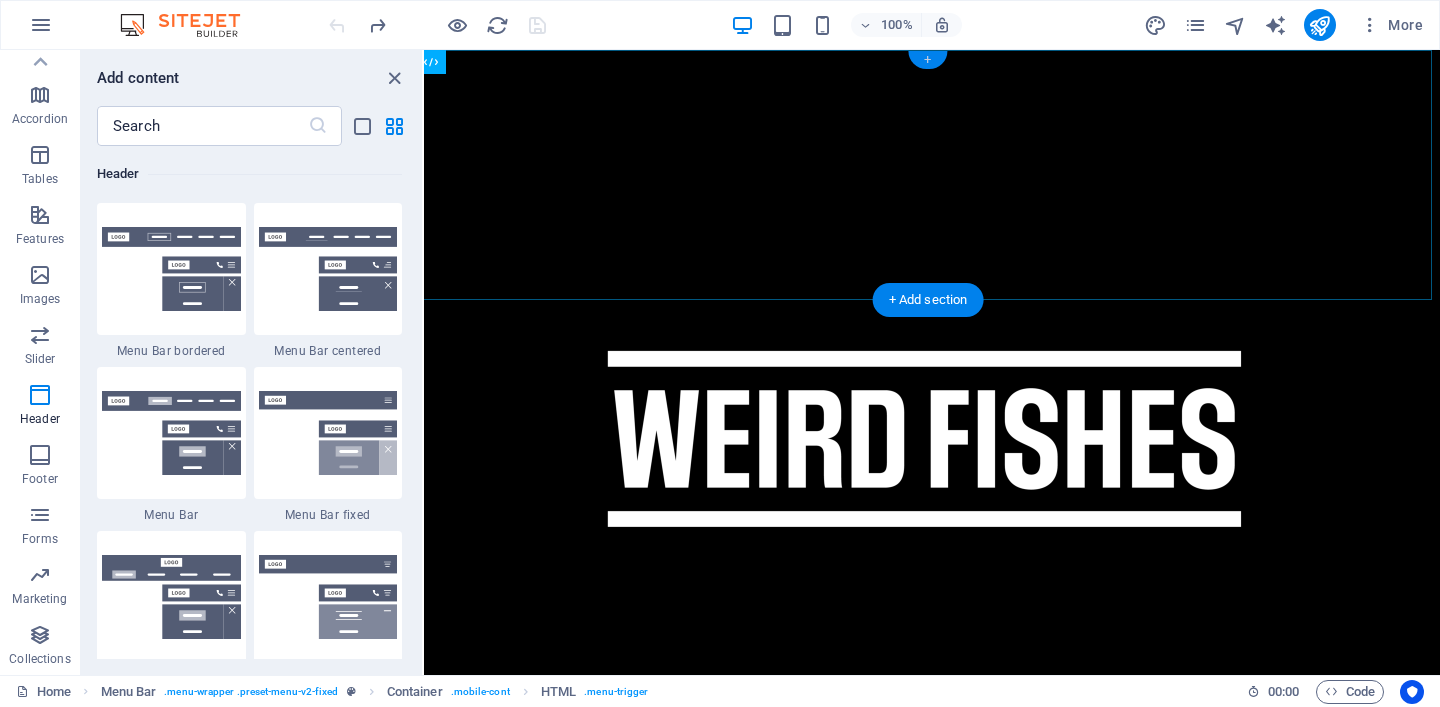 click on "+" at bounding box center (927, 60) 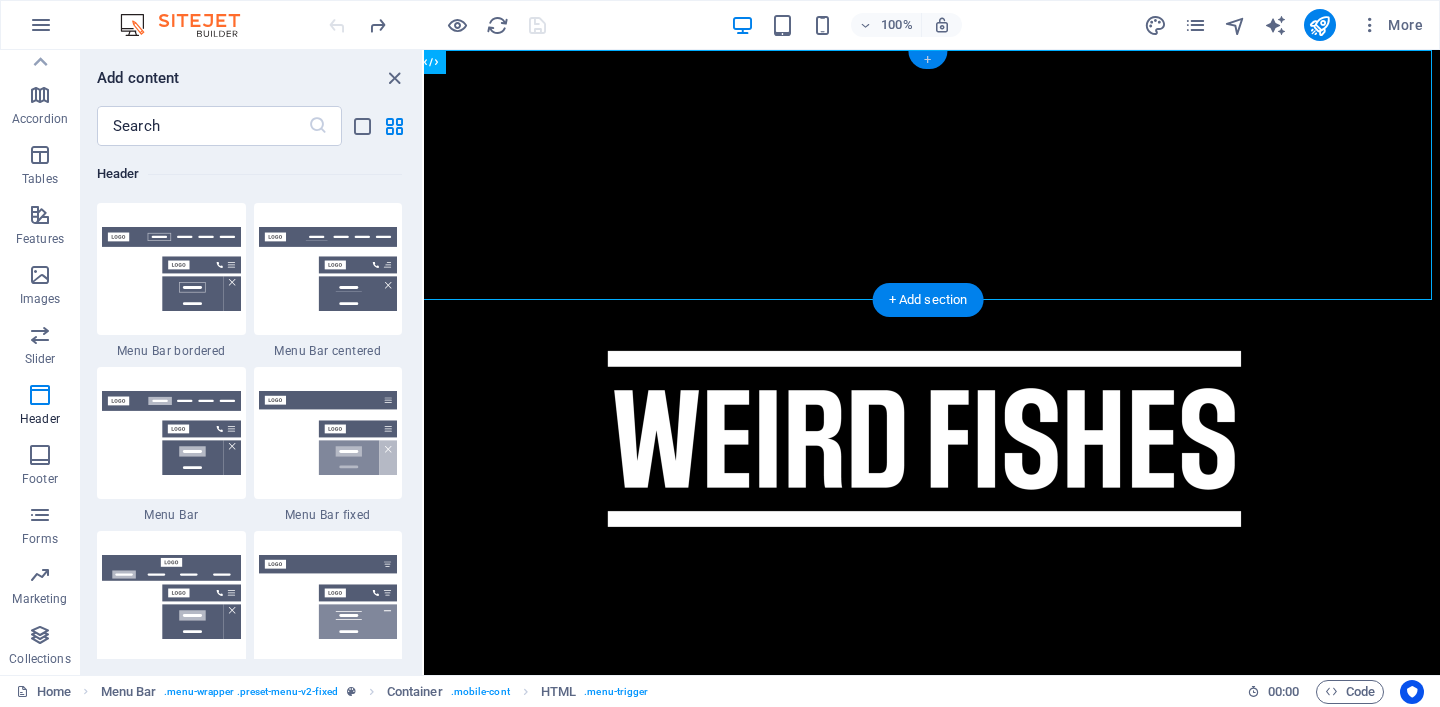 click on "+" at bounding box center (927, 60) 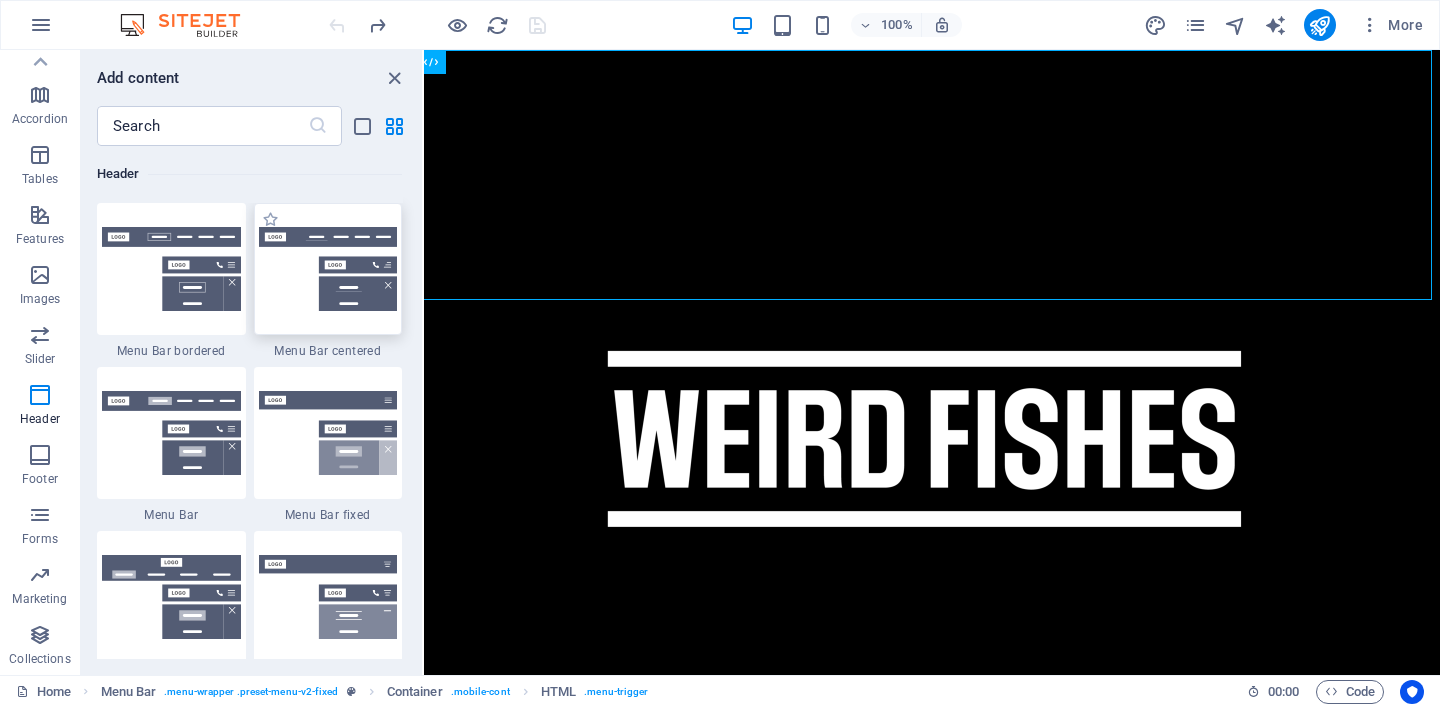 click at bounding box center [328, 269] 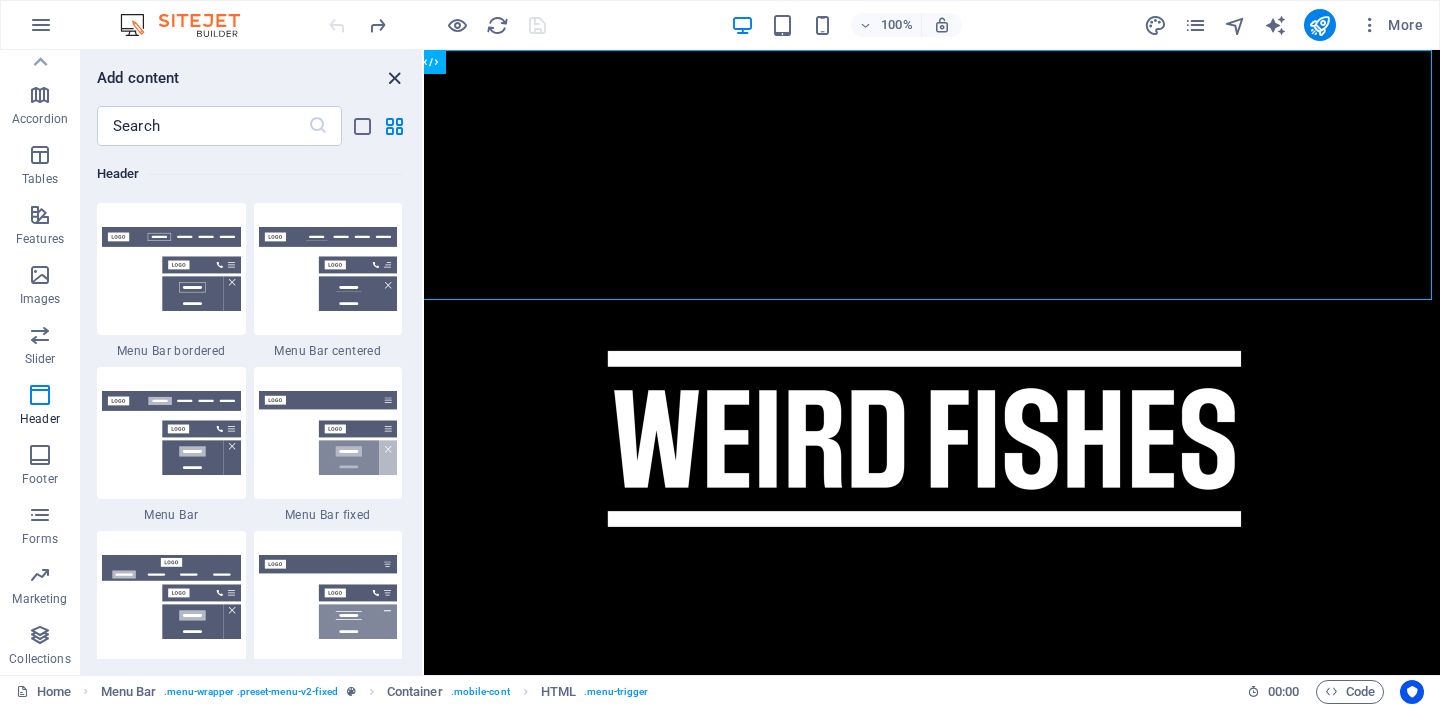 click at bounding box center (394, 78) 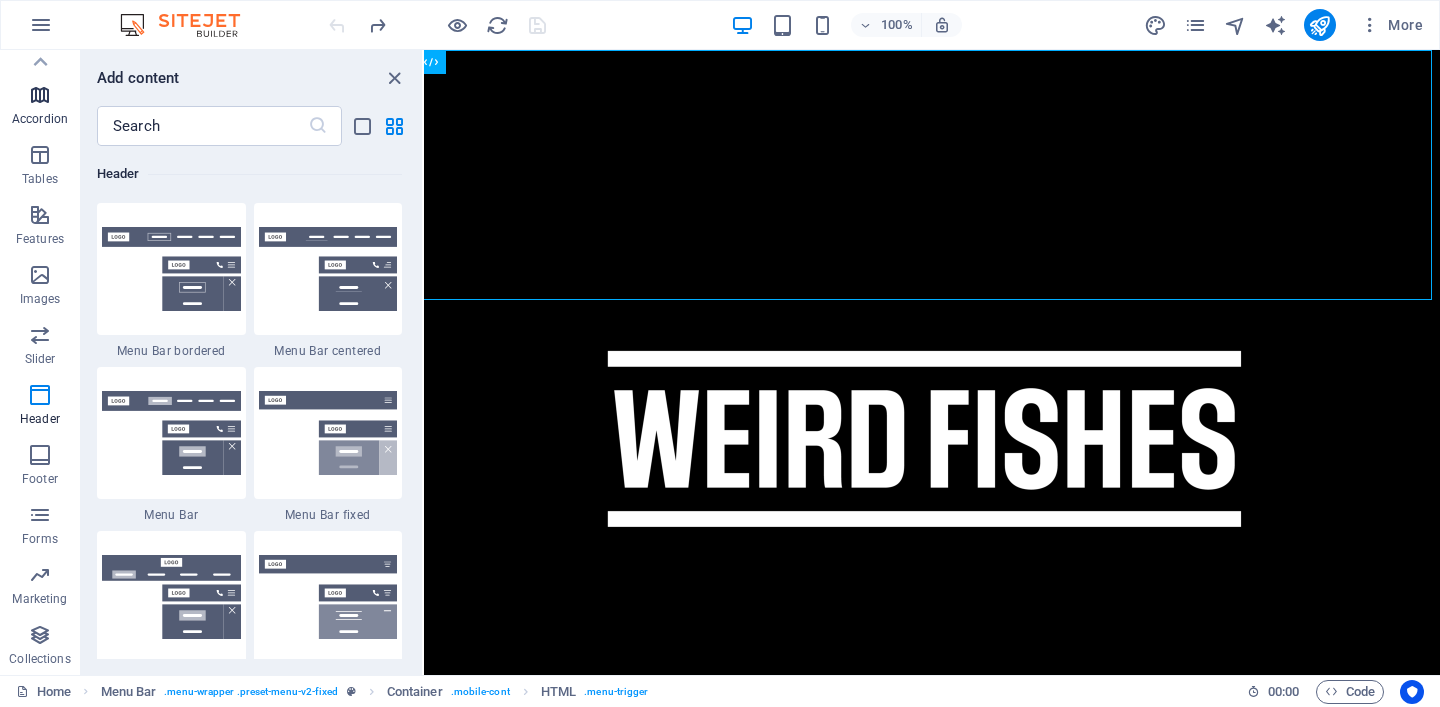 click on "Accordion" at bounding box center (40, 119) 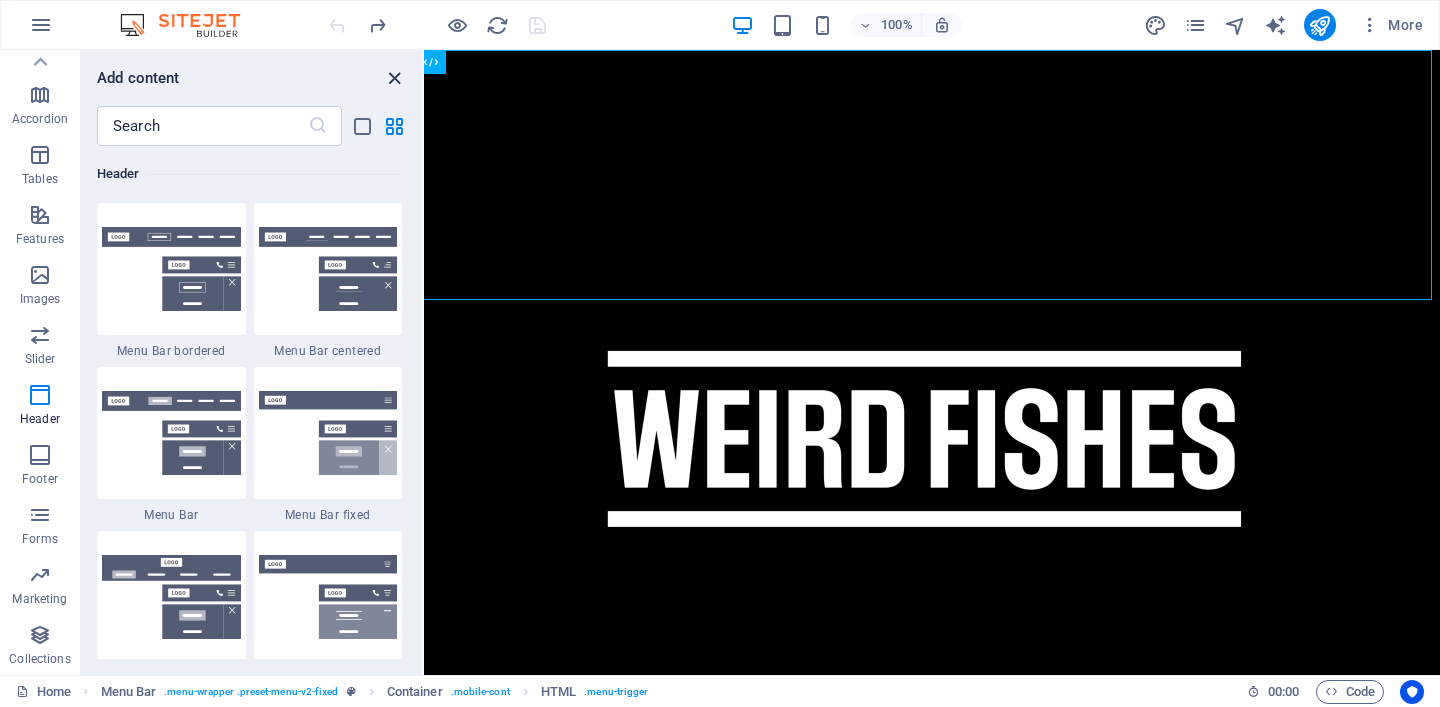 click at bounding box center [394, 78] 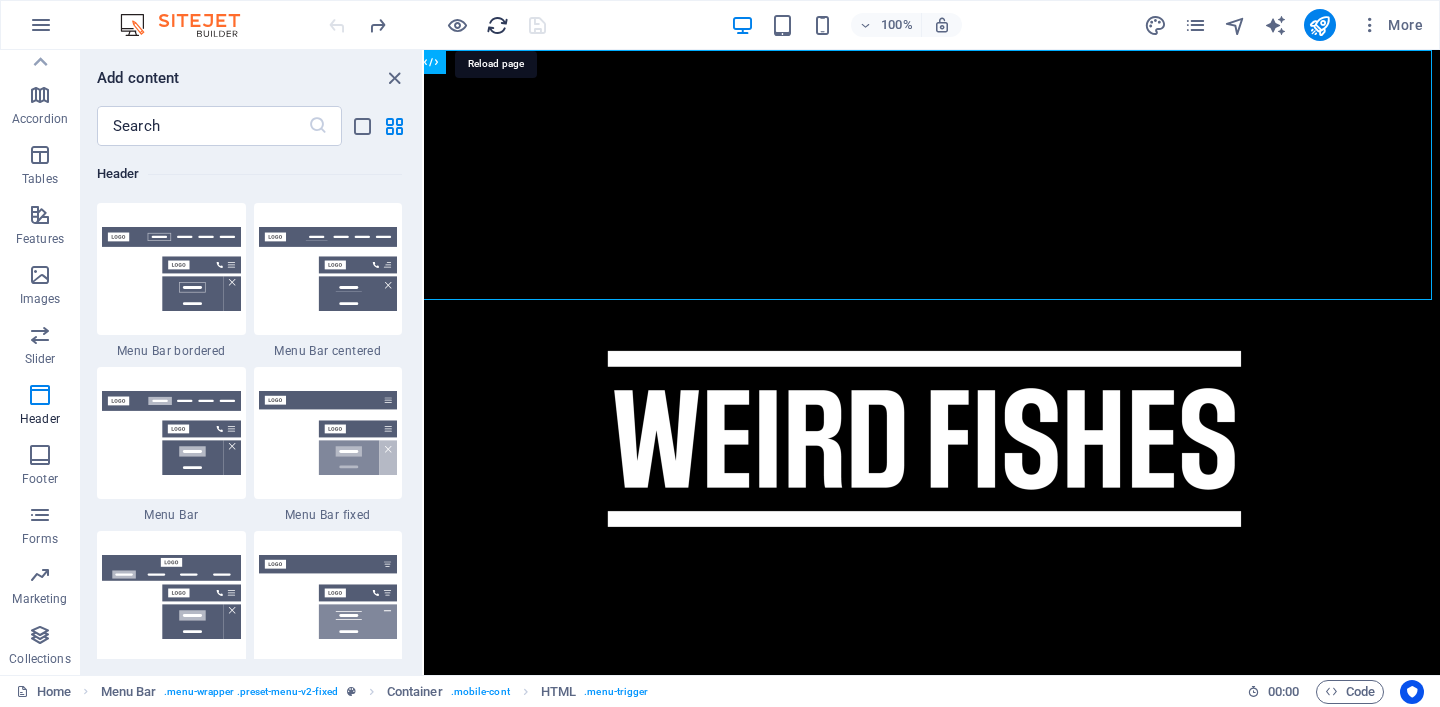click at bounding box center [497, 25] 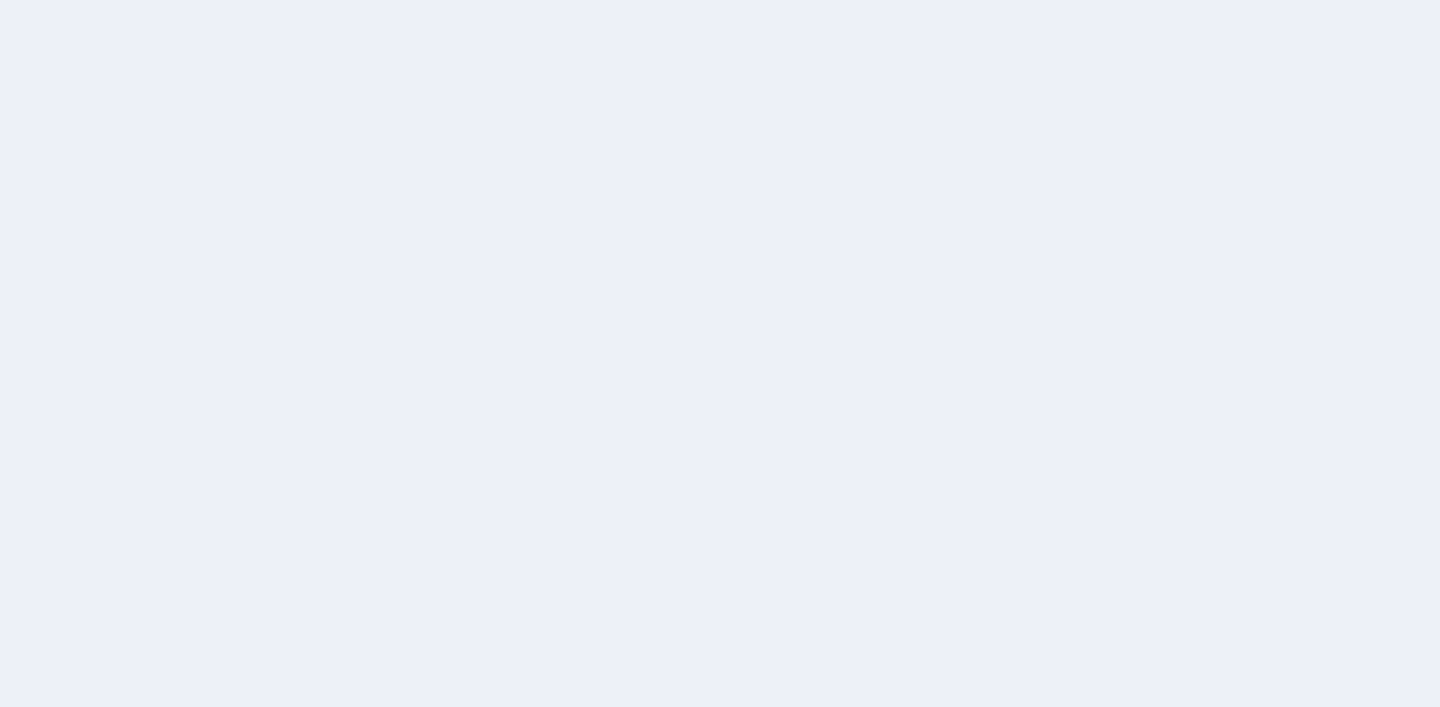scroll, scrollTop: 0, scrollLeft: 0, axis: both 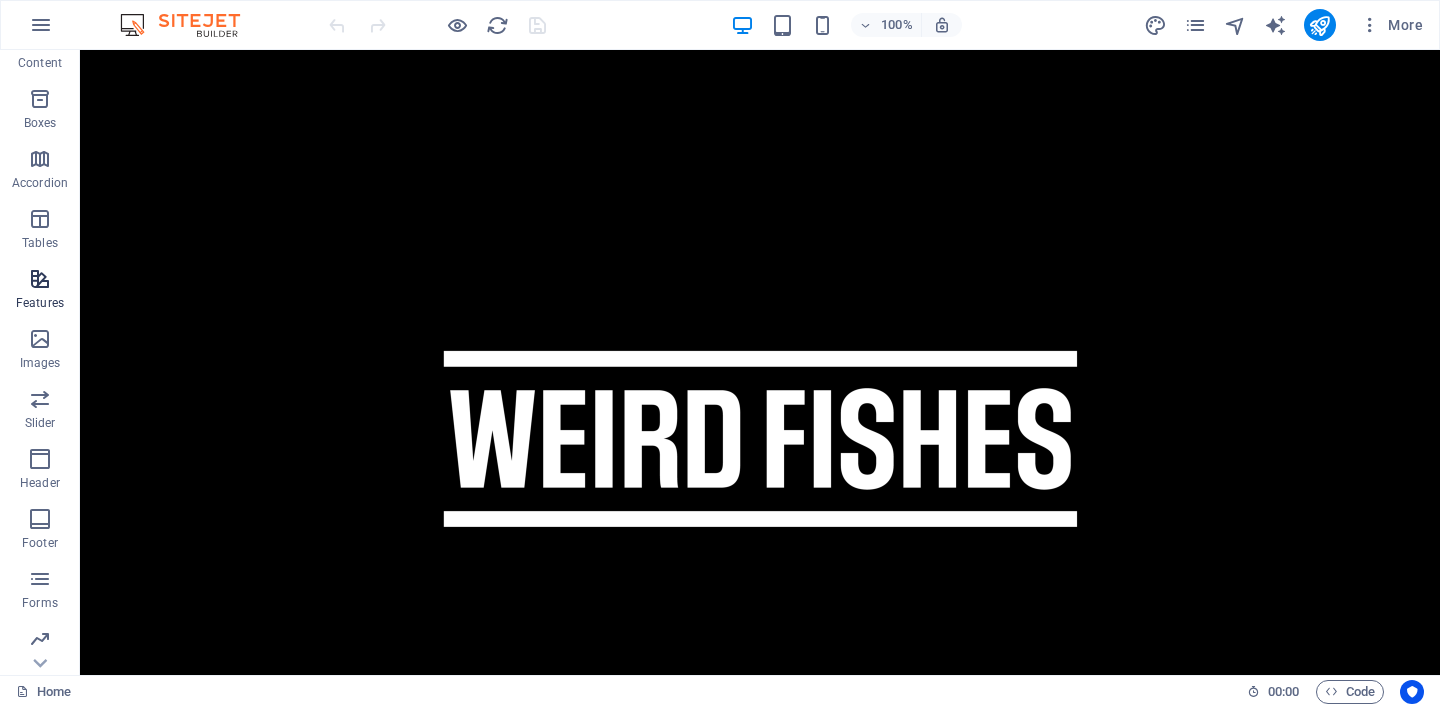 click on "Header" at bounding box center [40, 471] 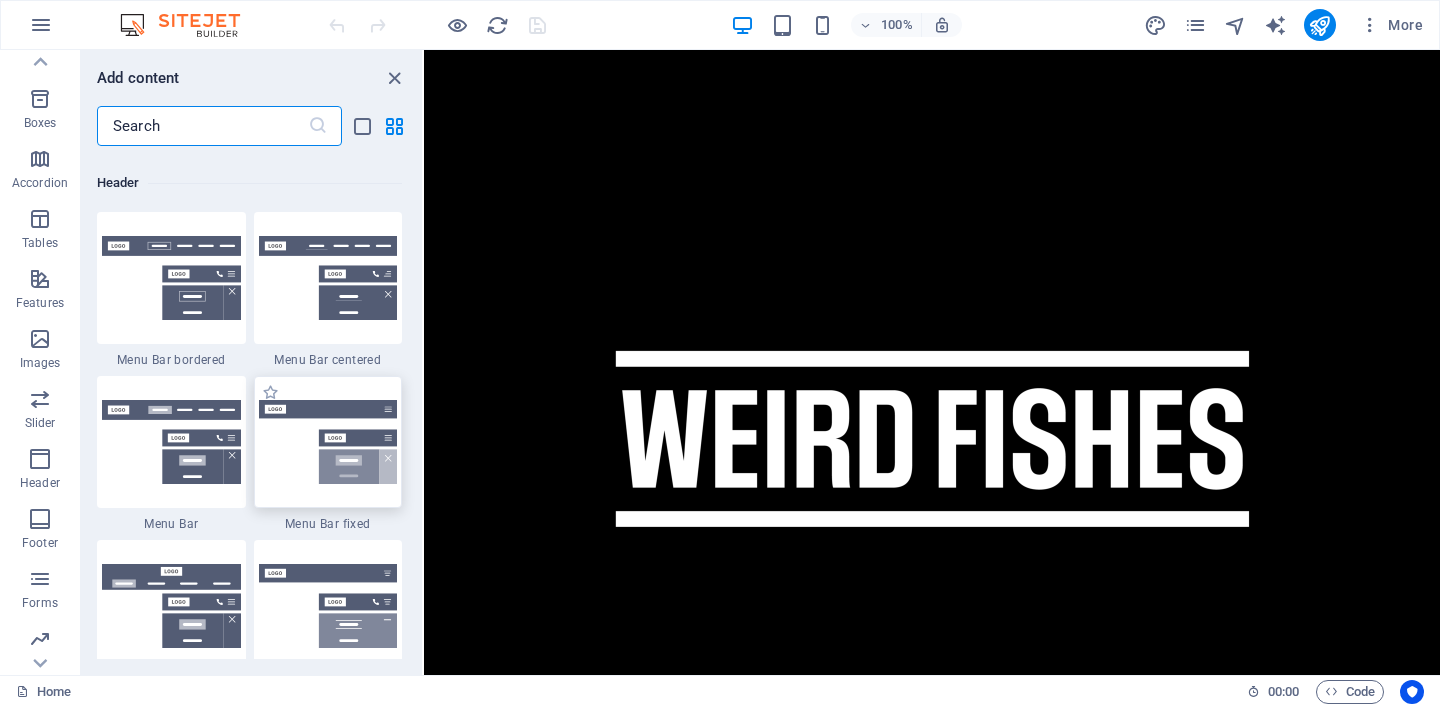 scroll, scrollTop: 12042, scrollLeft: 0, axis: vertical 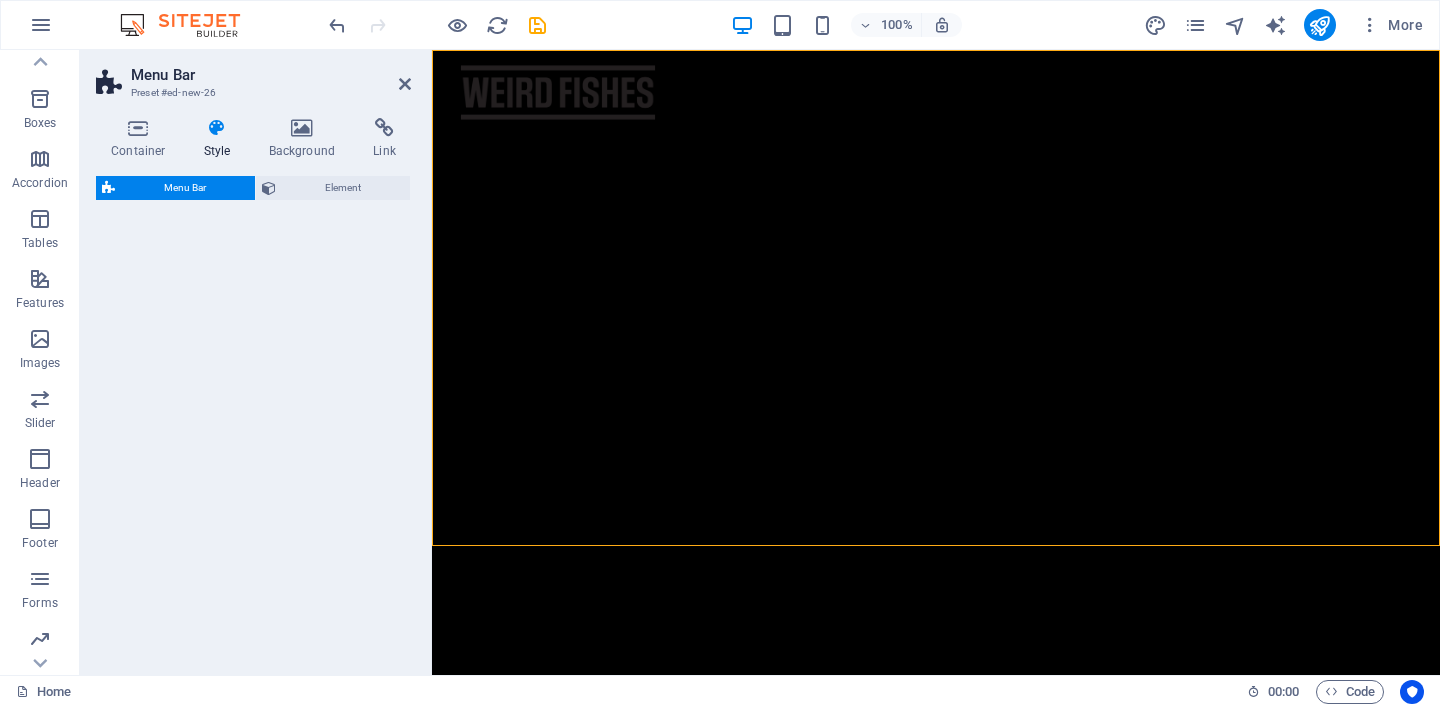 select on "rem" 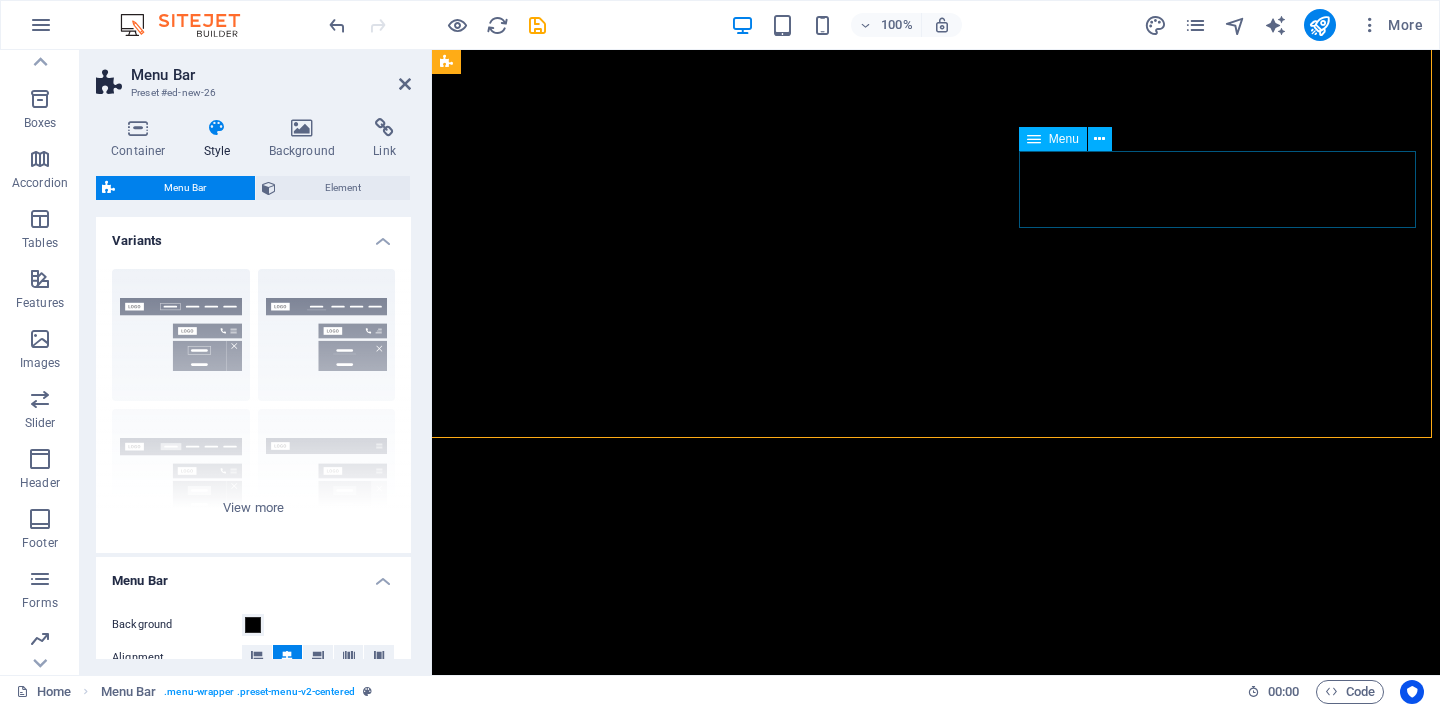 scroll, scrollTop: 0, scrollLeft: 8, axis: horizontal 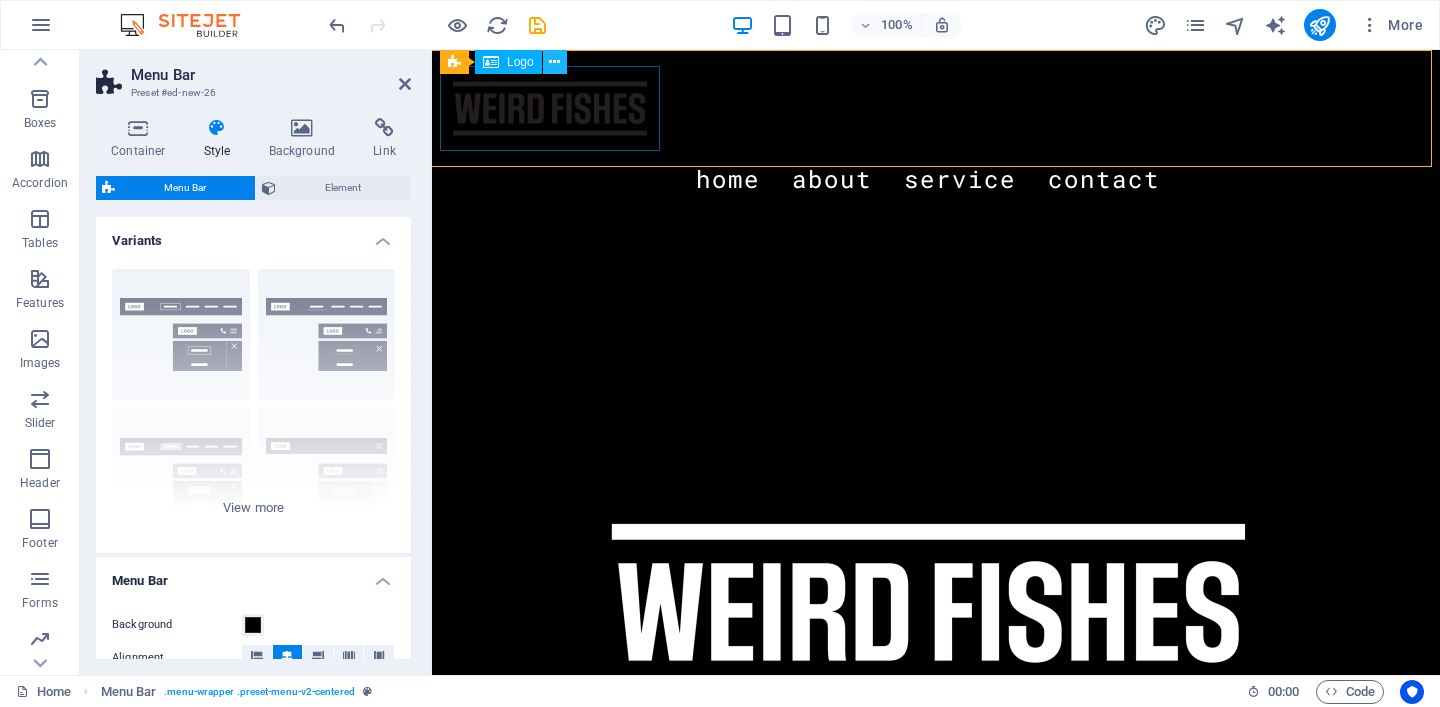 click at bounding box center [554, 62] 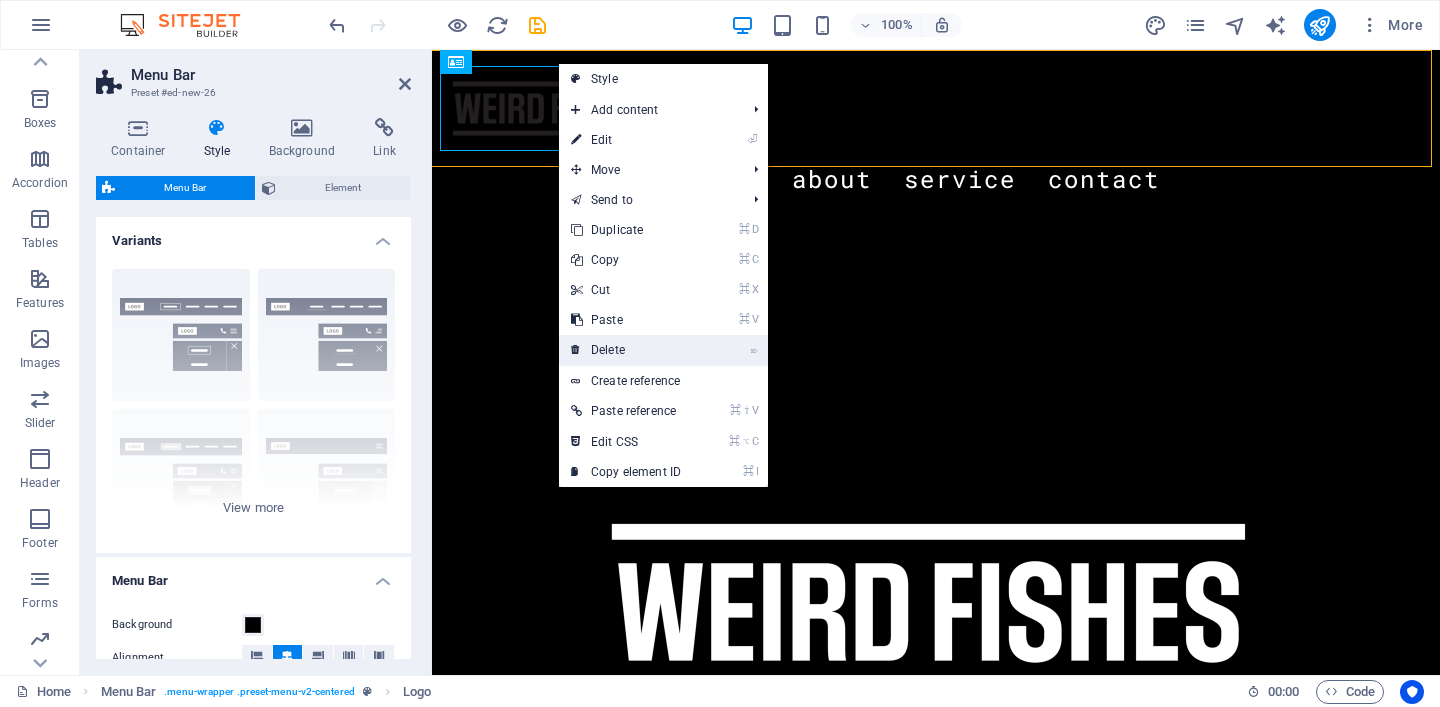 click on "⌦  Delete" at bounding box center (626, 350) 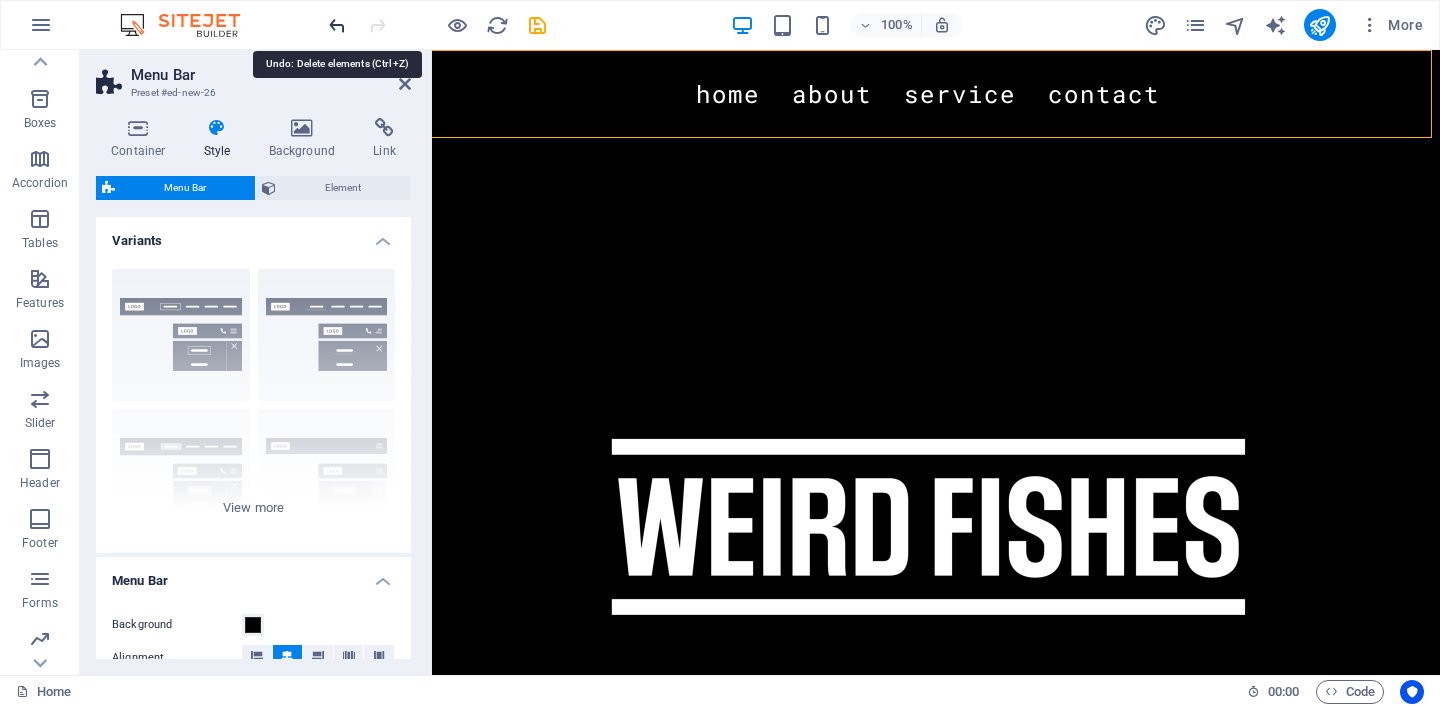 click at bounding box center (337, 25) 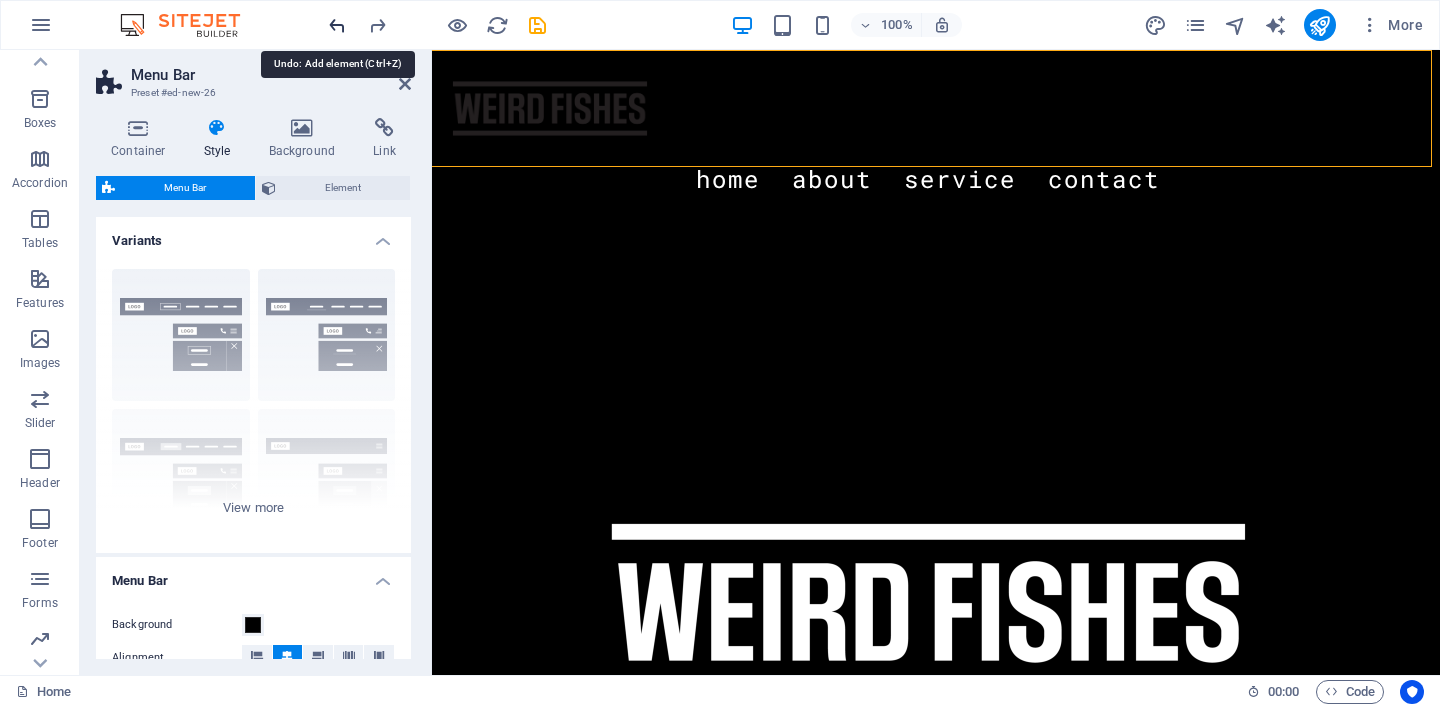 click at bounding box center [337, 25] 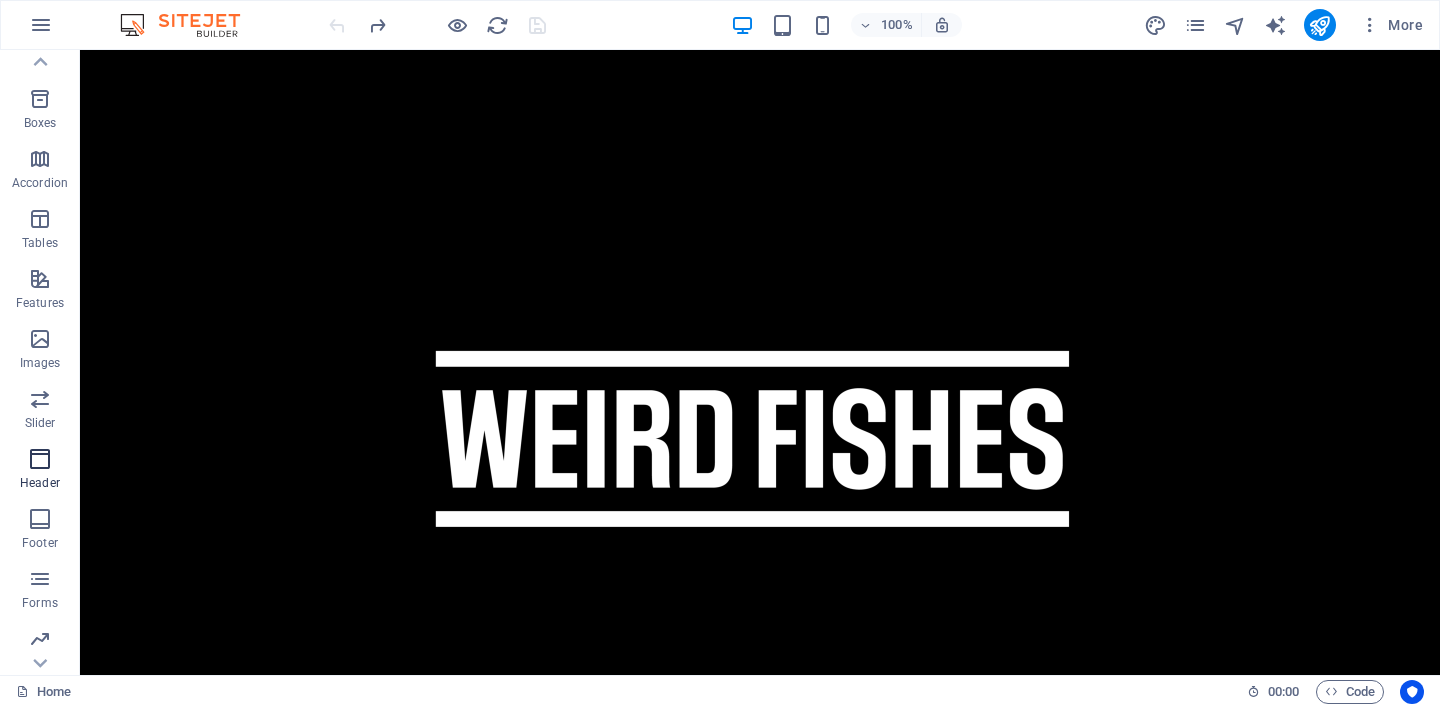 click at bounding box center [40, 459] 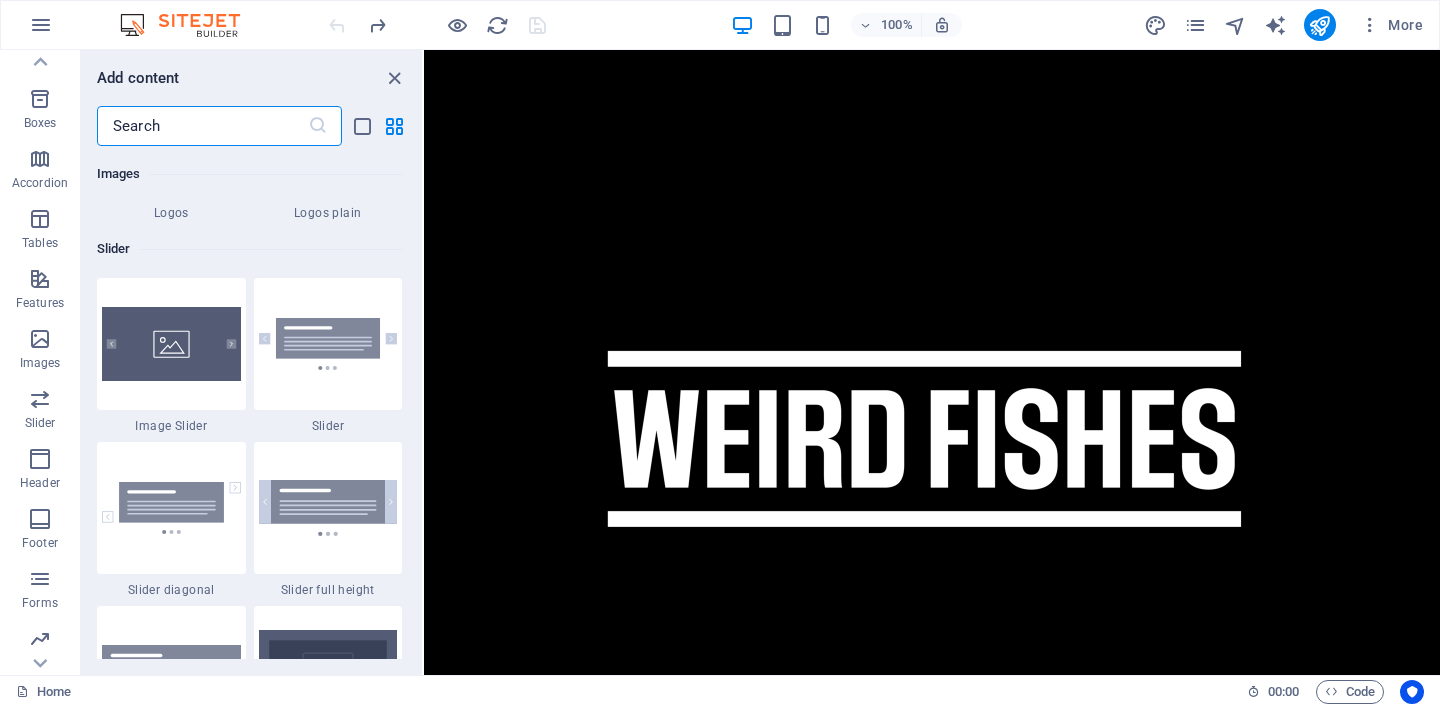 scroll, scrollTop: 12042, scrollLeft: 0, axis: vertical 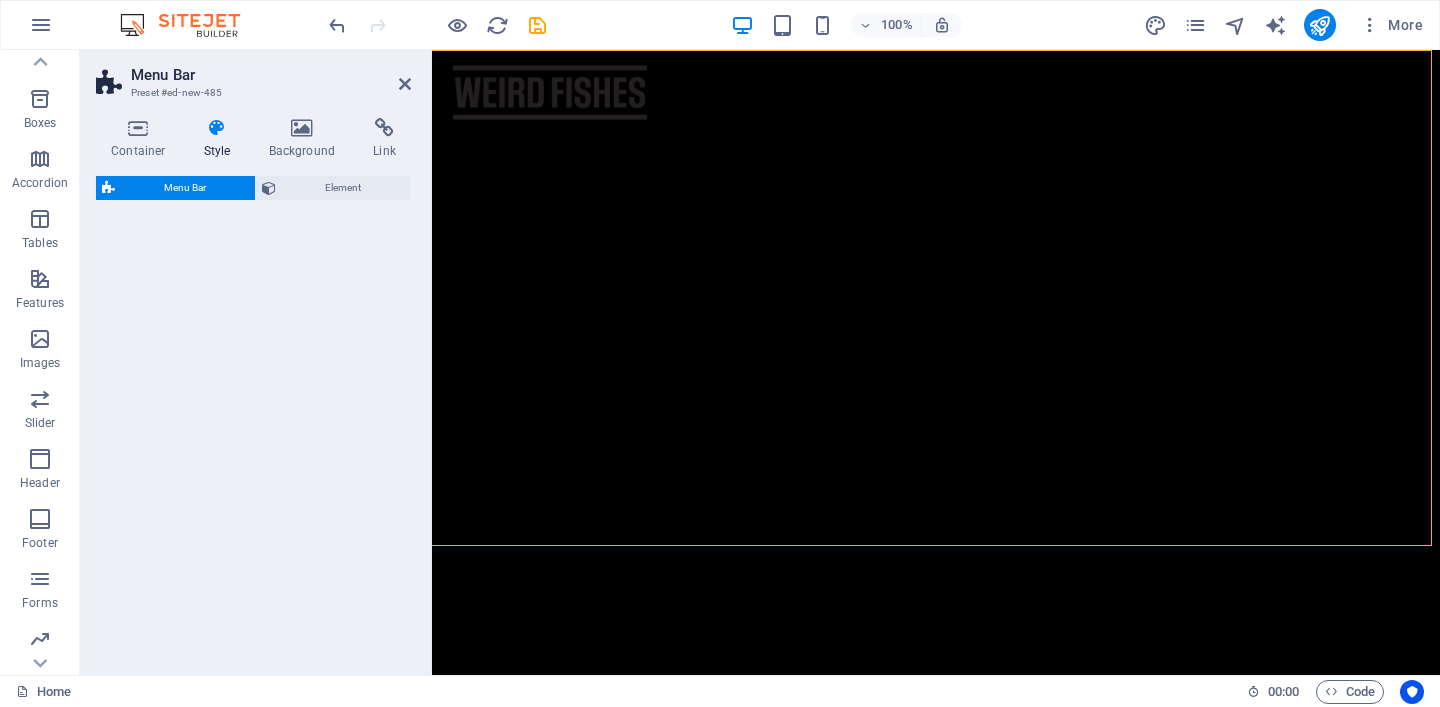 select on "rem" 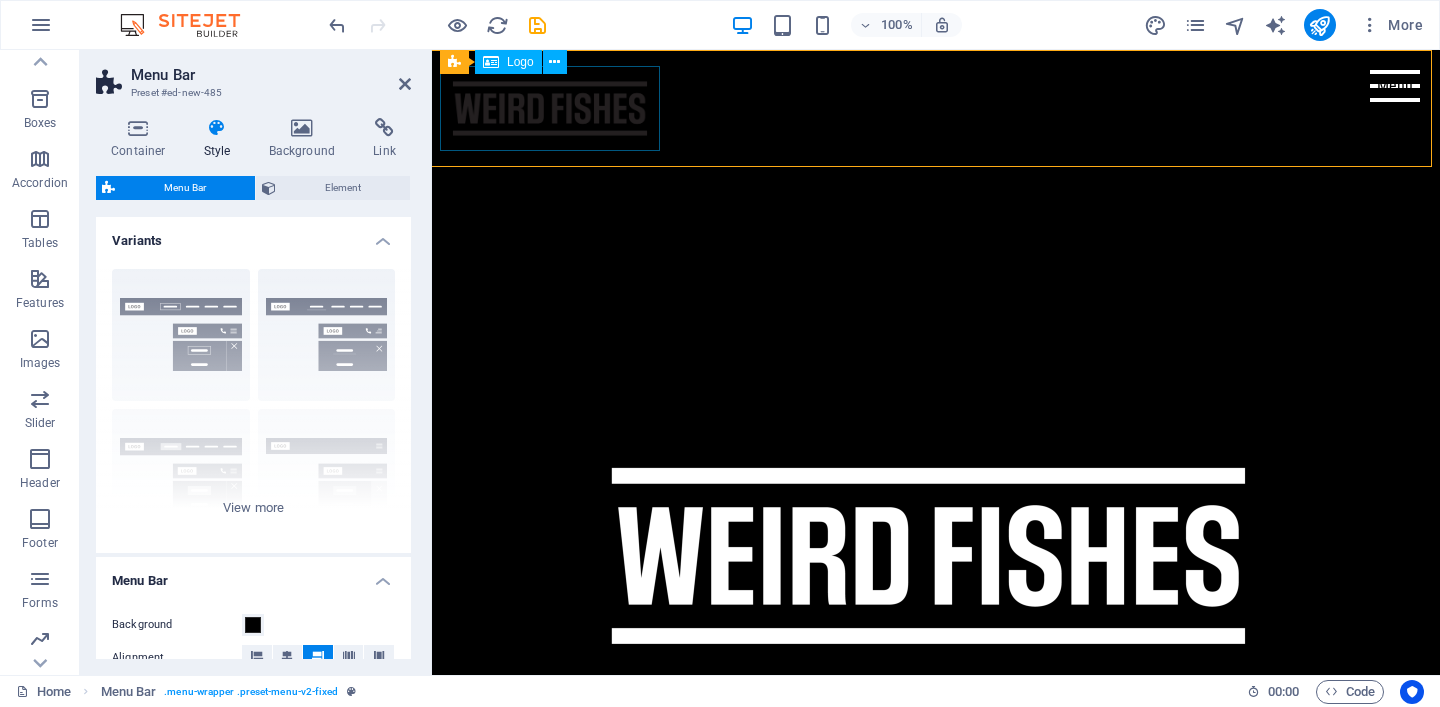 click at bounding box center [928, 108] 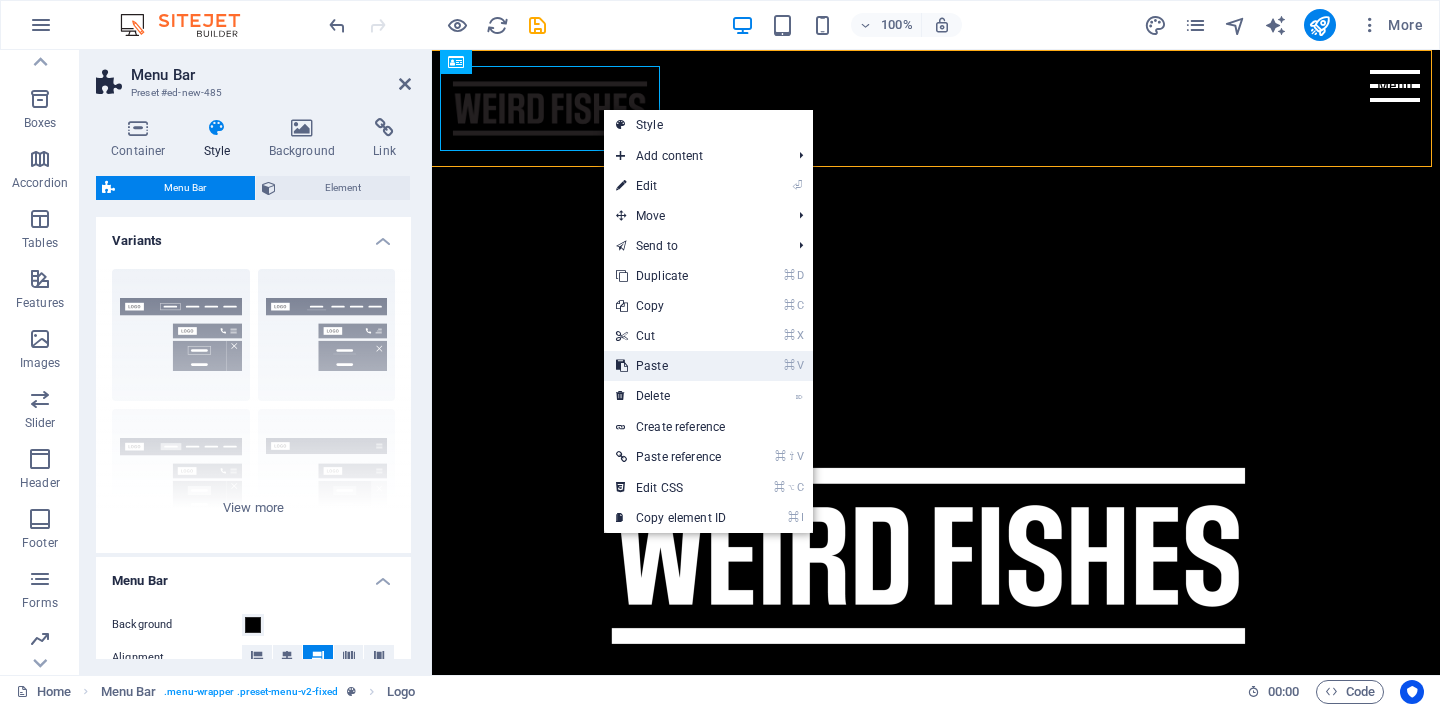 click on "⌘ V  Paste" at bounding box center [671, 366] 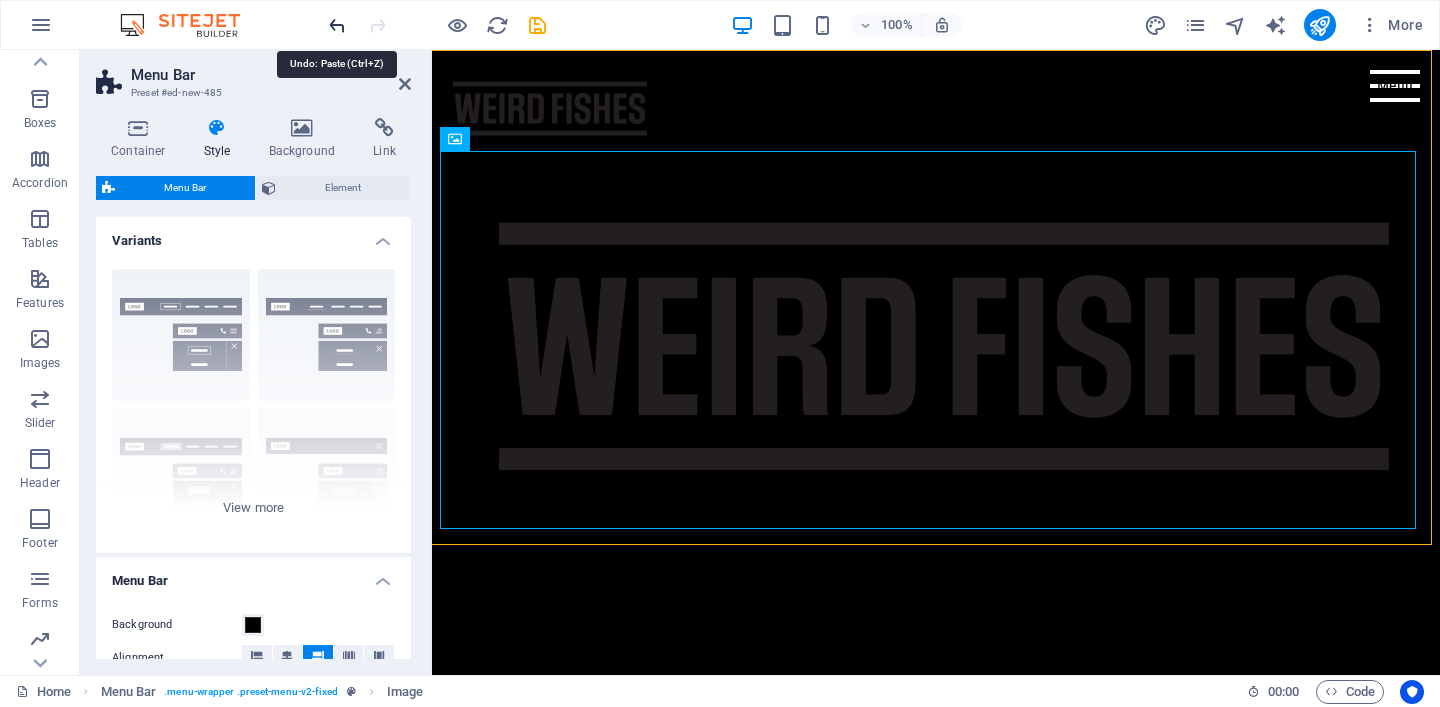 click at bounding box center (337, 25) 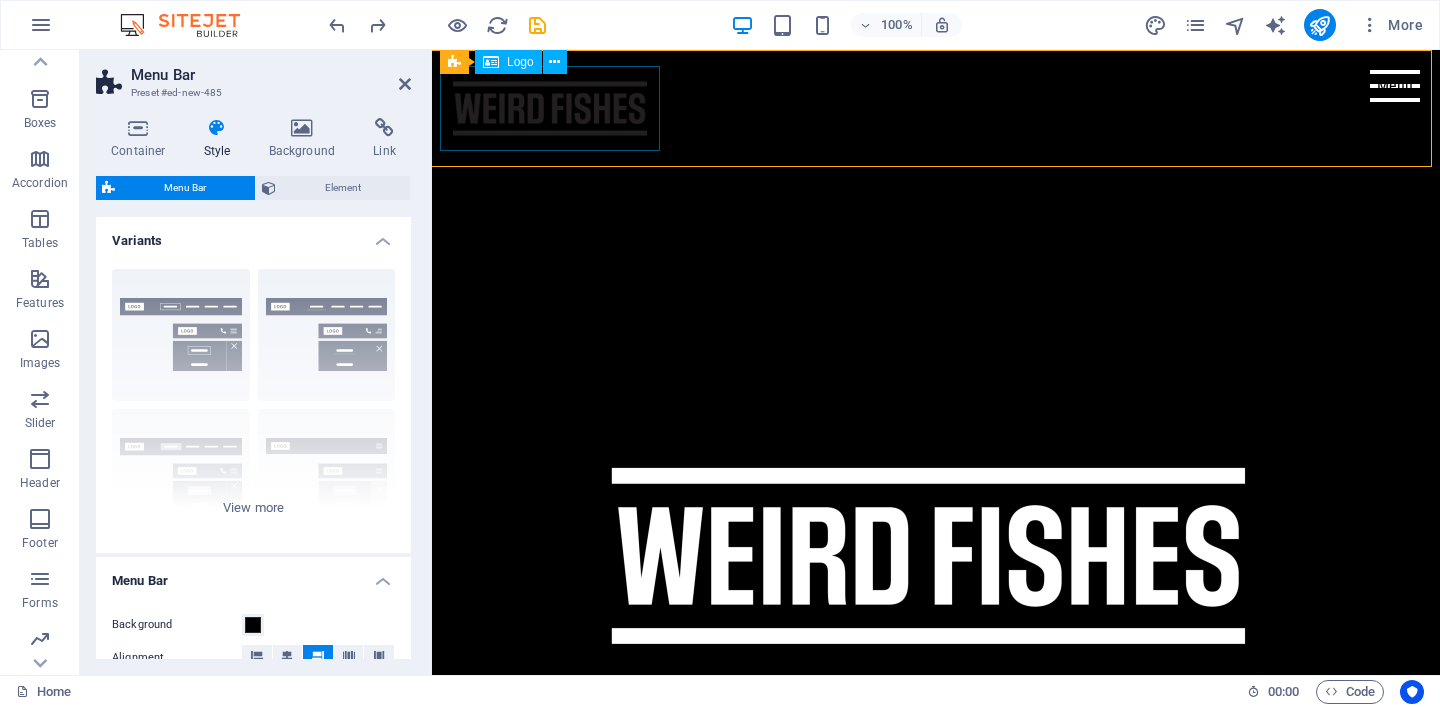 click at bounding box center [928, 108] 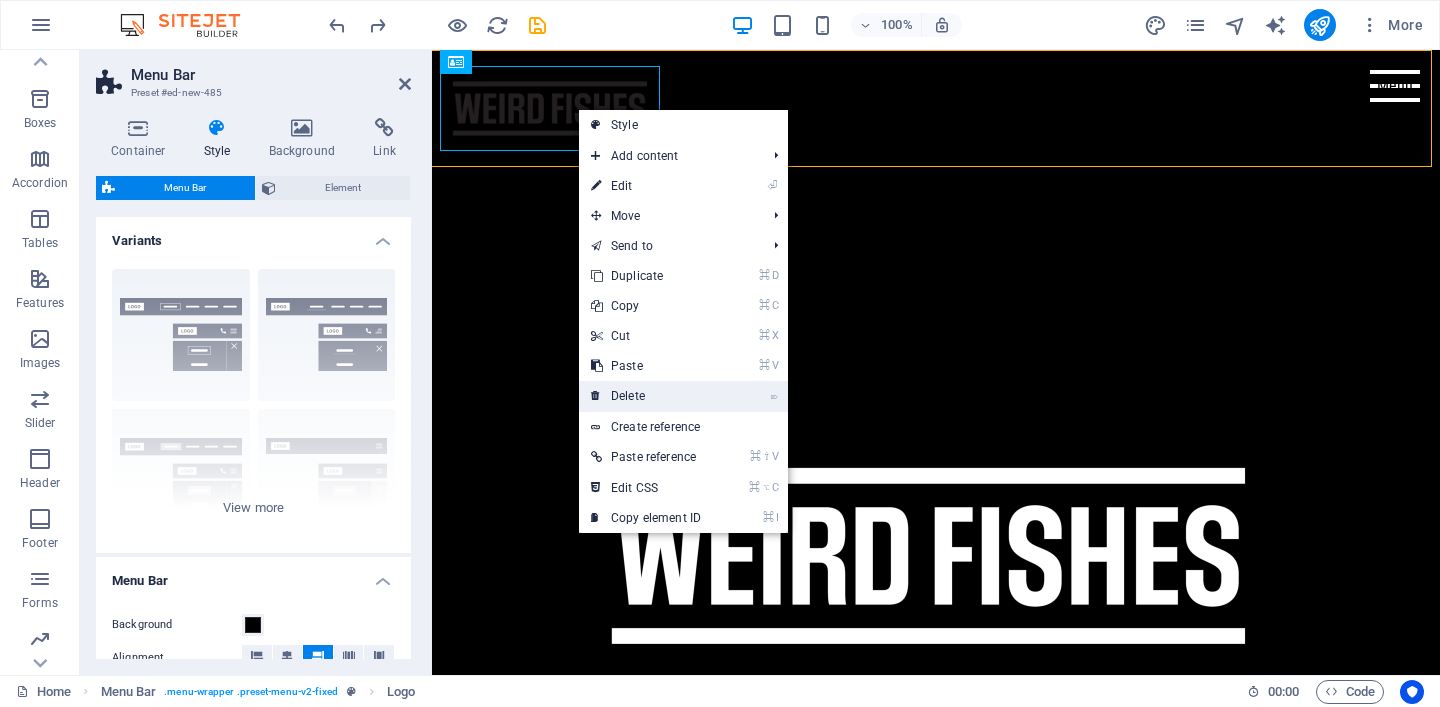 click on "⌦  Delete" at bounding box center (646, 396) 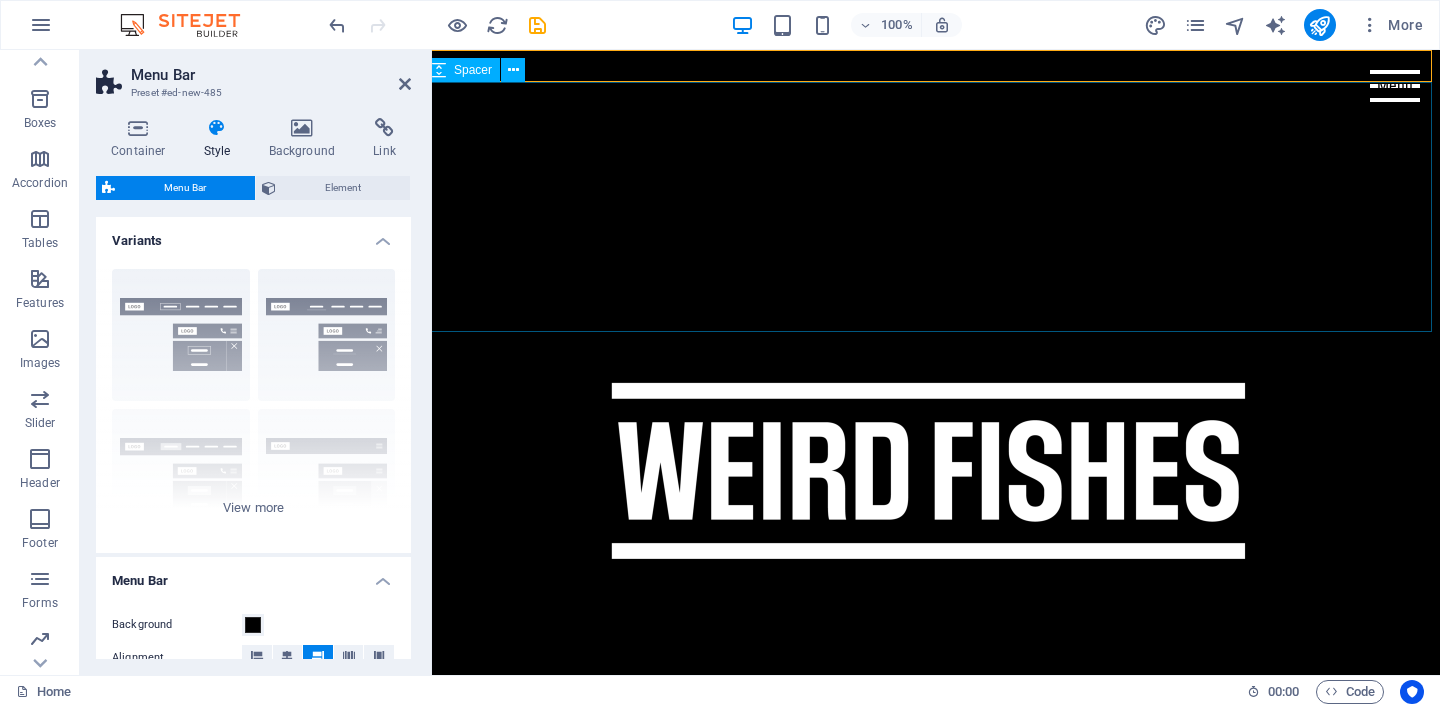 click at bounding box center (928, 207) 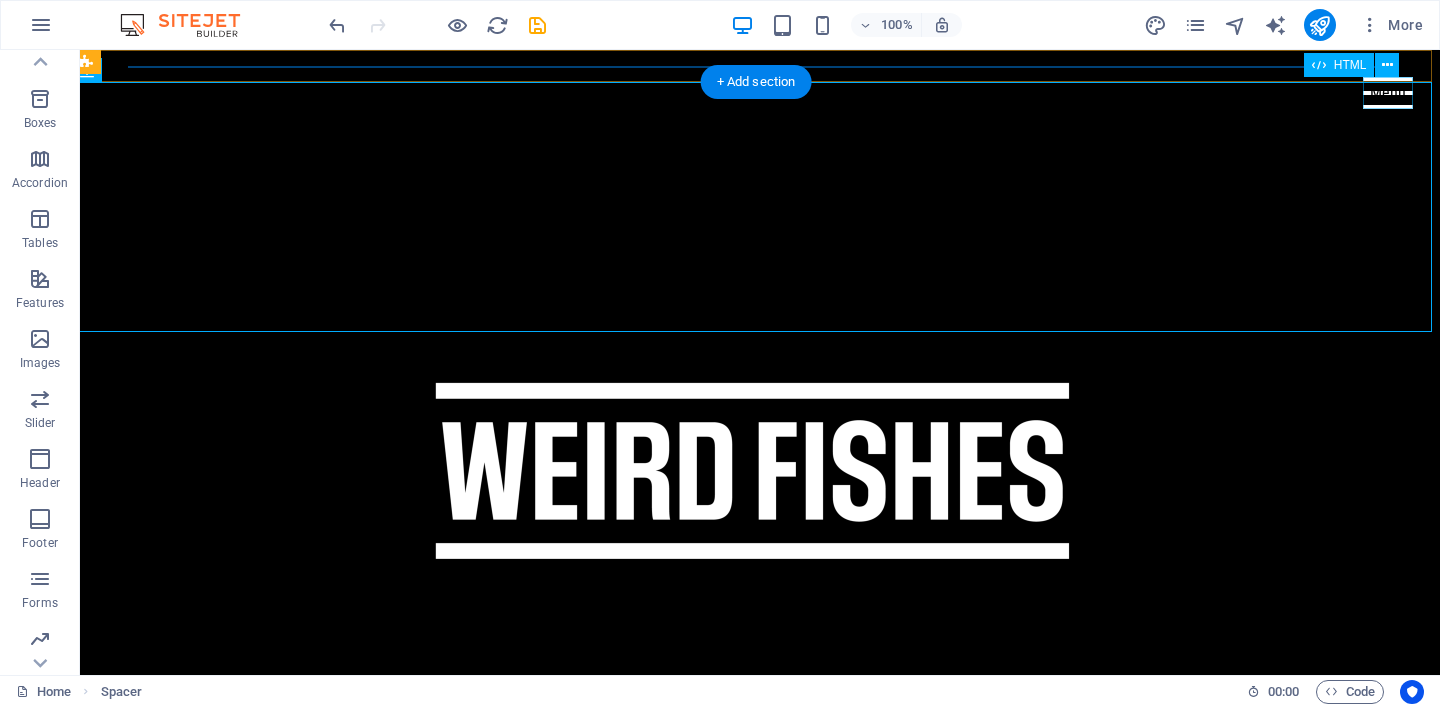 click on "Menu" at bounding box center (1388, 93) 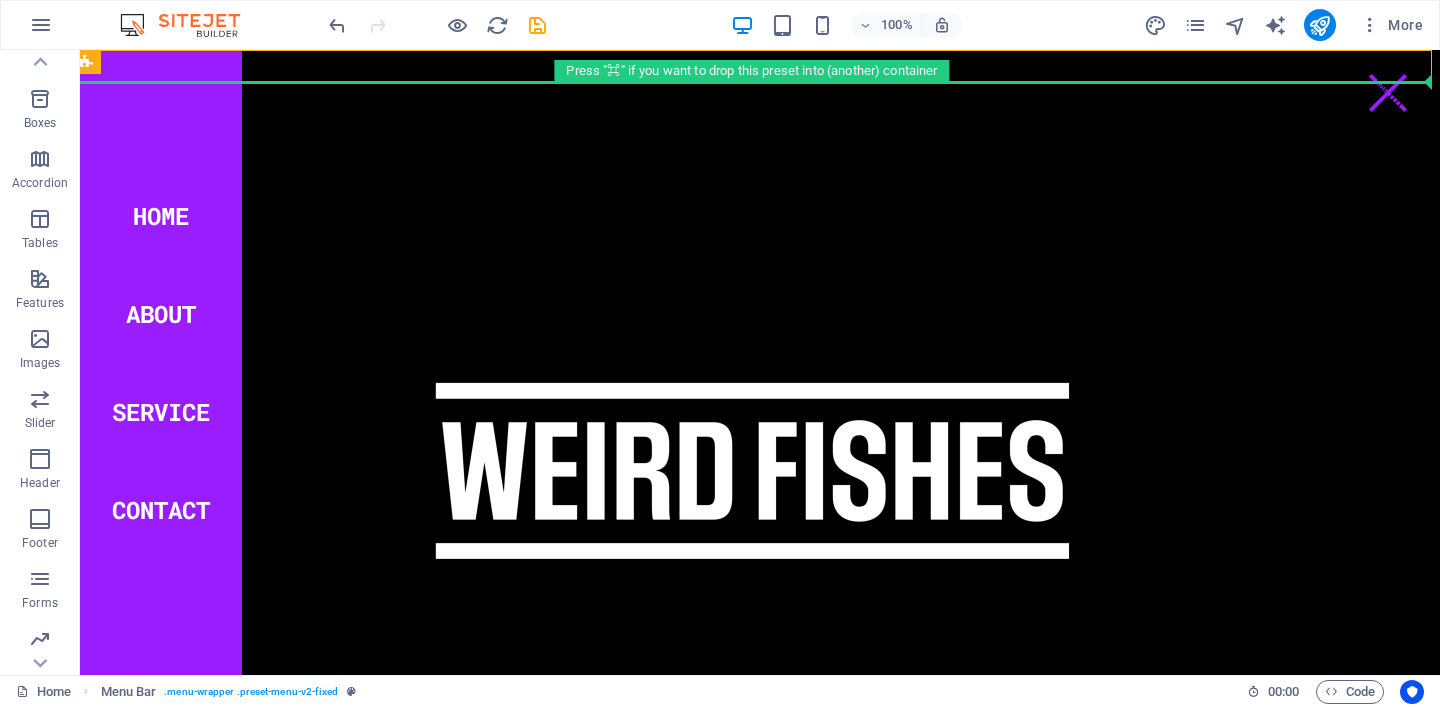 drag, startPoint x: 184, startPoint y: 113, endPoint x: 1439, endPoint y: 182, distance: 1256.8954 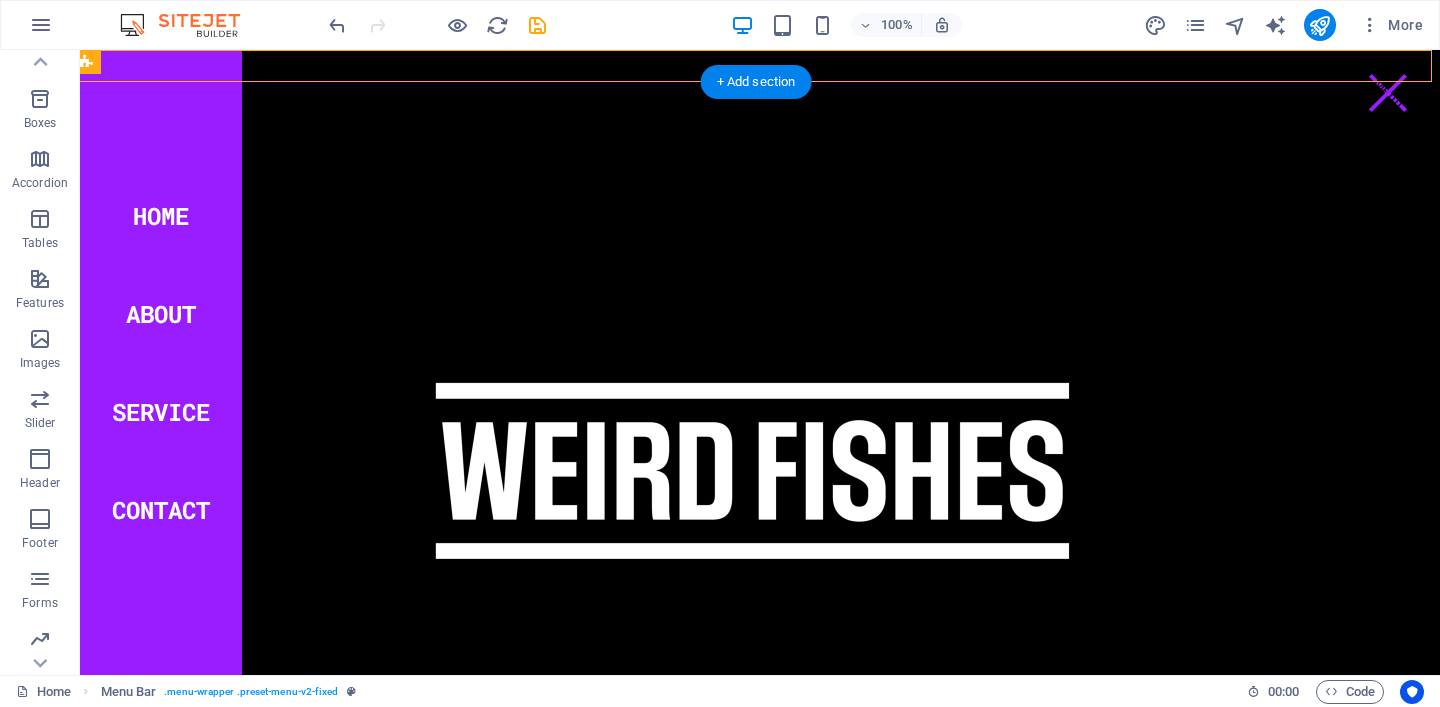 click on "Menu" at bounding box center [1388, 93] 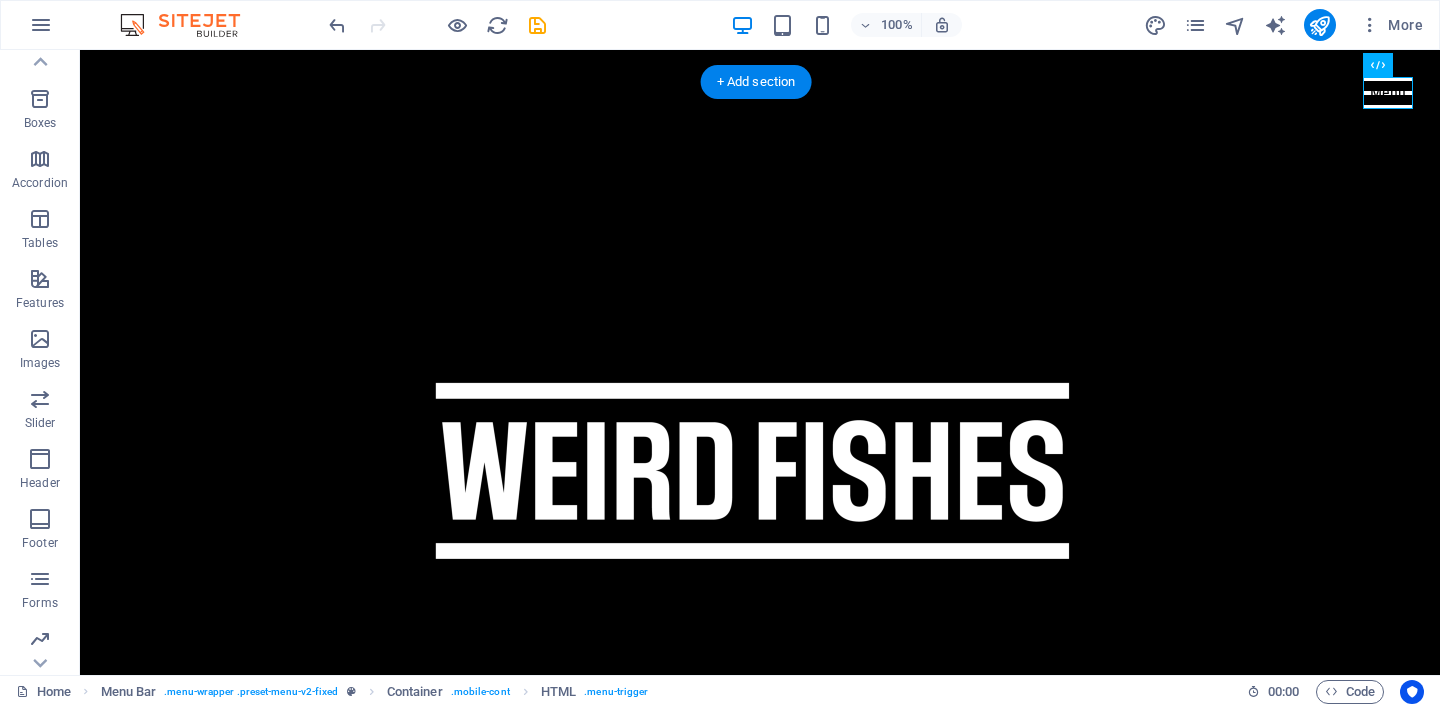 click on "Menu" at bounding box center [1388, 93] 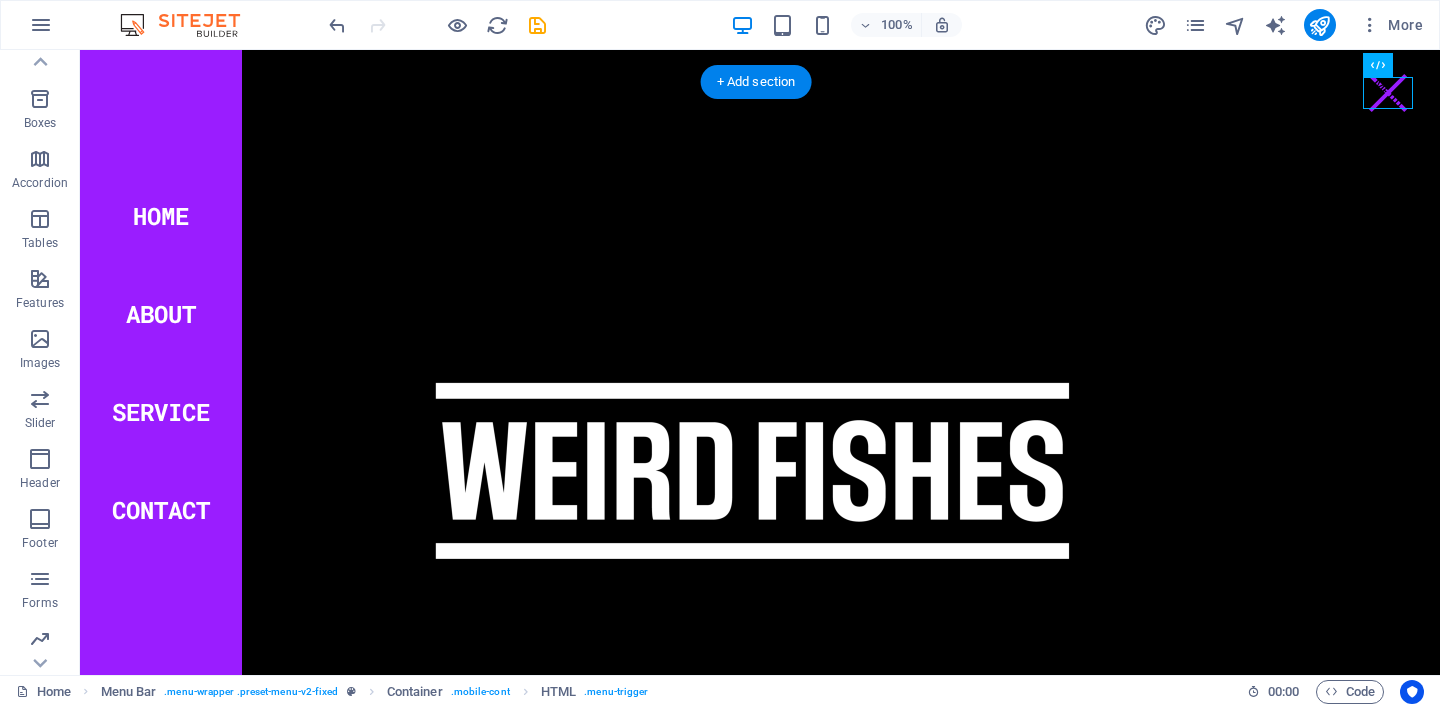 click on "Menu" at bounding box center [1388, 93] 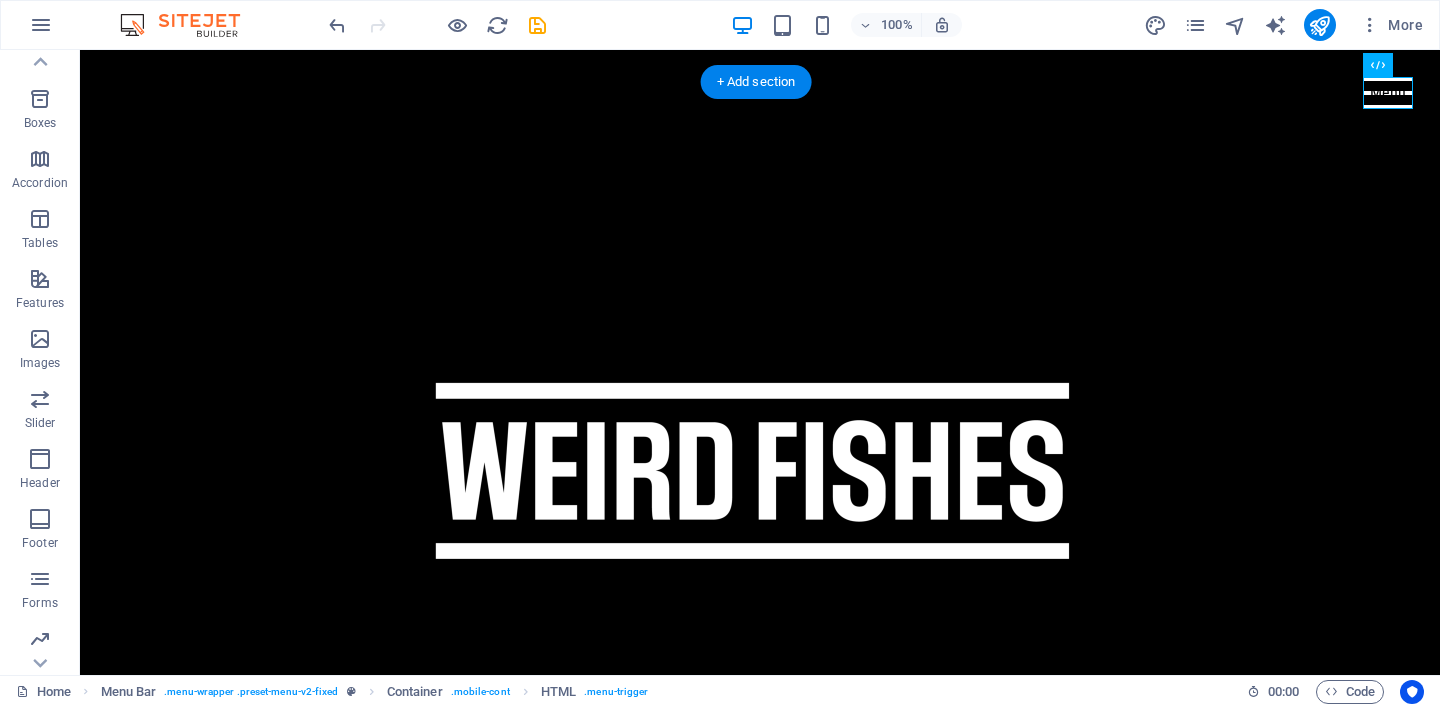 click on "Menu" at bounding box center [1388, 93] 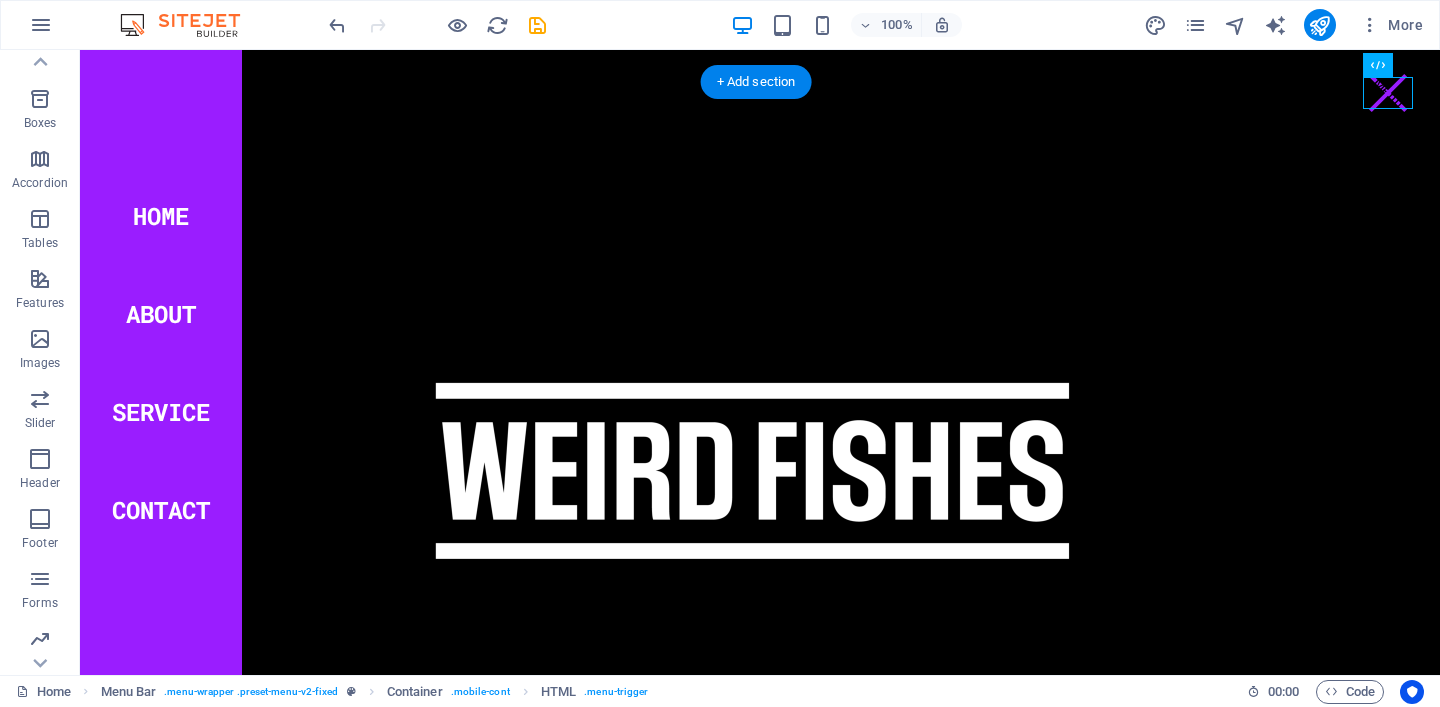 click on "Menu" at bounding box center [1388, 93] 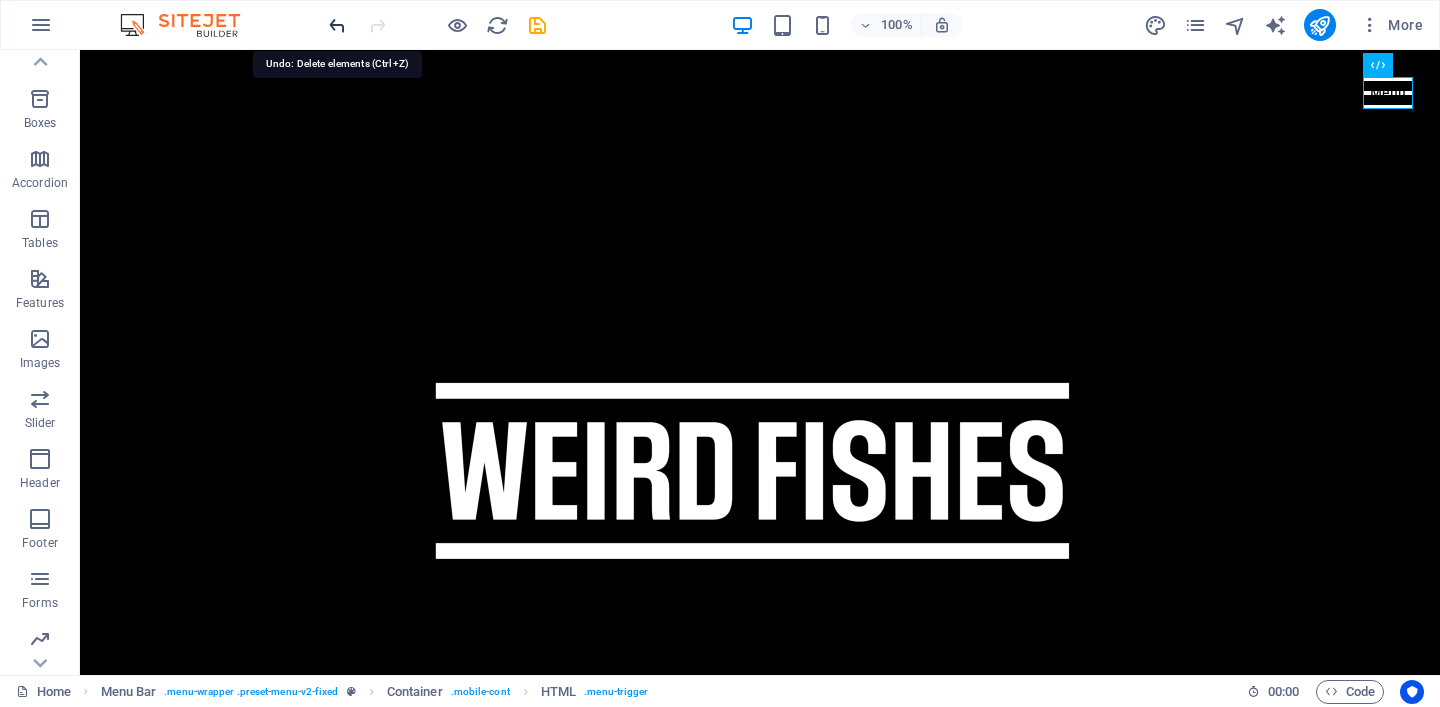 click at bounding box center (337, 25) 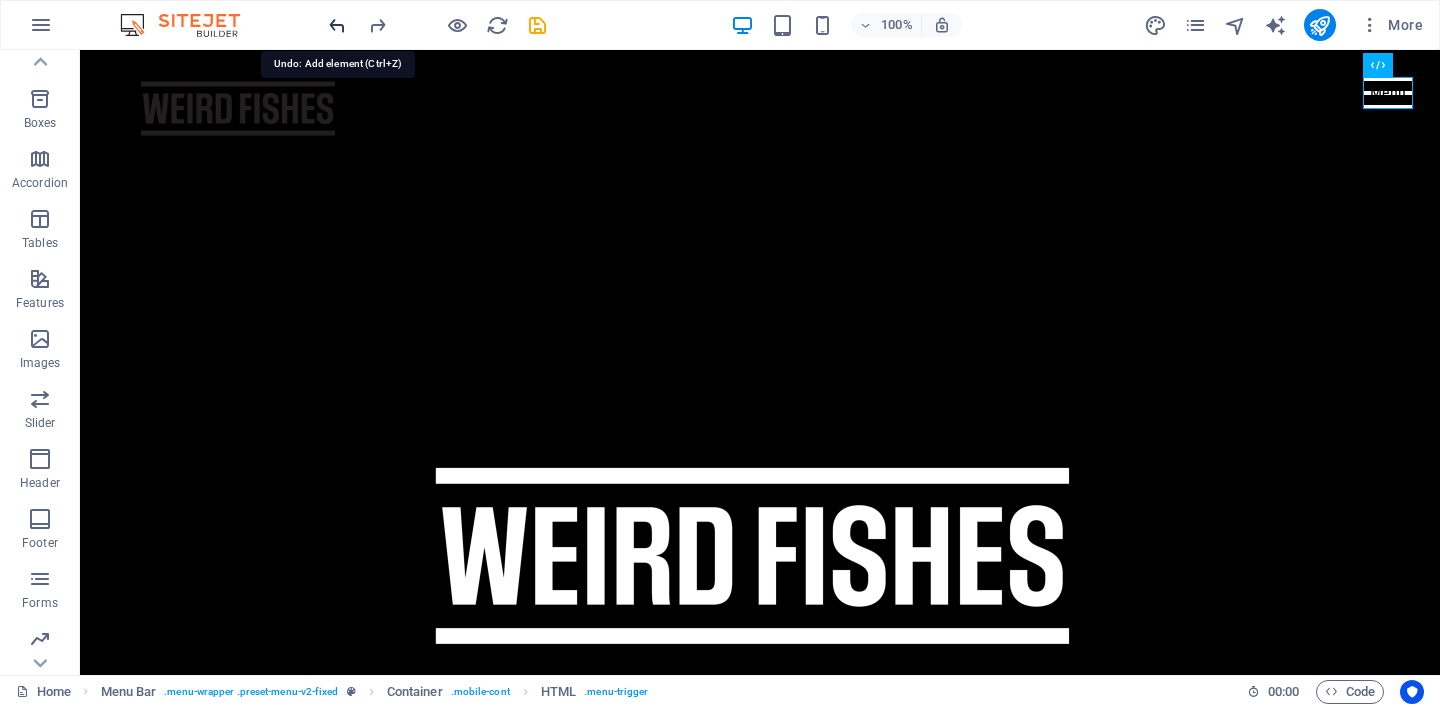 click at bounding box center [337, 25] 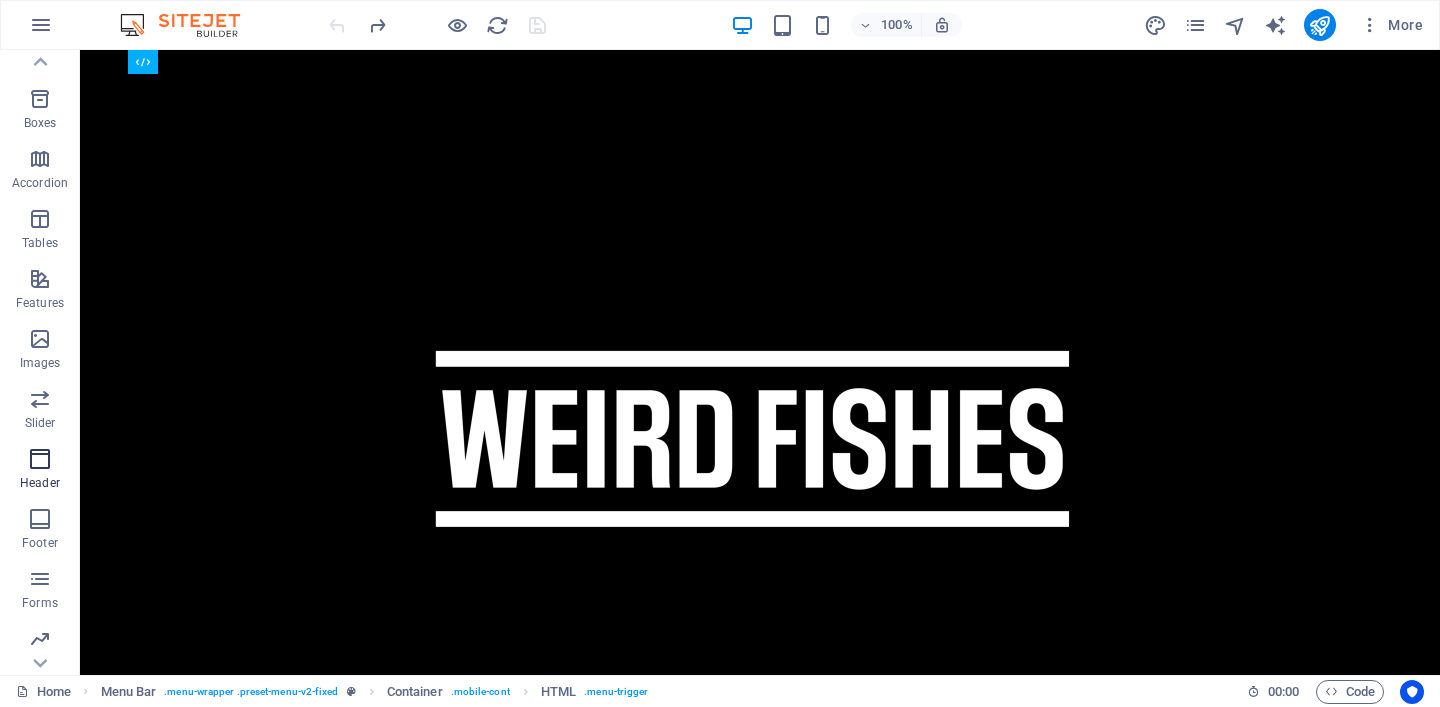 click at bounding box center [40, 459] 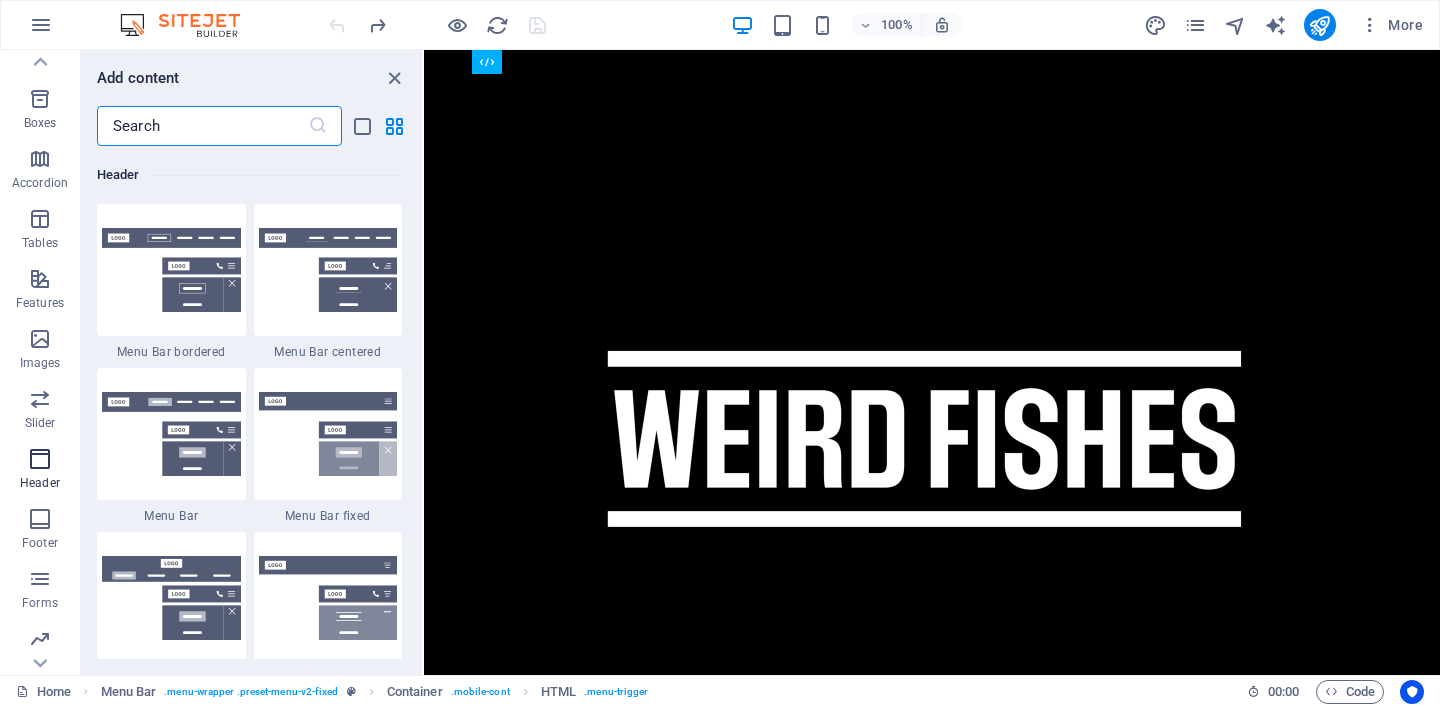 scroll, scrollTop: 12042, scrollLeft: 0, axis: vertical 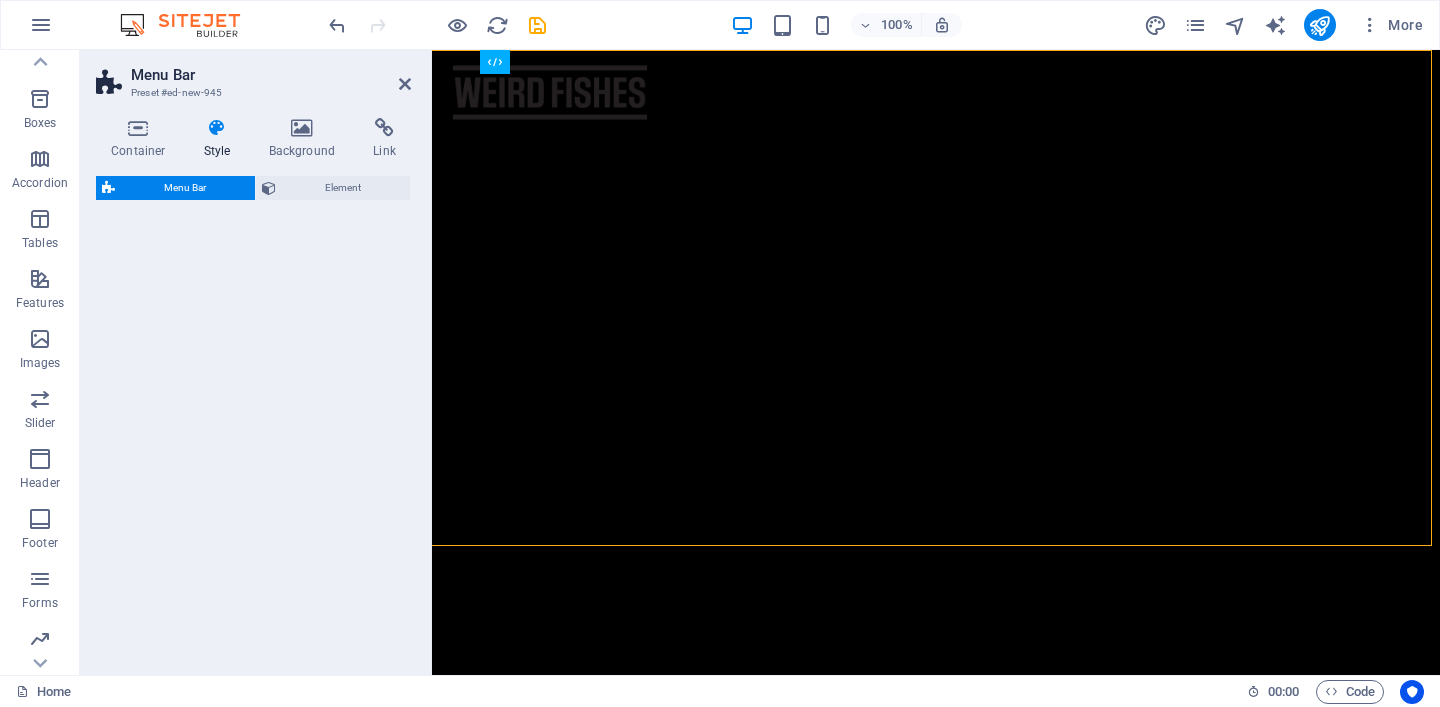 select on "rem" 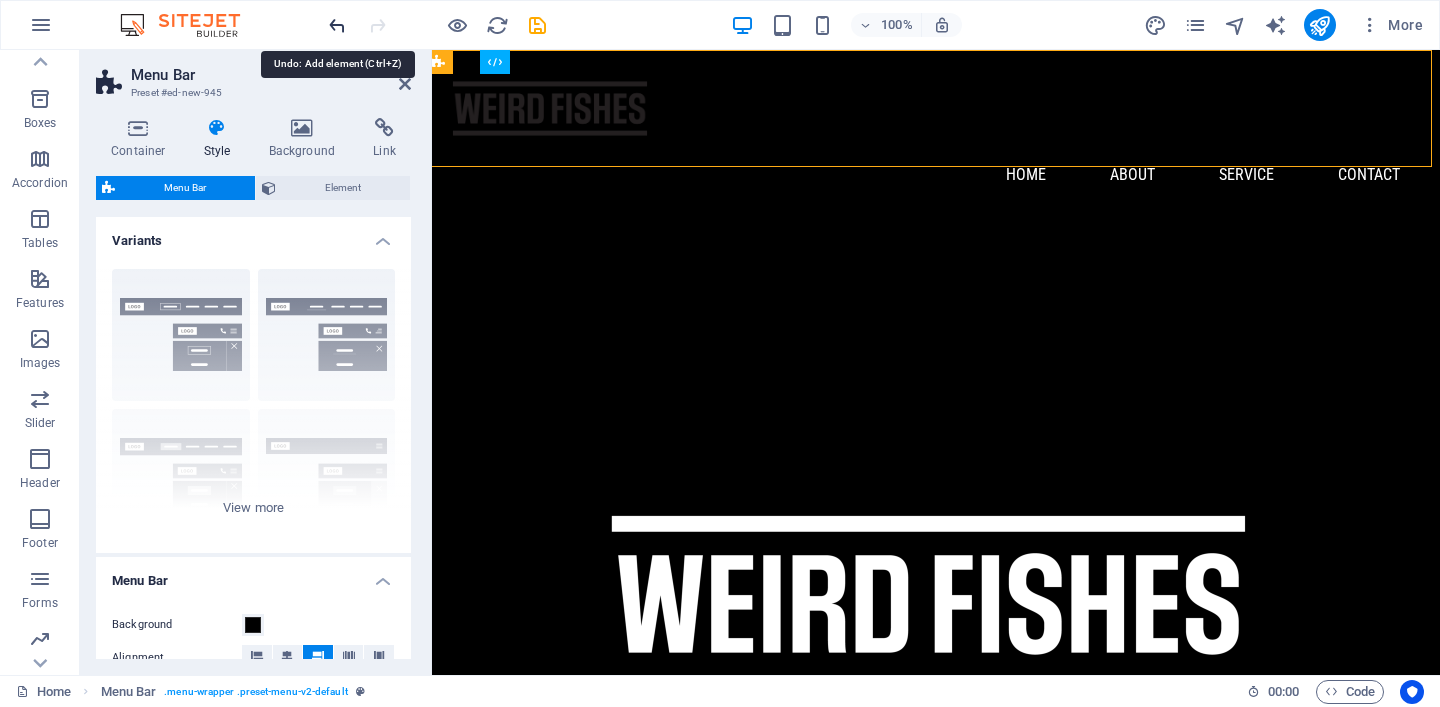 click at bounding box center [337, 25] 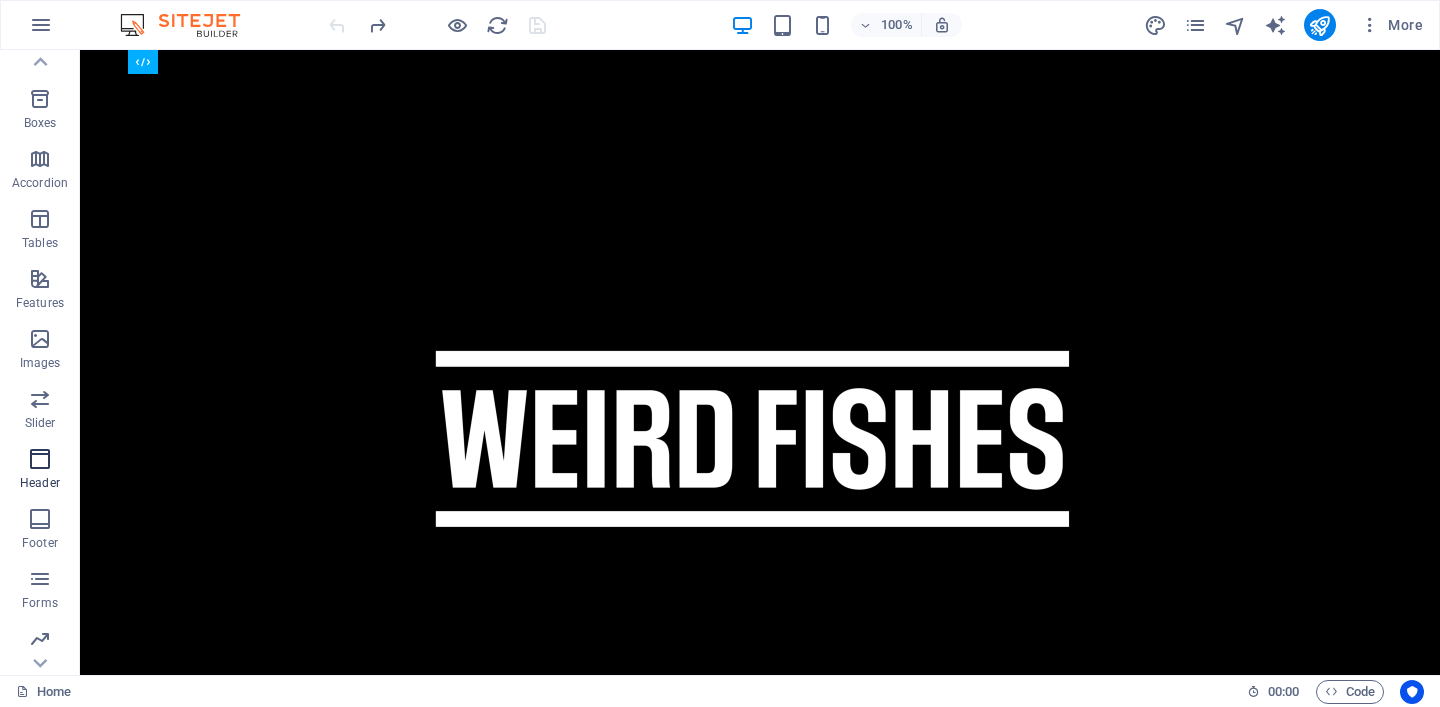 click at bounding box center (40, 459) 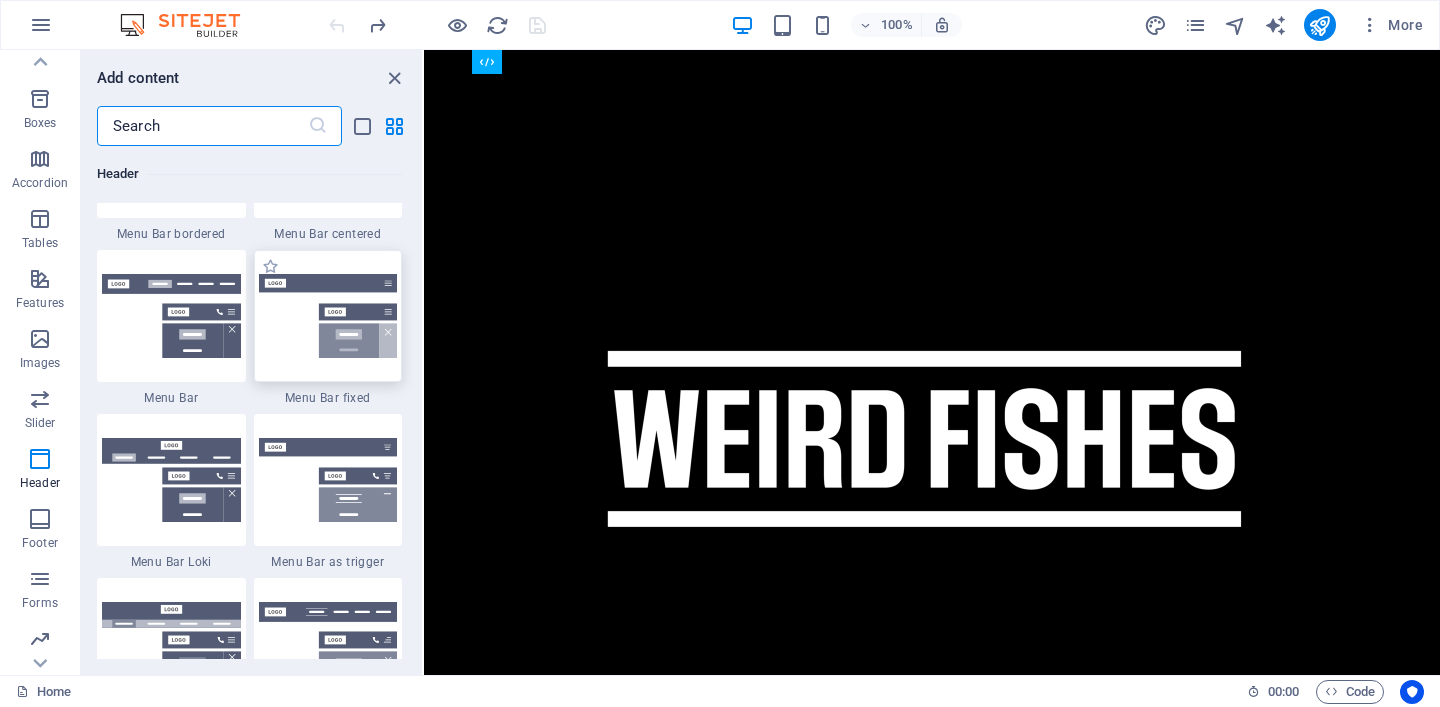 scroll, scrollTop: 12160, scrollLeft: 0, axis: vertical 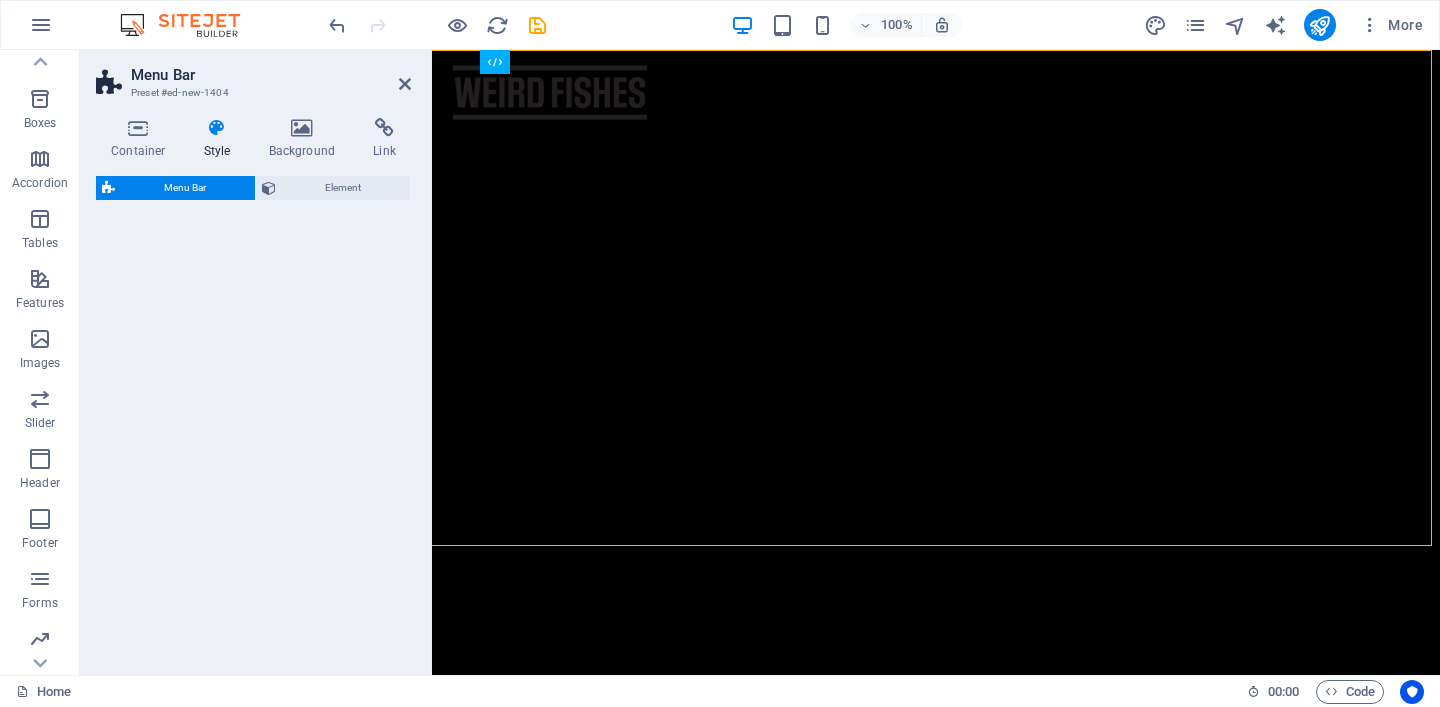 select on "rem" 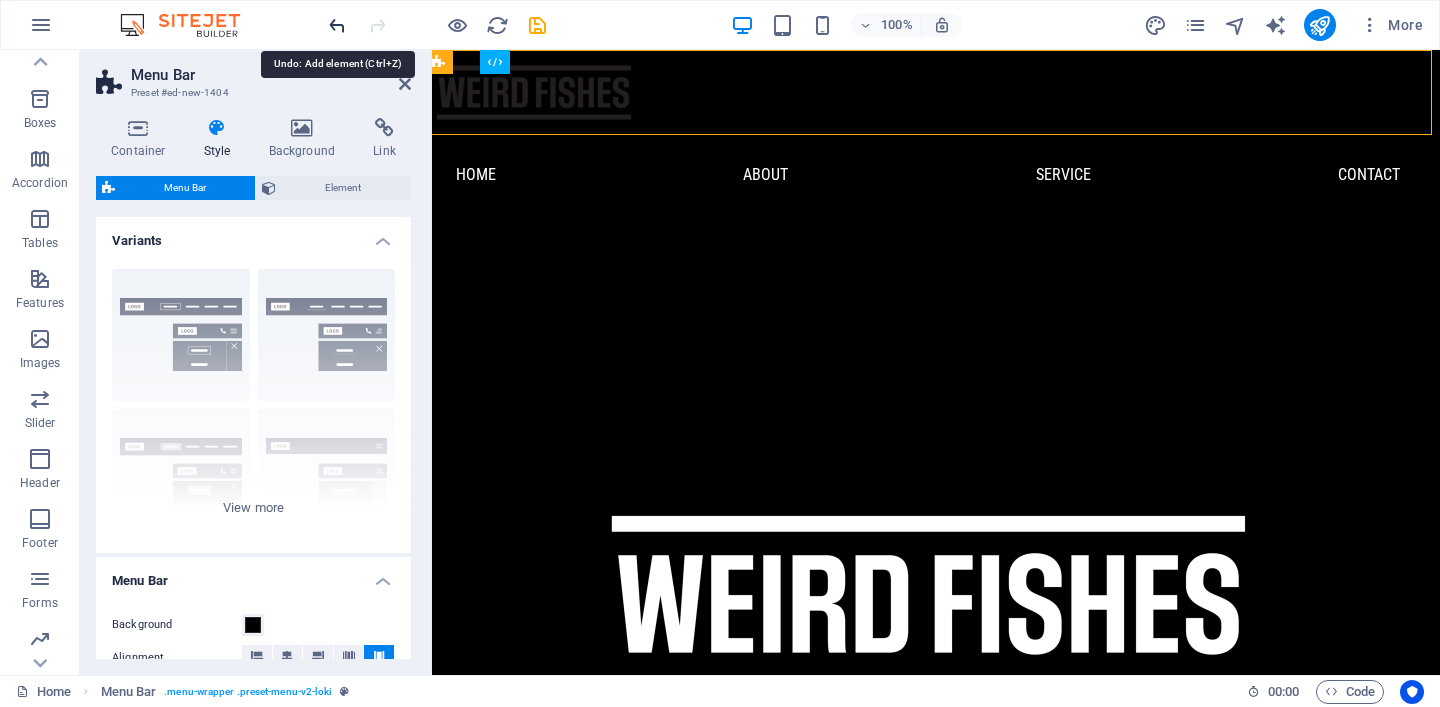 click at bounding box center [337, 25] 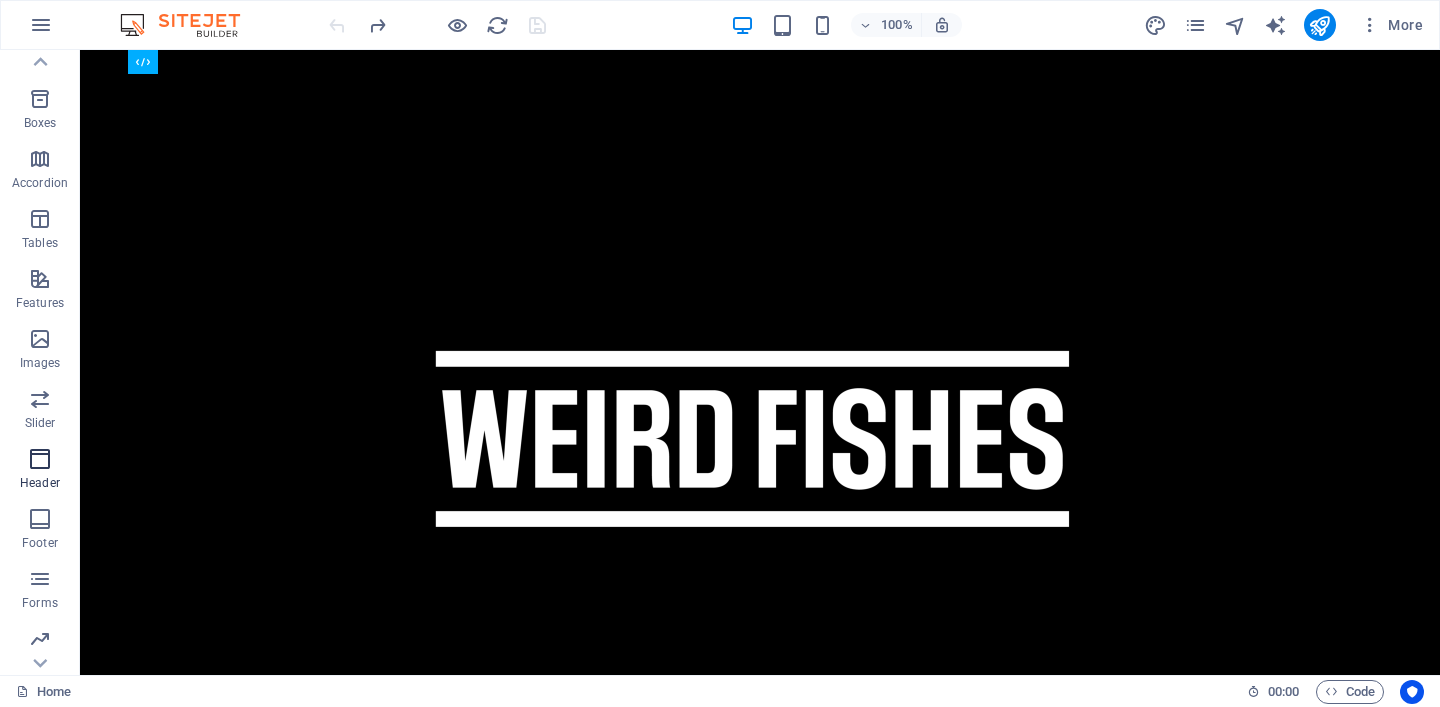 click at bounding box center (40, 459) 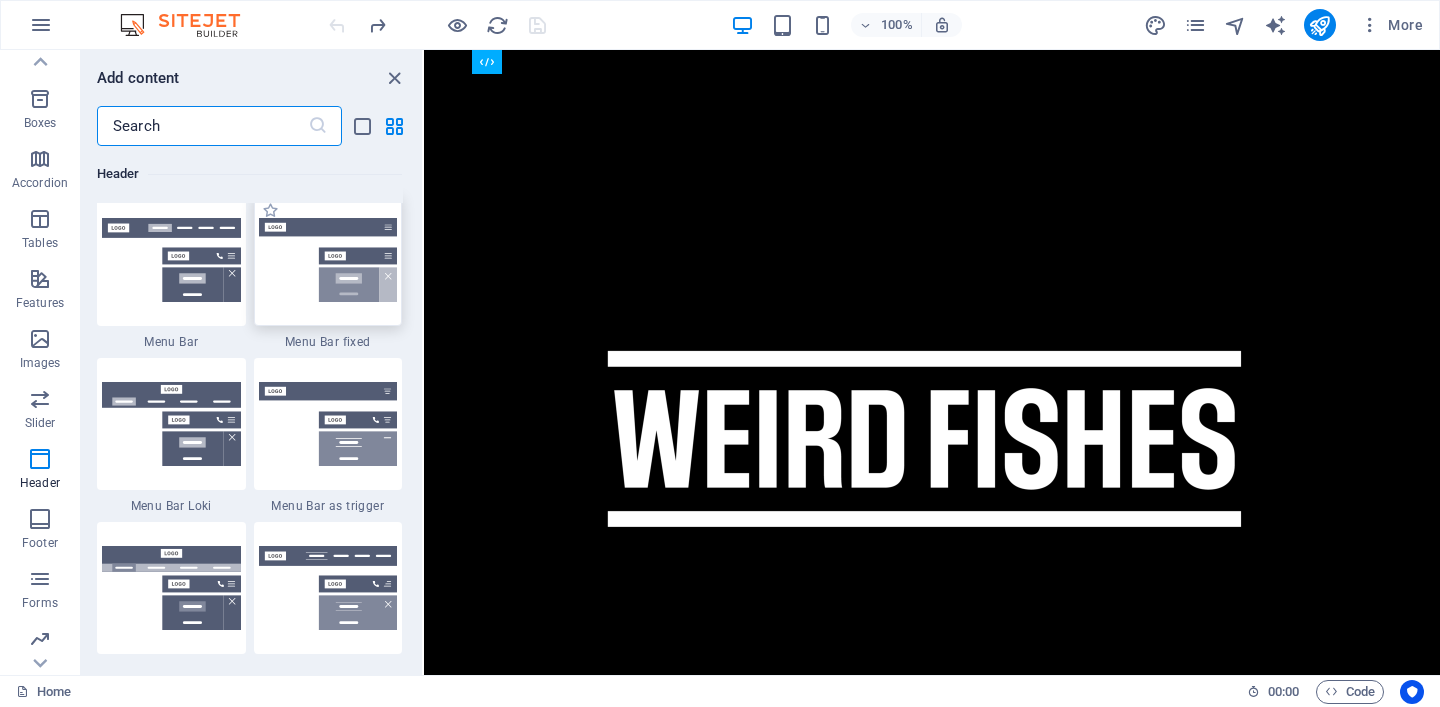 scroll, scrollTop: 12231, scrollLeft: 0, axis: vertical 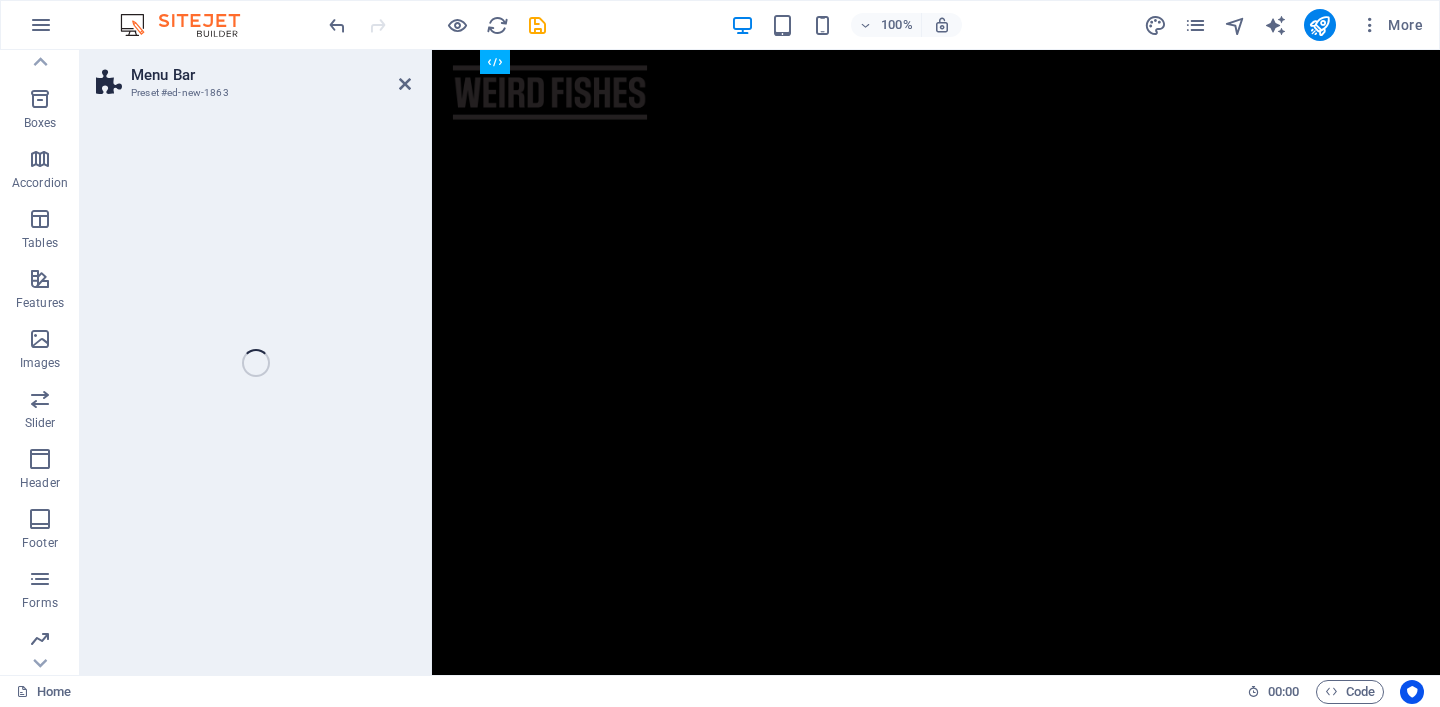 select on "rem" 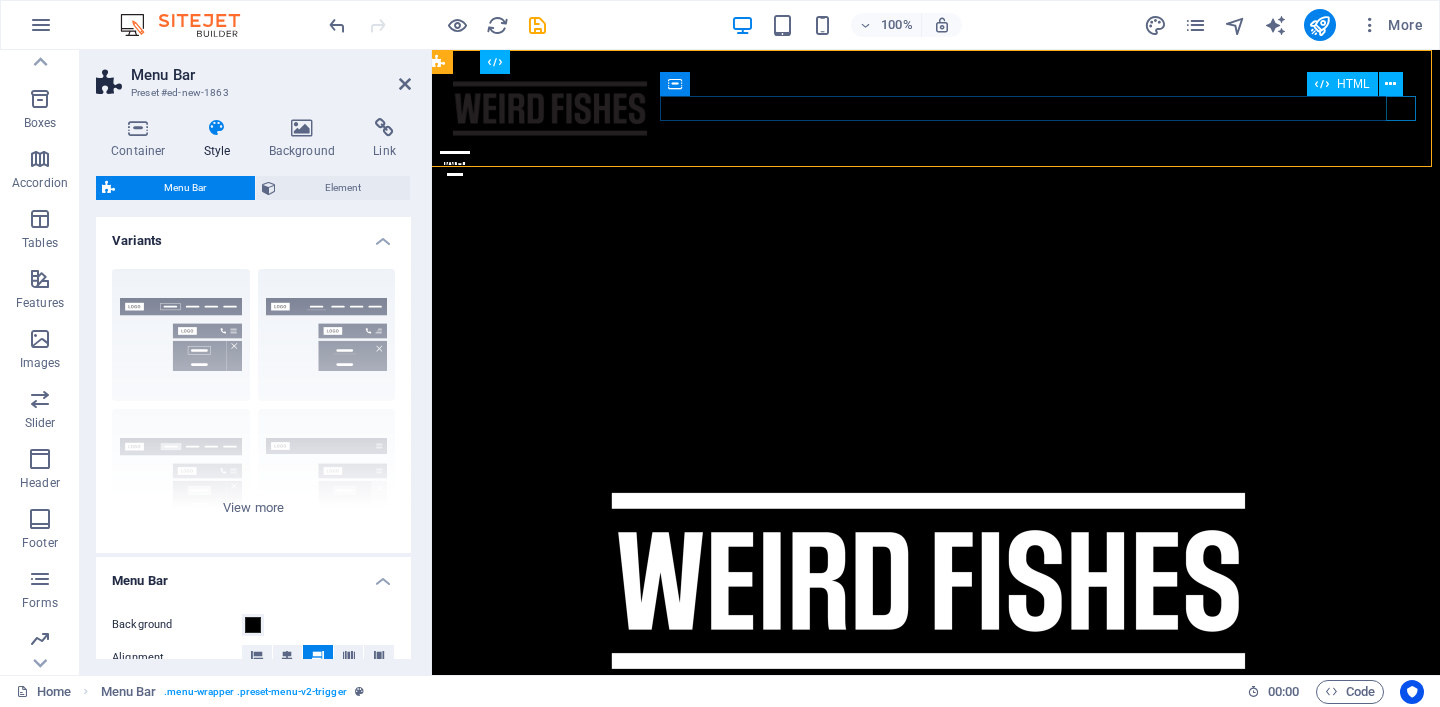 click on "Menu" at bounding box center [928, 163] 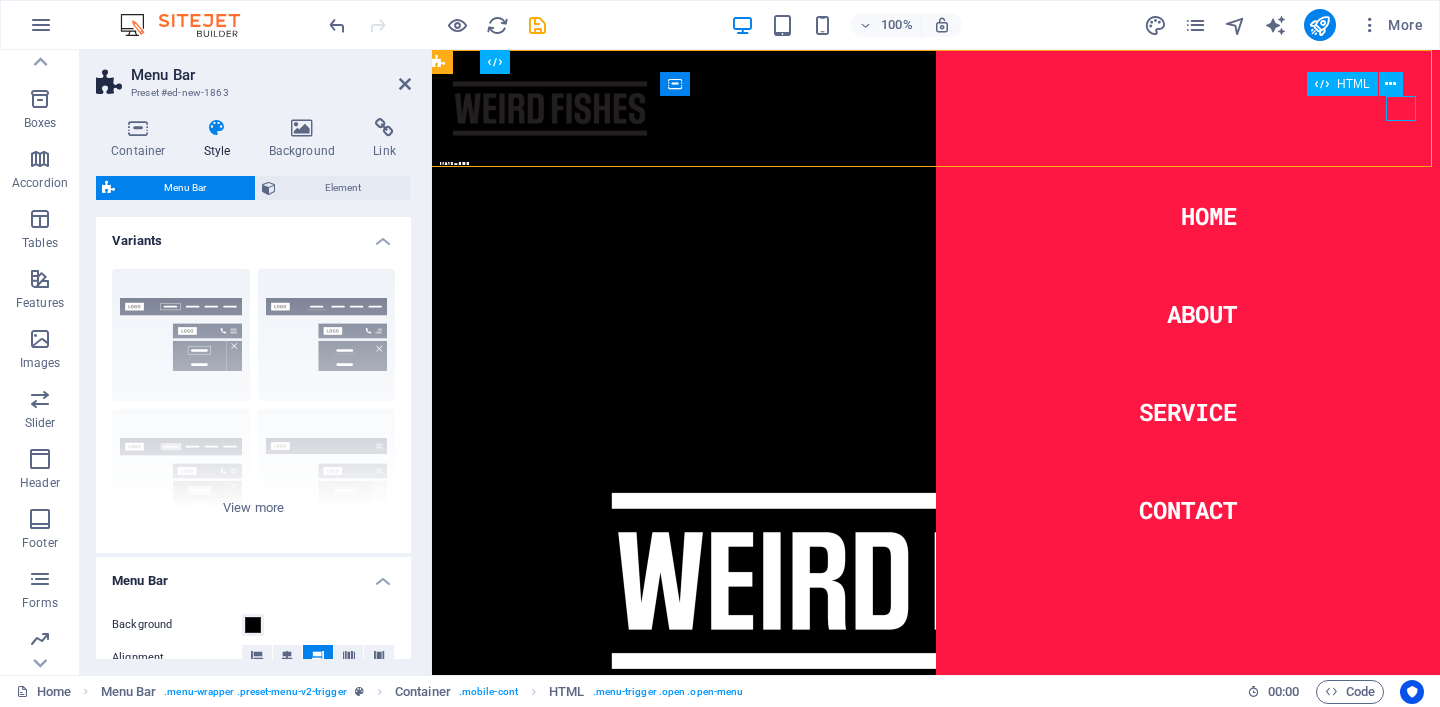 click on "Menu" at bounding box center [928, 163] 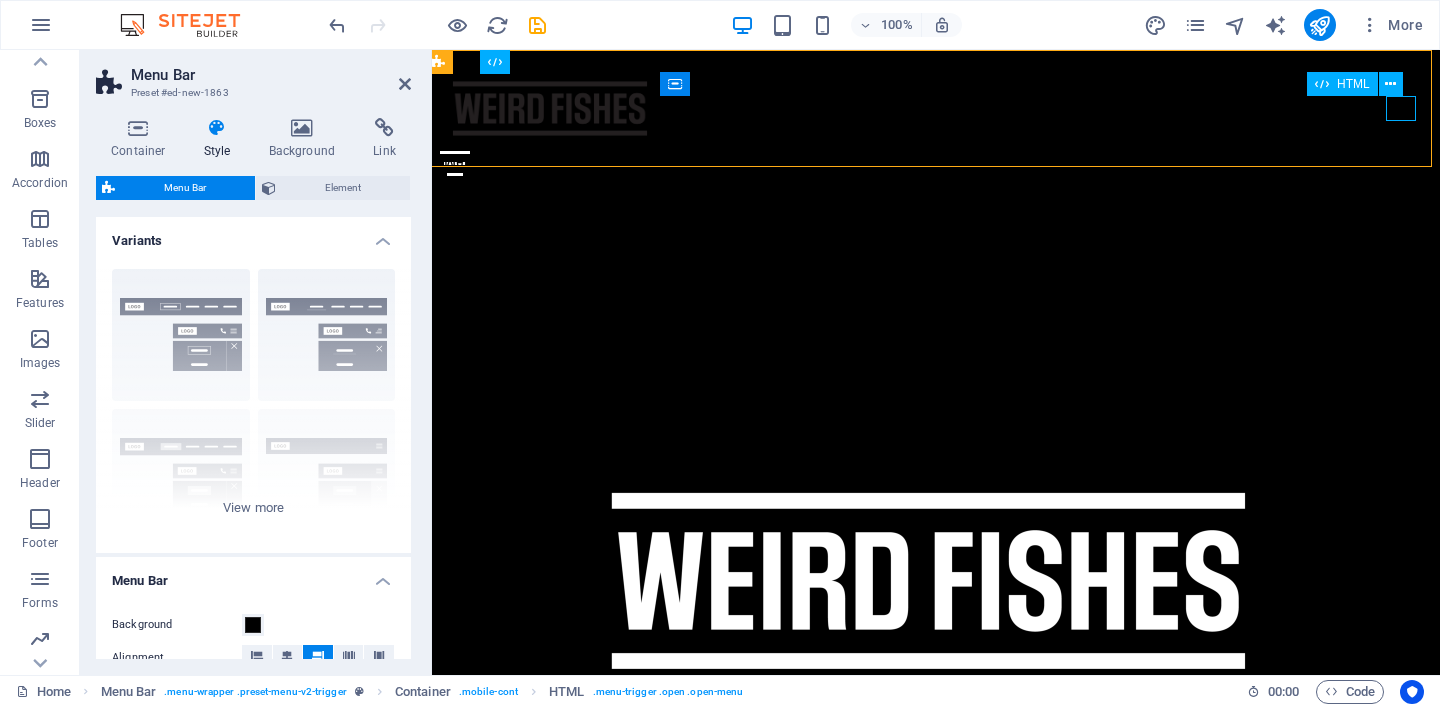 click on "Menu" at bounding box center [928, 163] 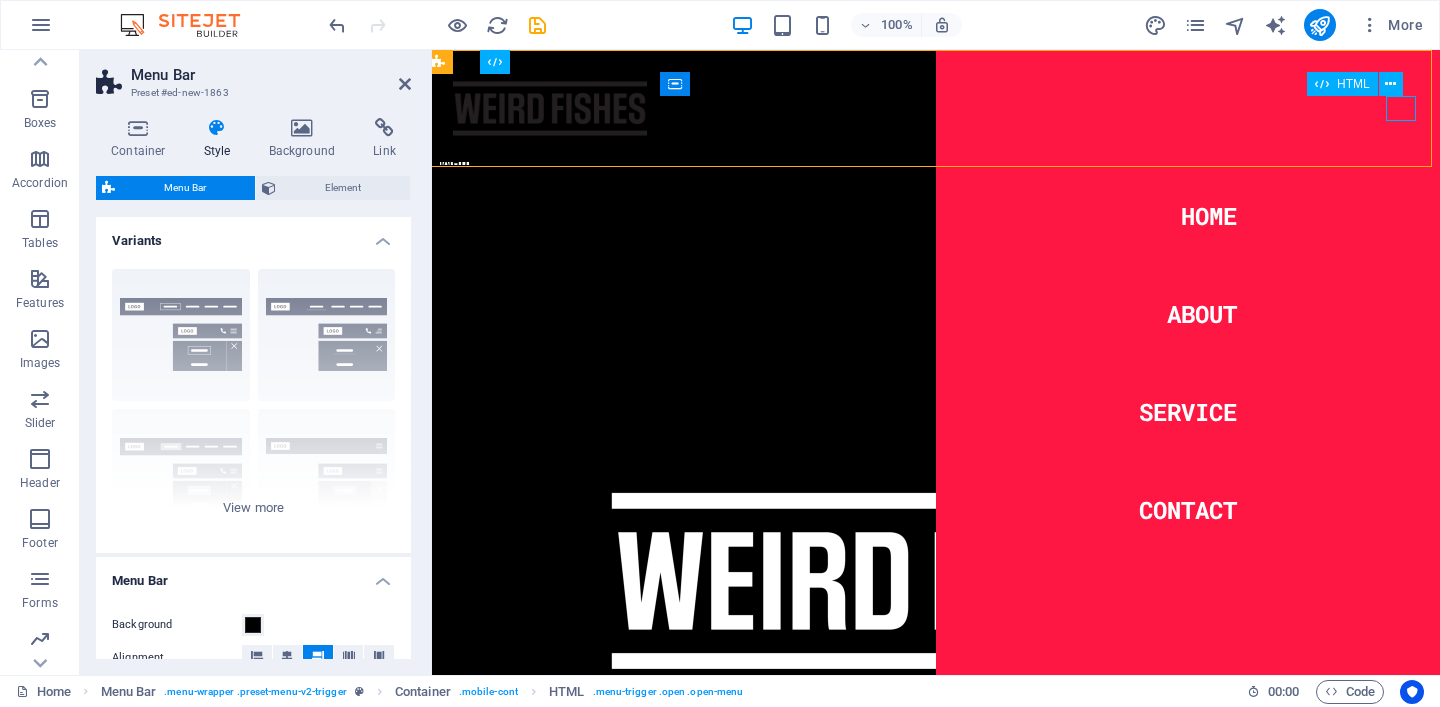 click on "Menu" at bounding box center [928, 163] 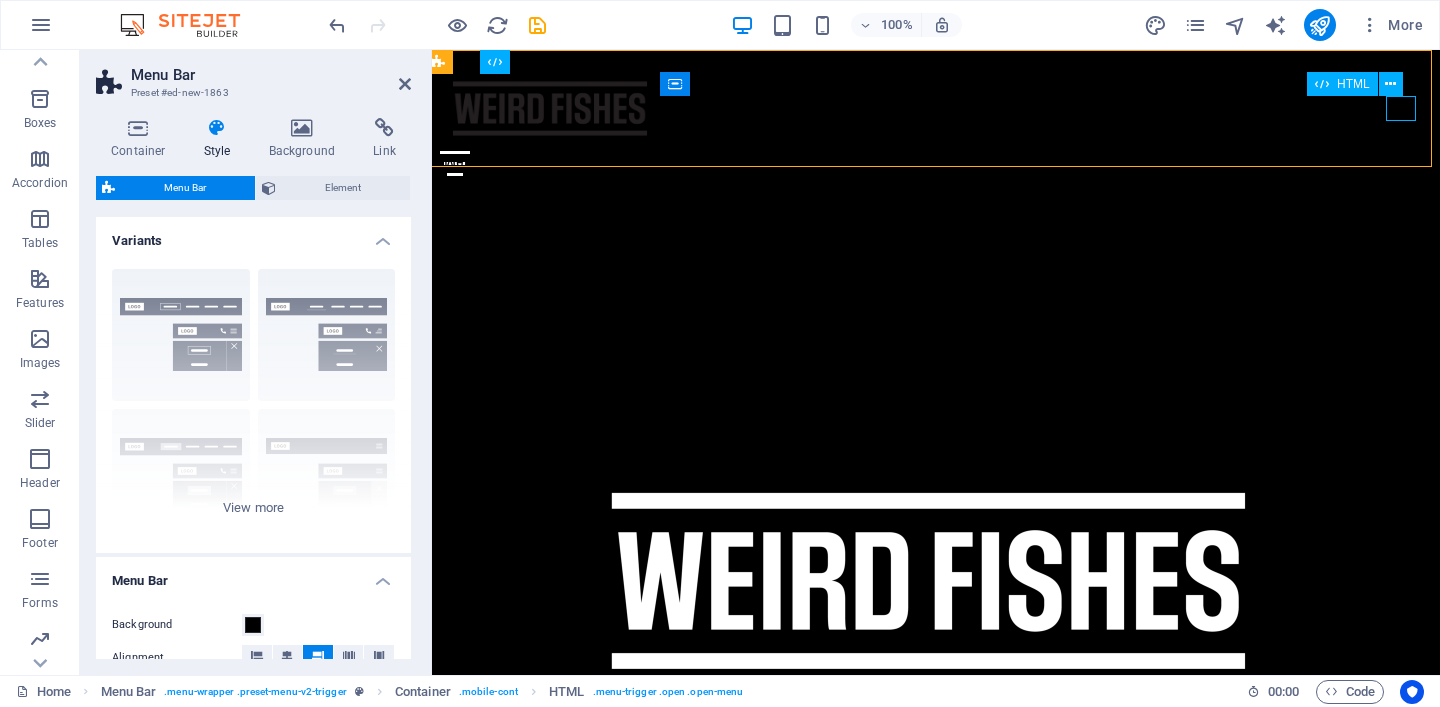 click on "Menu" at bounding box center [928, 163] 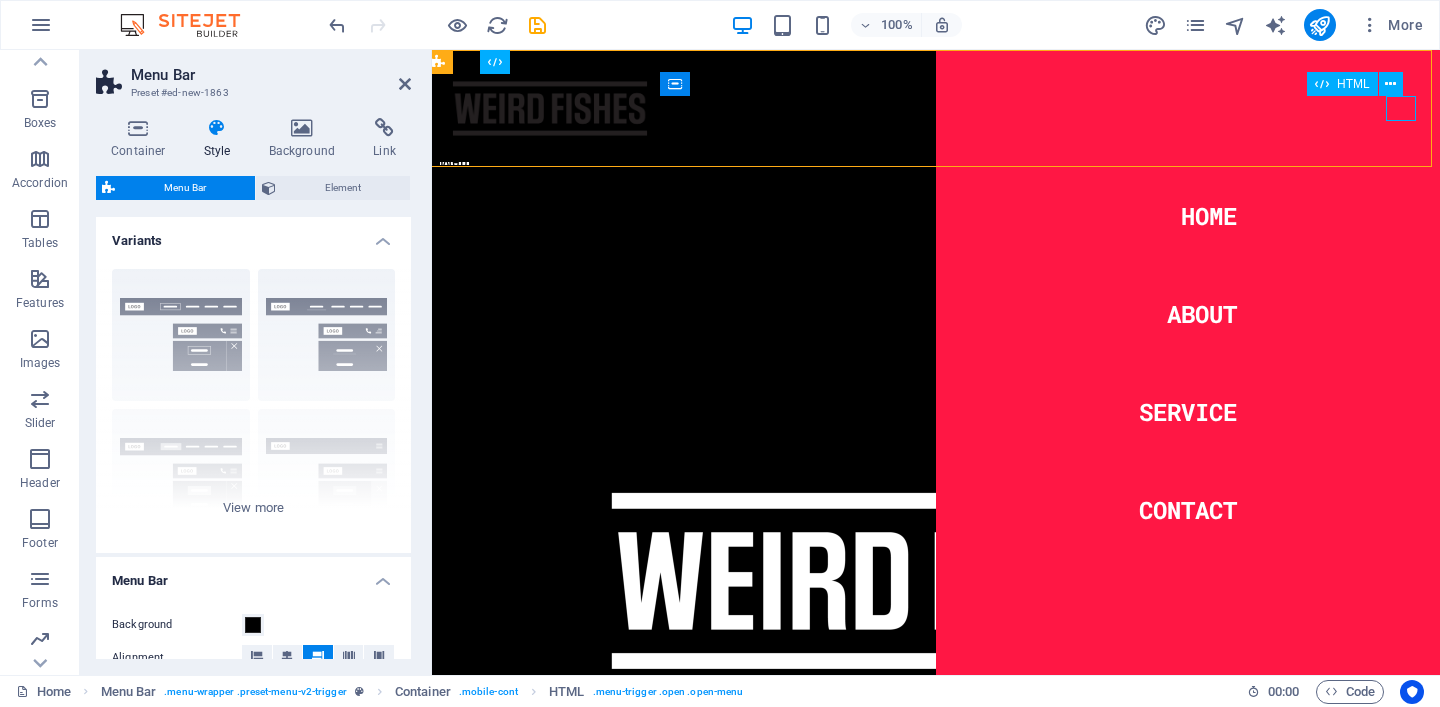 click on "Menu" at bounding box center [928, 163] 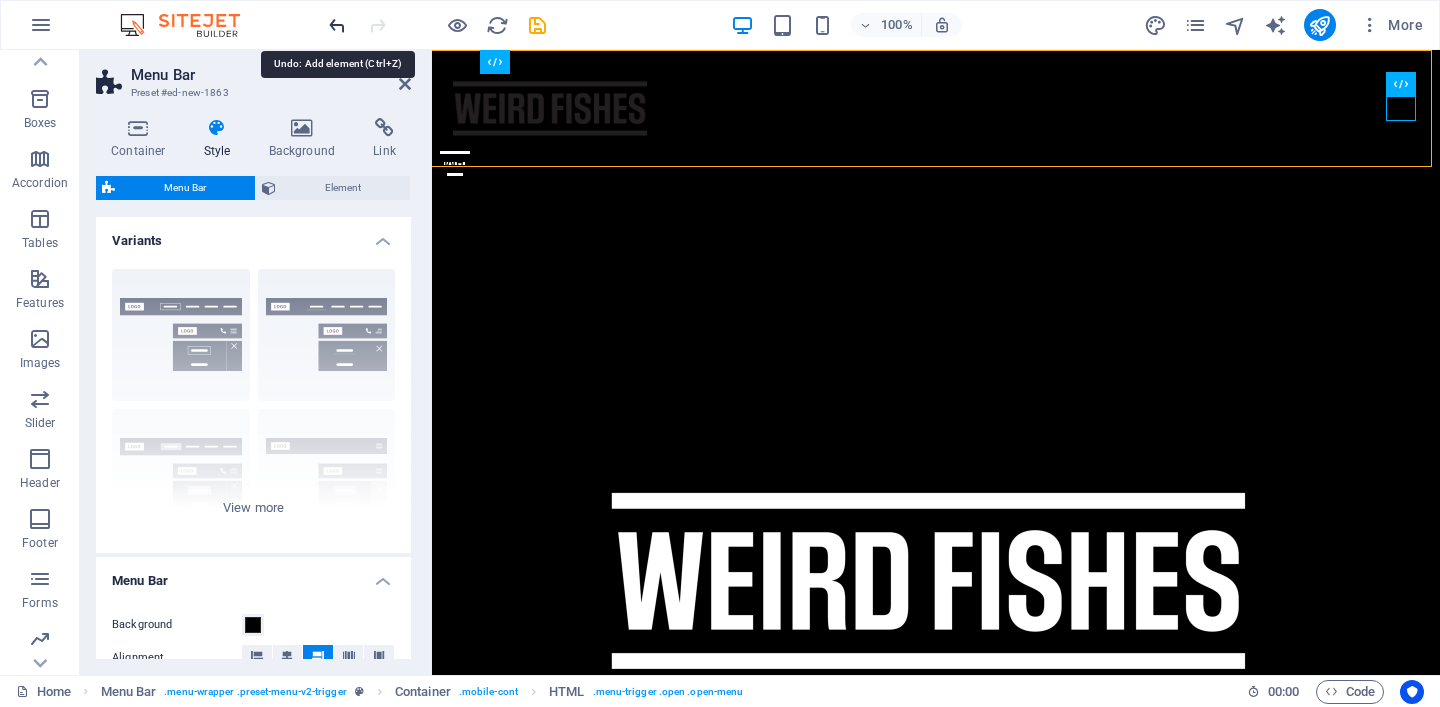 click at bounding box center (337, 25) 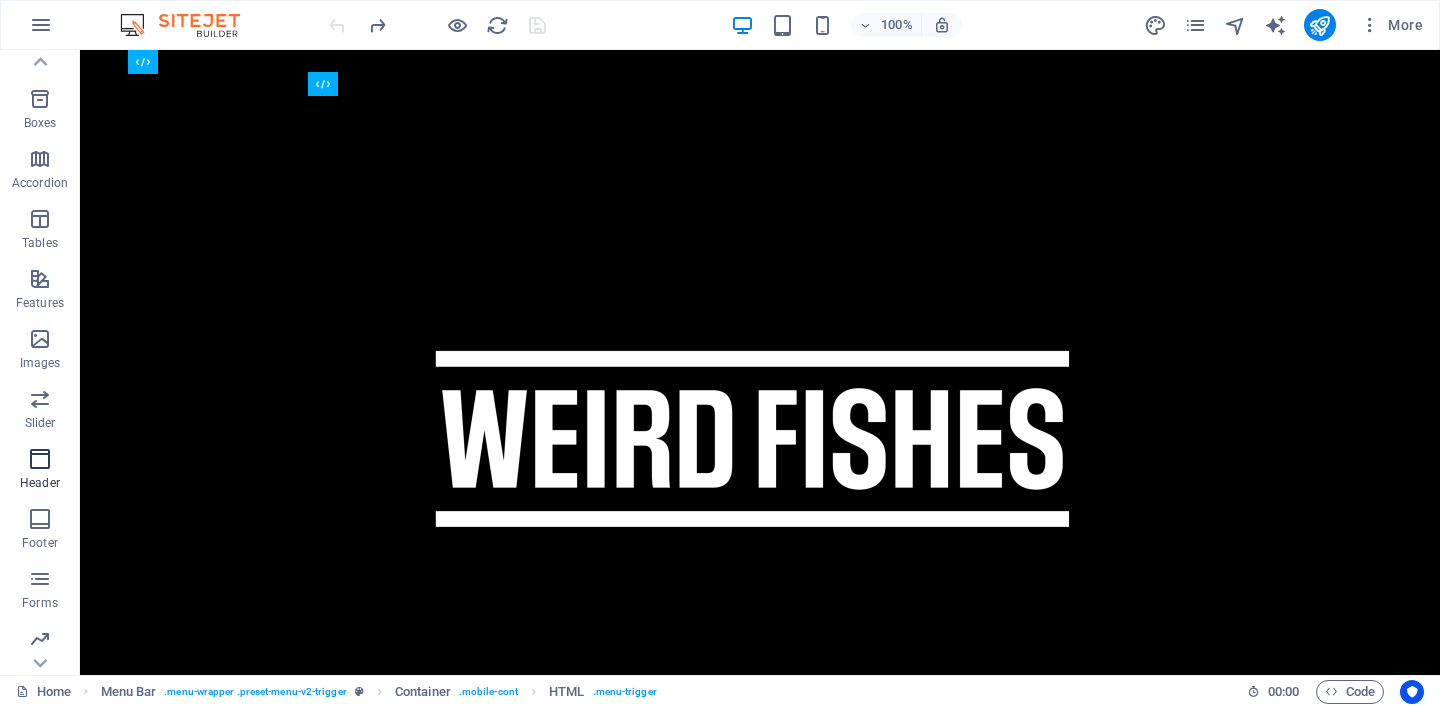 click on "Header" at bounding box center [40, 483] 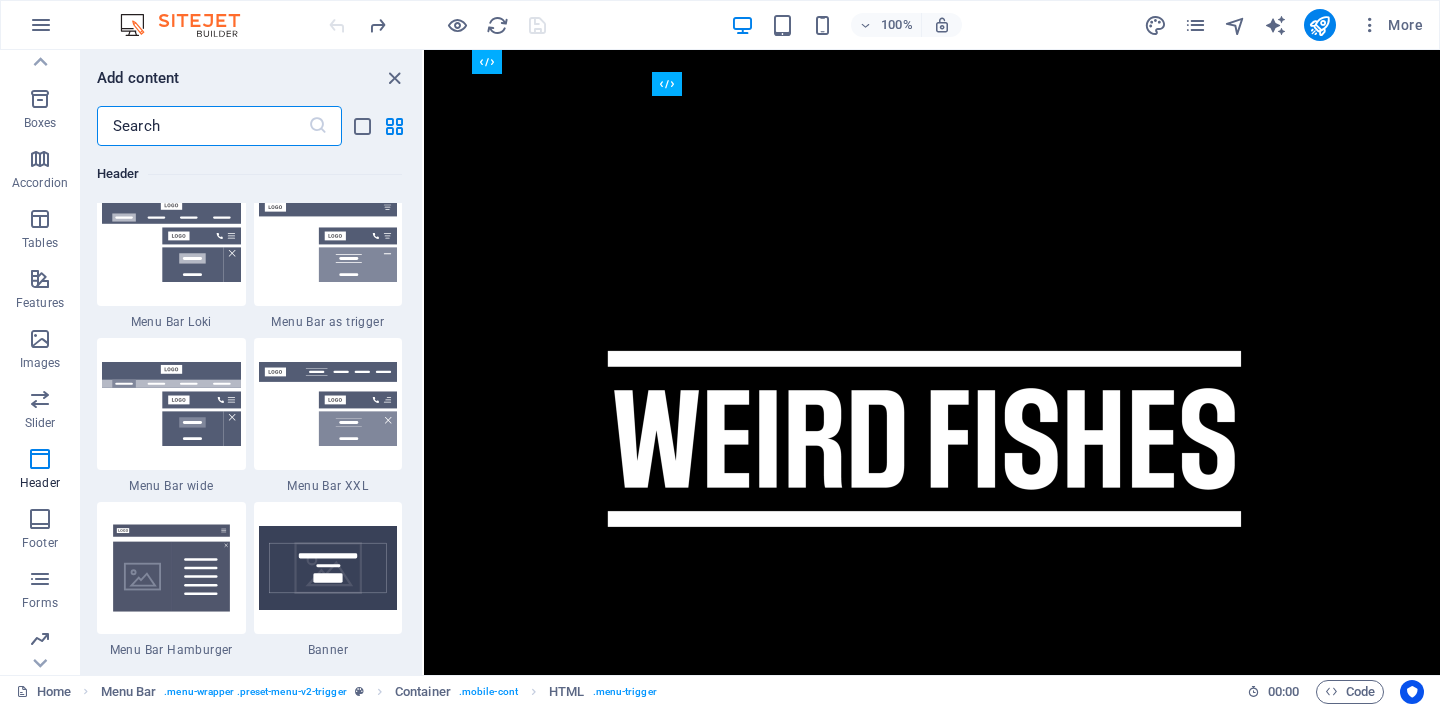 scroll, scrollTop: 12415, scrollLeft: 0, axis: vertical 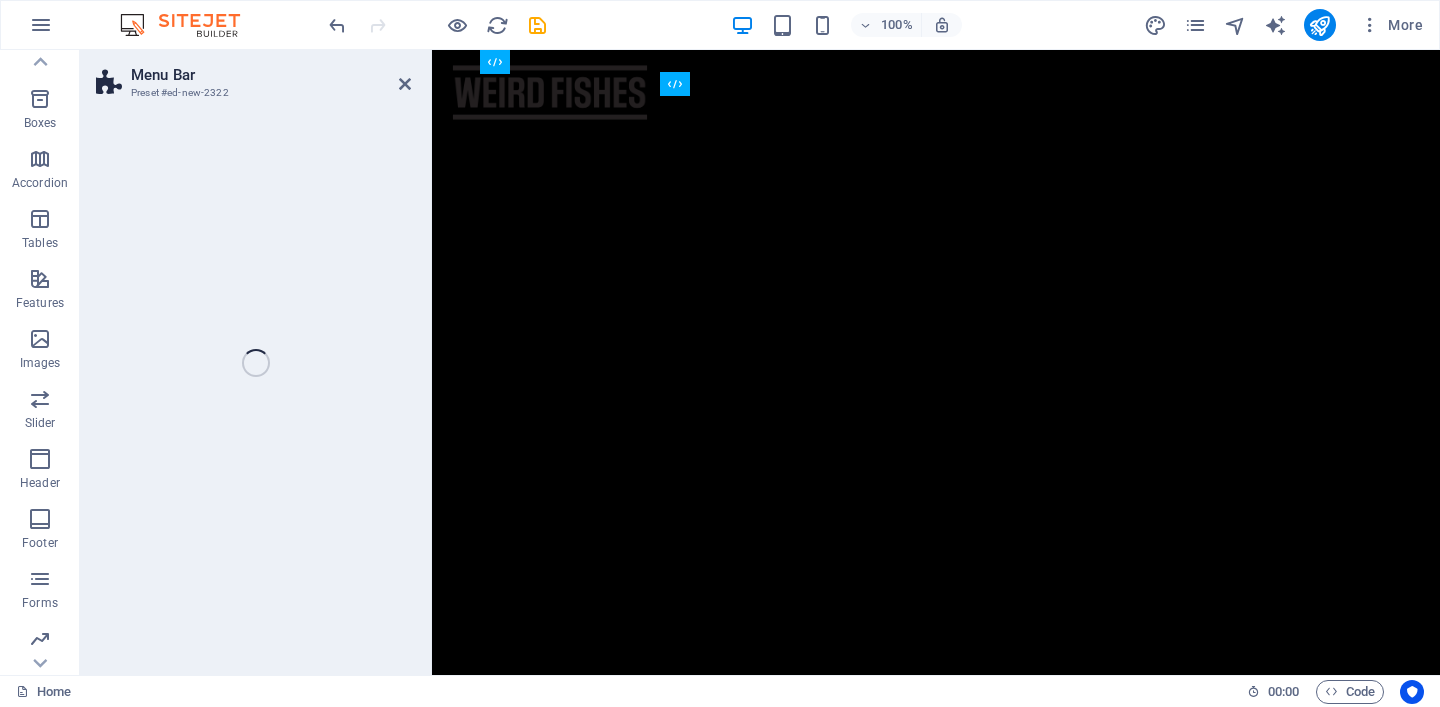select on "rem" 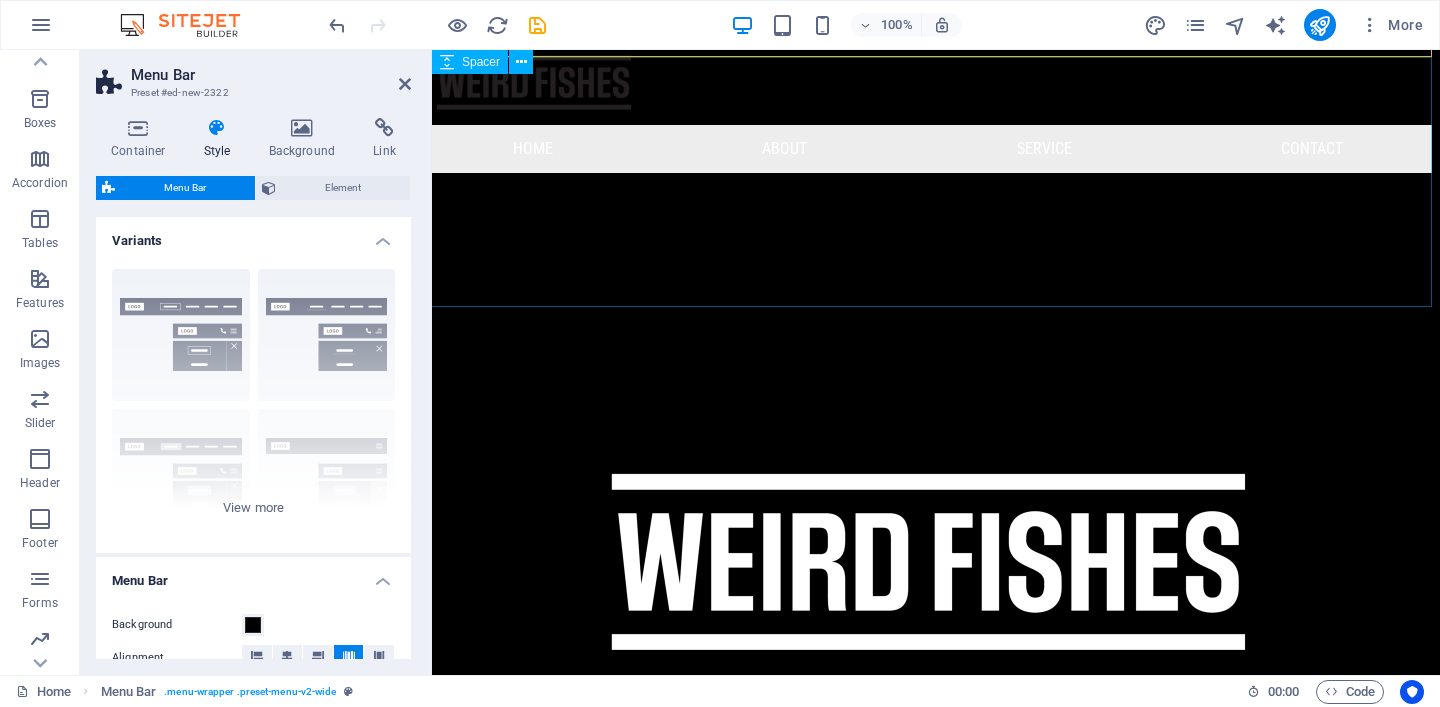 scroll, scrollTop: 0, scrollLeft: 8, axis: horizontal 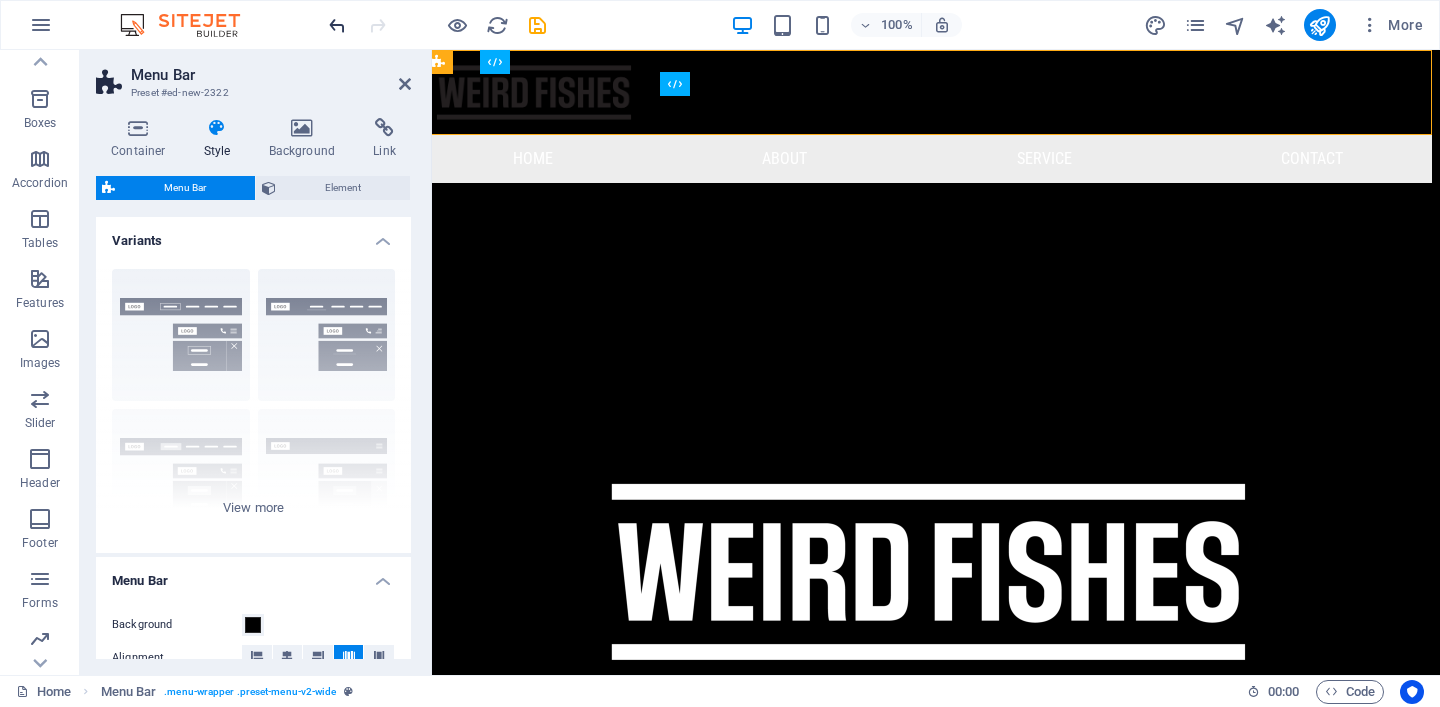 click at bounding box center (337, 25) 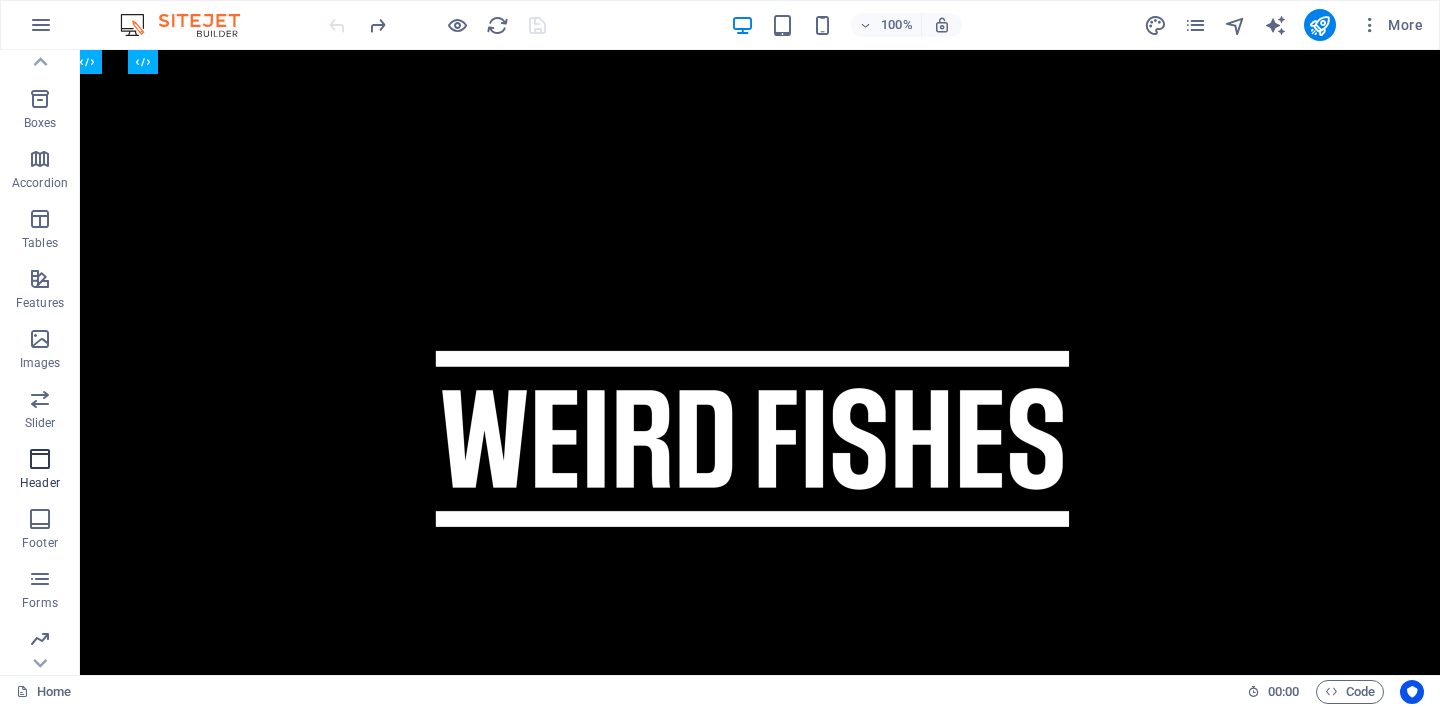 click on "Header" at bounding box center [40, 483] 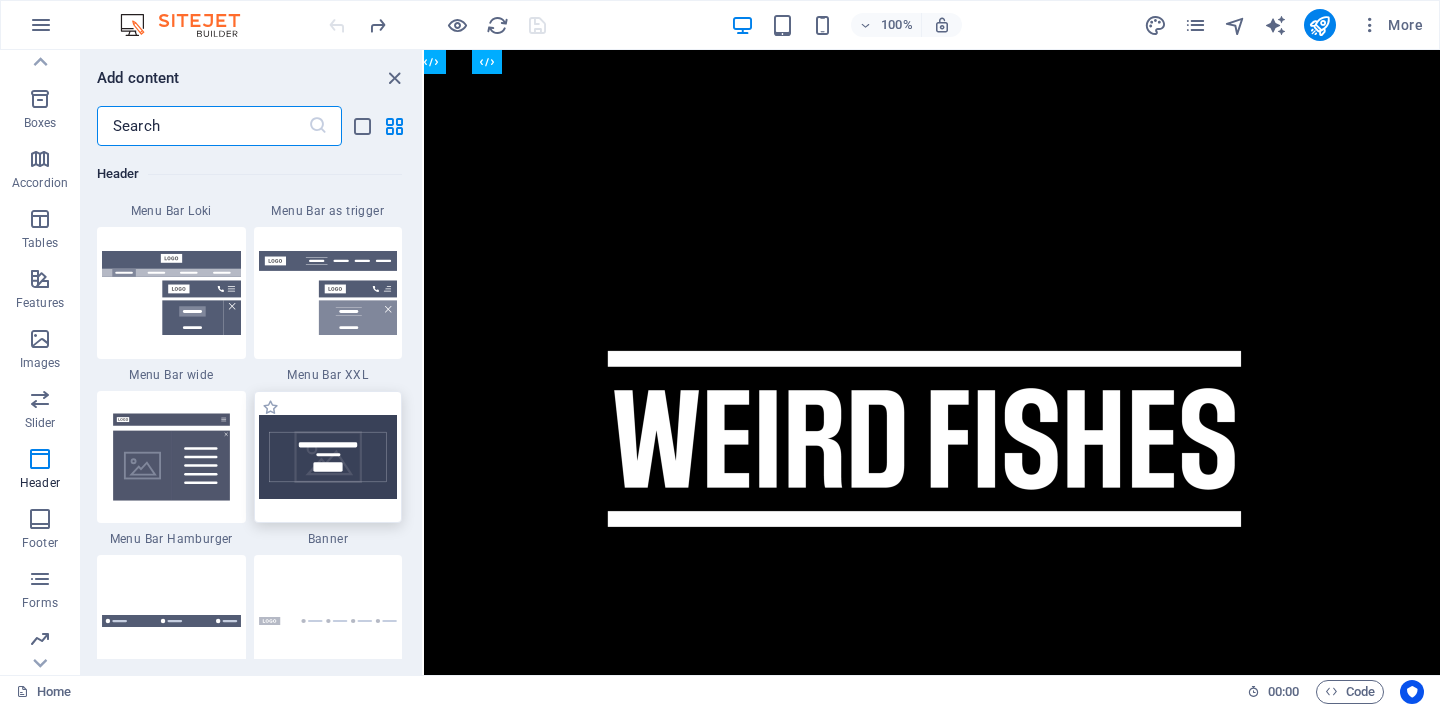 scroll, scrollTop: 12526, scrollLeft: 0, axis: vertical 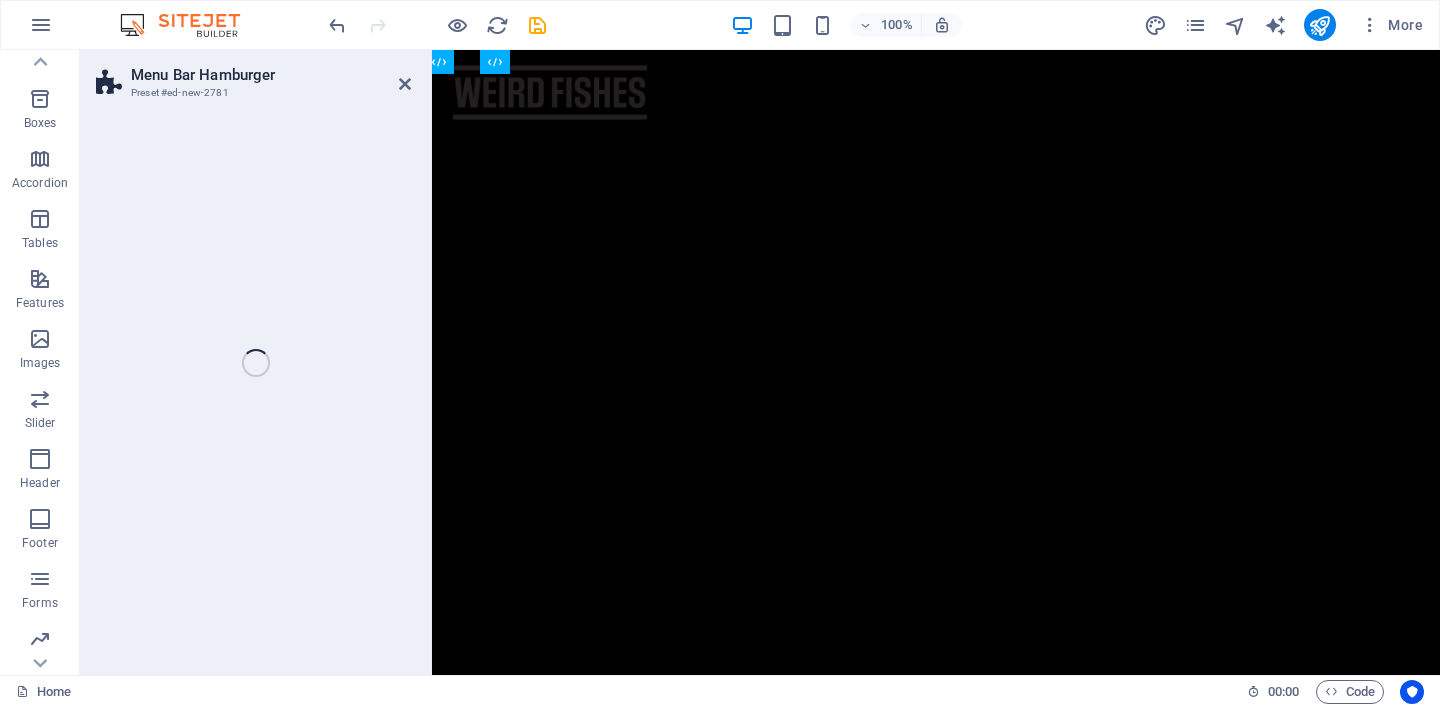 select on "rem" 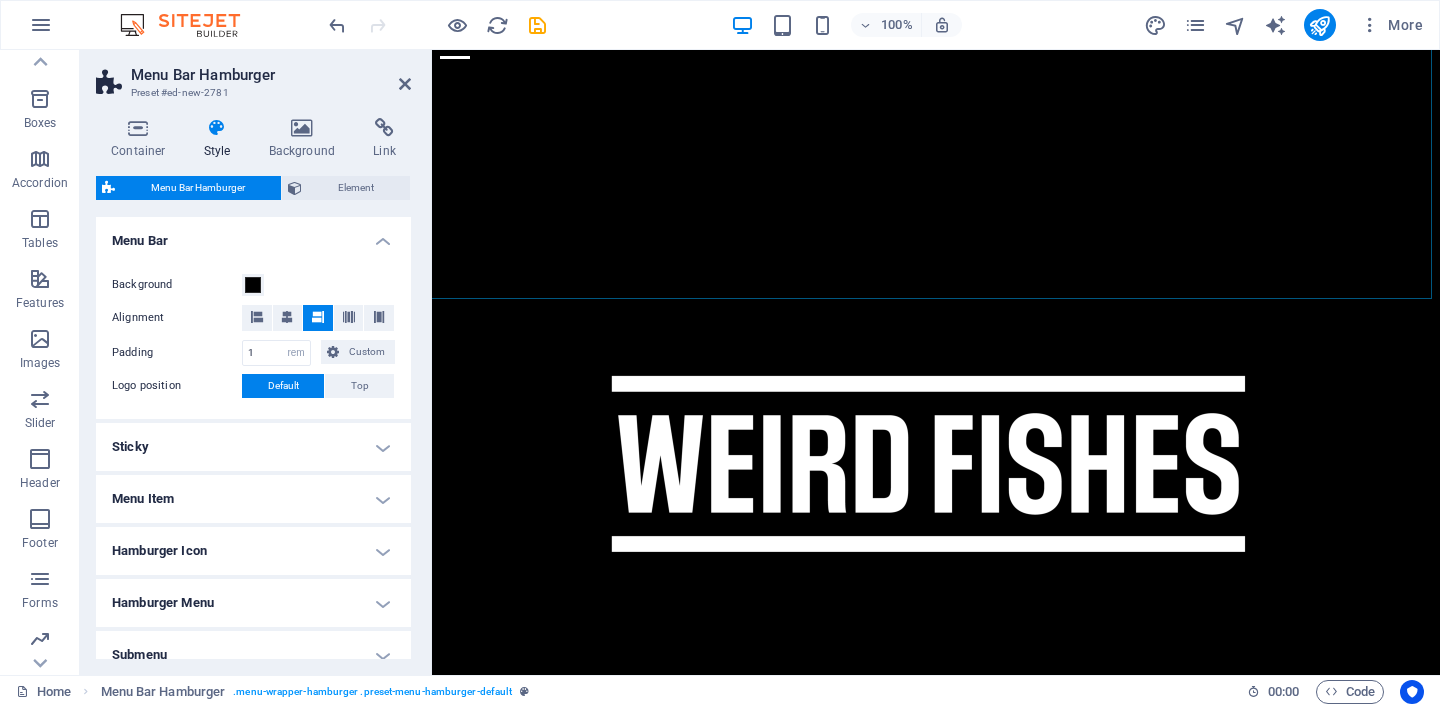 scroll, scrollTop: 0, scrollLeft: 8, axis: horizontal 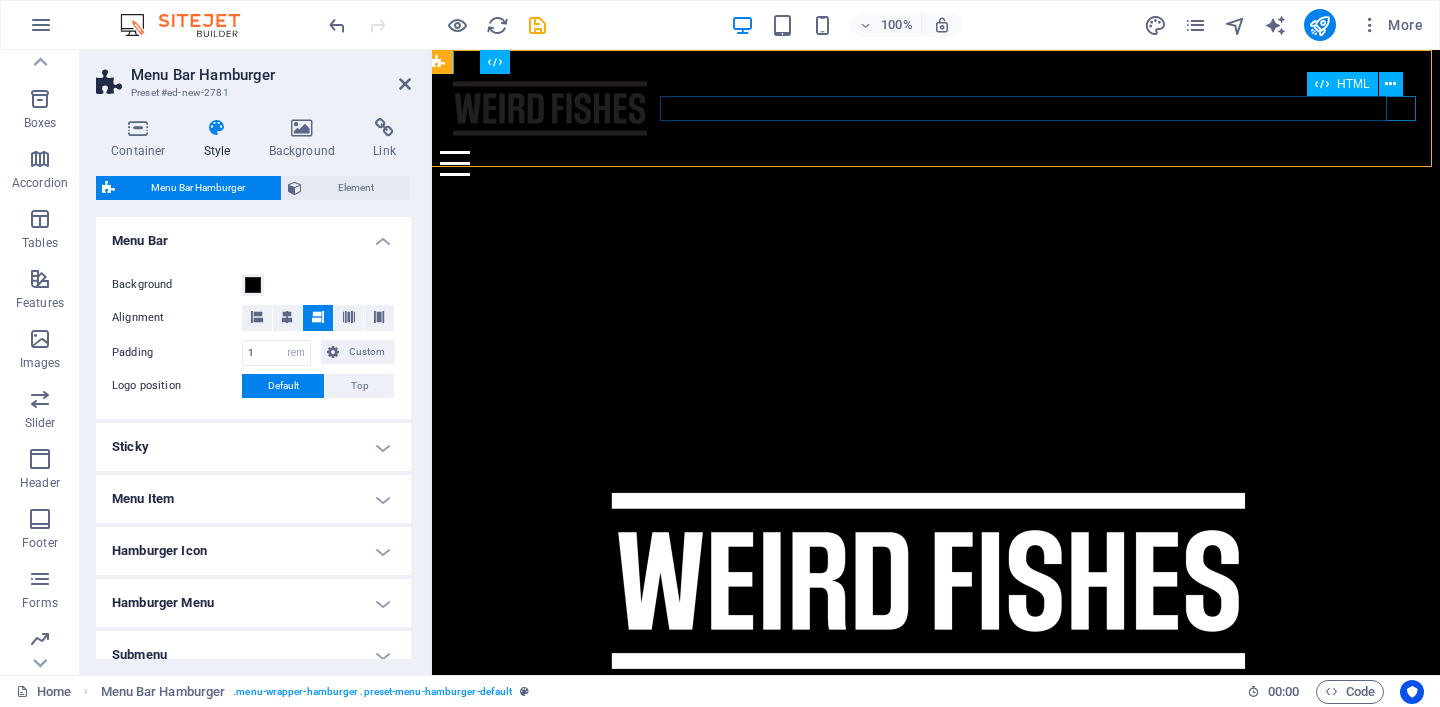 click on "Menu" at bounding box center (928, 163) 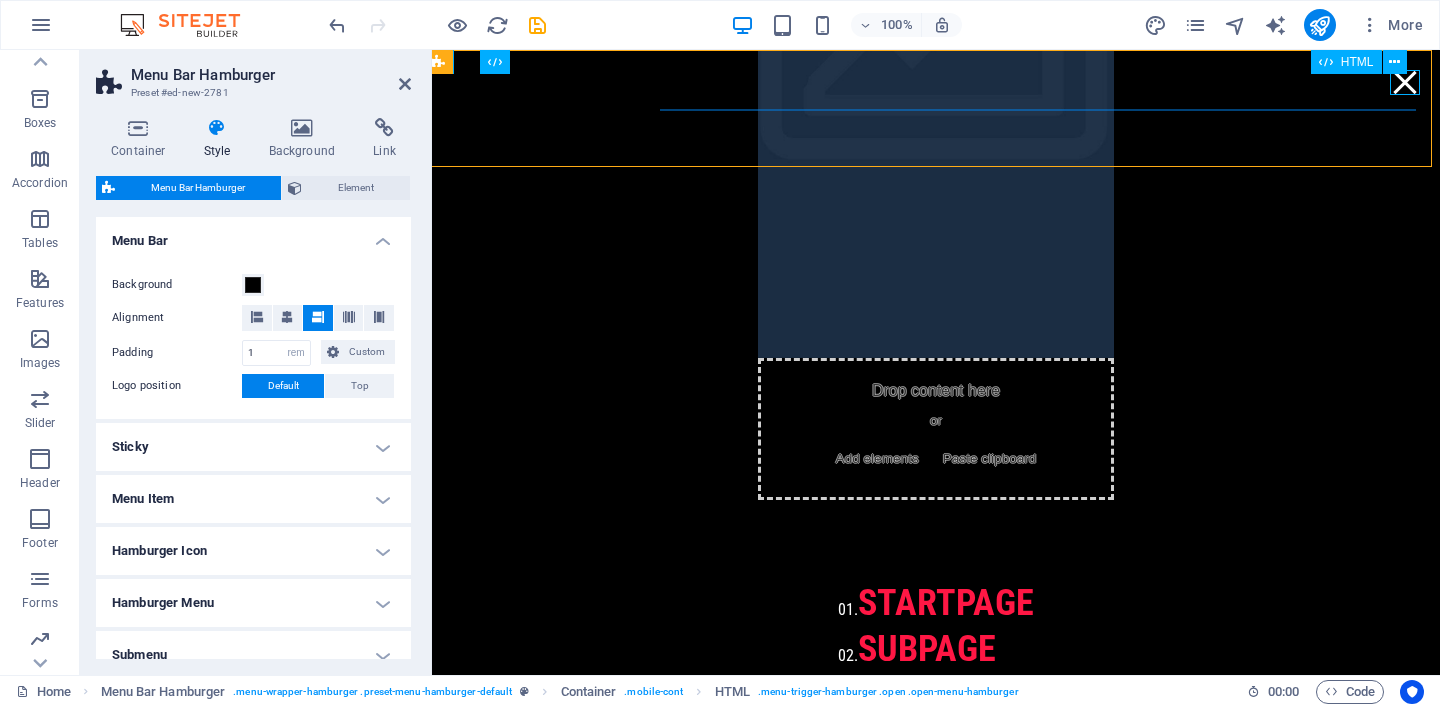 click on "Menu" at bounding box center (1405, 82) 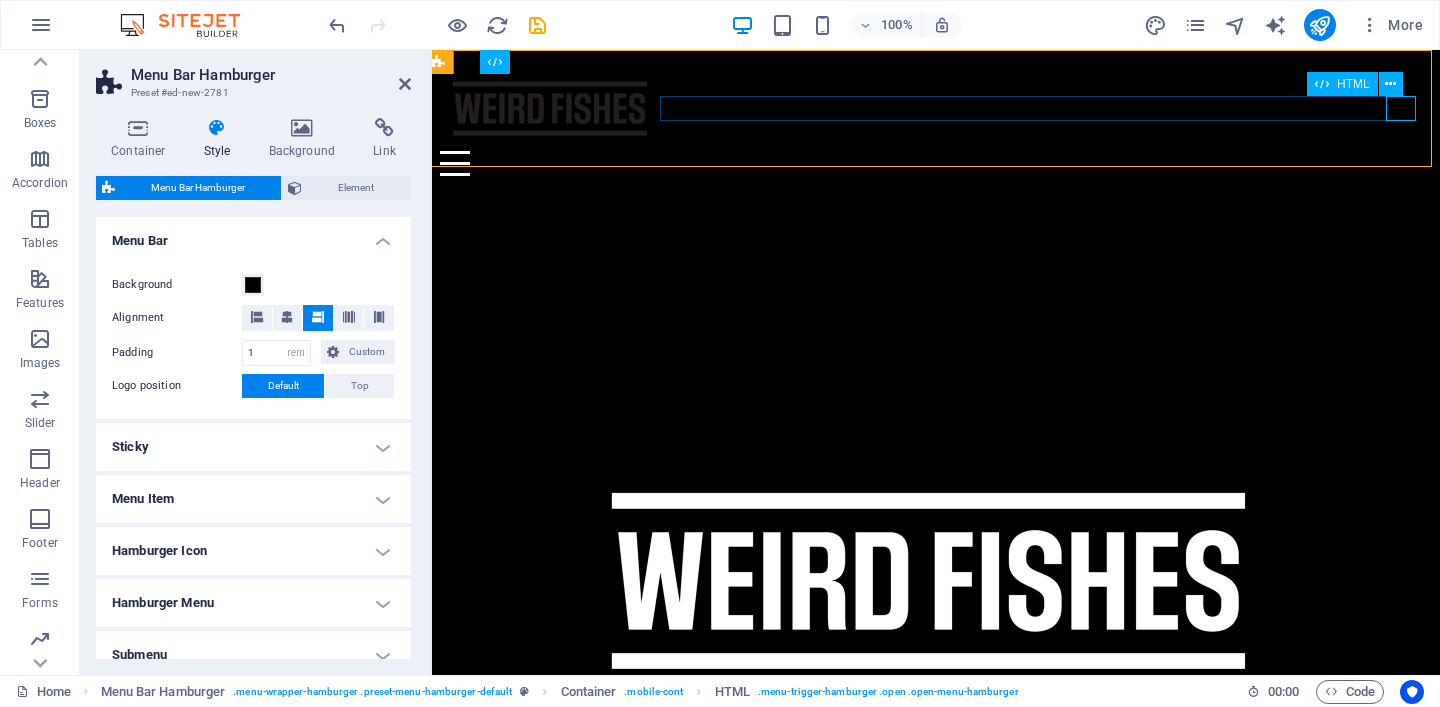 click on "Menu" at bounding box center [928, 163] 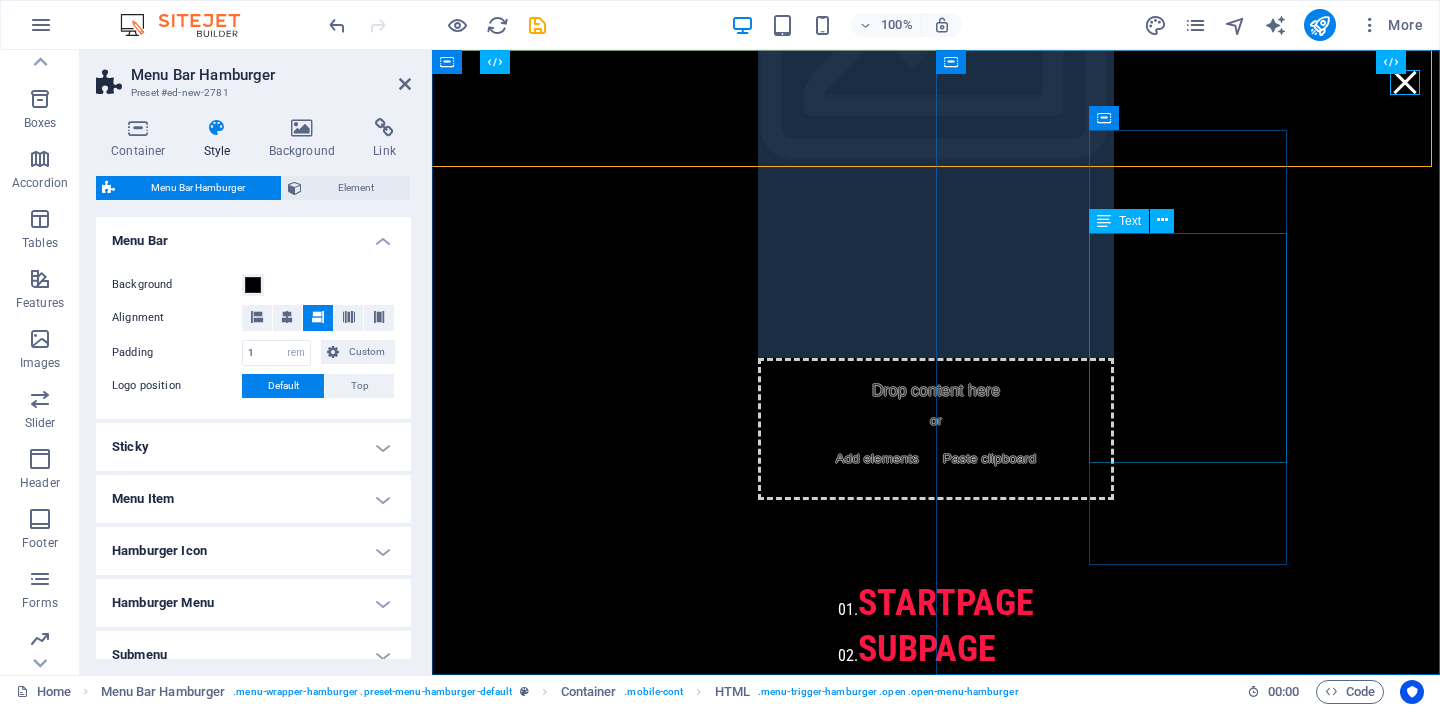 click on "01.  STARTPAGE
02.  SUBPAGE
03.  SUBPAGE
04.  SUBPAGE
05.  SUBPAGE" at bounding box center (936, 695) 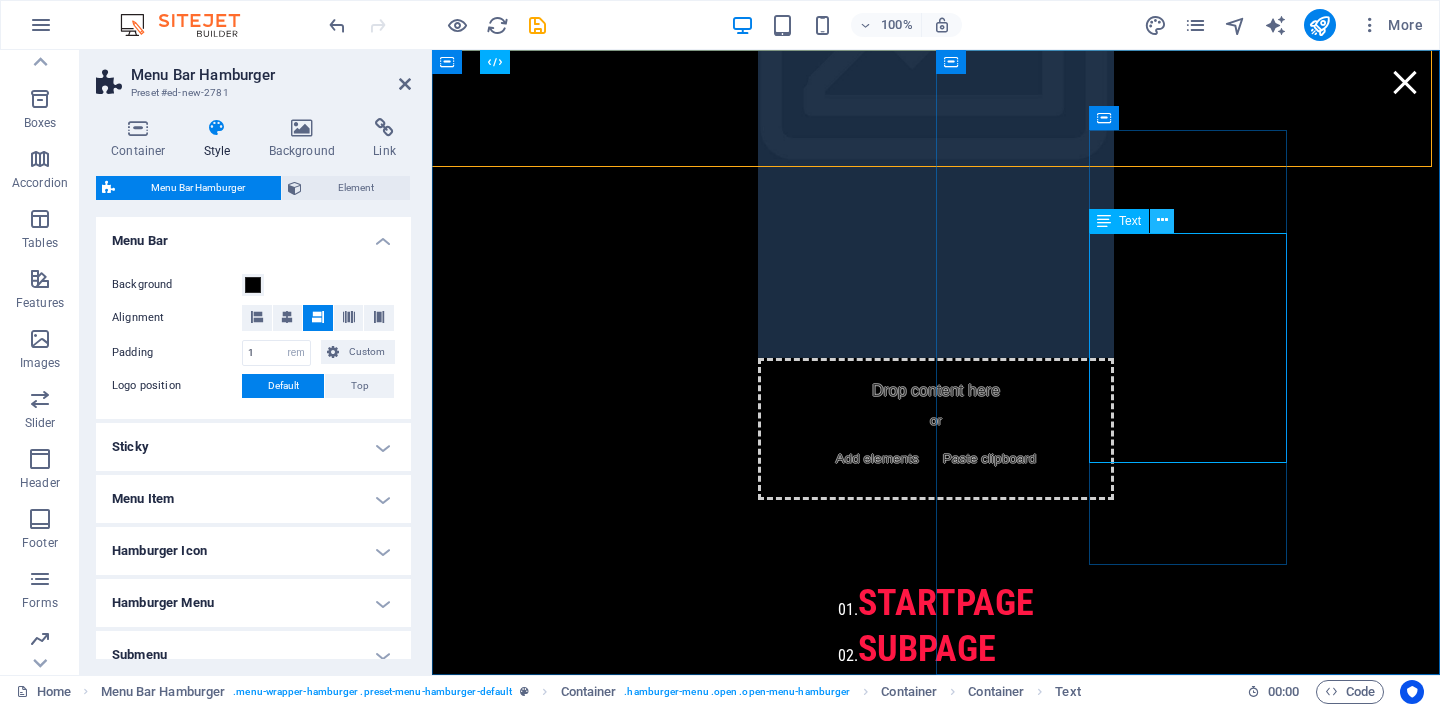 click at bounding box center (1162, 221) 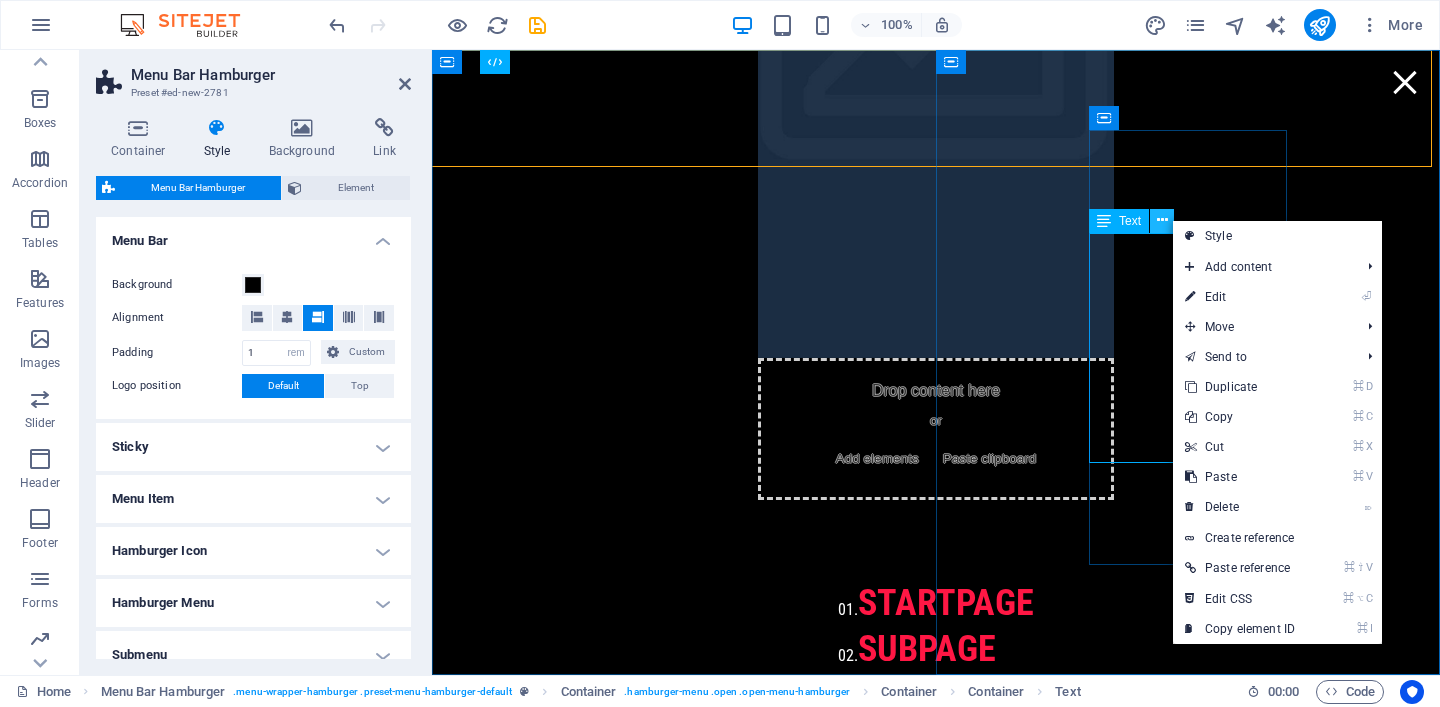 click at bounding box center (1162, 221) 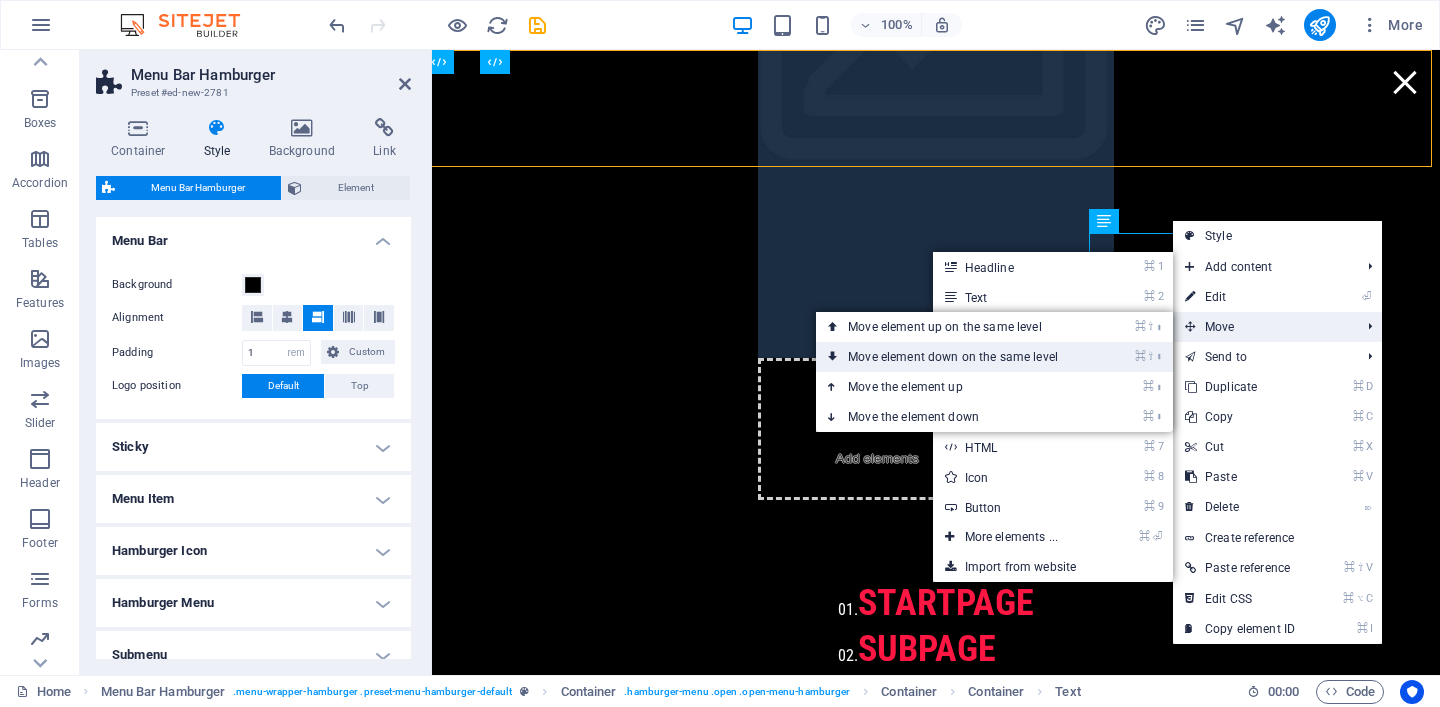 click on "⌘ ⇧ ⬇  Move element down on the same level" at bounding box center [957, 357] 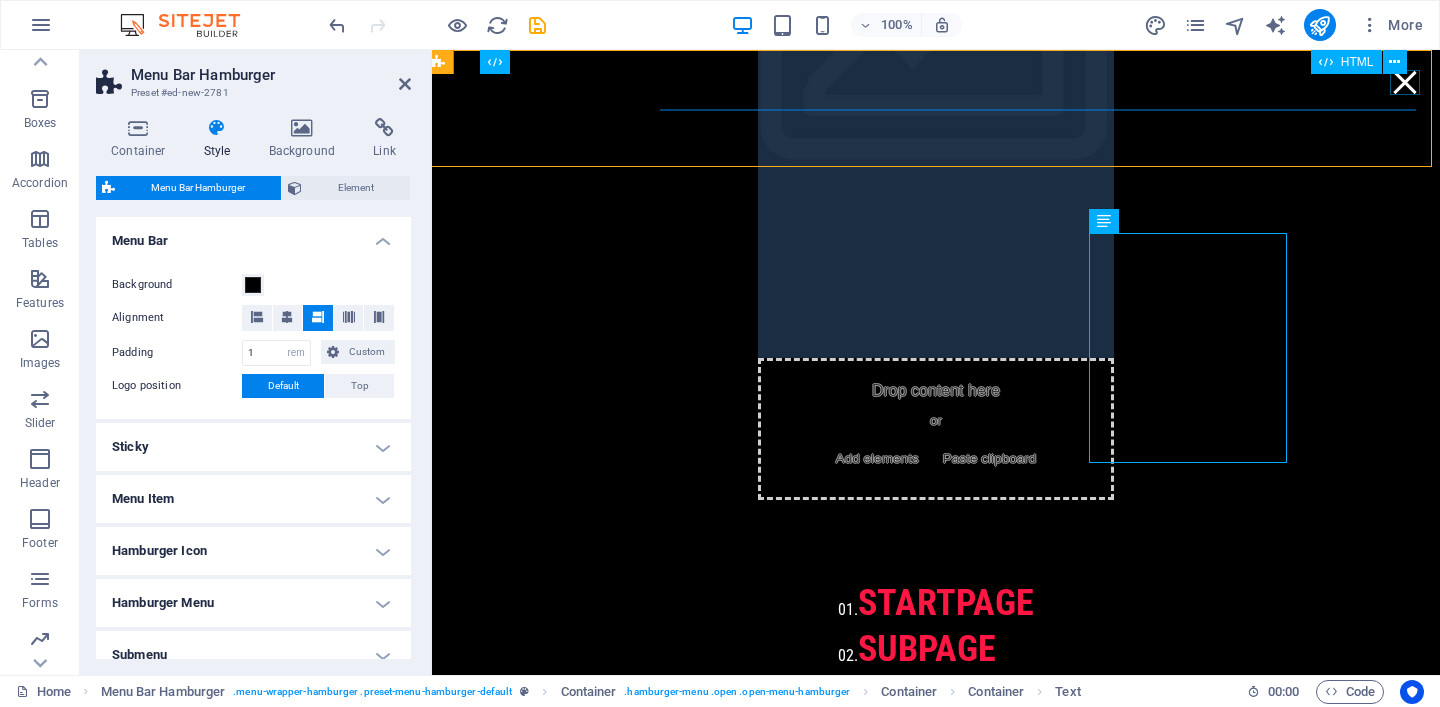 click on "Menu" at bounding box center [1405, 82] 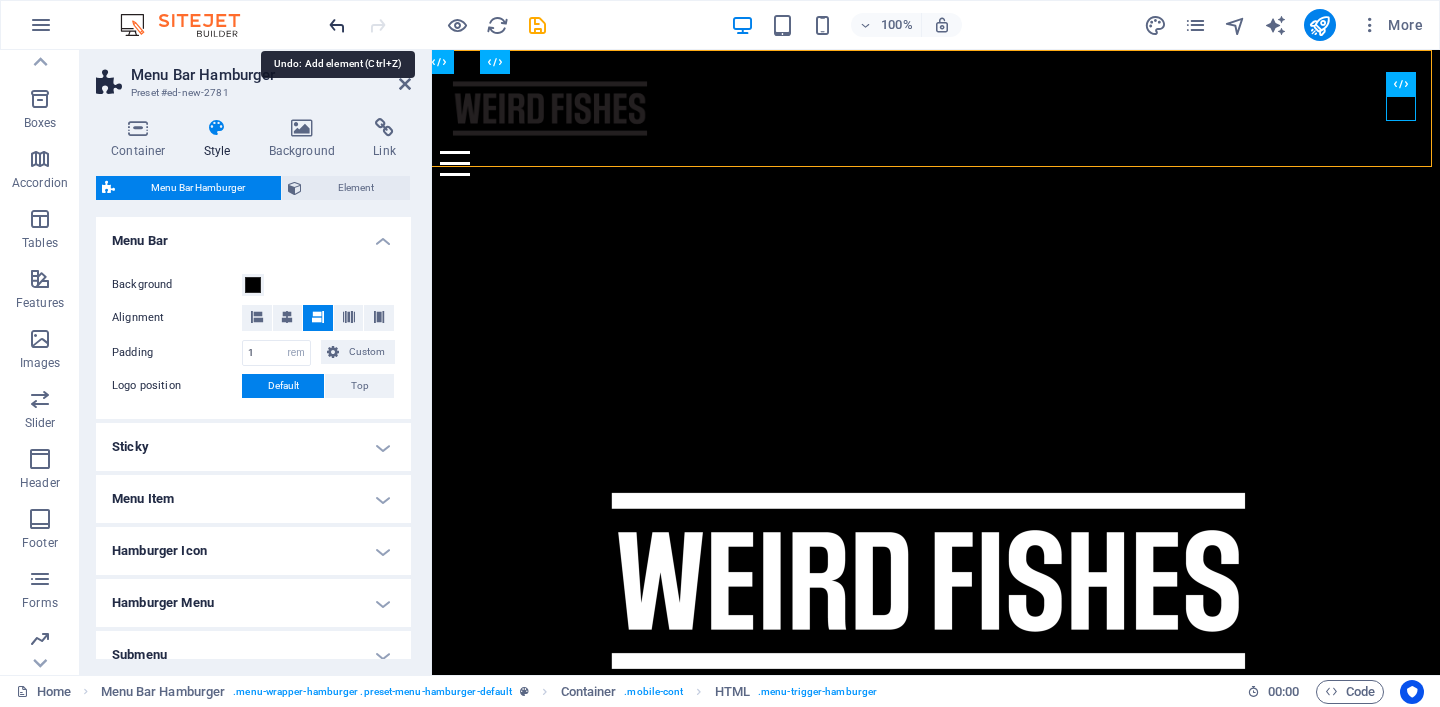 click at bounding box center [337, 25] 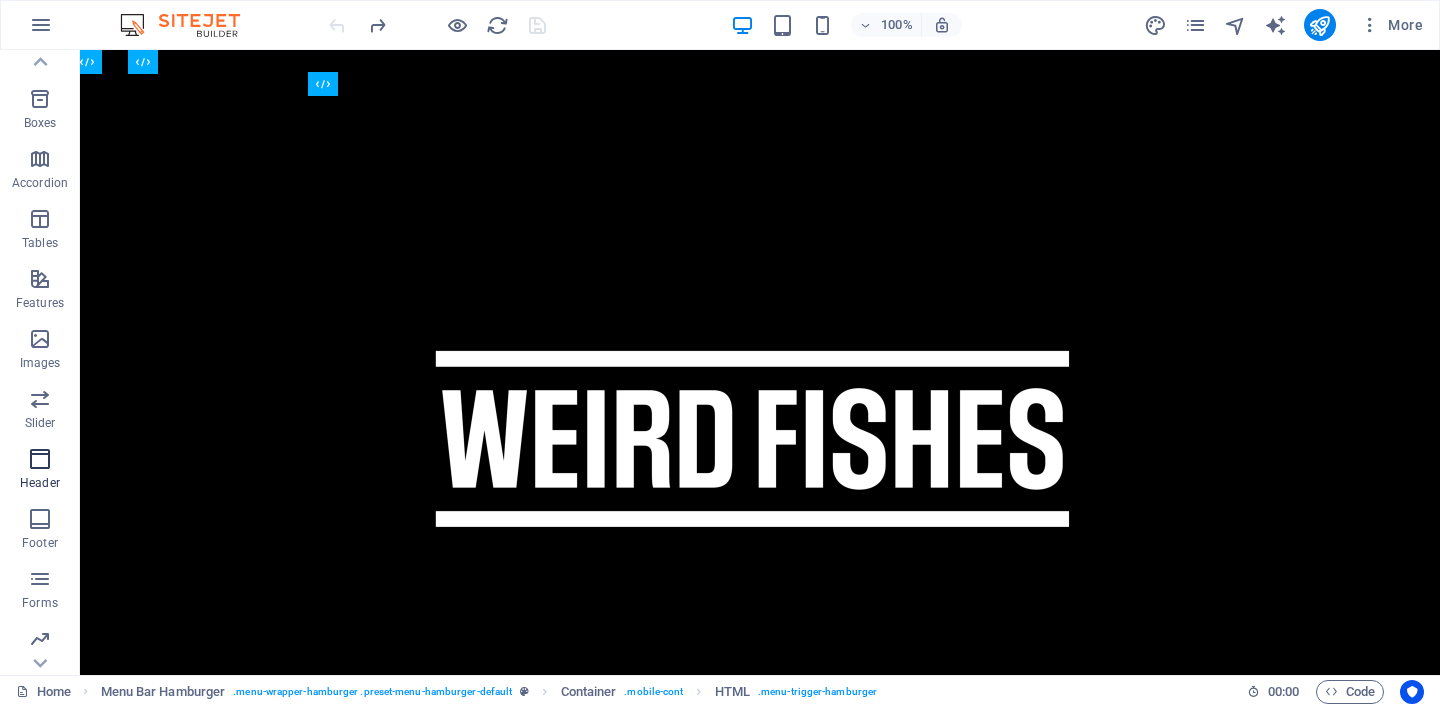 click at bounding box center [40, 459] 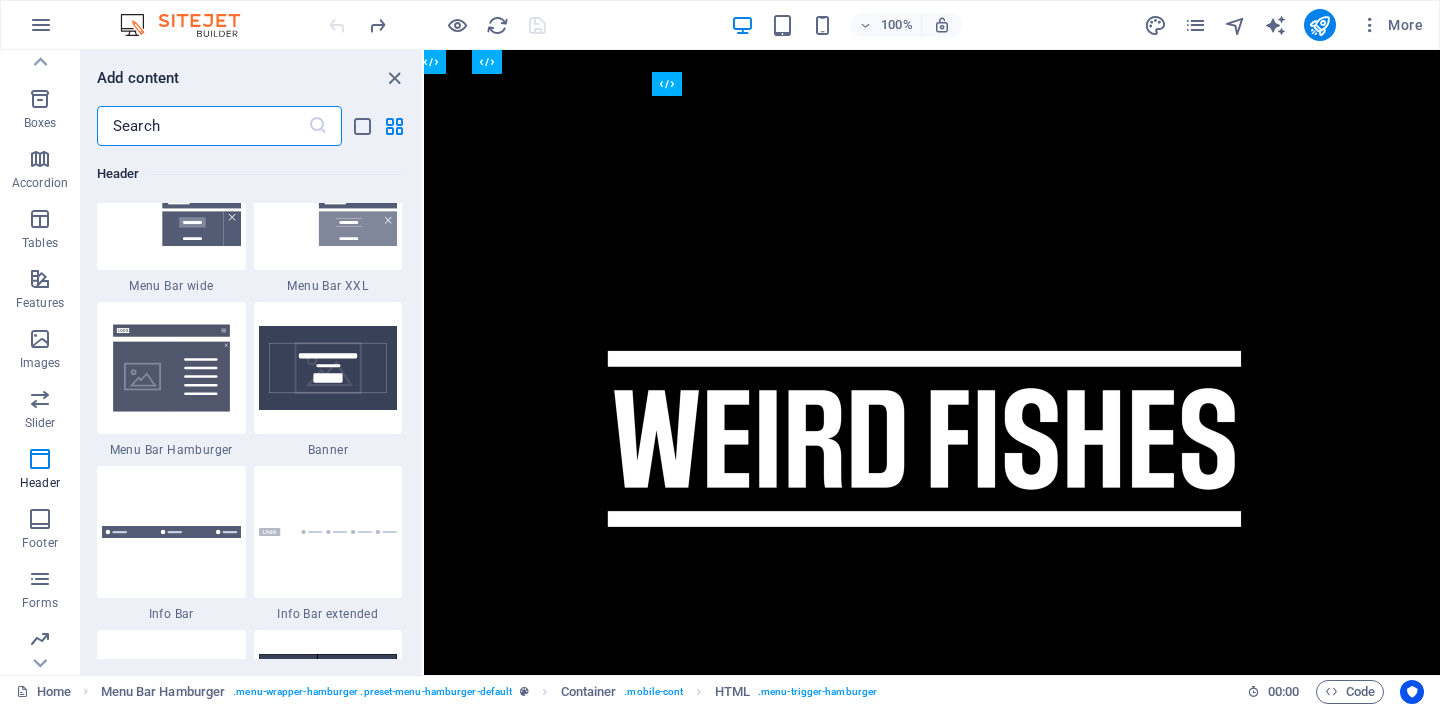 scroll, scrollTop: 12594, scrollLeft: 0, axis: vertical 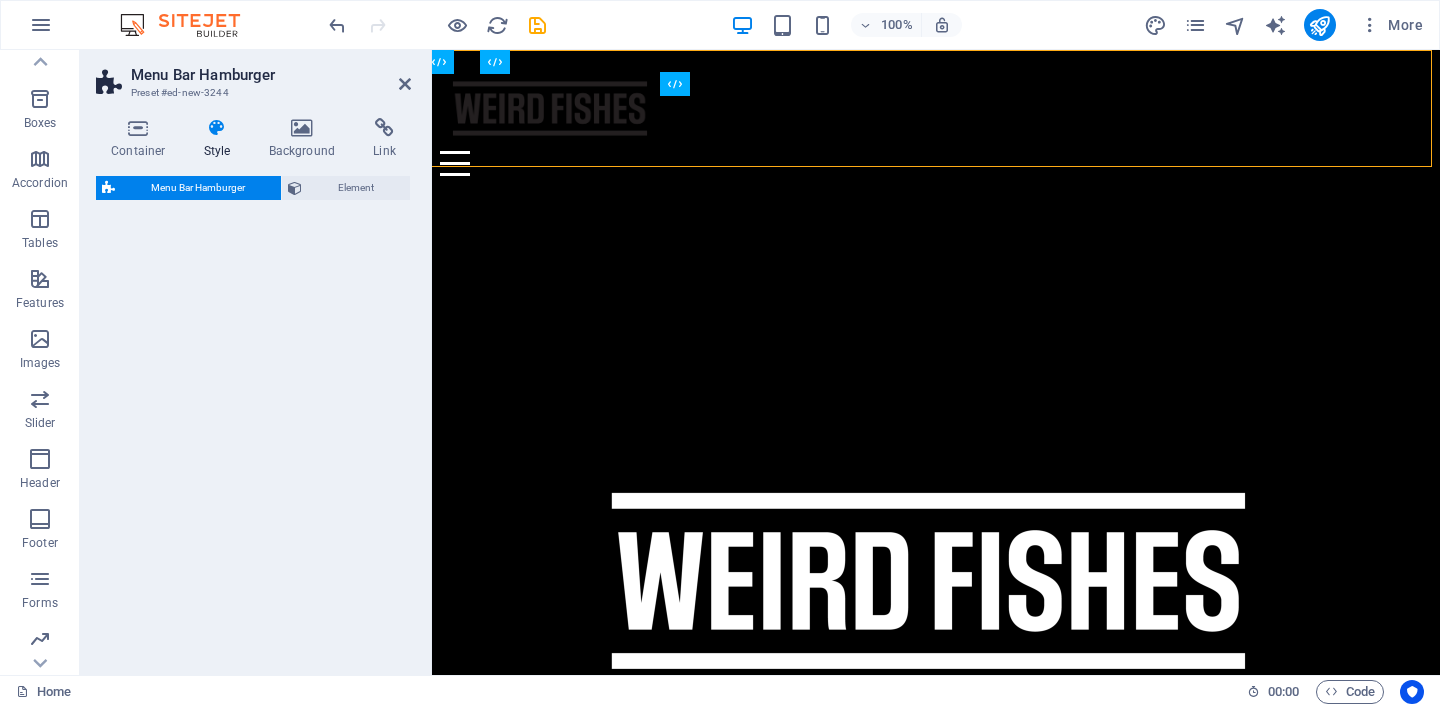 select on "rem" 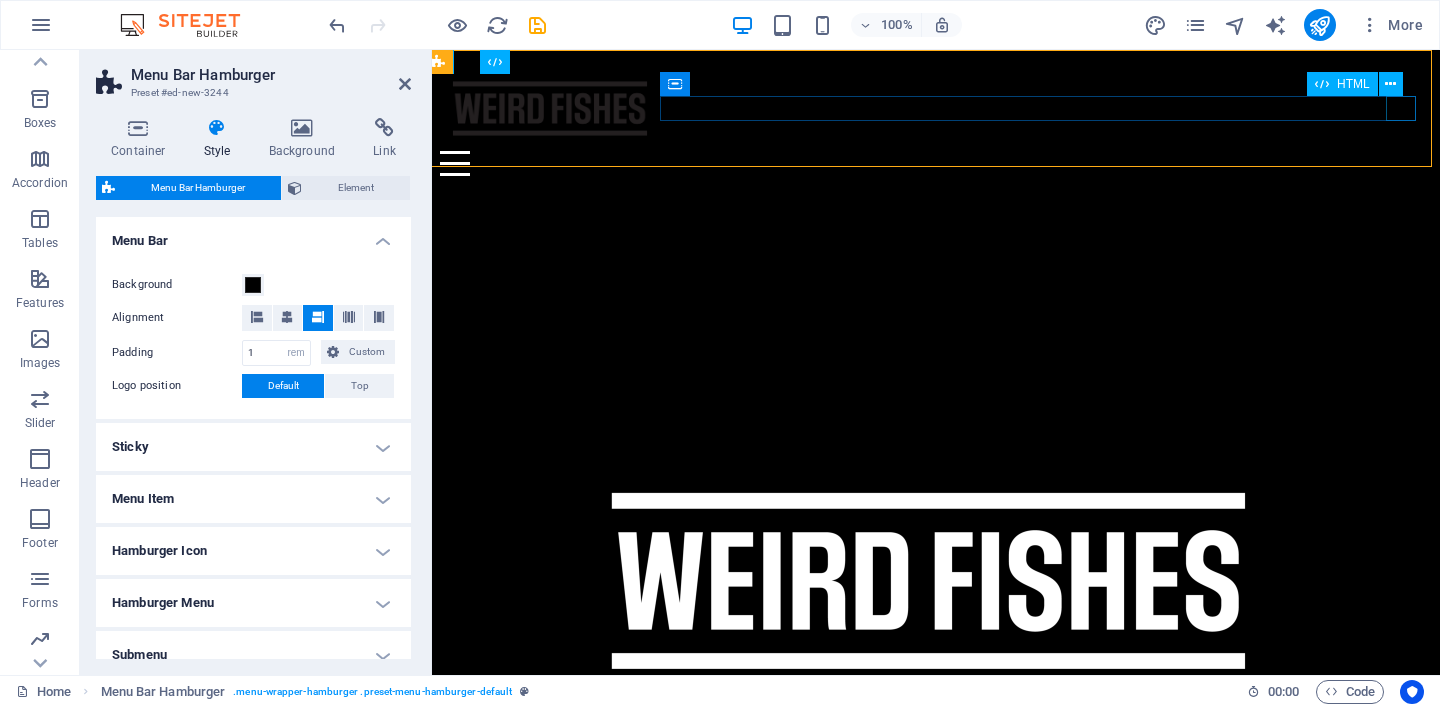 click on "Menu" at bounding box center [928, 163] 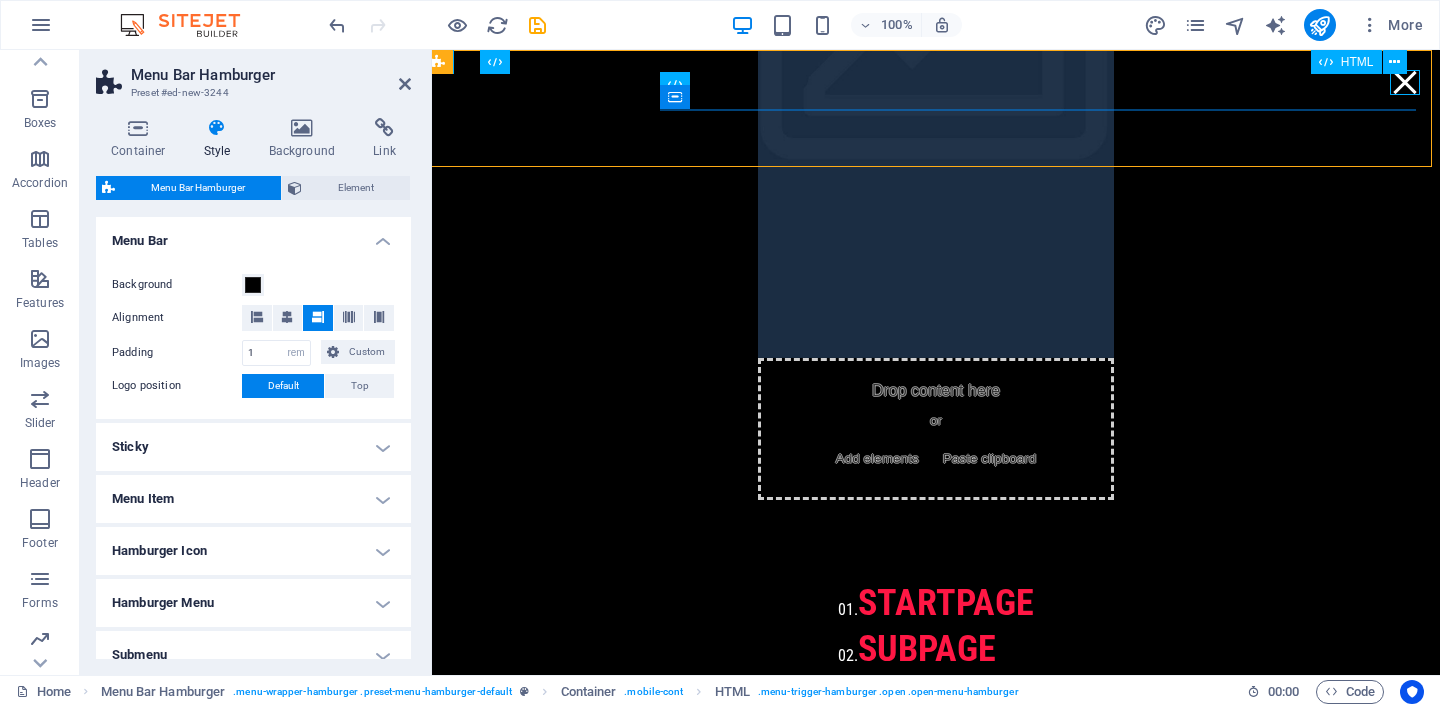click on "Menu" at bounding box center (1405, 82) 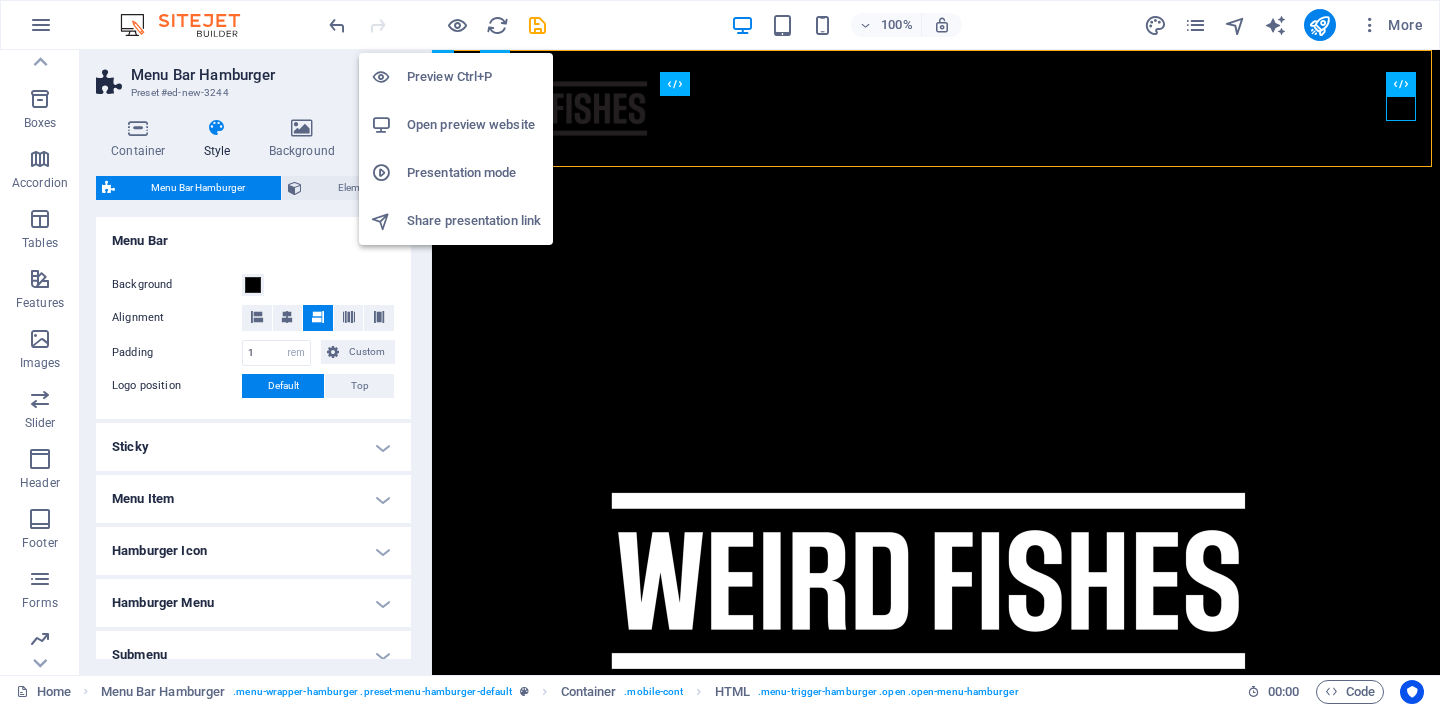 click on "Preview Ctrl+P" at bounding box center [474, 77] 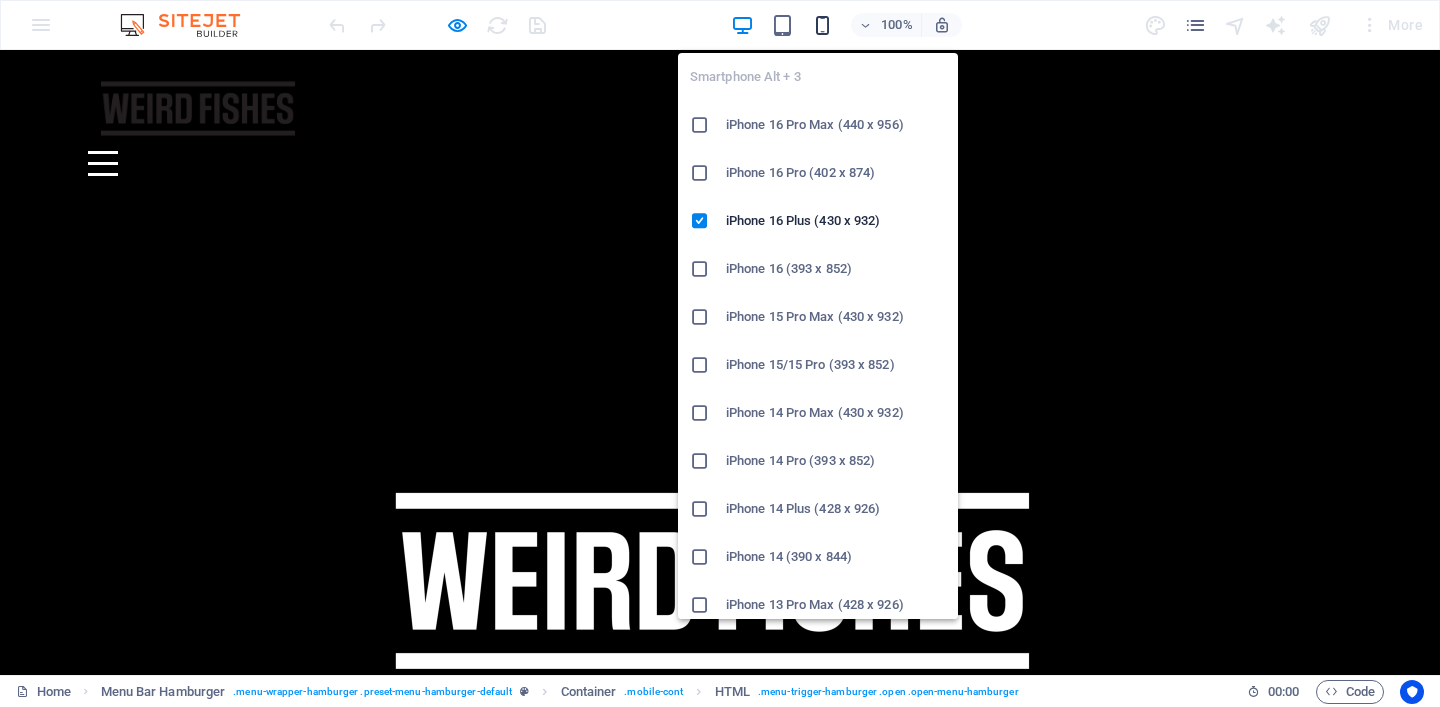click at bounding box center [822, 25] 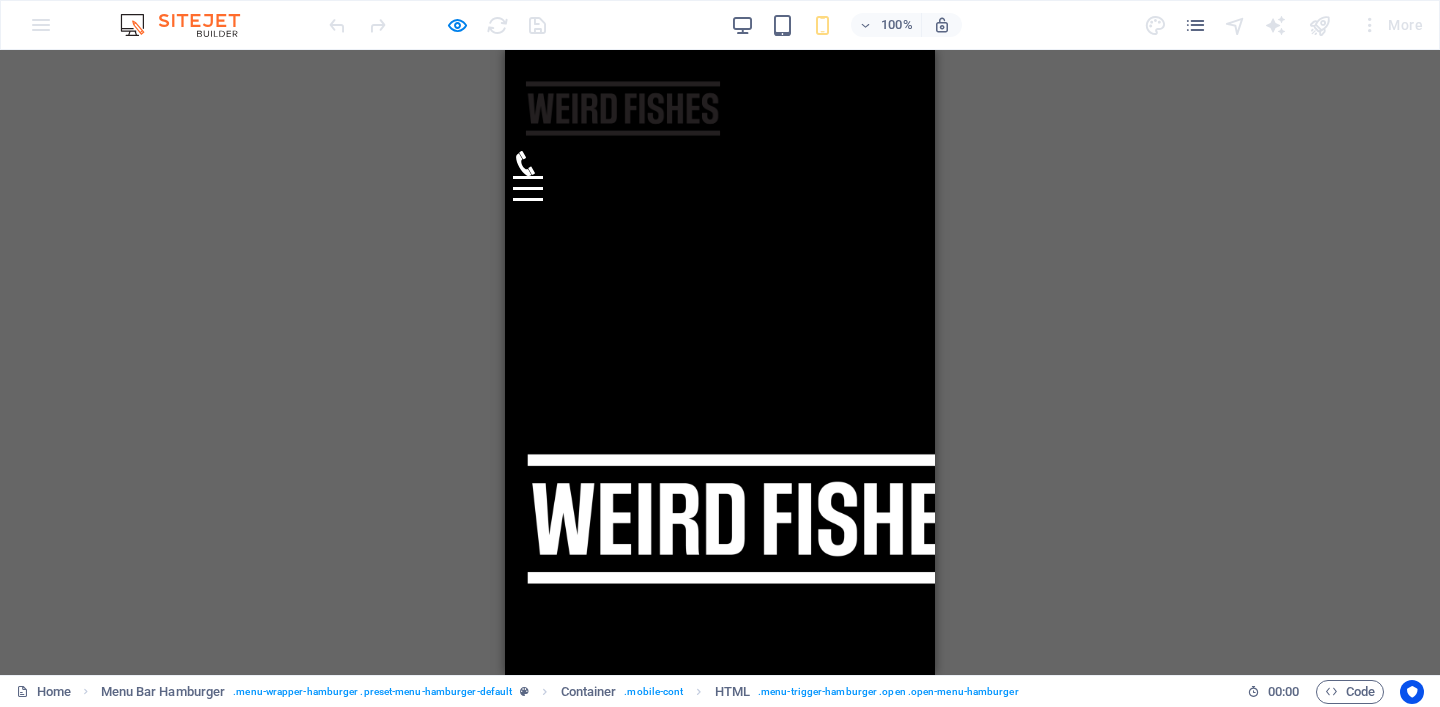 click on "Menu" at bounding box center [528, 188] 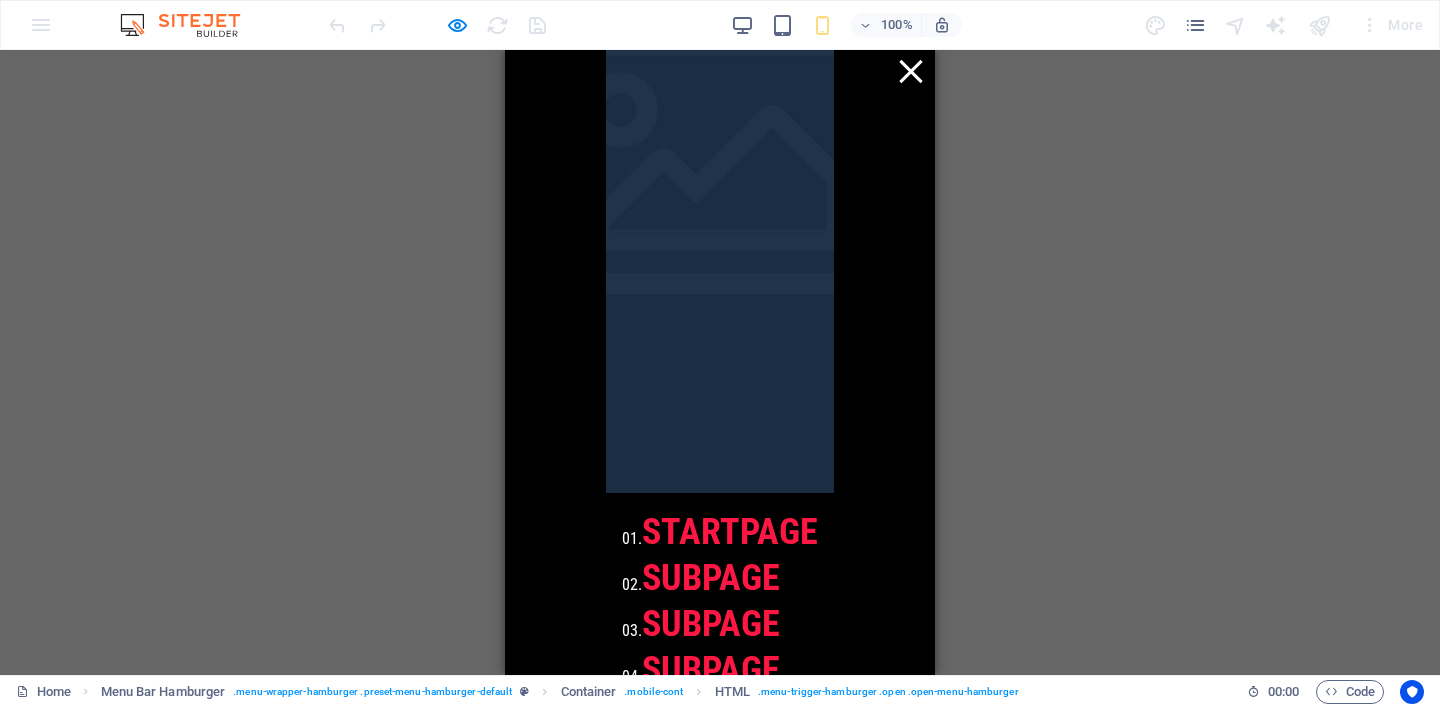 click on "01.  STARTPAGE
02.  SUBPAGE
03.  SUBPAGE
04.  SUBPAGE
05.  SUBPAGE" at bounding box center (720, 675) 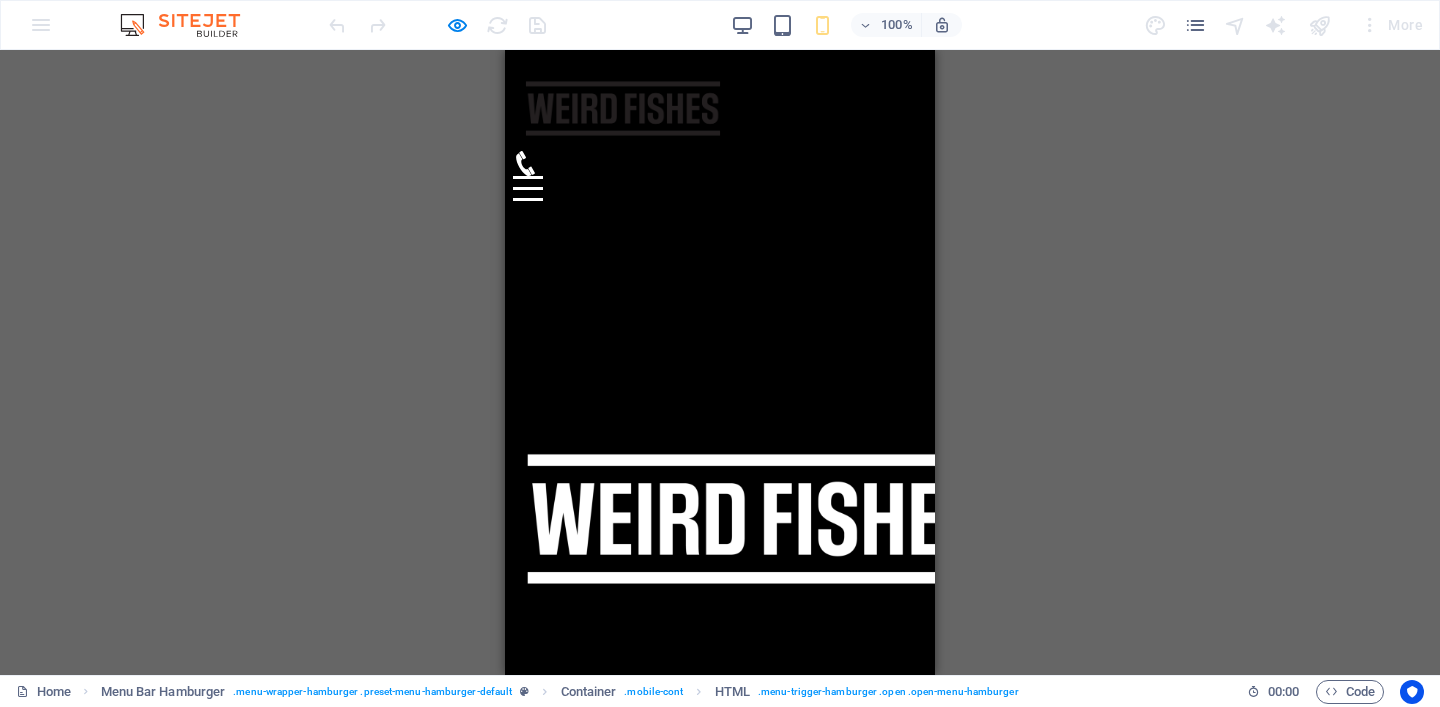 click 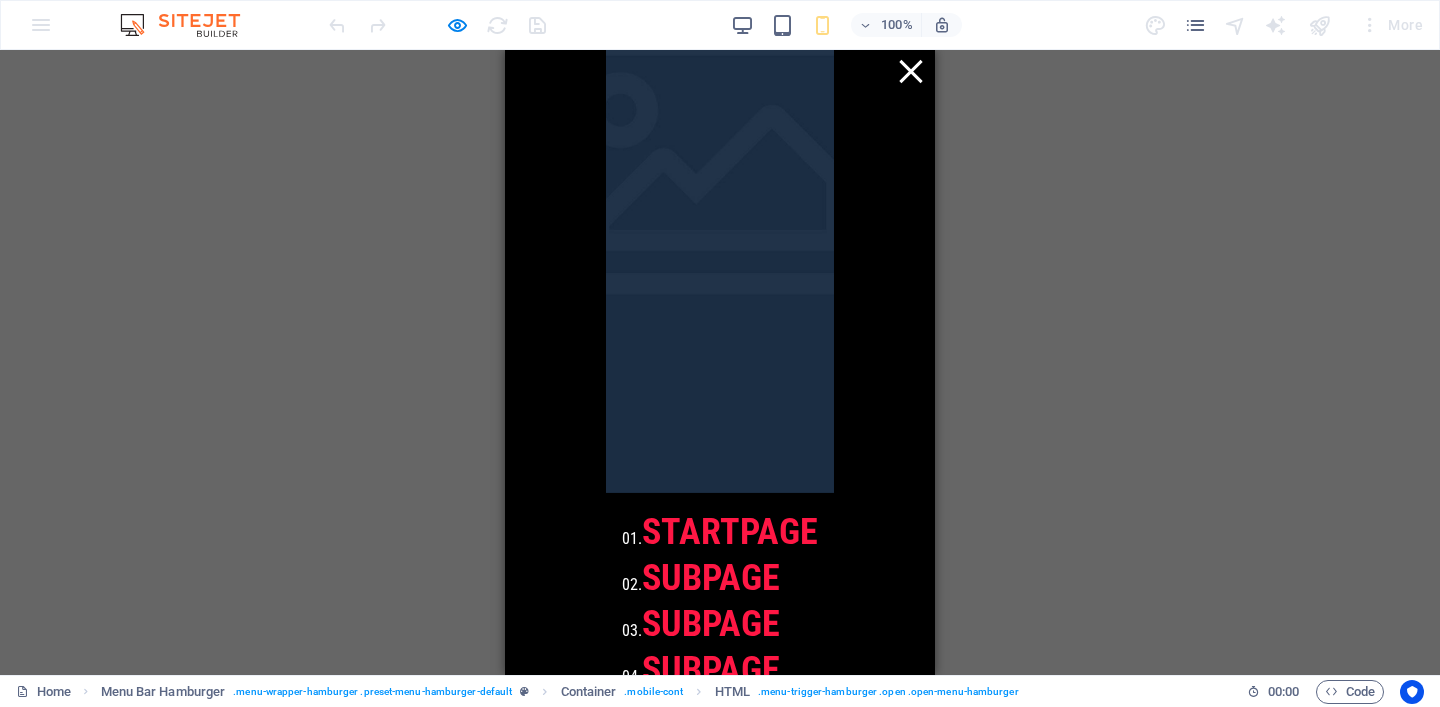 click on "Menu" at bounding box center [911, 71] 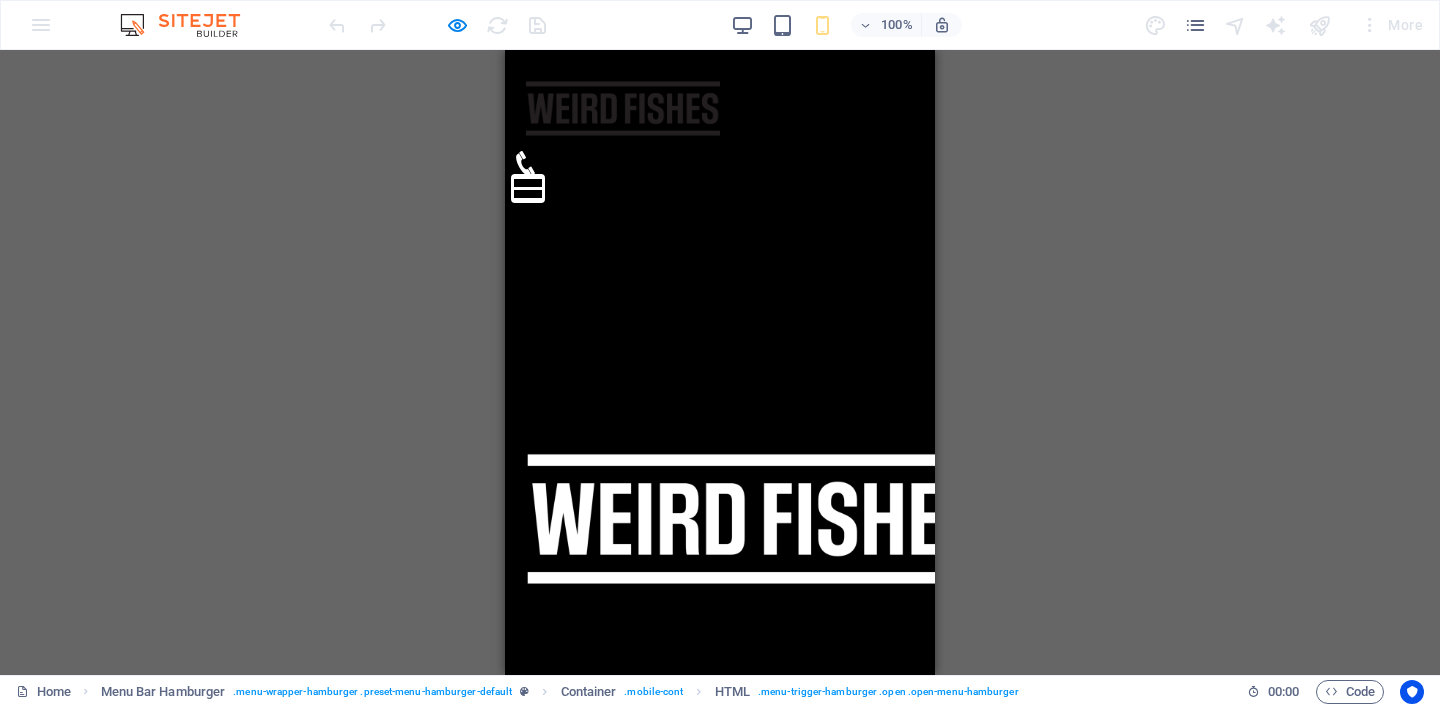 click on "Menu" at bounding box center [528, 177] 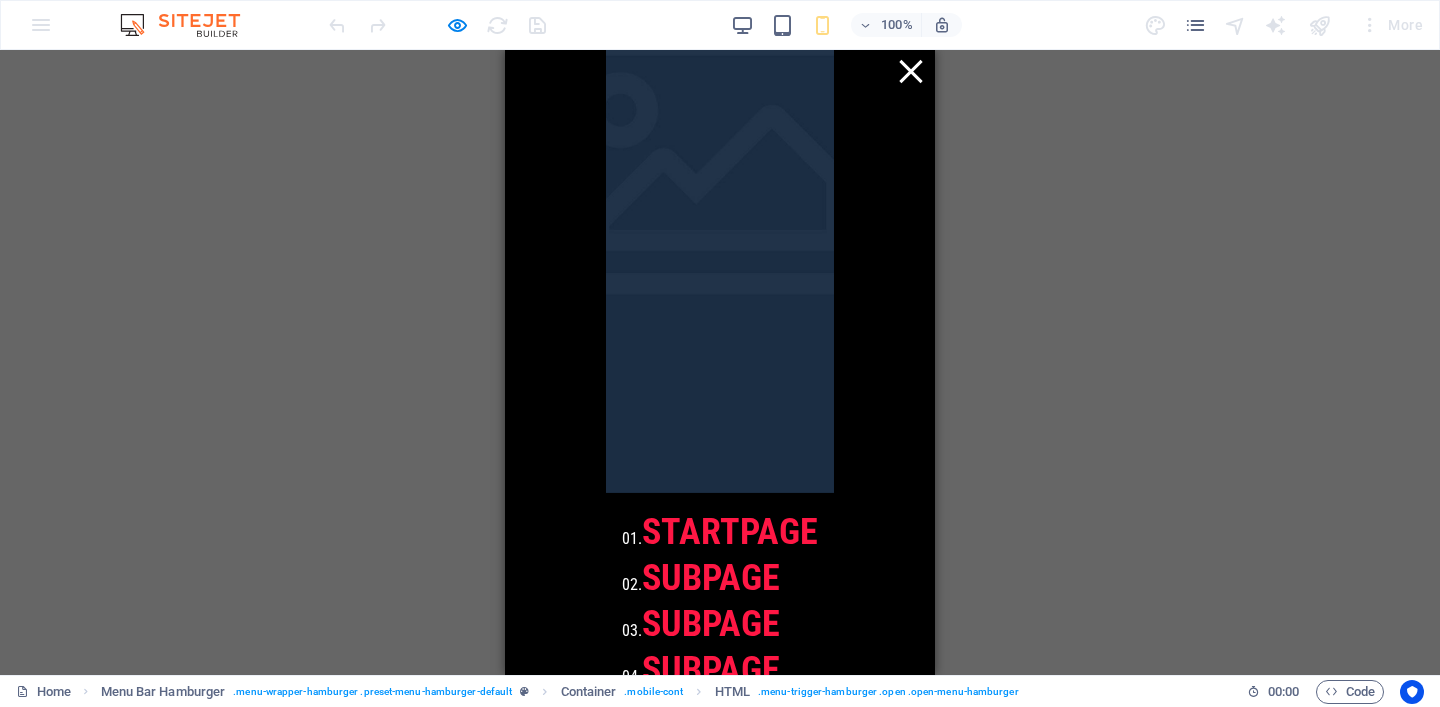 click on "Menu" at bounding box center [911, 71] 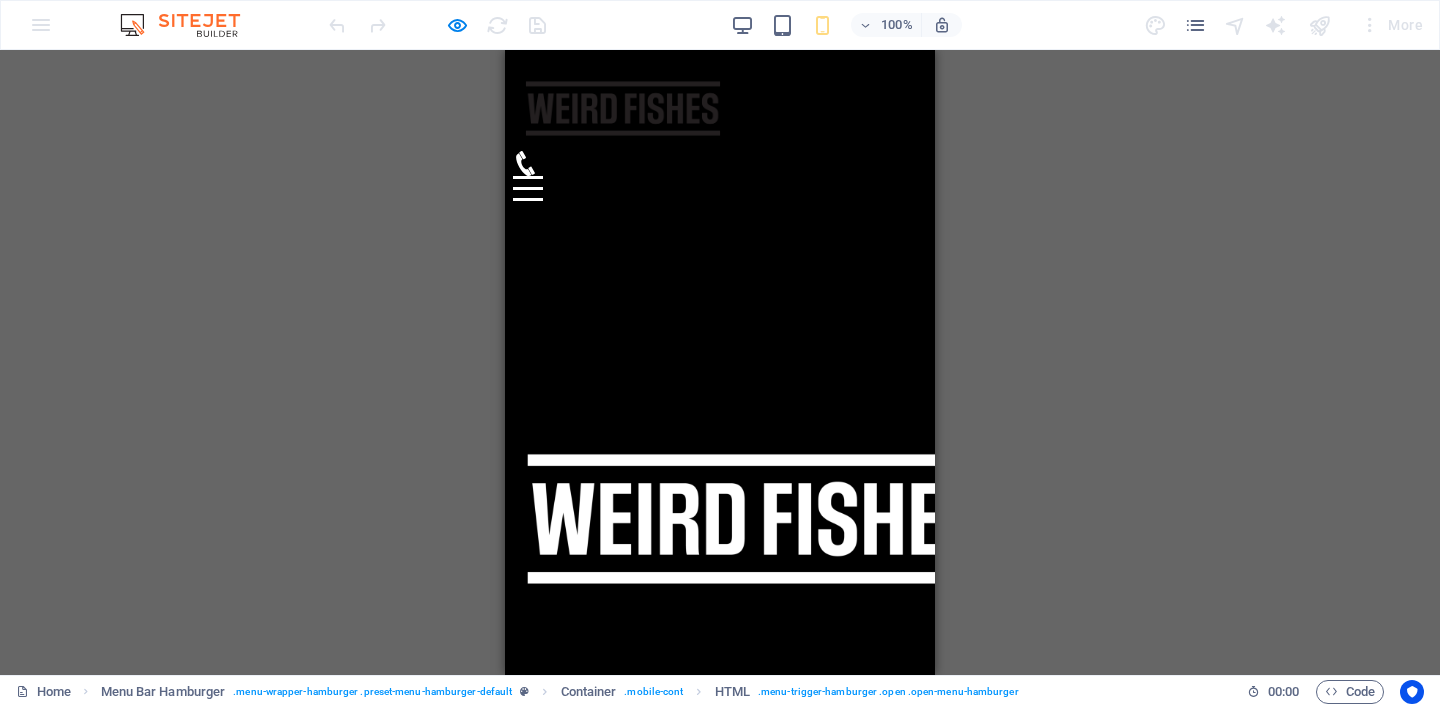 click at bounding box center [623, 108] 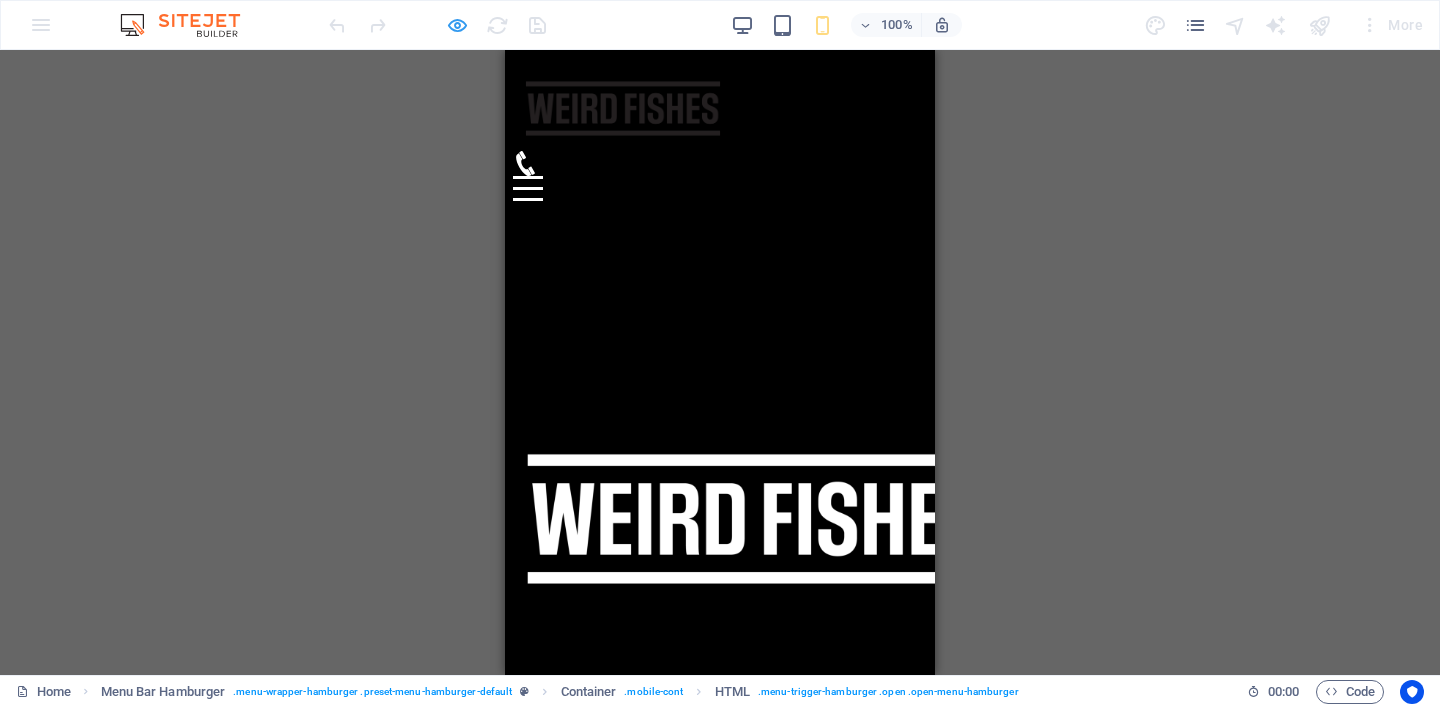 click at bounding box center [457, 25] 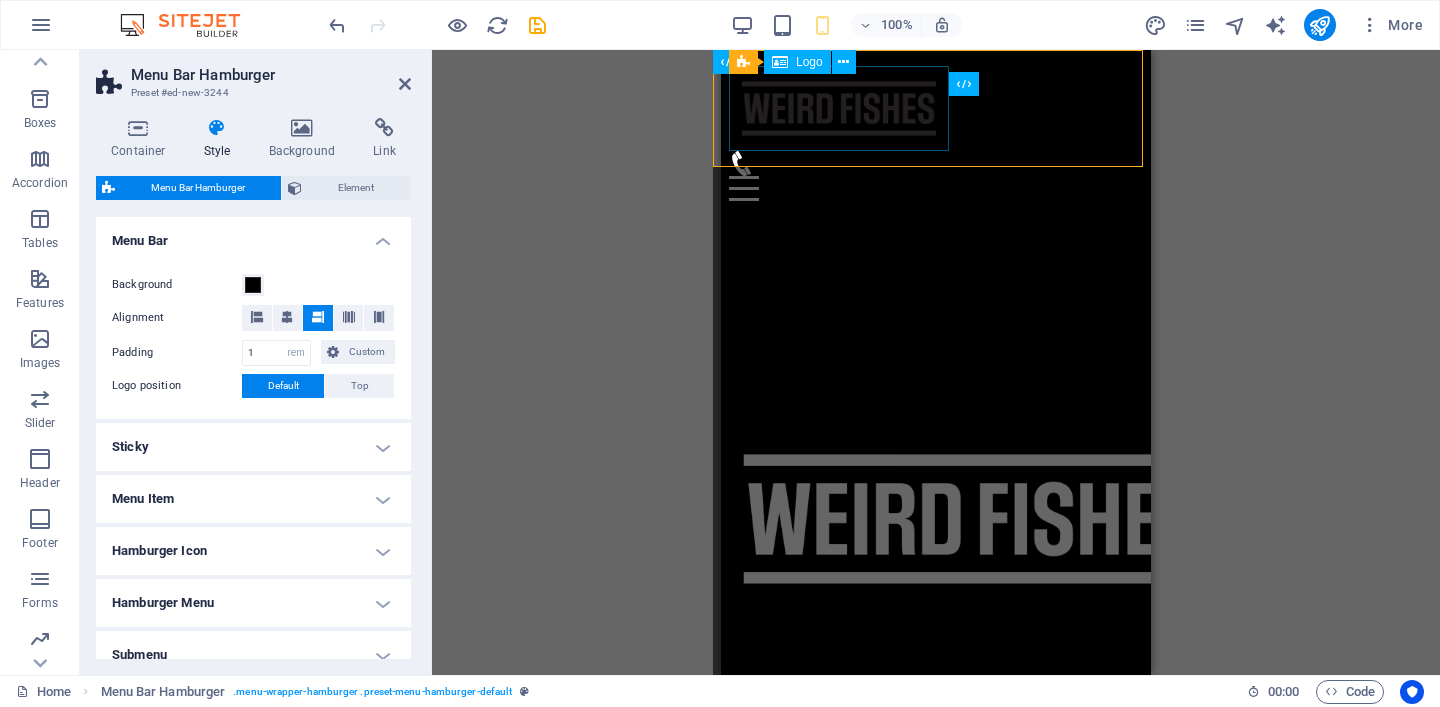 click at bounding box center (928, 108) 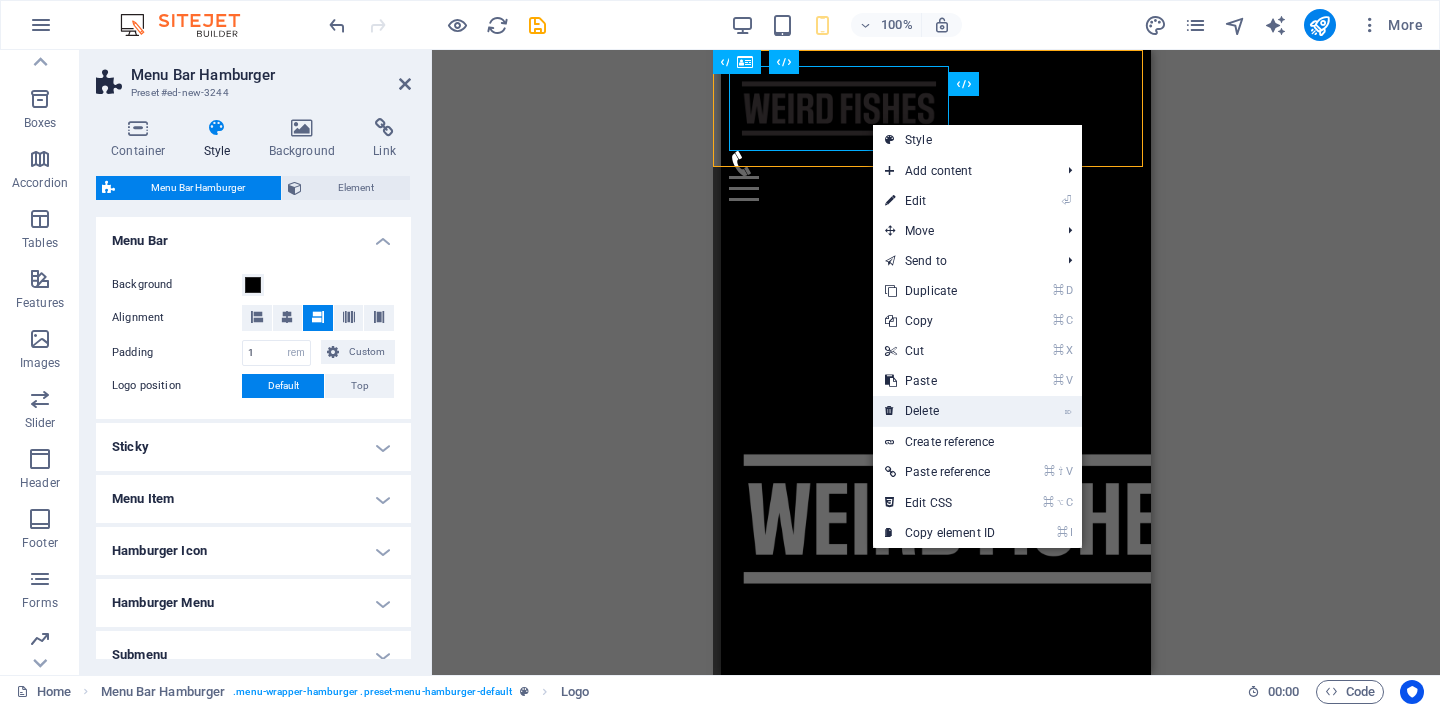 click on "⌦  Delete" at bounding box center [940, 411] 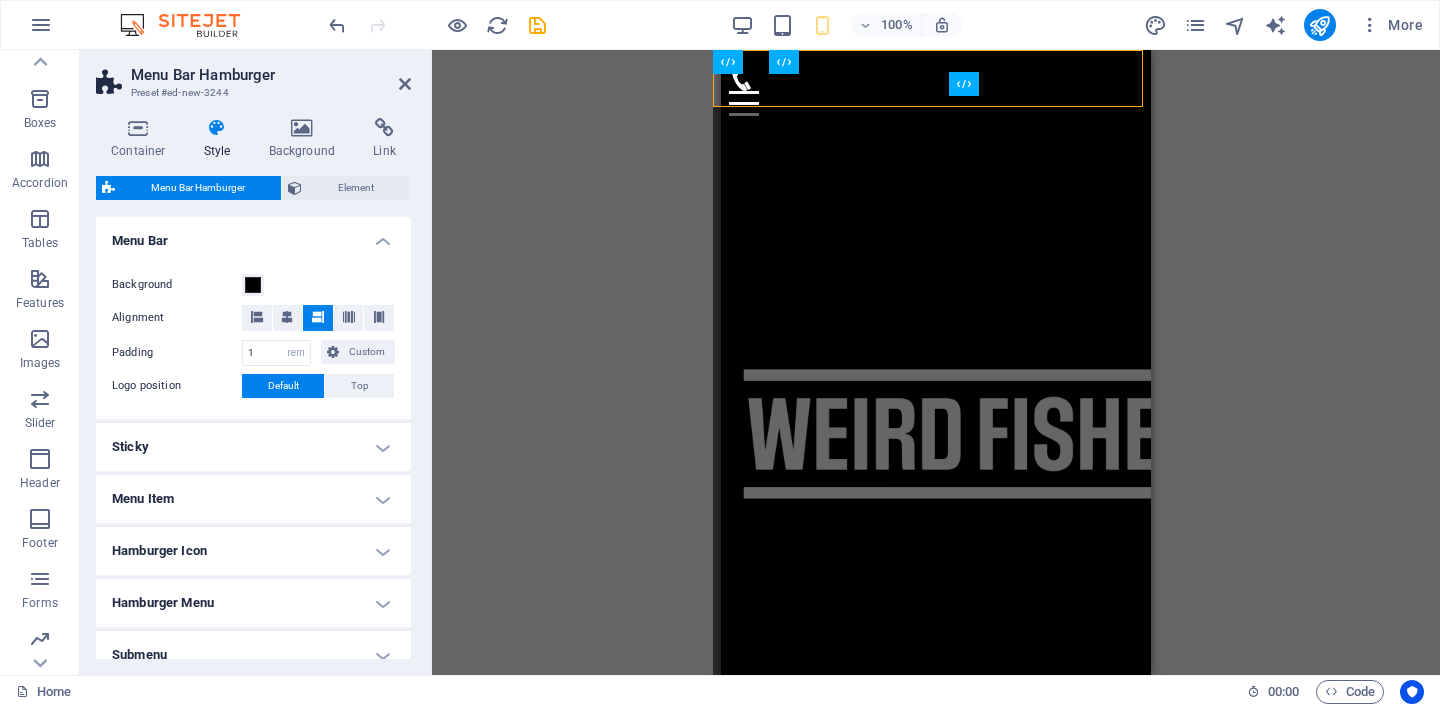 click on "Spacer   Image   Menu Bar   Menu   Logo   Menu Bar   Container   Icon   Container   Logo   Image   Container   Menu Bar   HTML   Menu   Menu Bar   Menu   Logo   Menu Bar   Menu   Logo   Menu Bar   Container   Container   Menu Bar   HTML   Logo   Menu Bar   Menu Bar Hamburger   Icon   Container   Container   Container   Container   HTML   Text   Container   Logo   Menu Bar Hamburger   HTML   Container   Container   Container   Menu Bar Hamburger   Logo" at bounding box center [936, 362] 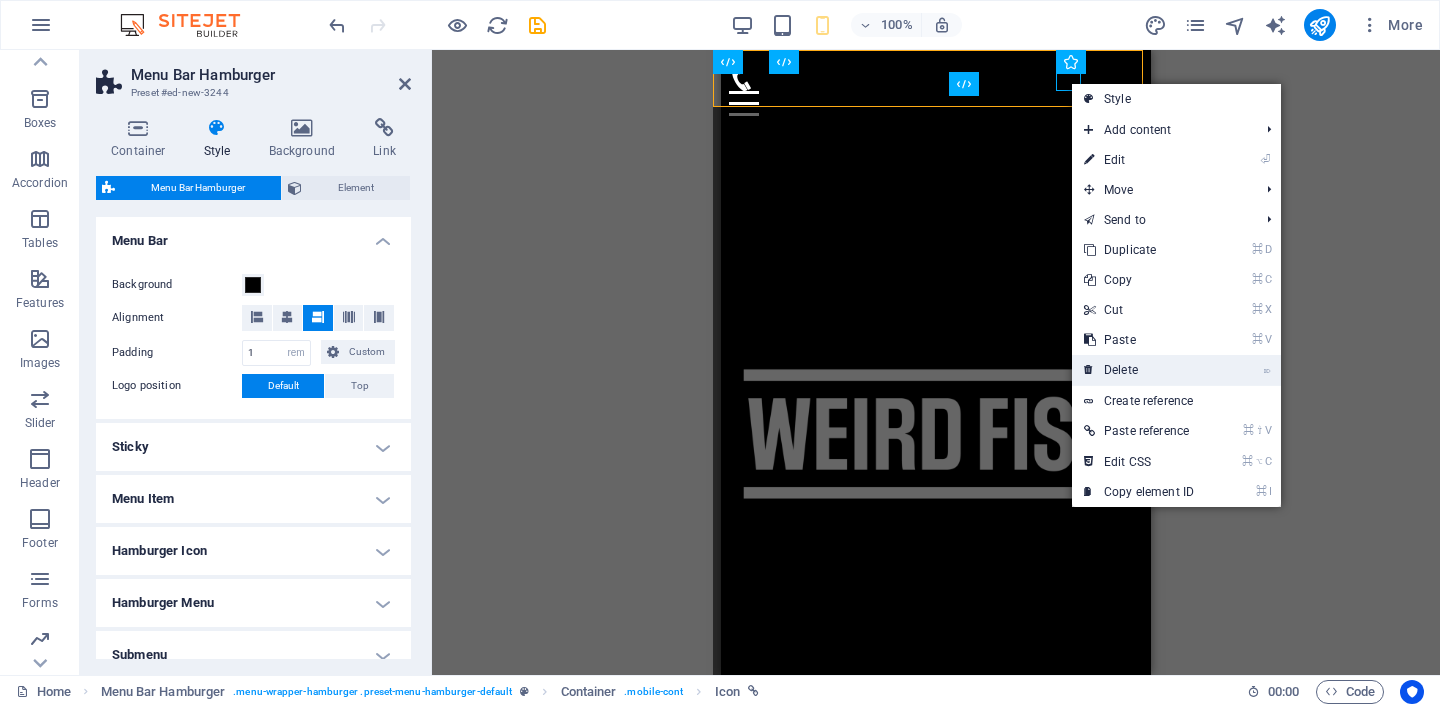 click on "⌦  Delete" at bounding box center (1139, 370) 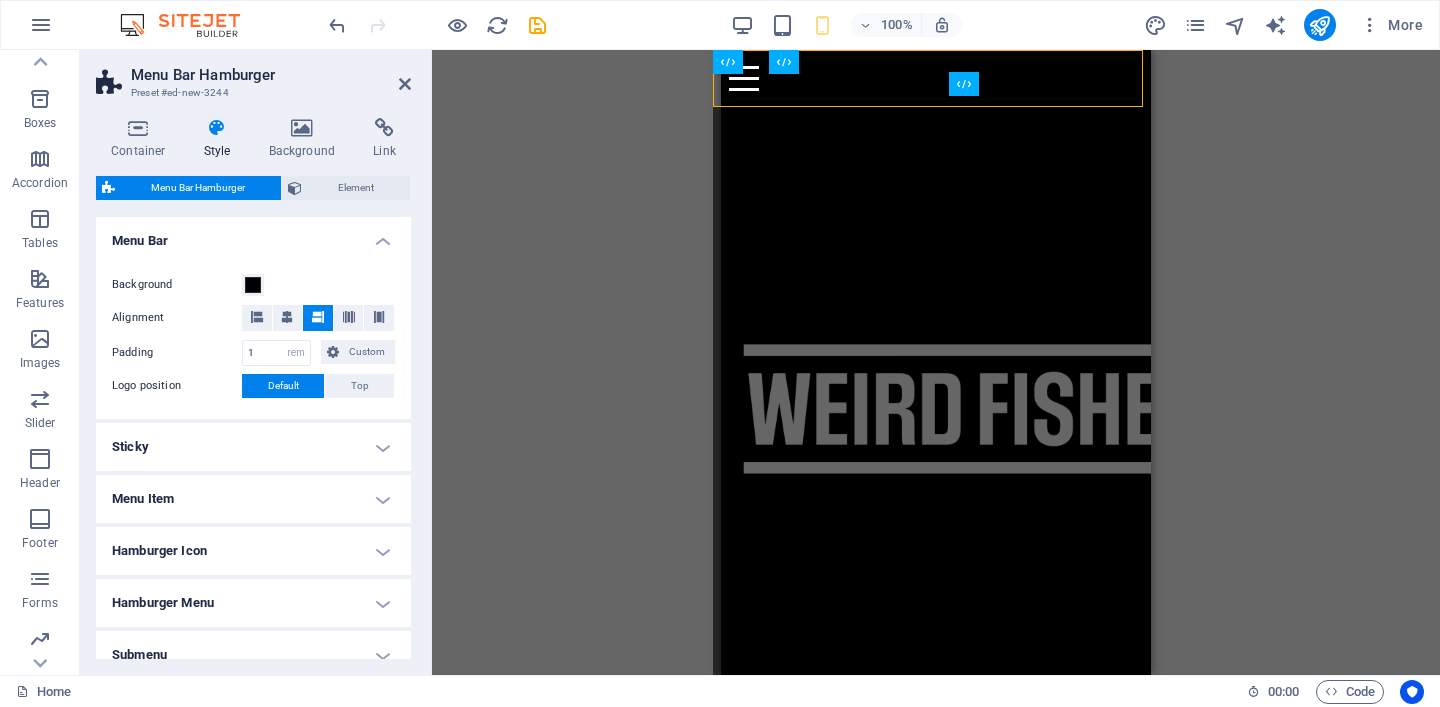 click on "Spacer   Image   Menu Bar   Menu   Logo   Menu Bar   Container   Icon   Container   Logo   Image   Container   Menu Bar   HTML   Menu   Menu Bar   Menu   Logo   Menu Bar   Menu   Logo   Menu Bar   Container   Container   Menu Bar   HTML   Logo   Menu Bar   Menu Bar Hamburger   Icon   Container   Container   Container   Container   HTML   Text   Container   Logo   Menu Bar Hamburger   HTML   Menu Bar Hamburger   Container   Container   Container   Logo   Icon" at bounding box center [936, 362] 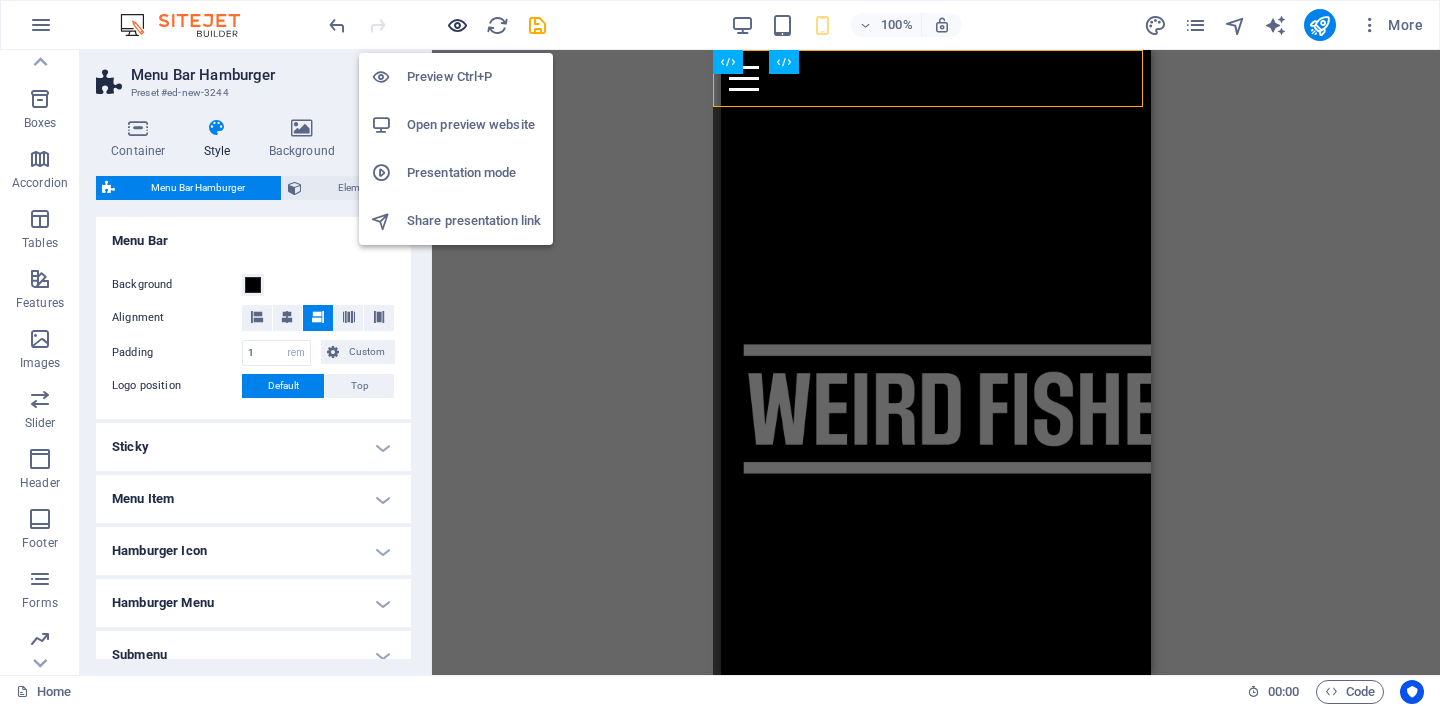 click at bounding box center (457, 25) 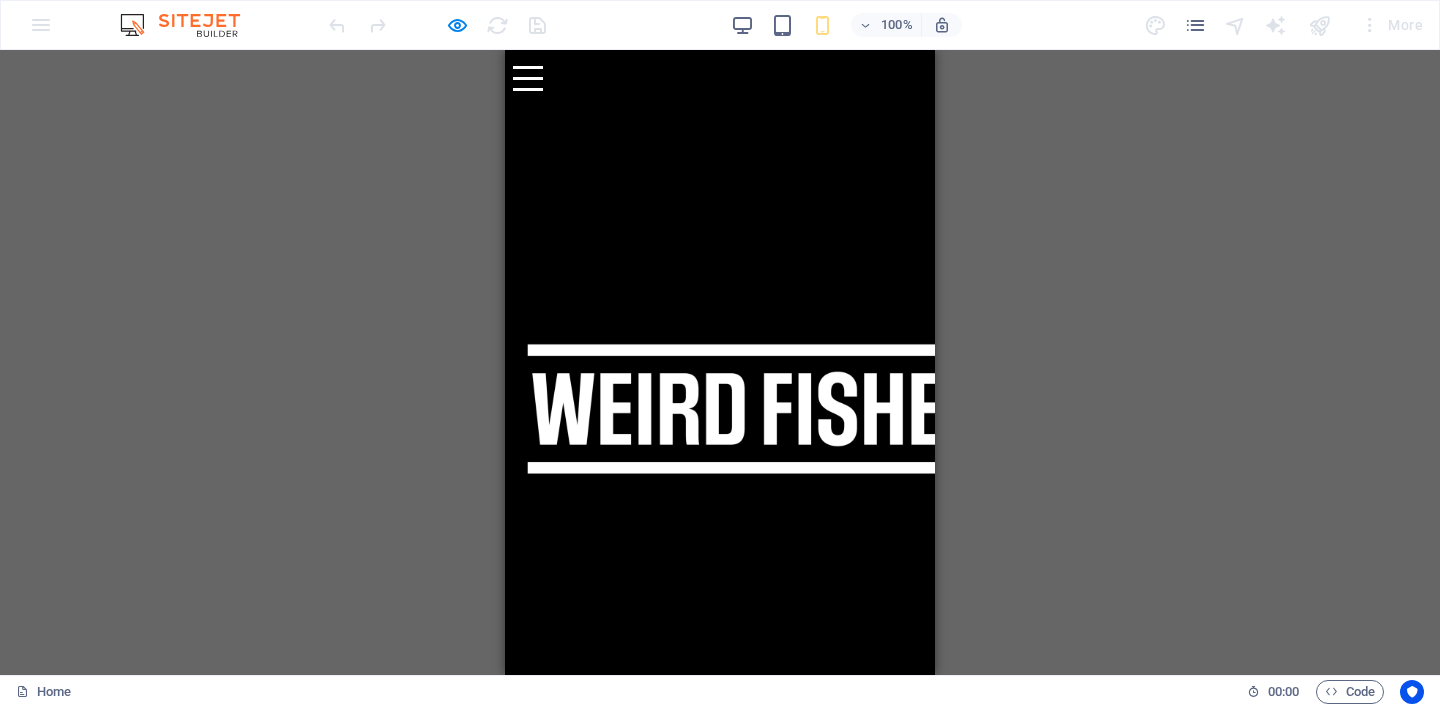 click on "Menu" at bounding box center (528, 78) 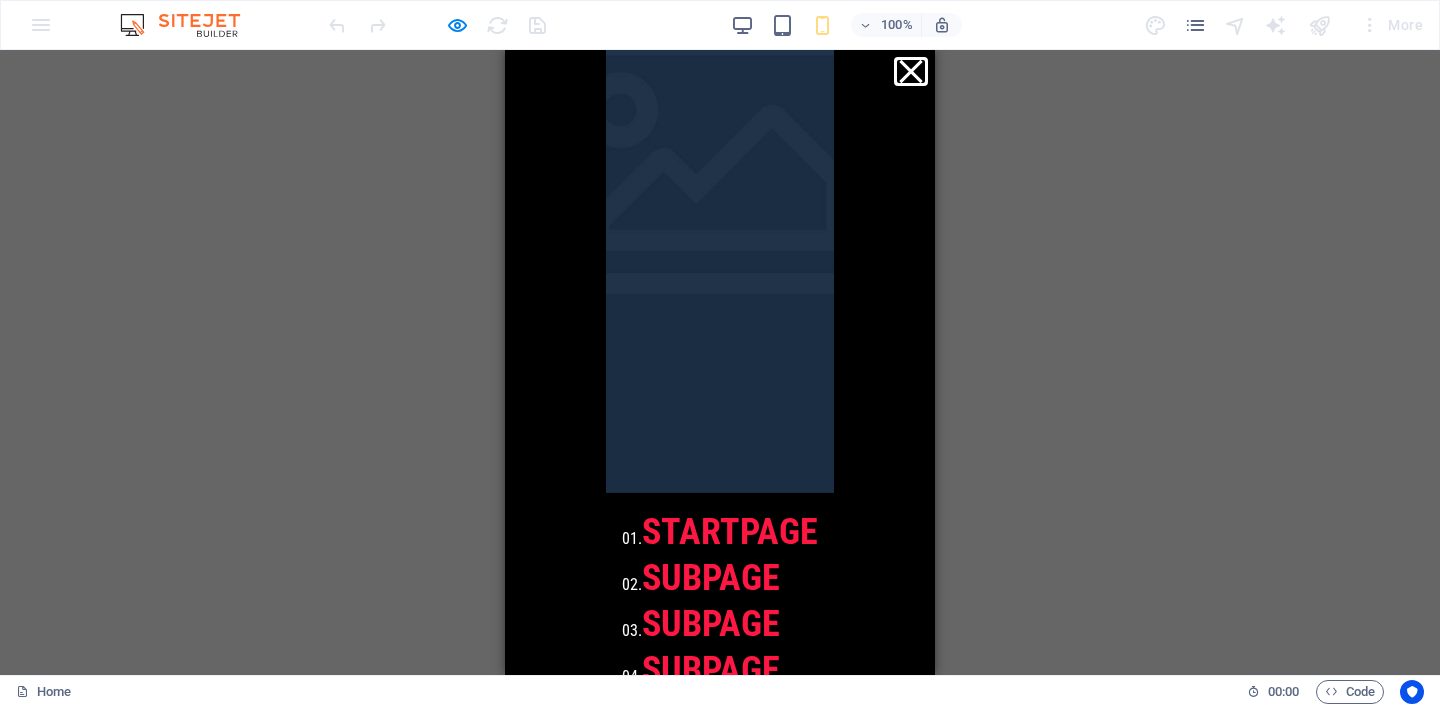 click on "Menu" at bounding box center [911, 70] 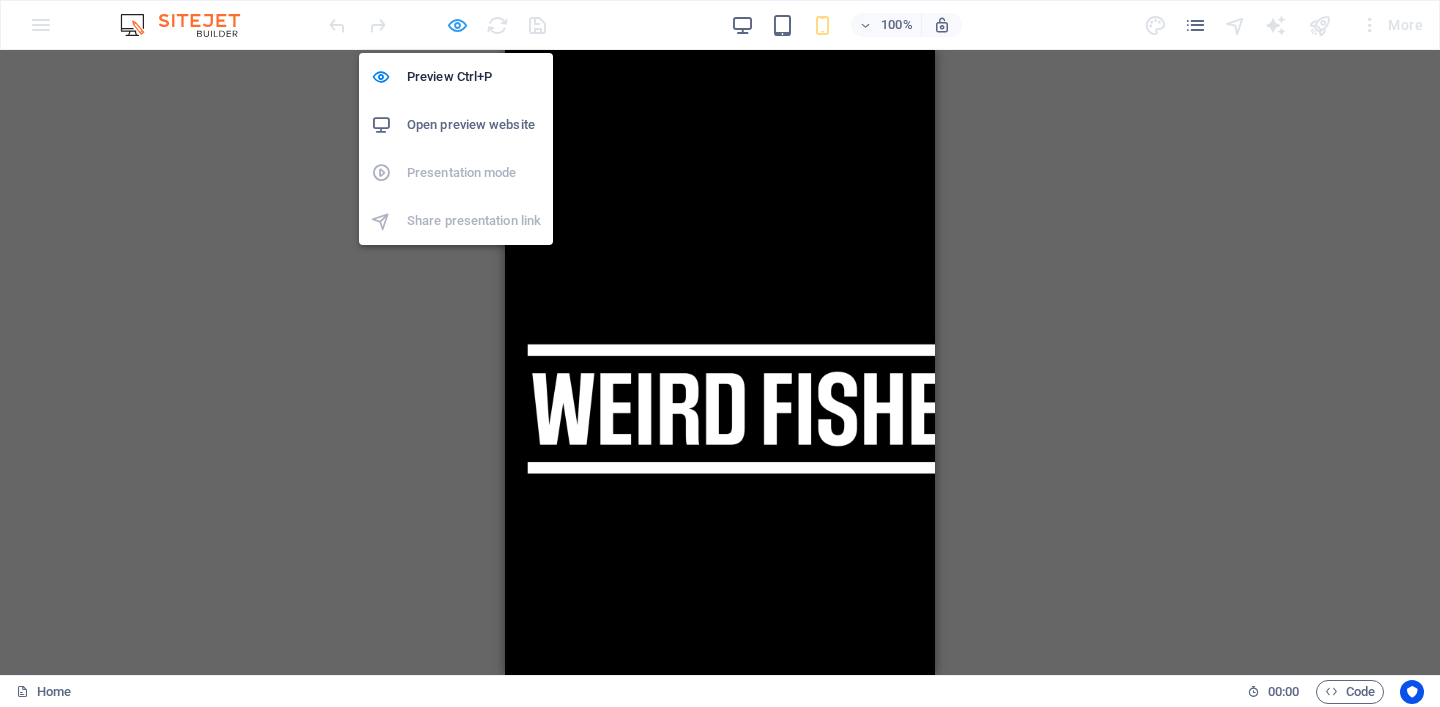 click at bounding box center [457, 25] 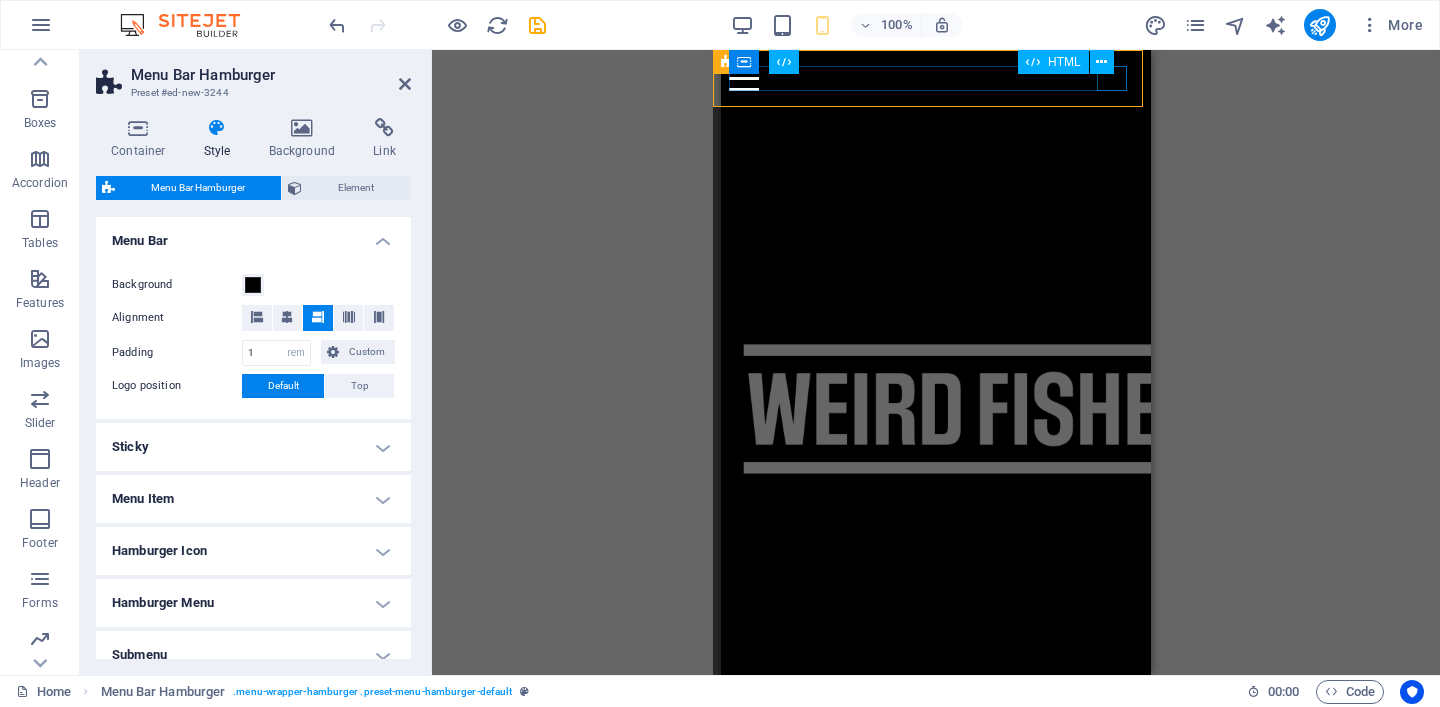 click on "Menu" at bounding box center [928, 78] 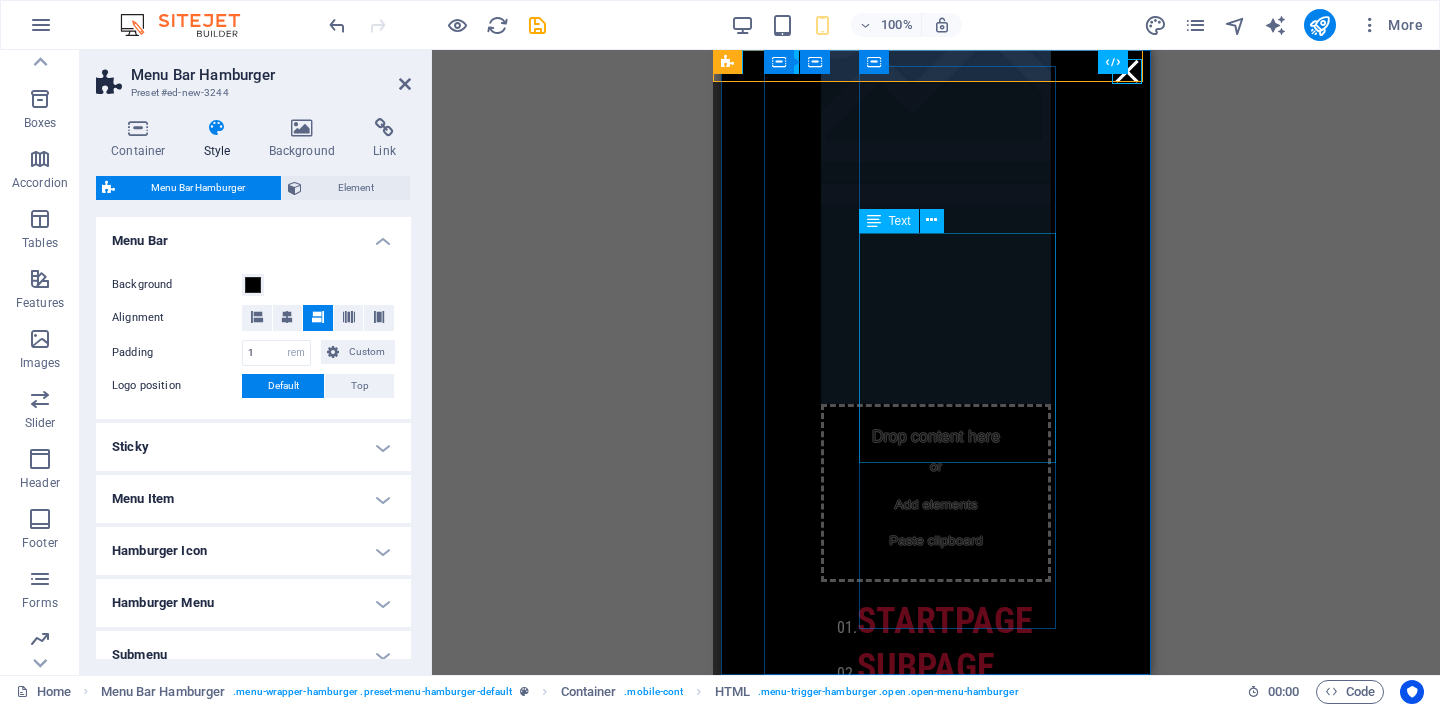 click on "01.  STARTPAGE
02.  SUBPAGE
03.  SUBPAGE
04.  SUBPAGE
05.  SUBPAGE" at bounding box center [936, 713] 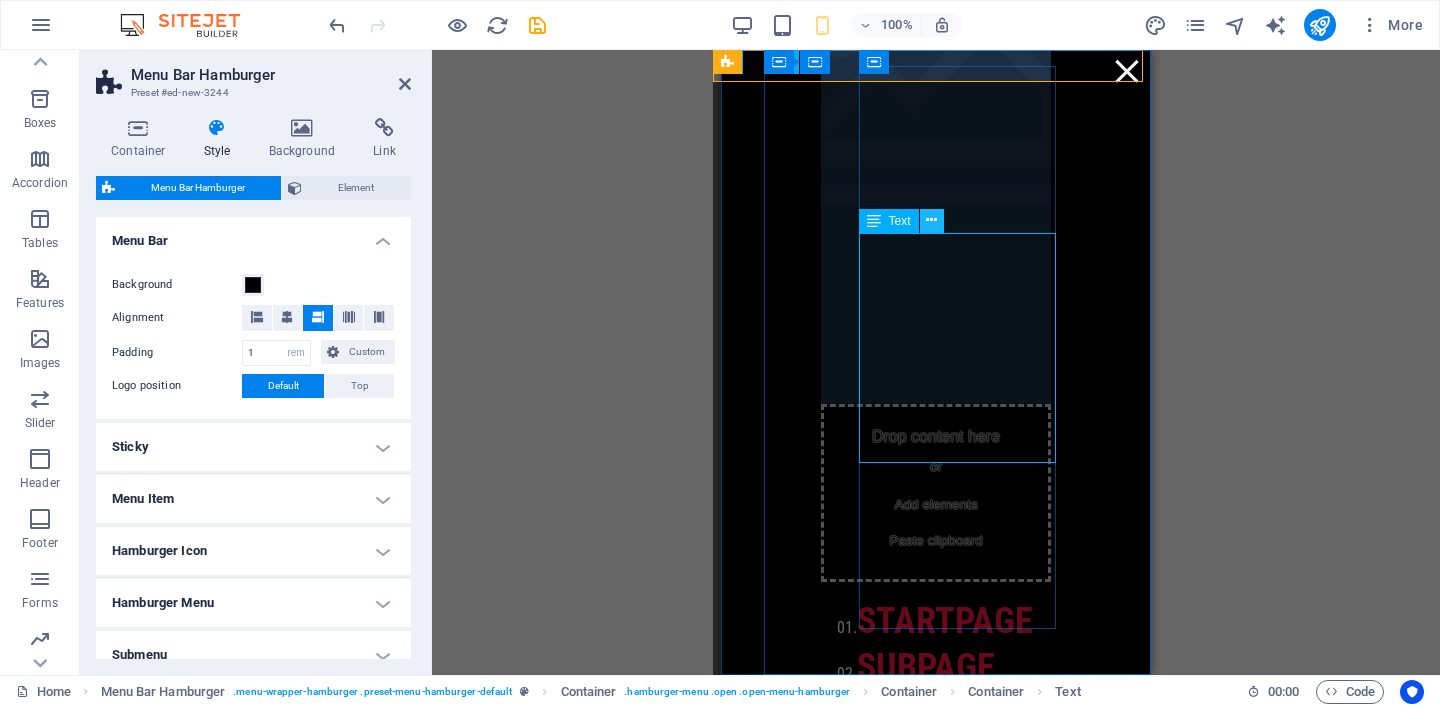 click at bounding box center [931, 220] 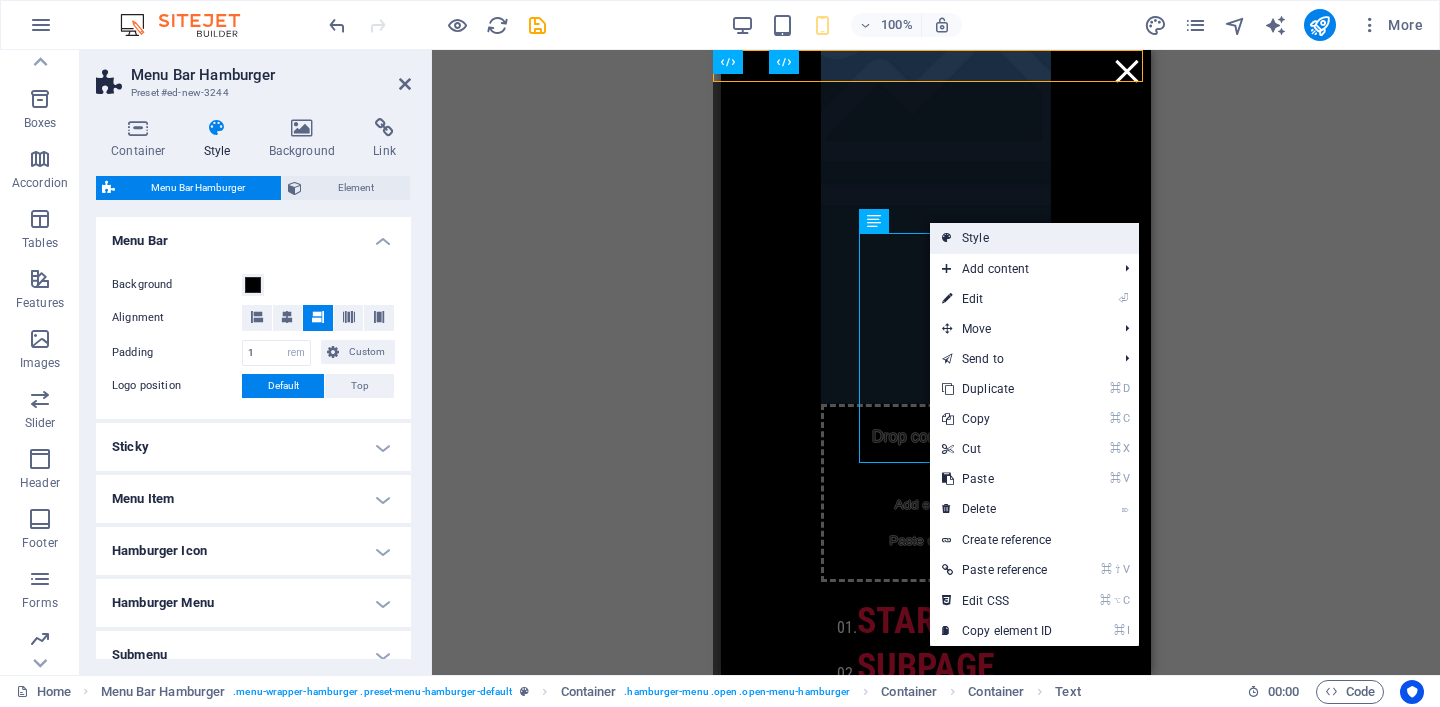 click on "Style" at bounding box center (1034, 238) 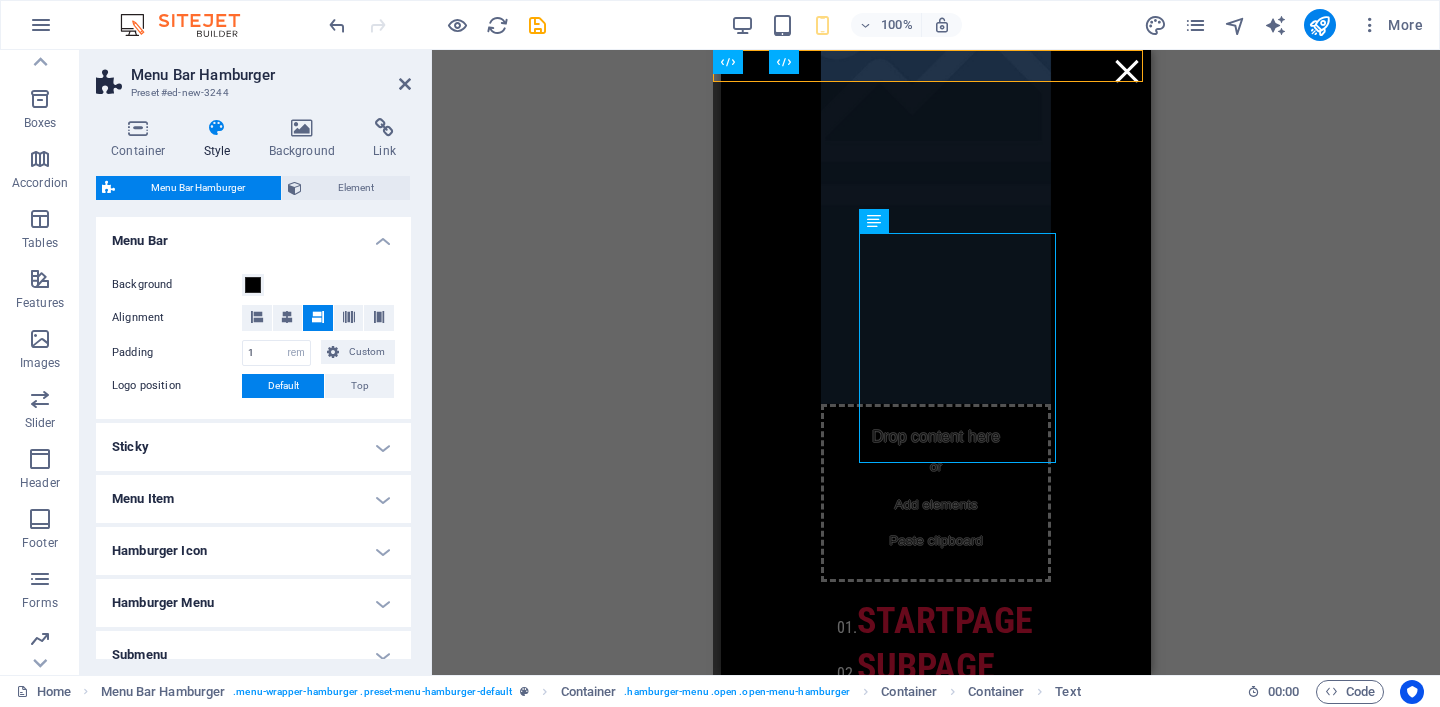 scroll, scrollTop: 99, scrollLeft: 0, axis: vertical 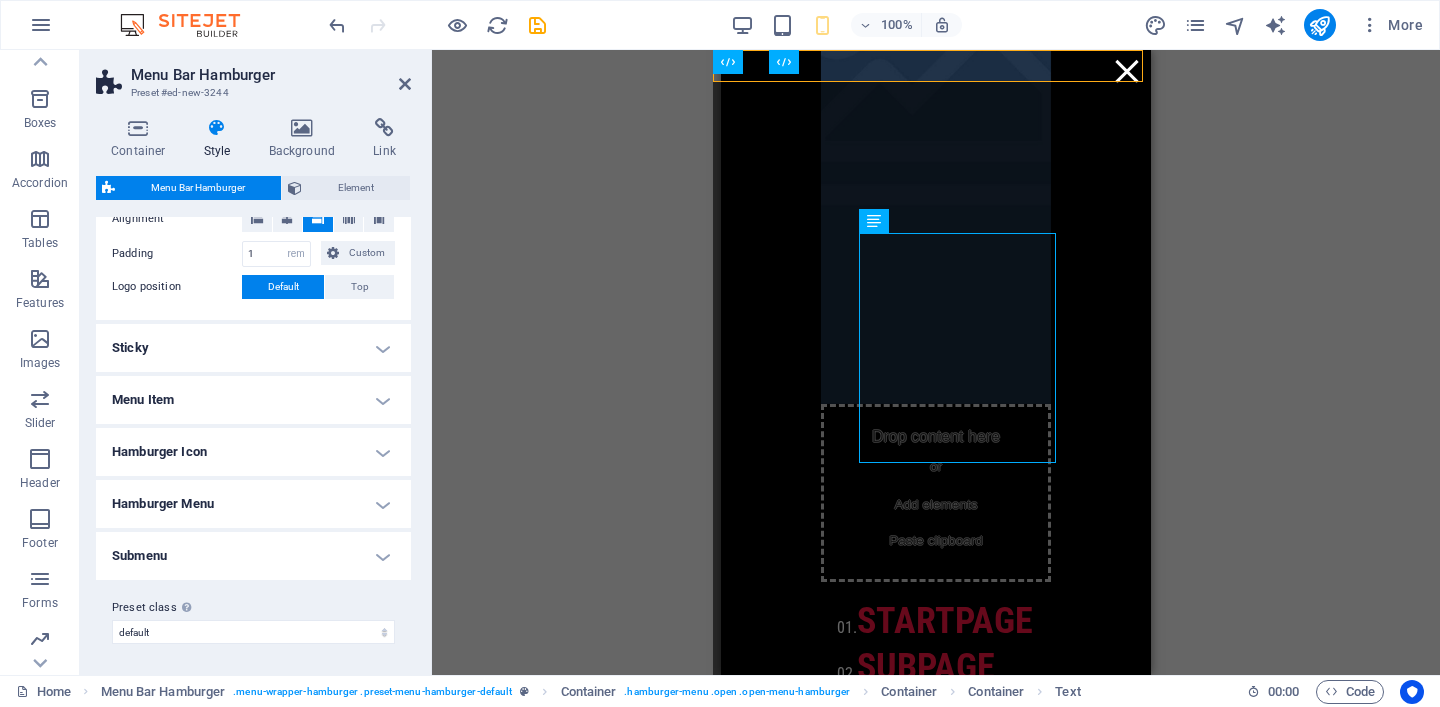 click on "Menu Item" at bounding box center (253, 400) 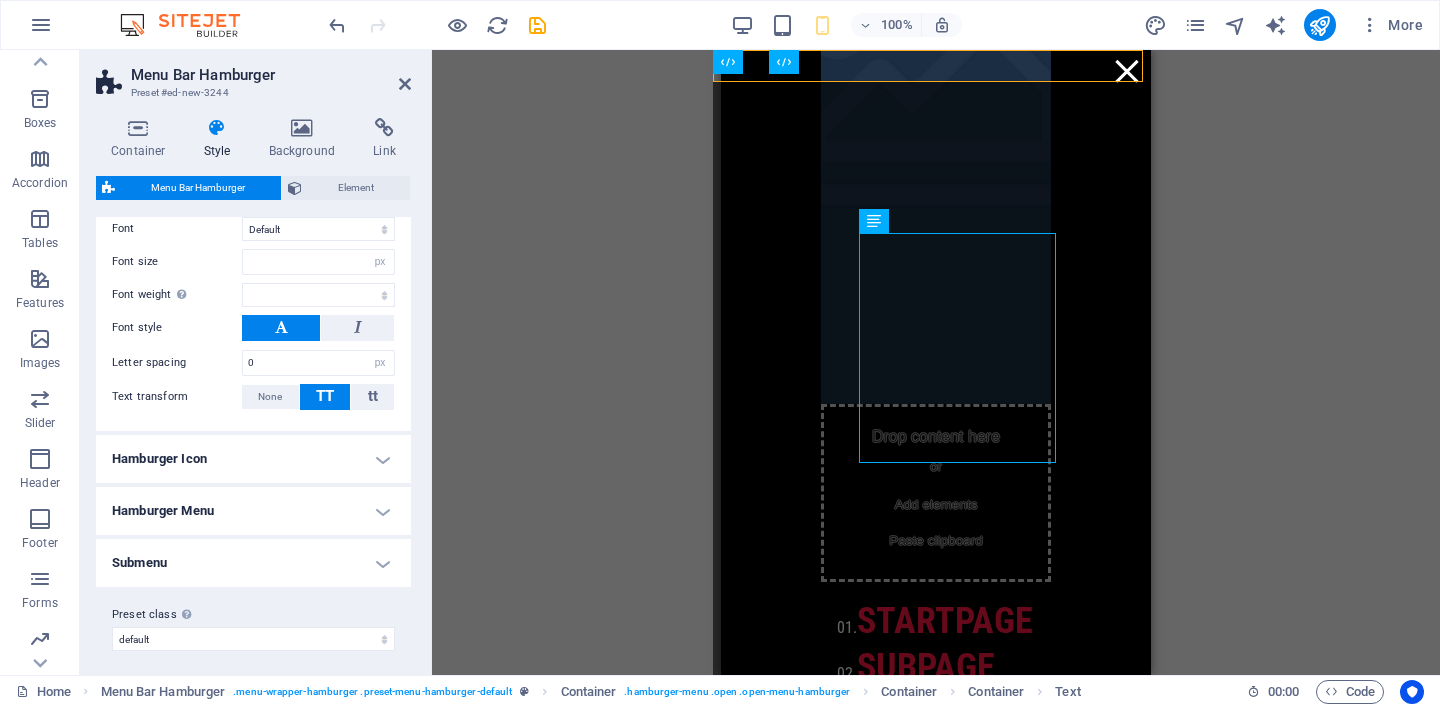 scroll, scrollTop: 583, scrollLeft: 0, axis: vertical 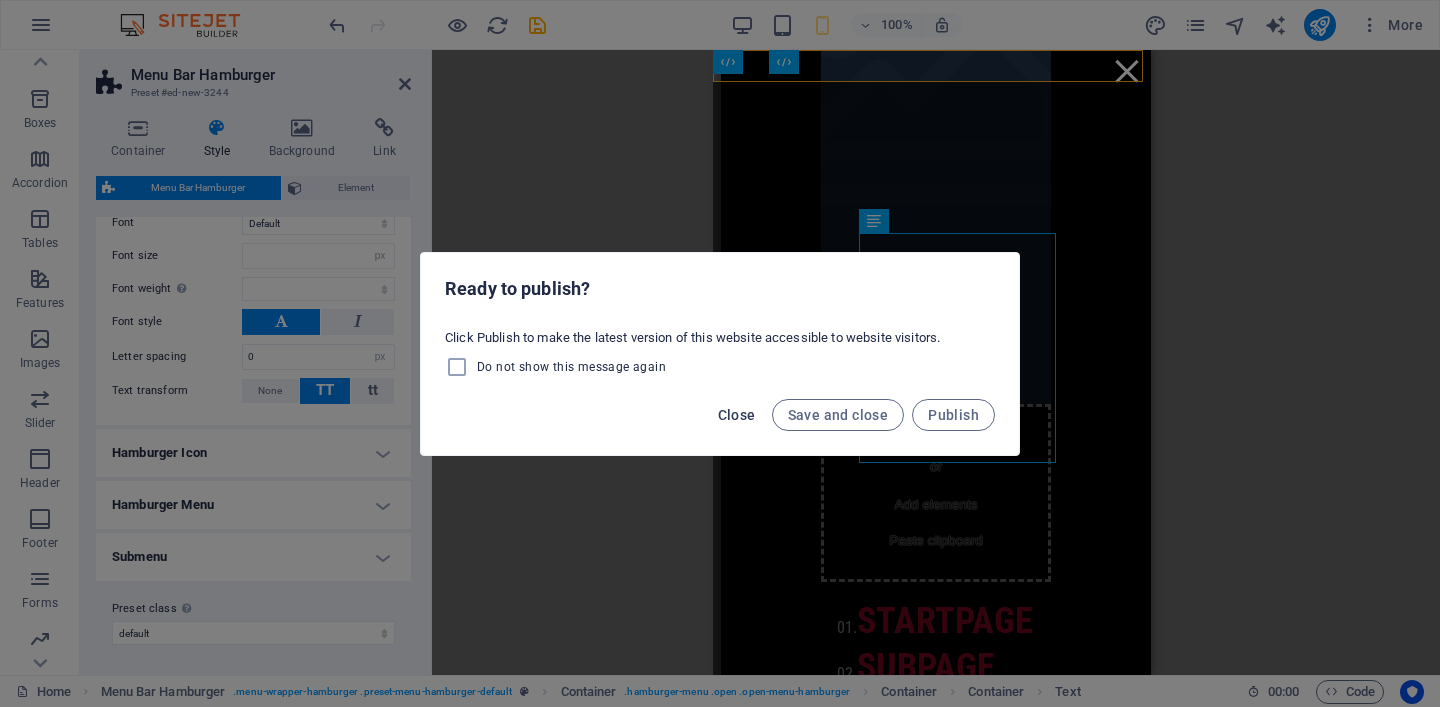 click on "Close" at bounding box center [737, 415] 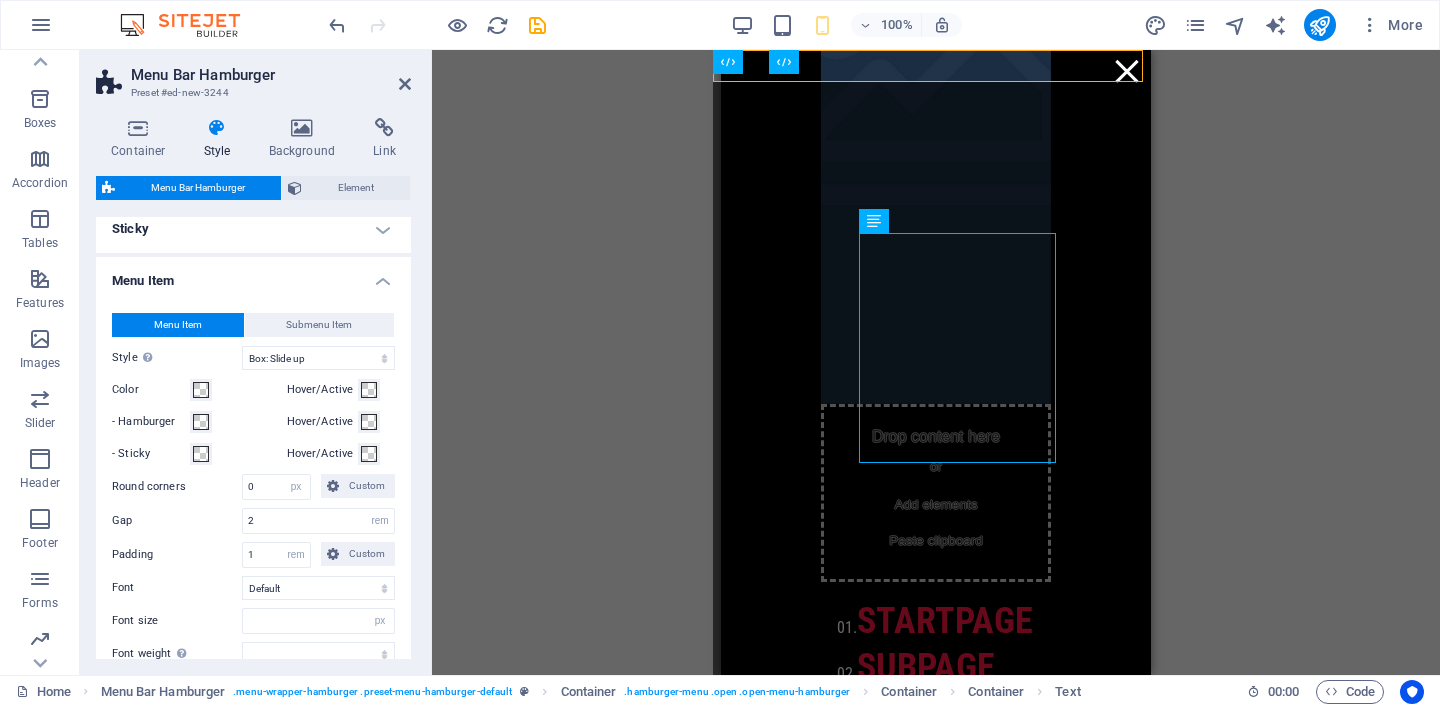 scroll, scrollTop: 163, scrollLeft: 0, axis: vertical 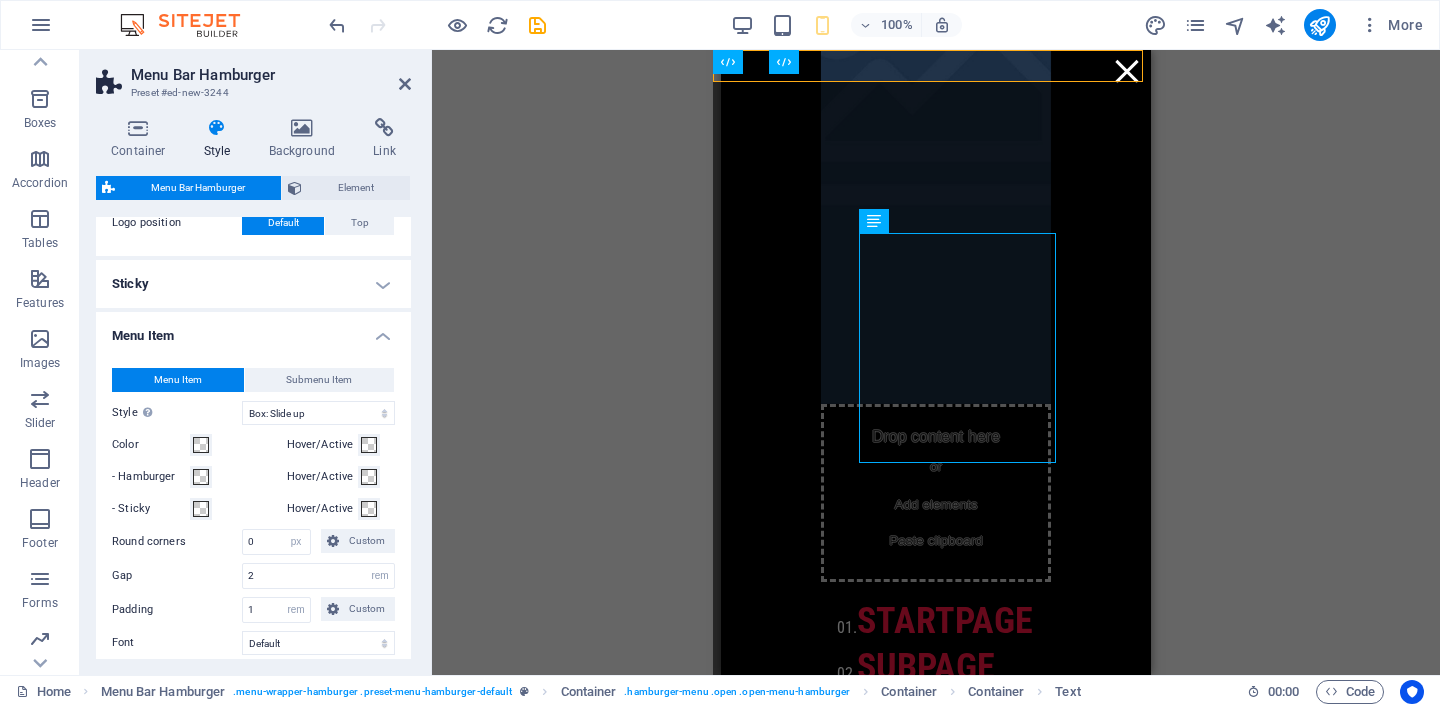 click on "Menu Item" at bounding box center (253, 330) 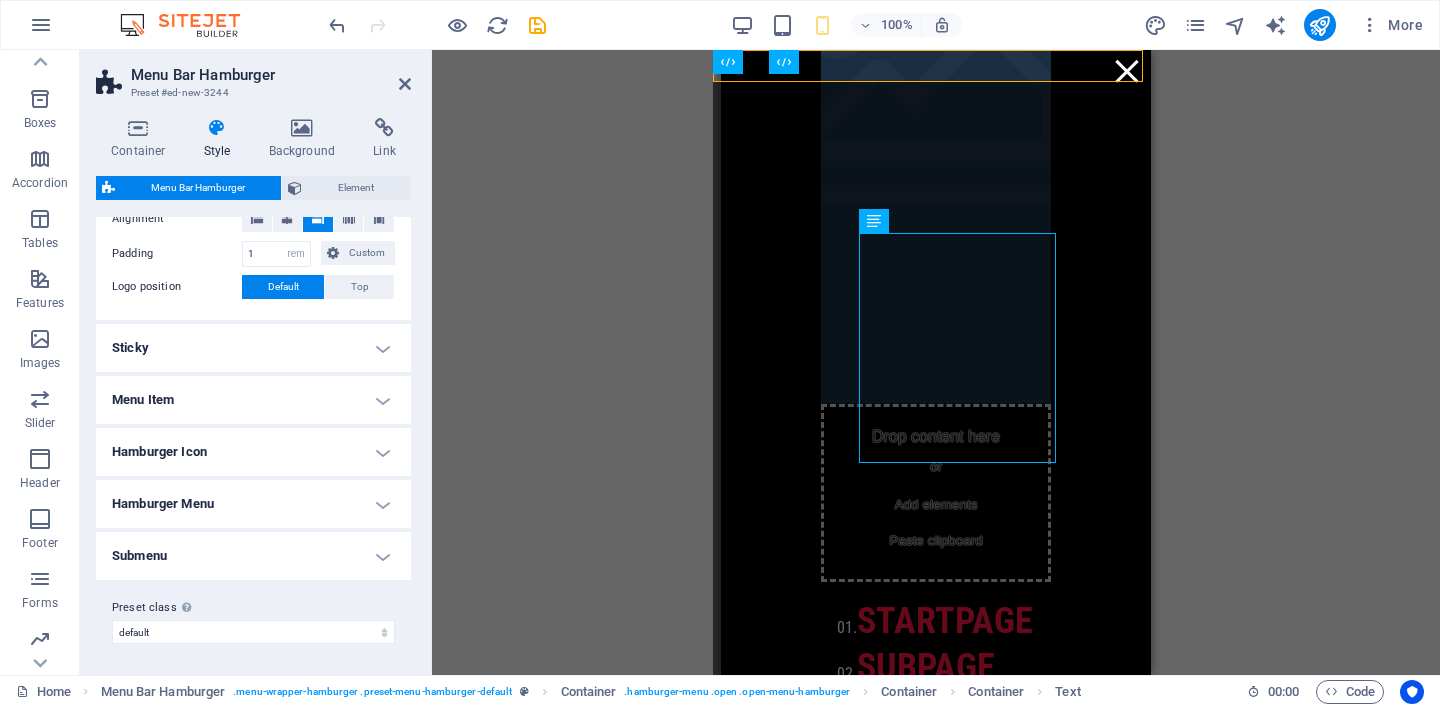 click on "Hamburger Menu" at bounding box center [253, 504] 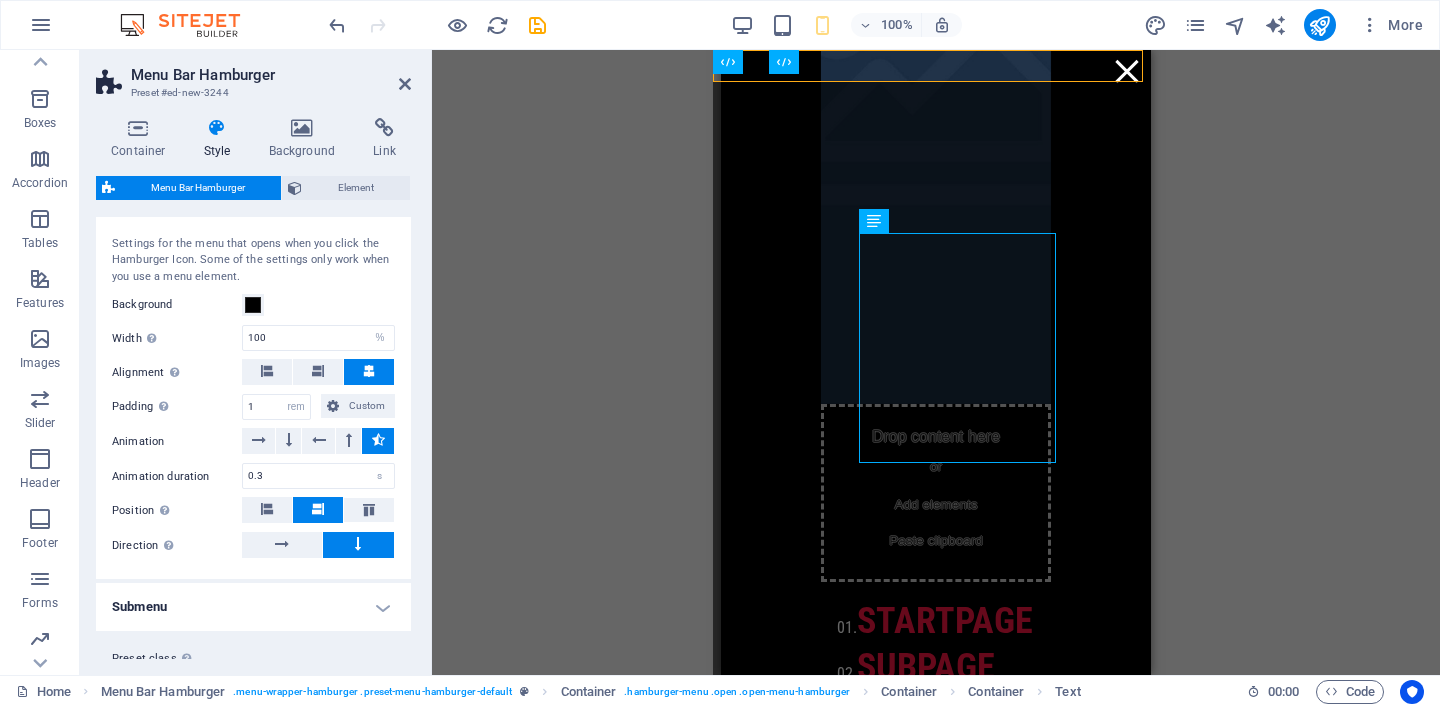 scroll, scrollTop: 448, scrollLeft: 0, axis: vertical 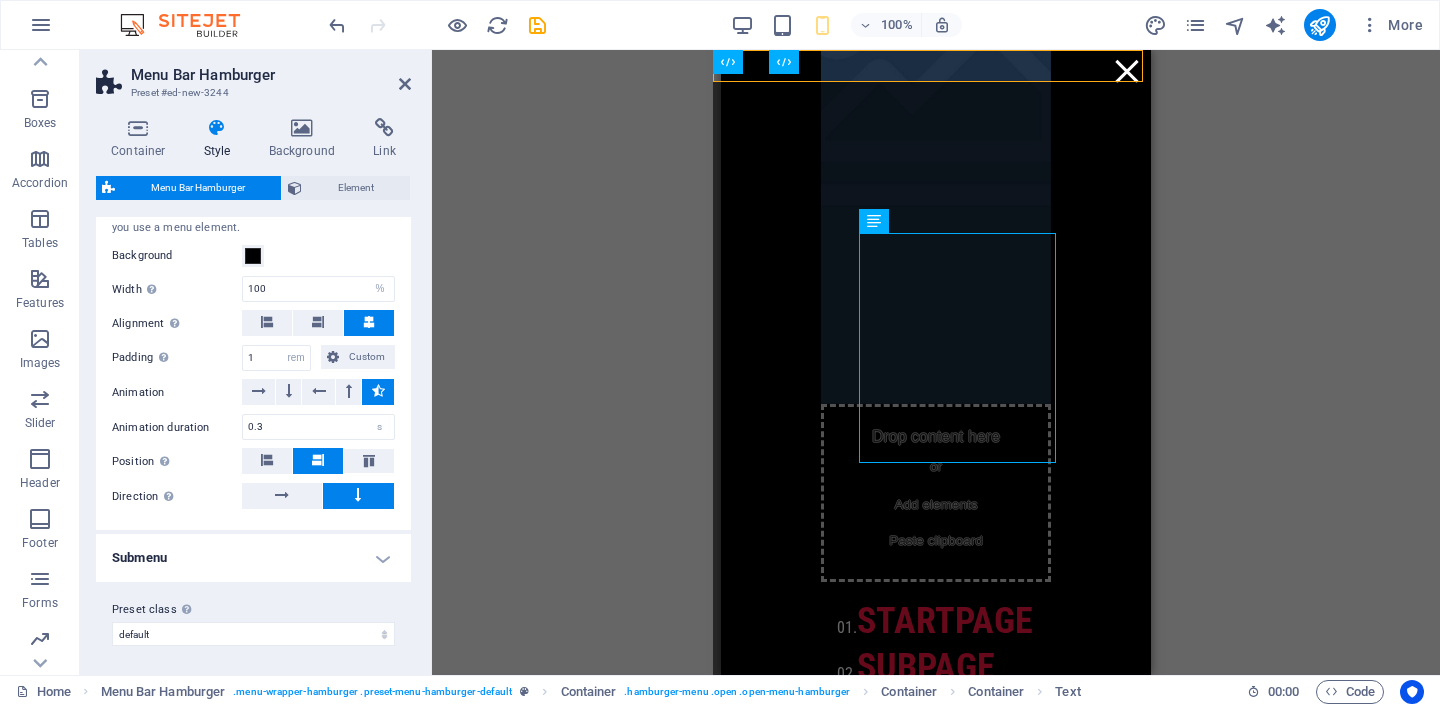 click on "Submenu" at bounding box center (253, 558) 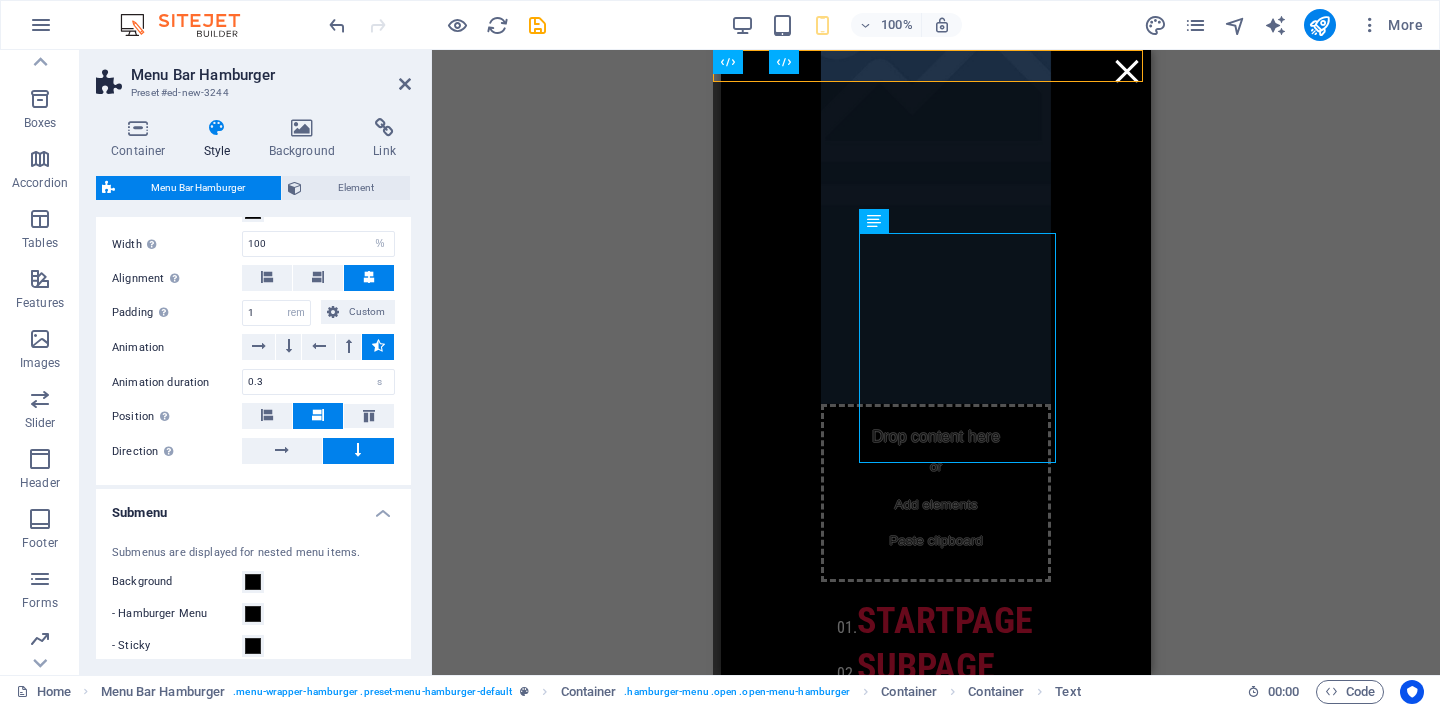 click on "Submenu" at bounding box center (253, 507) 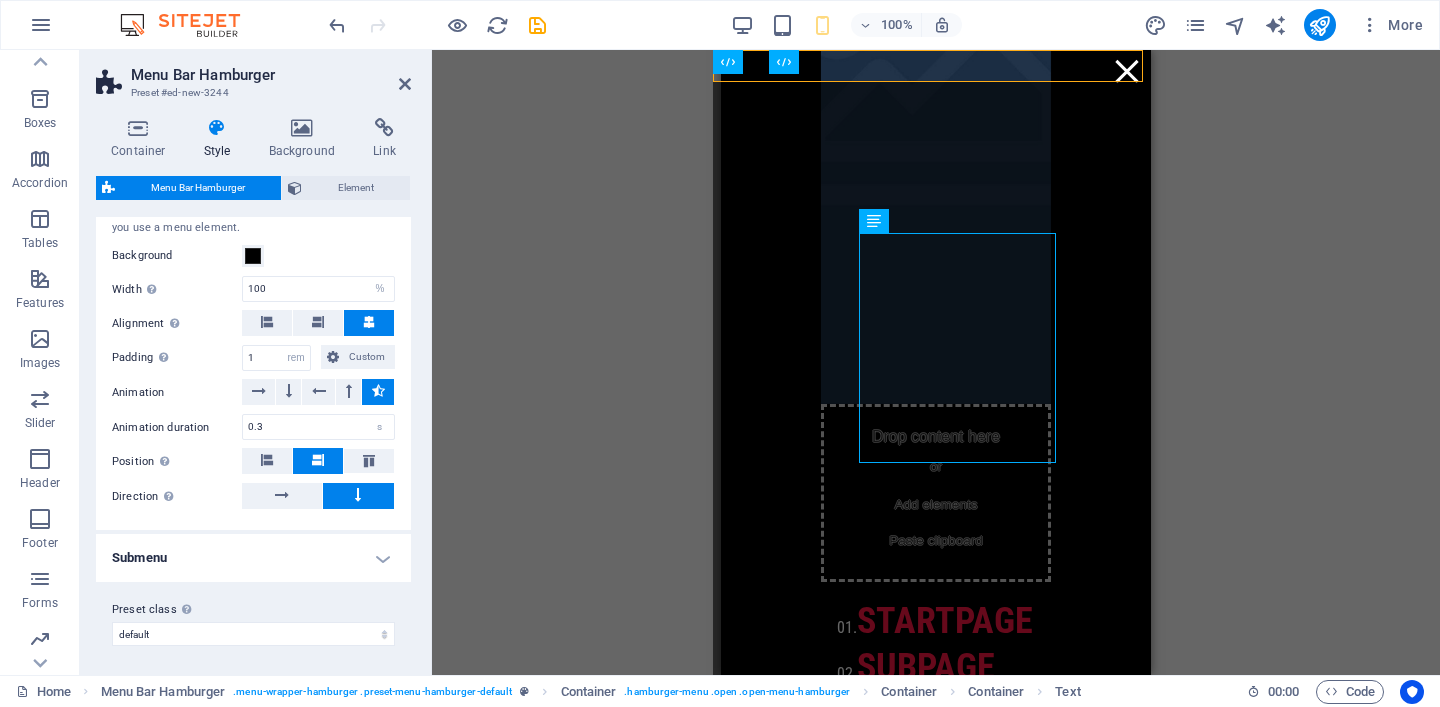 scroll, scrollTop: 209, scrollLeft: 0, axis: vertical 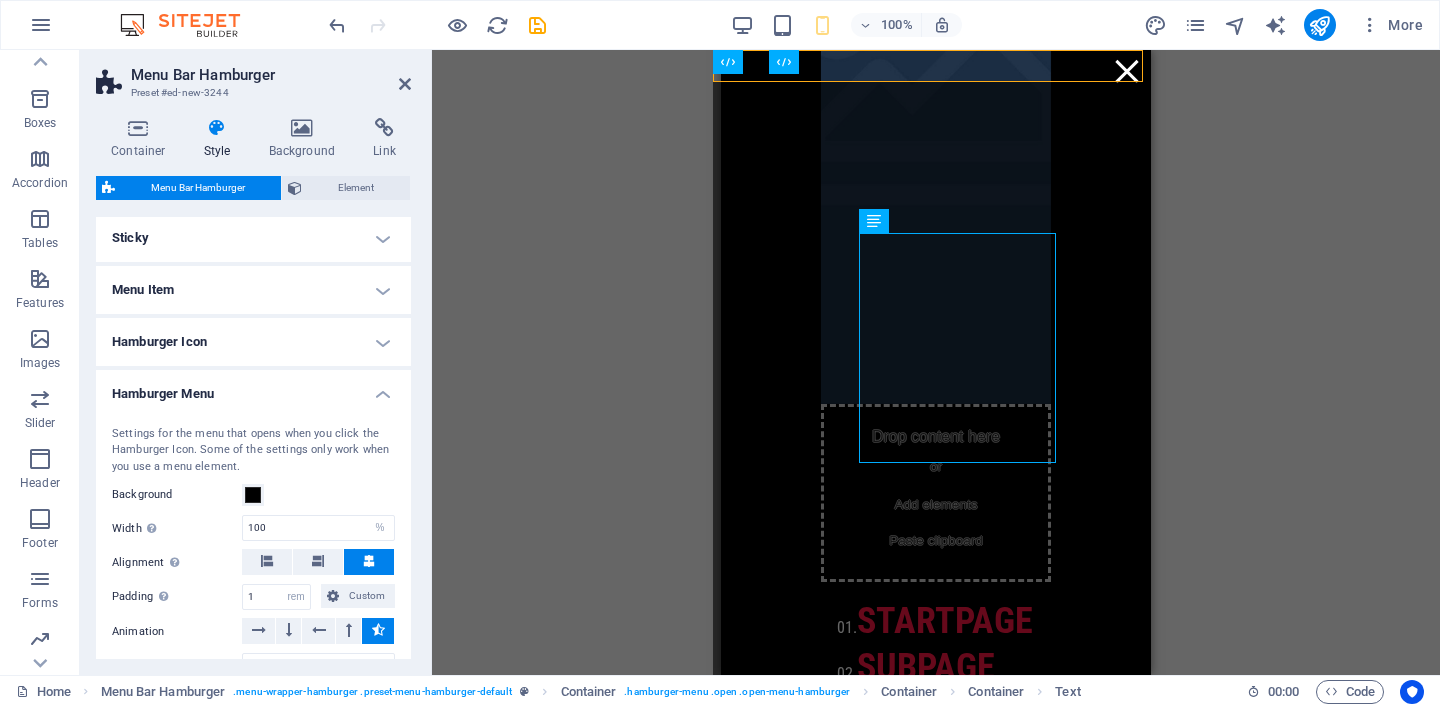 click on "Hamburger Menu" at bounding box center [253, 388] 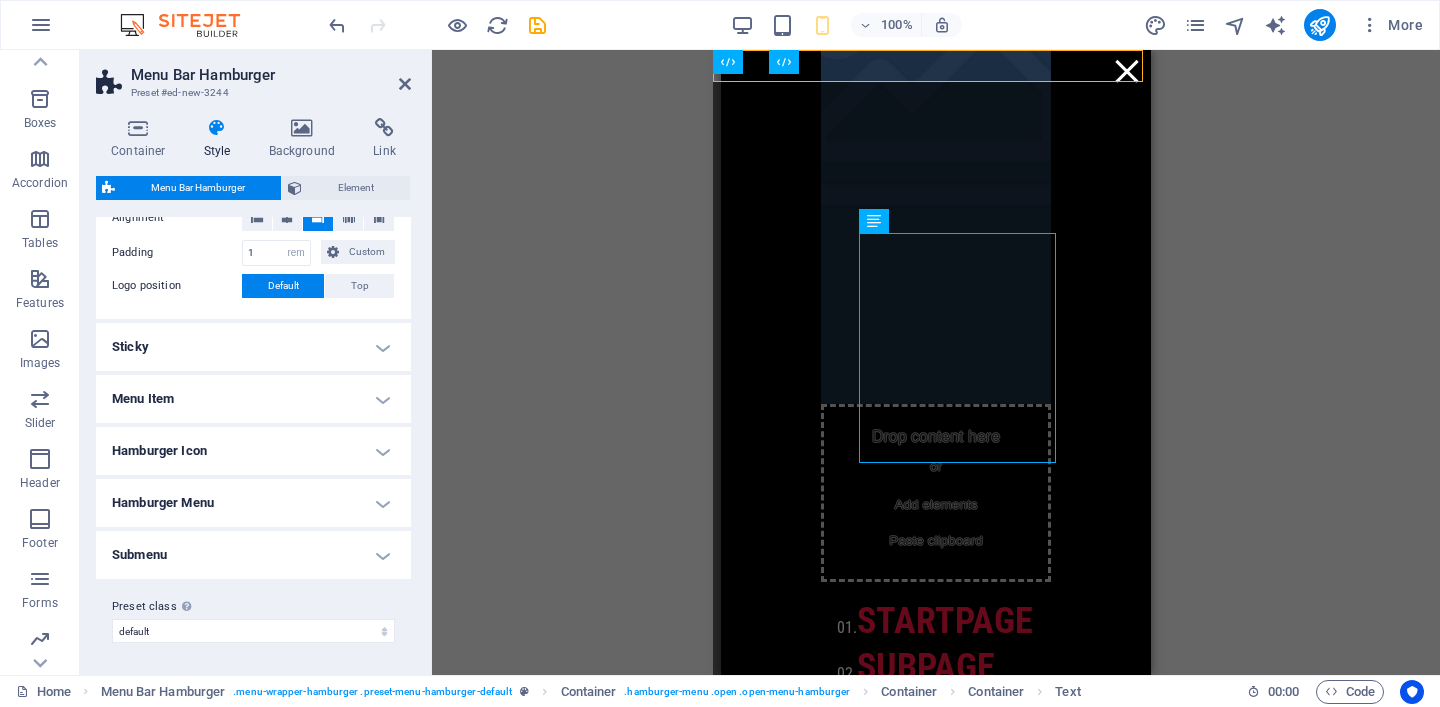 scroll, scrollTop: 99, scrollLeft: 0, axis: vertical 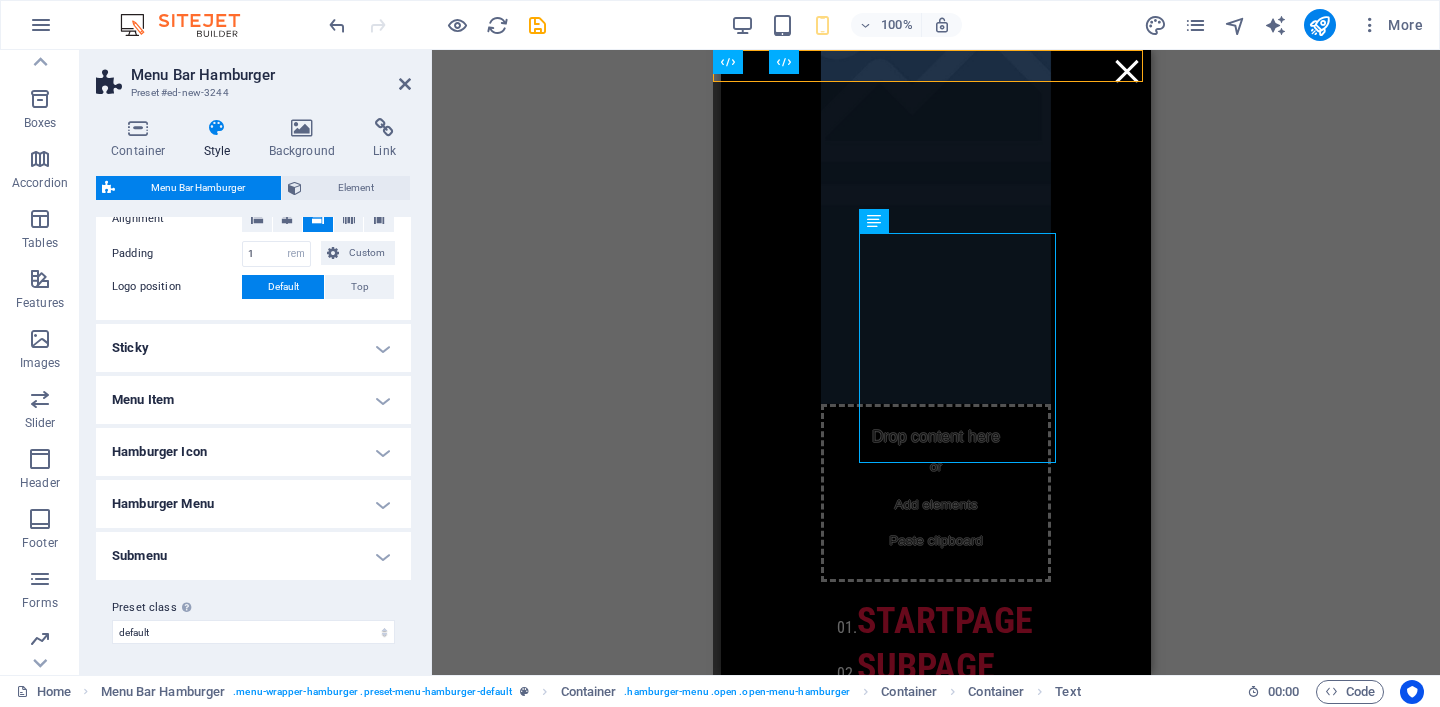 click on "Menu Item" at bounding box center [253, 400] 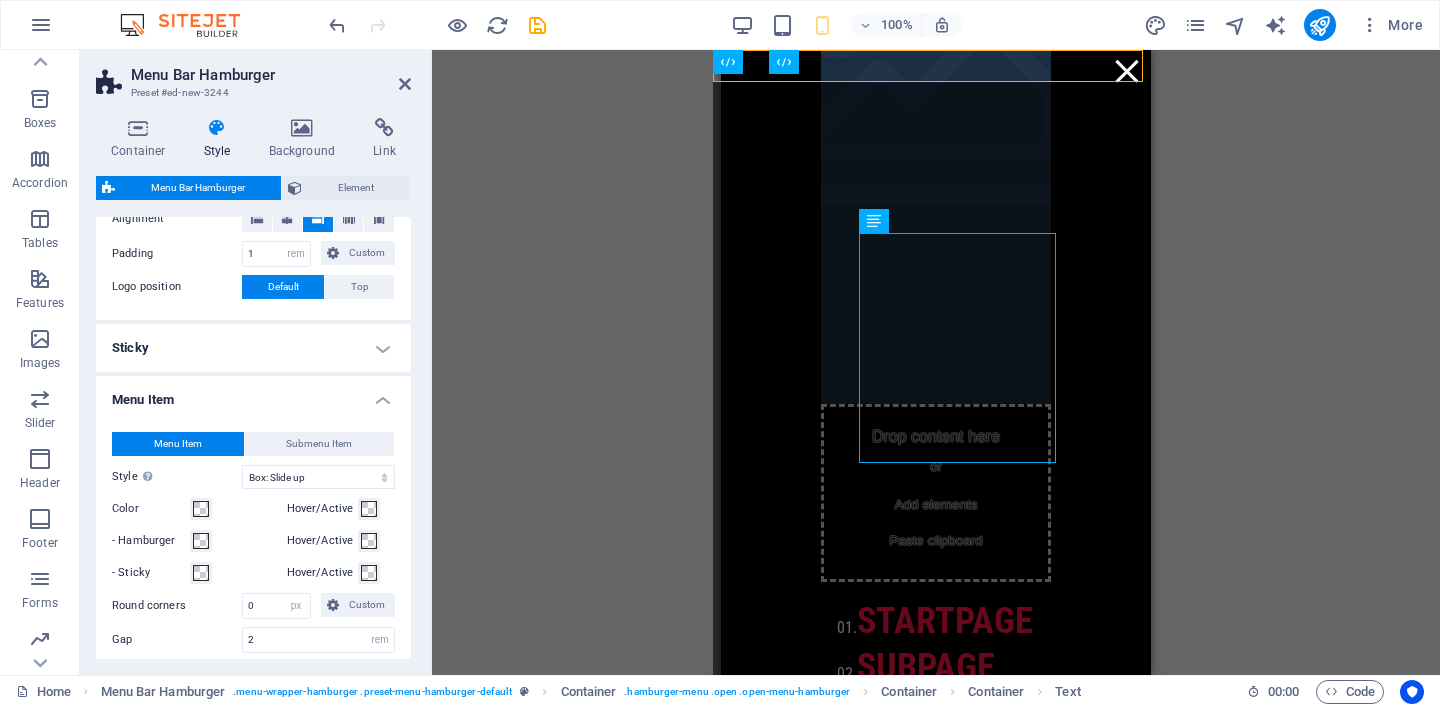 scroll, scrollTop: 209, scrollLeft: 0, axis: vertical 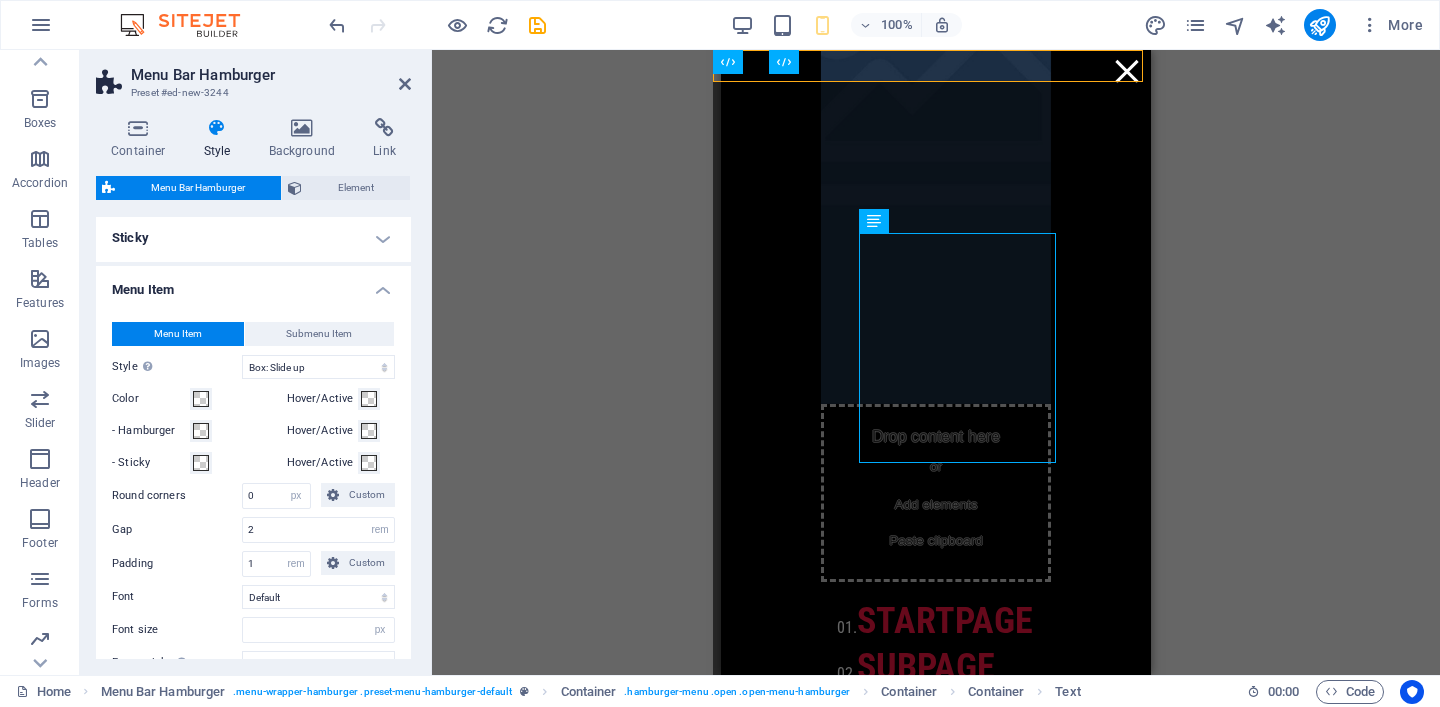 click on "Menu Item" at bounding box center (253, 284) 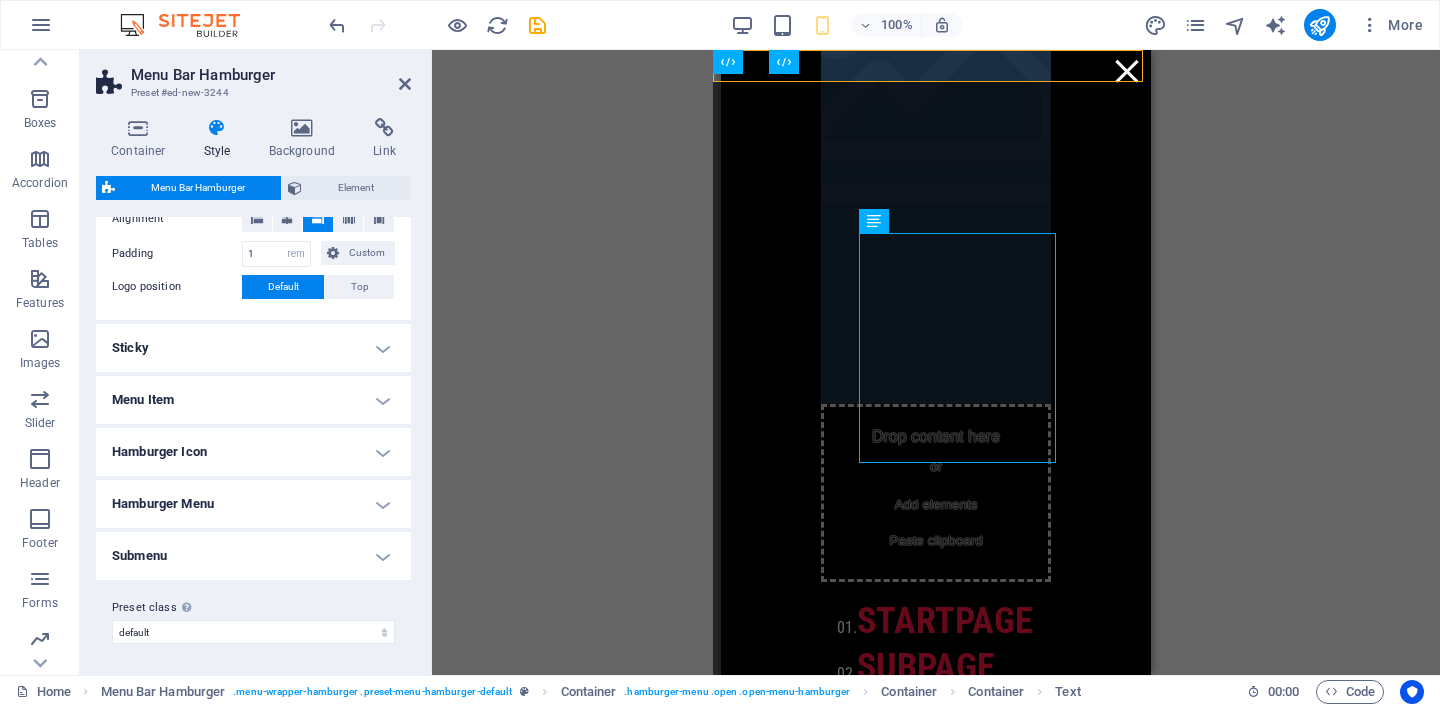 scroll, scrollTop: 0, scrollLeft: 0, axis: both 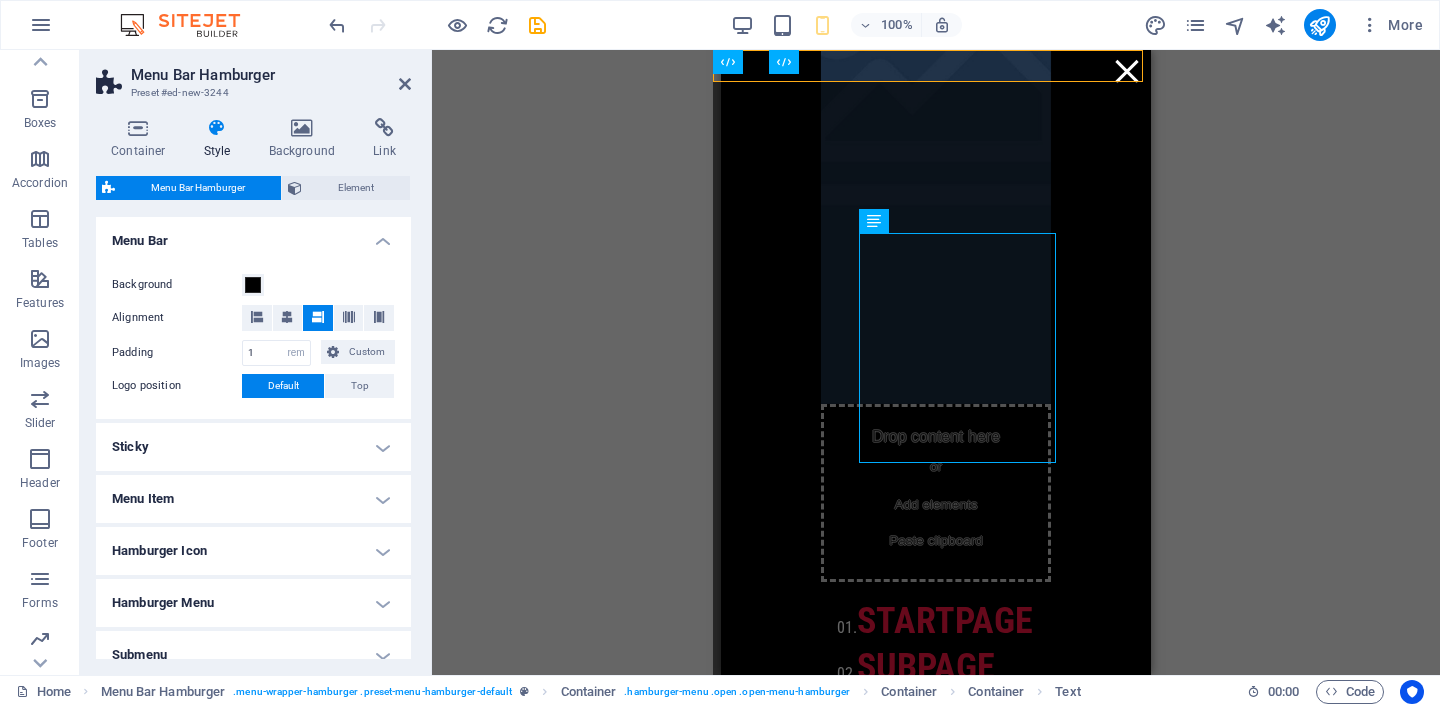 click on "Menu Bar" at bounding box center (253, 235) 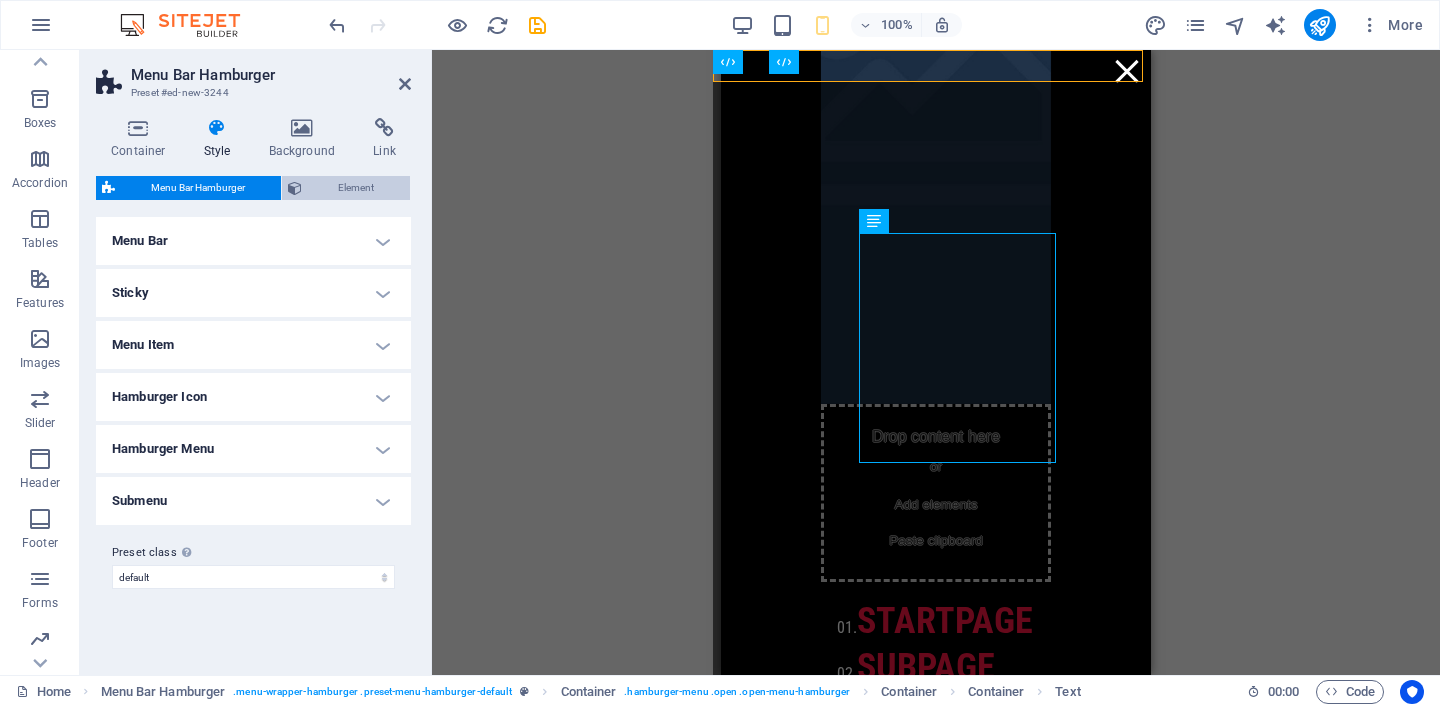 click on "Element" at bounding box center (356, 188) 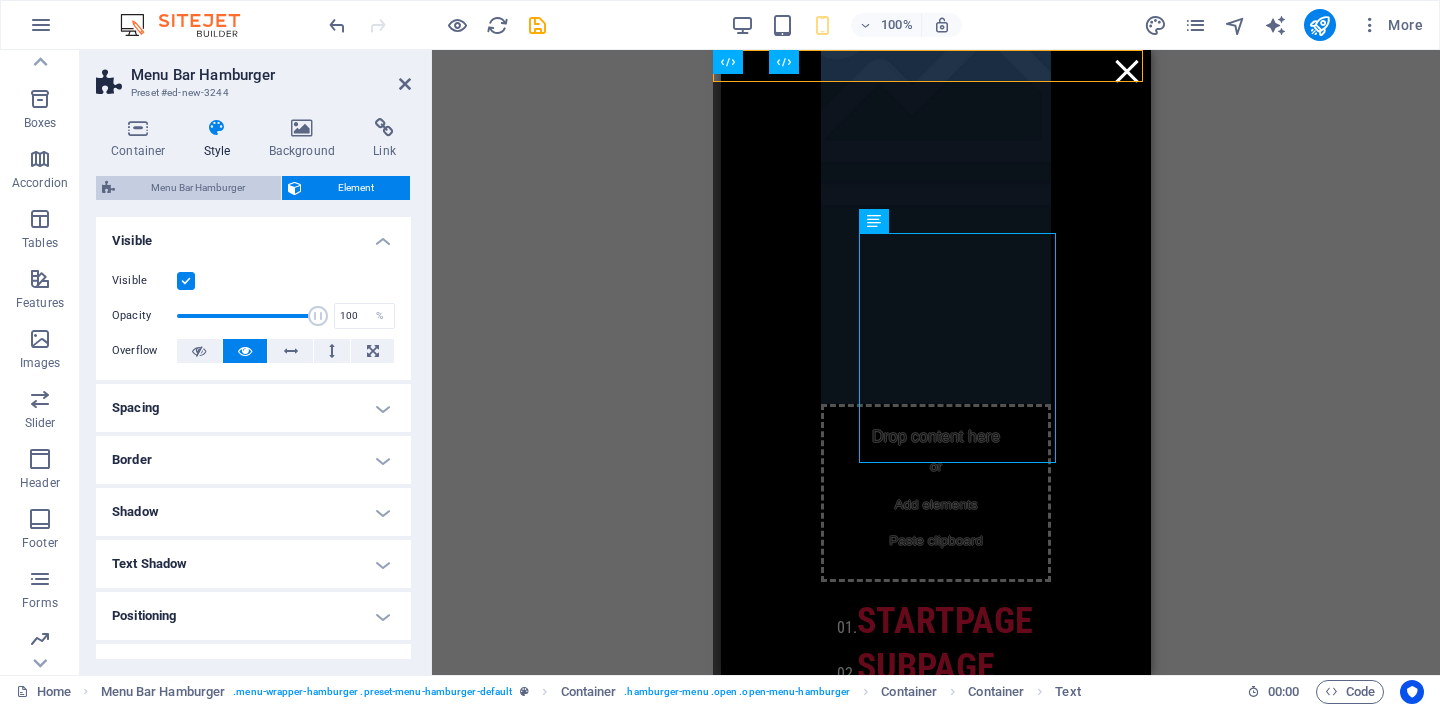 click on "Menu Bar Hamburger" at bounding box center [198, 188] 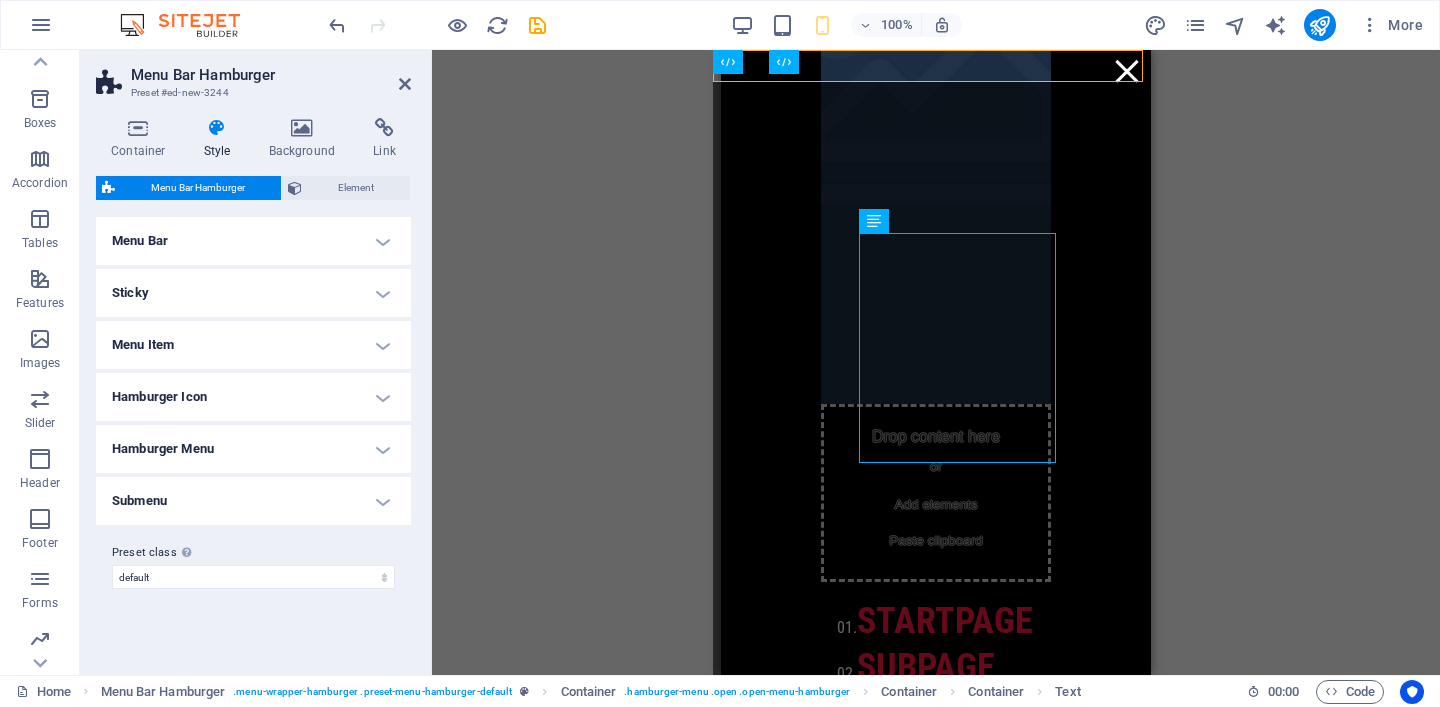 click on "Submenu" at bounding box center (253, 501) 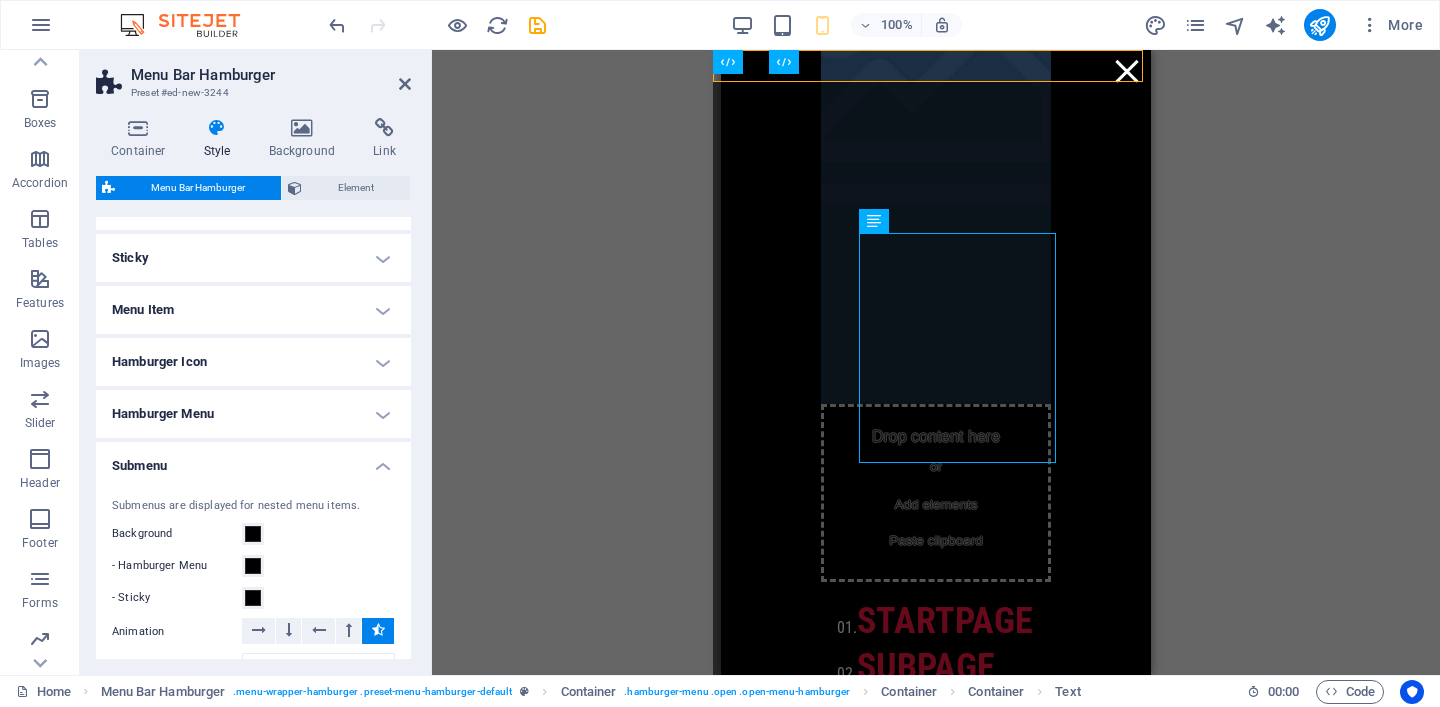 scroll, scrollTop: 23, scrollLeft: 0, axis: vertical 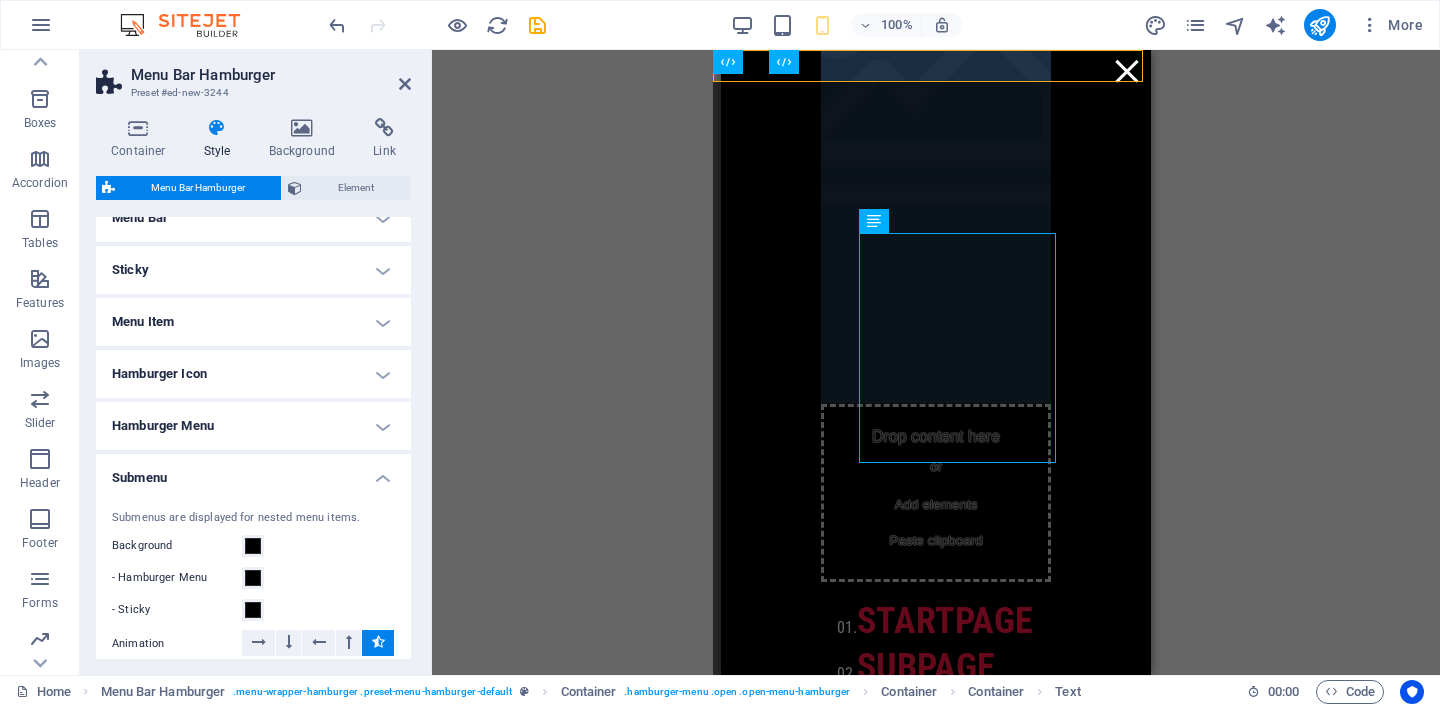 click on "Submenu" at bounding box center (253, 472) 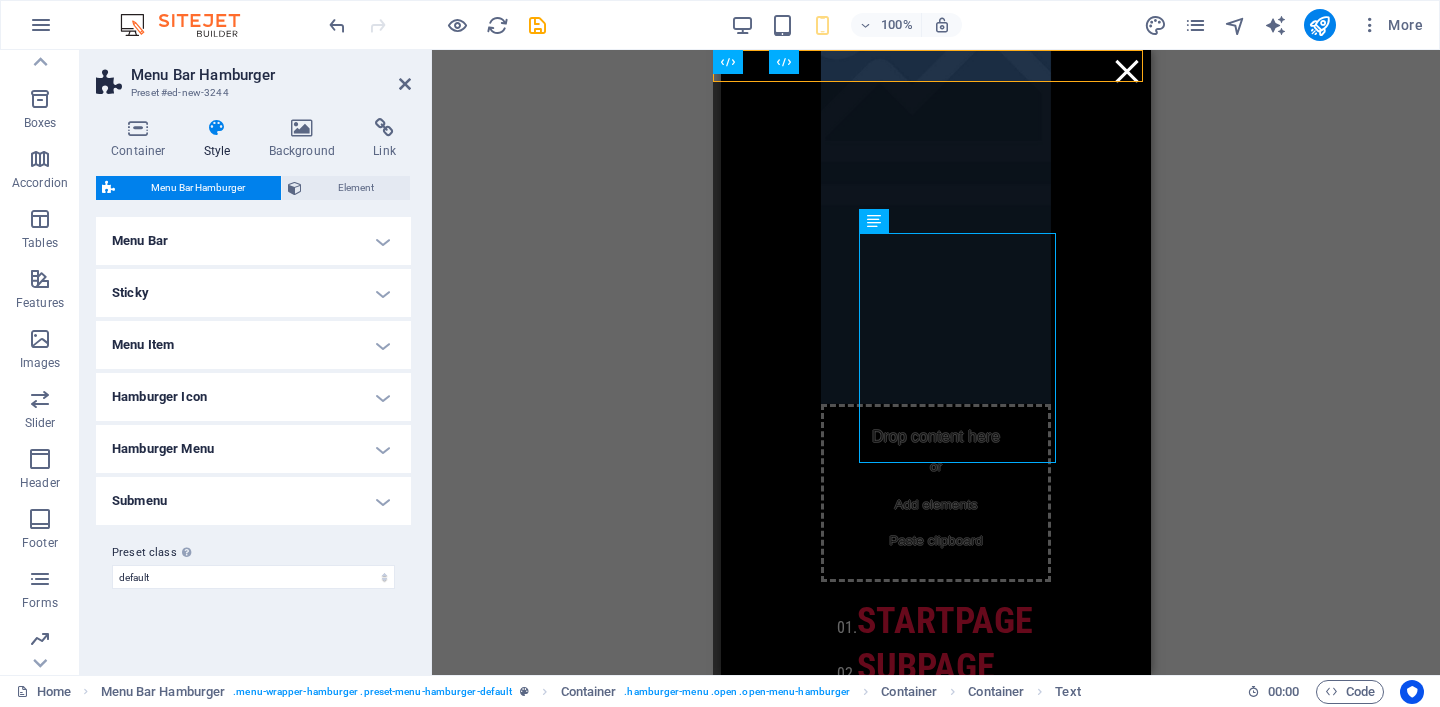scroll, scrollTop: 0, scrollLeft: 0, axis: both 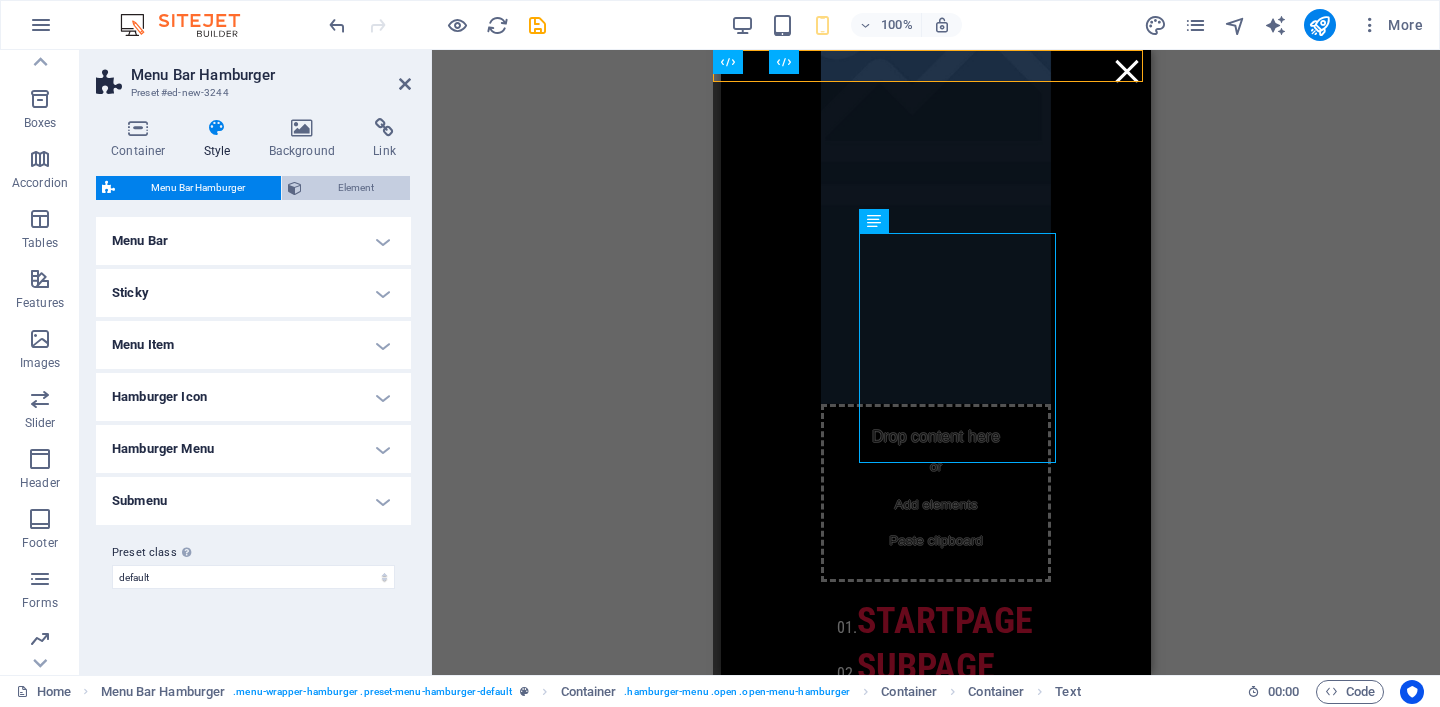 click on "Element" at bounding box center [356, 188] 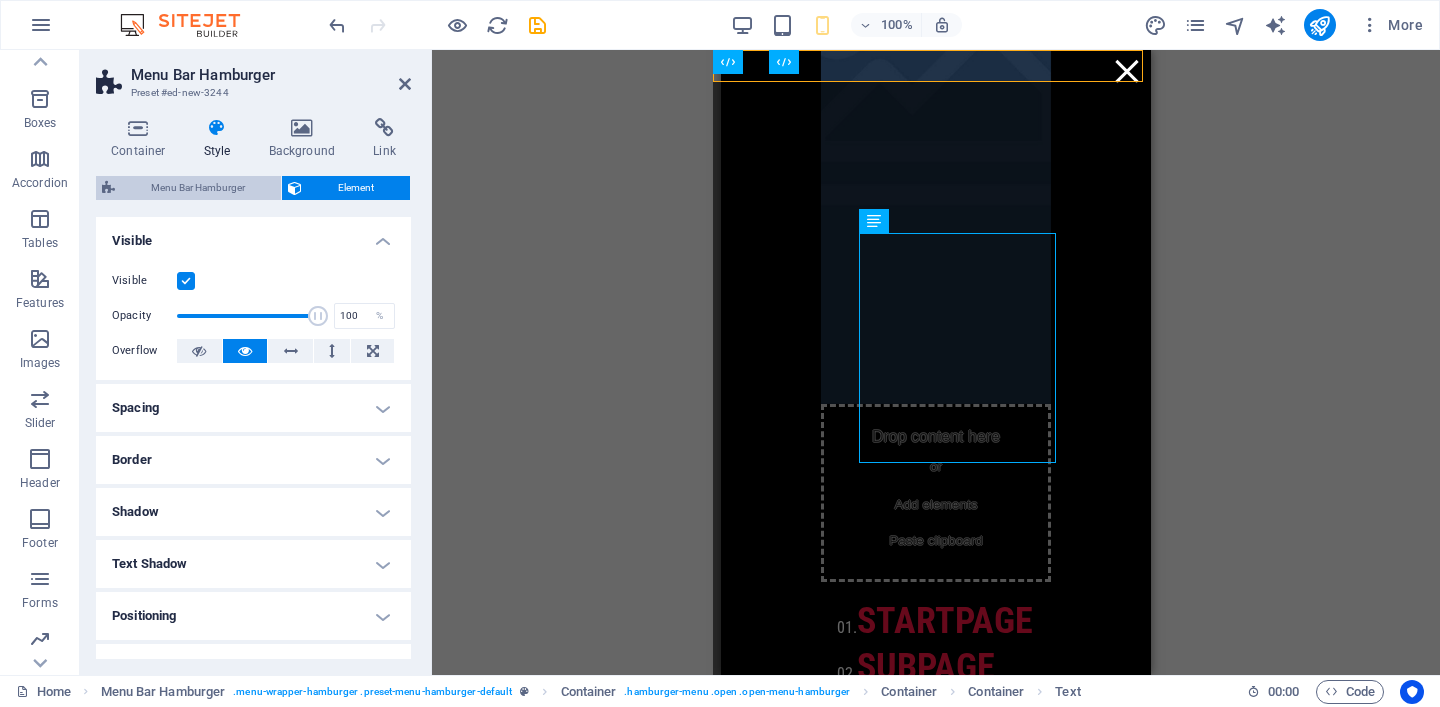 click on "Menu Bar Hamburger" at bounding box center [198, 188] 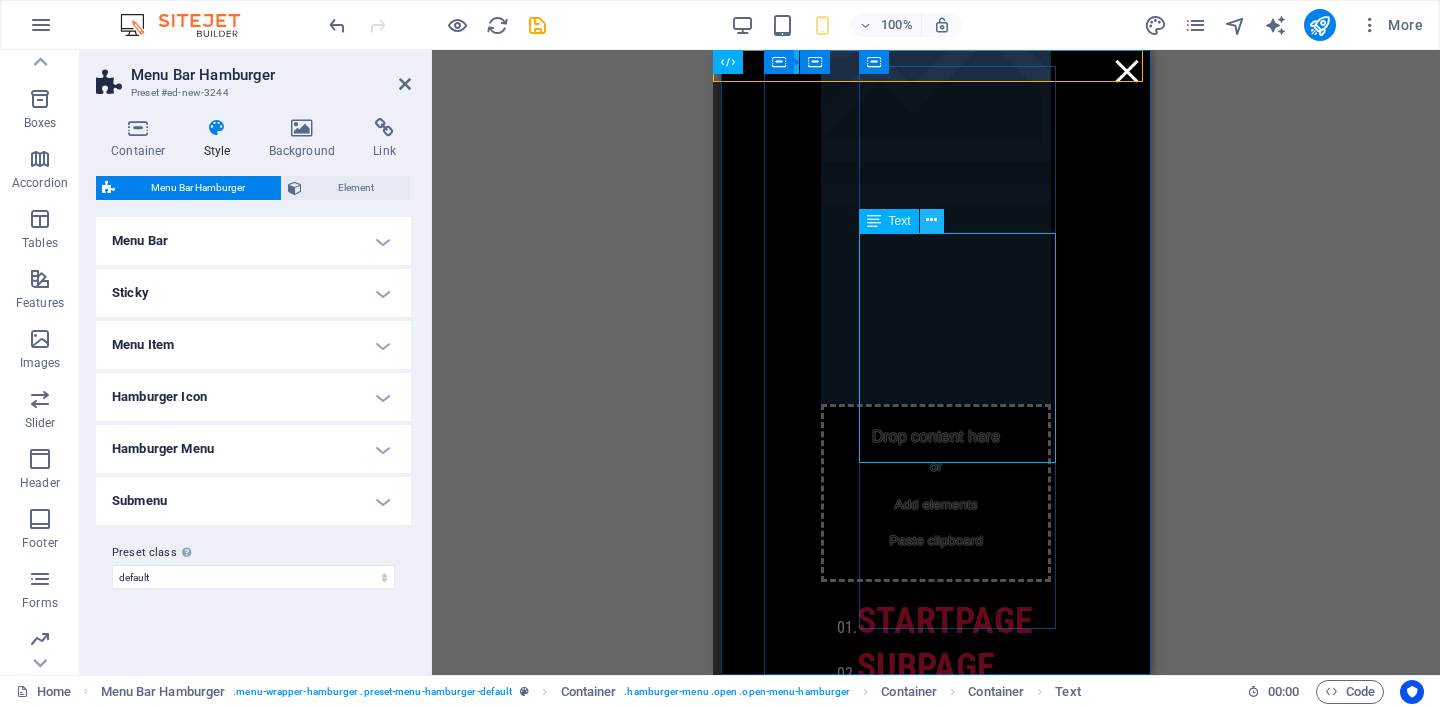 click at bounding box center [931, 220] 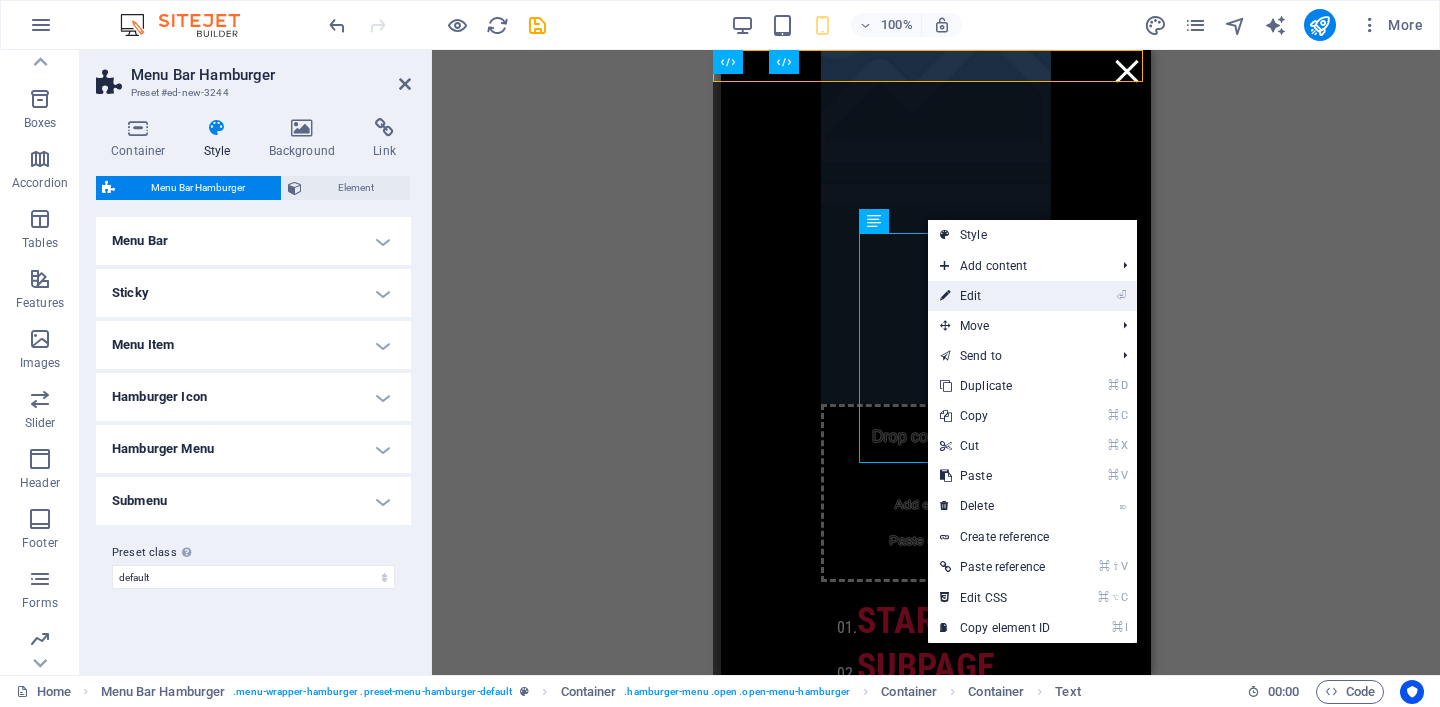 click on "⏎  Edit" at bounding box center (995, 296) 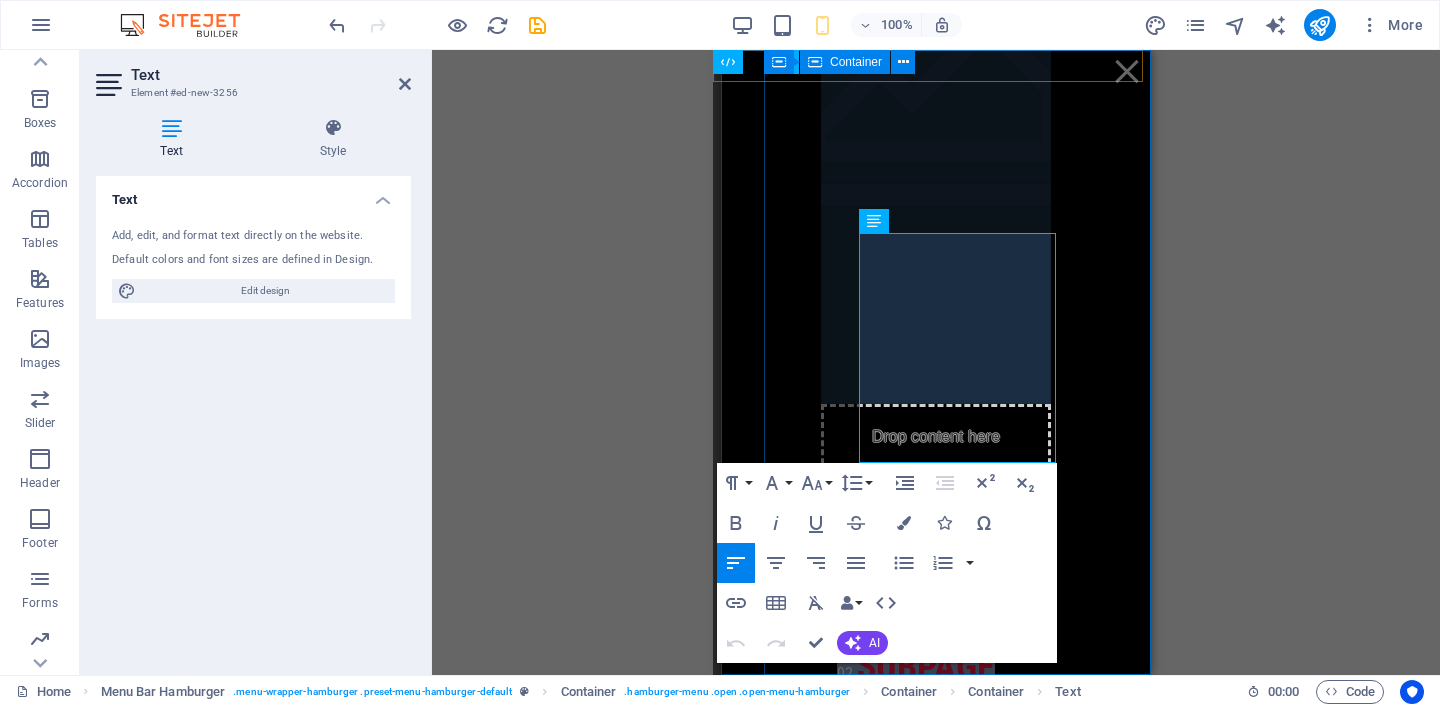 drag, startPoint x: 1022, startPoint y: 442, endPoint x: 849, endPoint y: 264, distance: 248.21967 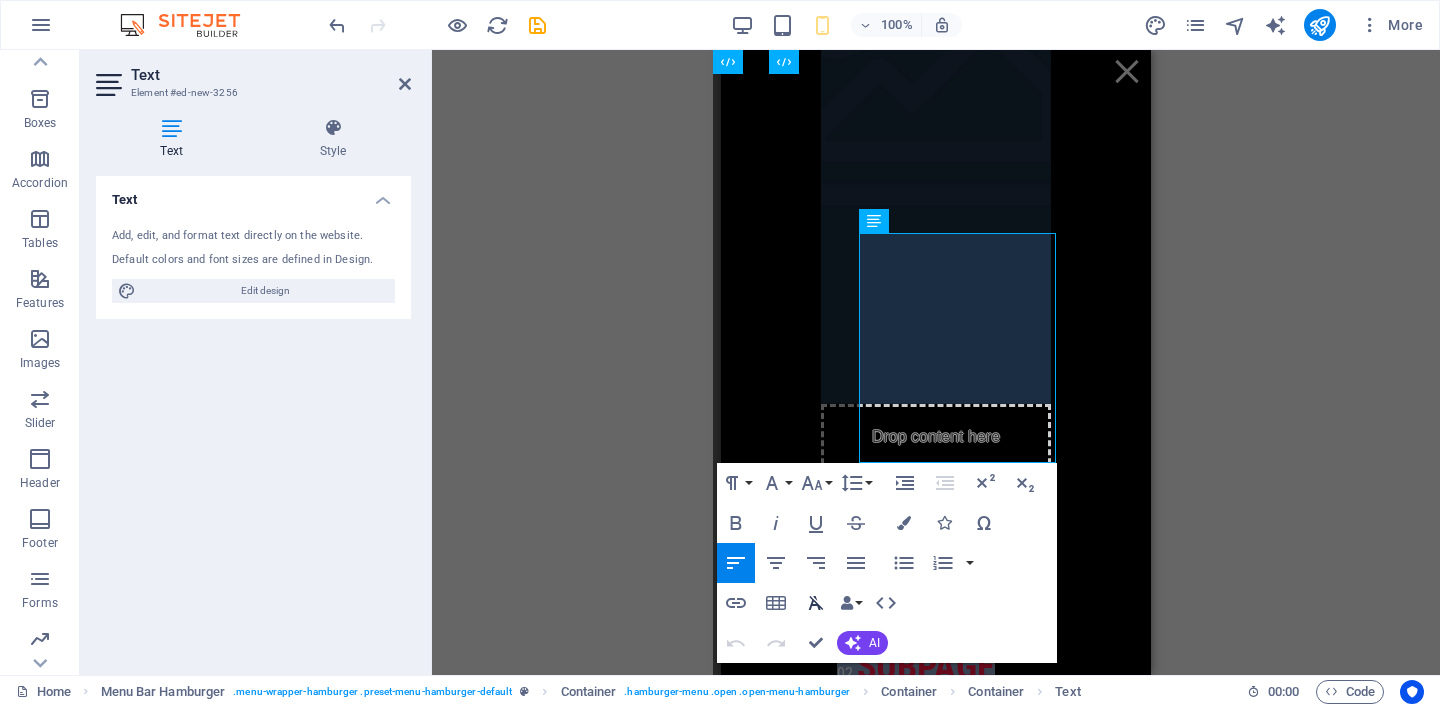 click 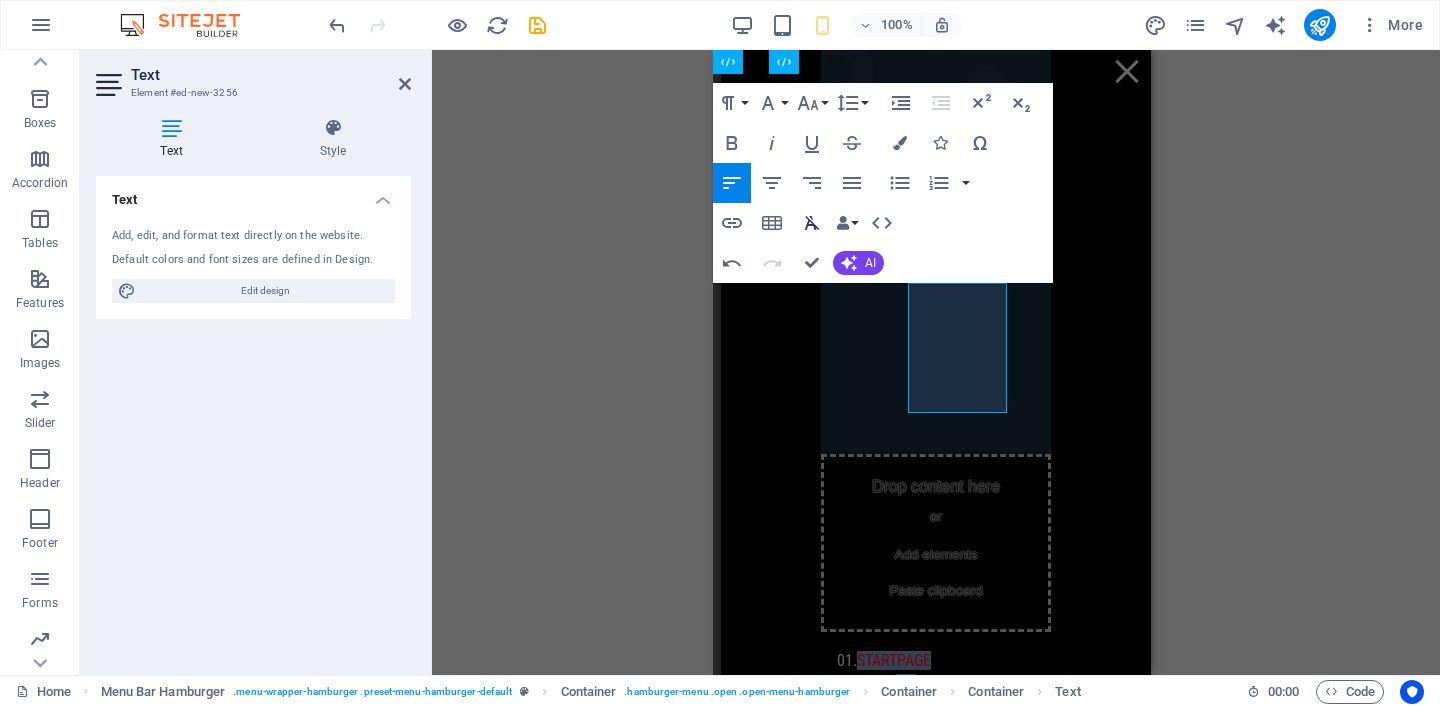 click 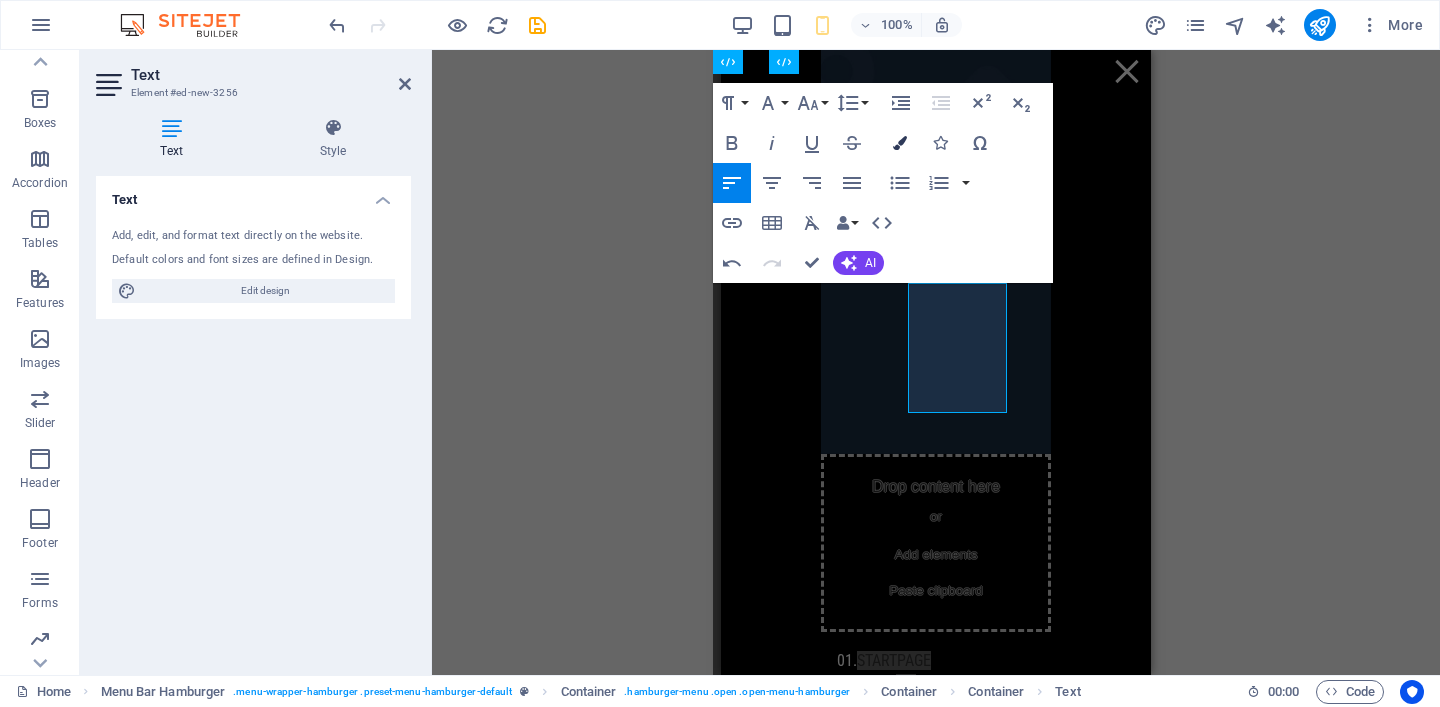 click at bounding box center (900, 143) 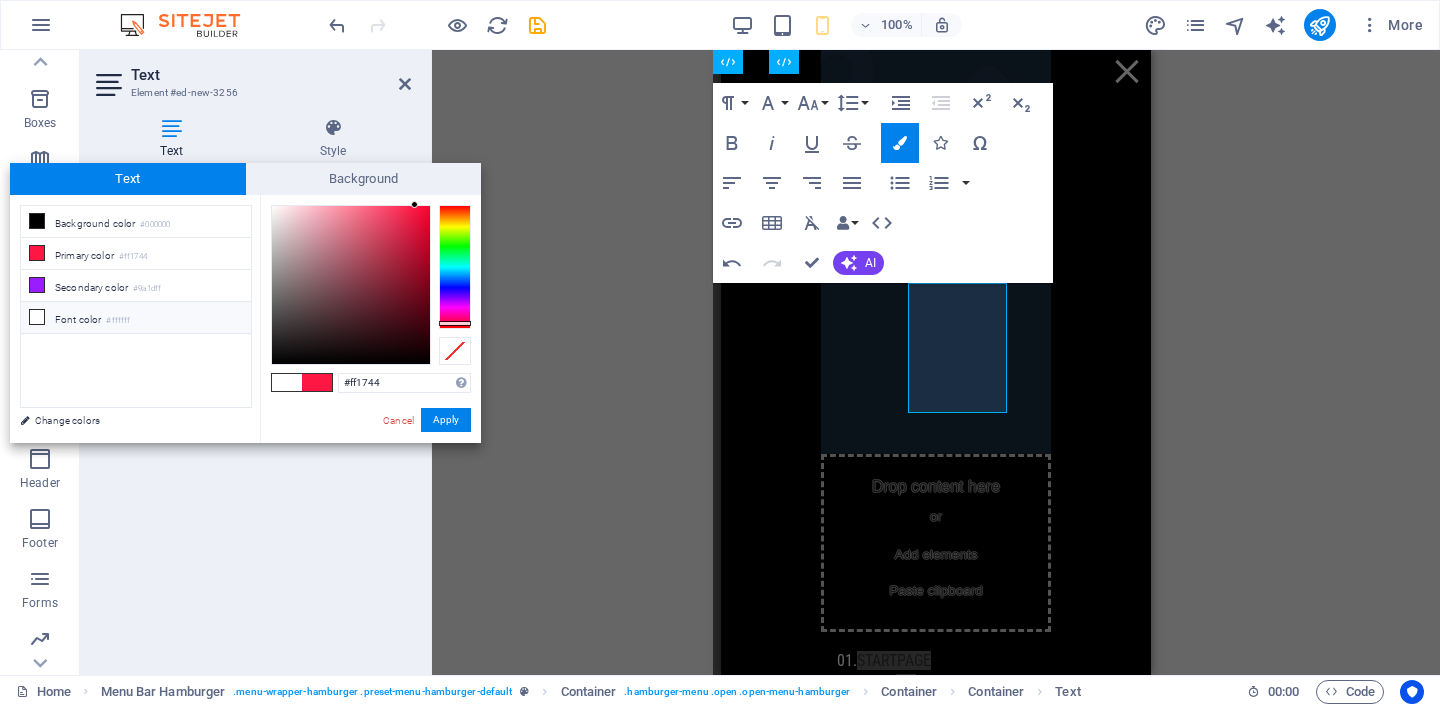 click on "Font color
#ffffff" at bounding box center (136, 318) 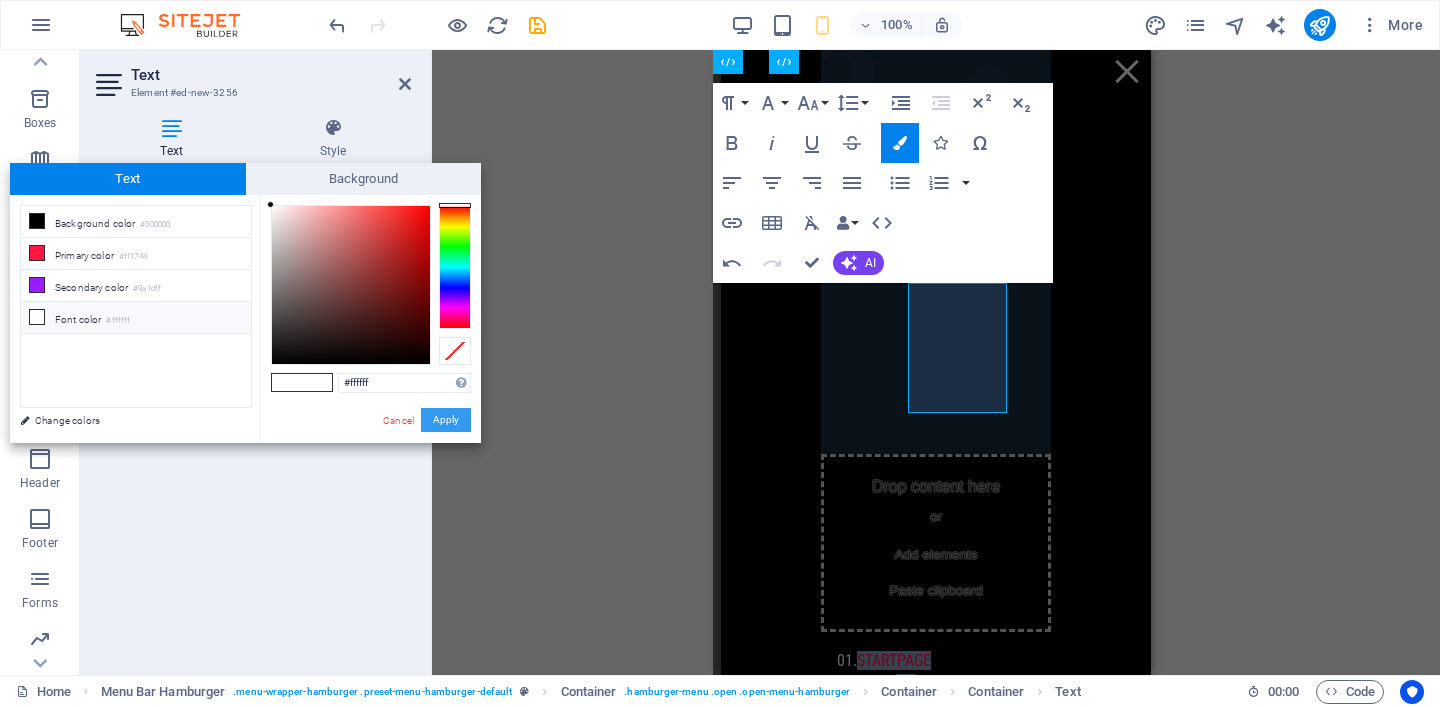 click on "Apply" at bounding box center (446, 420) 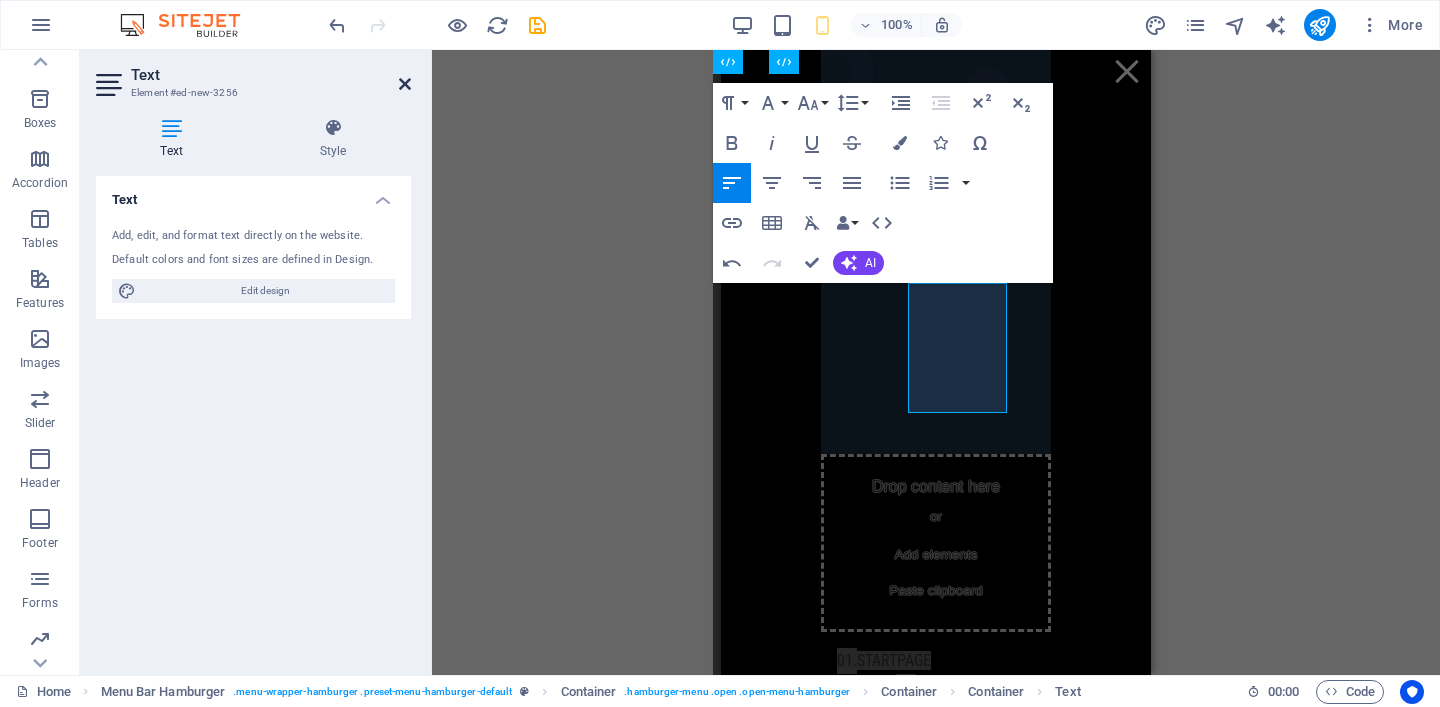 click at bounding box center [405, 84] 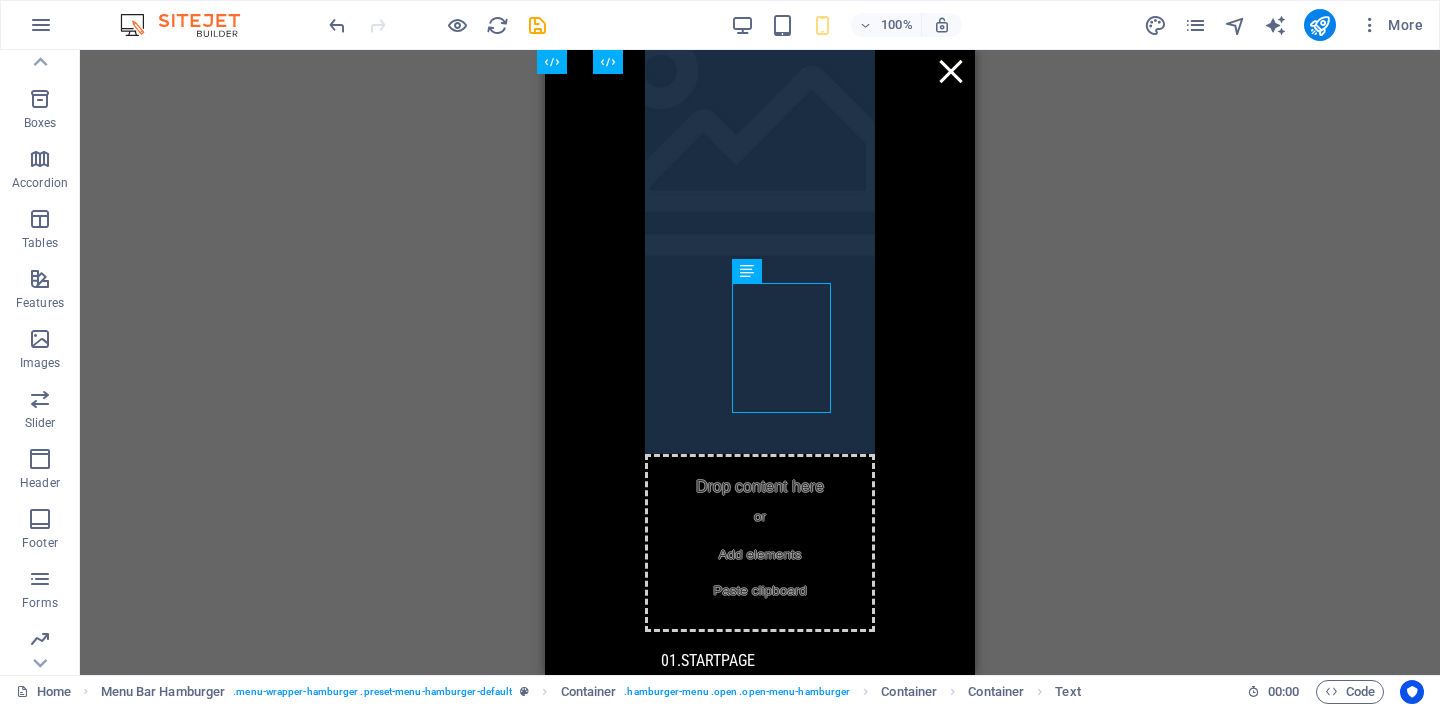 click on "Spacer   Image   Menu Bar   Menu   Logo   Menu Bar   Container   Icon   Container   Logo   Image   Container   Menu Bar   HTML   Menu   Menu Bar   Menu   Logo   Menu Bar   Menu   Logo   Menu Bar   Container   Container   Menu Bar   HTML   Logo   Menu Bar   Menu Bar Hamburger   Icon   Container   Container   Container   Container   Menu Bar Hamburger   HTML   Text   Container   Logo   Menu Bar Hamburger   HTML   Container   Container   Container   Menu Bar Hamburger   Container   Logo   Icon   Container   Text   Placeholder   Container   Menu Bar Hamburger   Container" at bounding box center [760, 362] 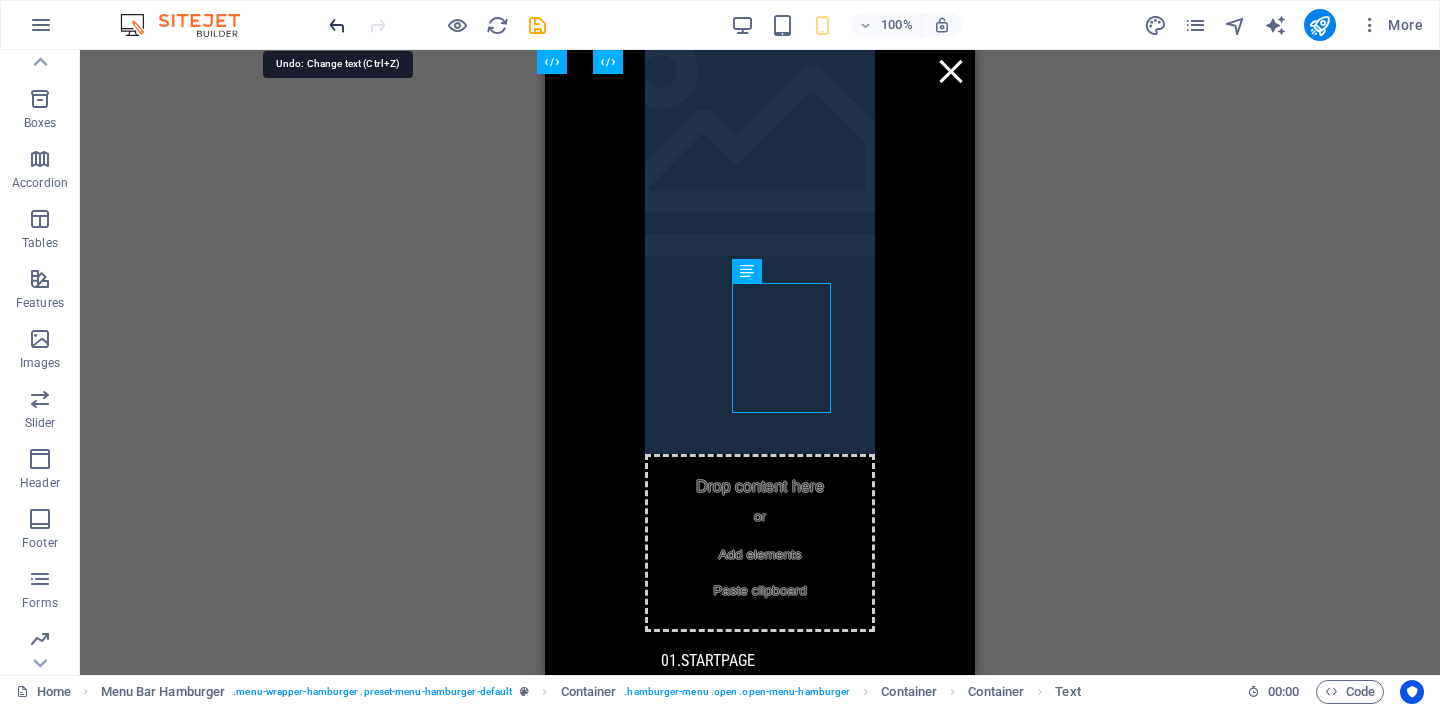 click at bounding box center [337, 25] 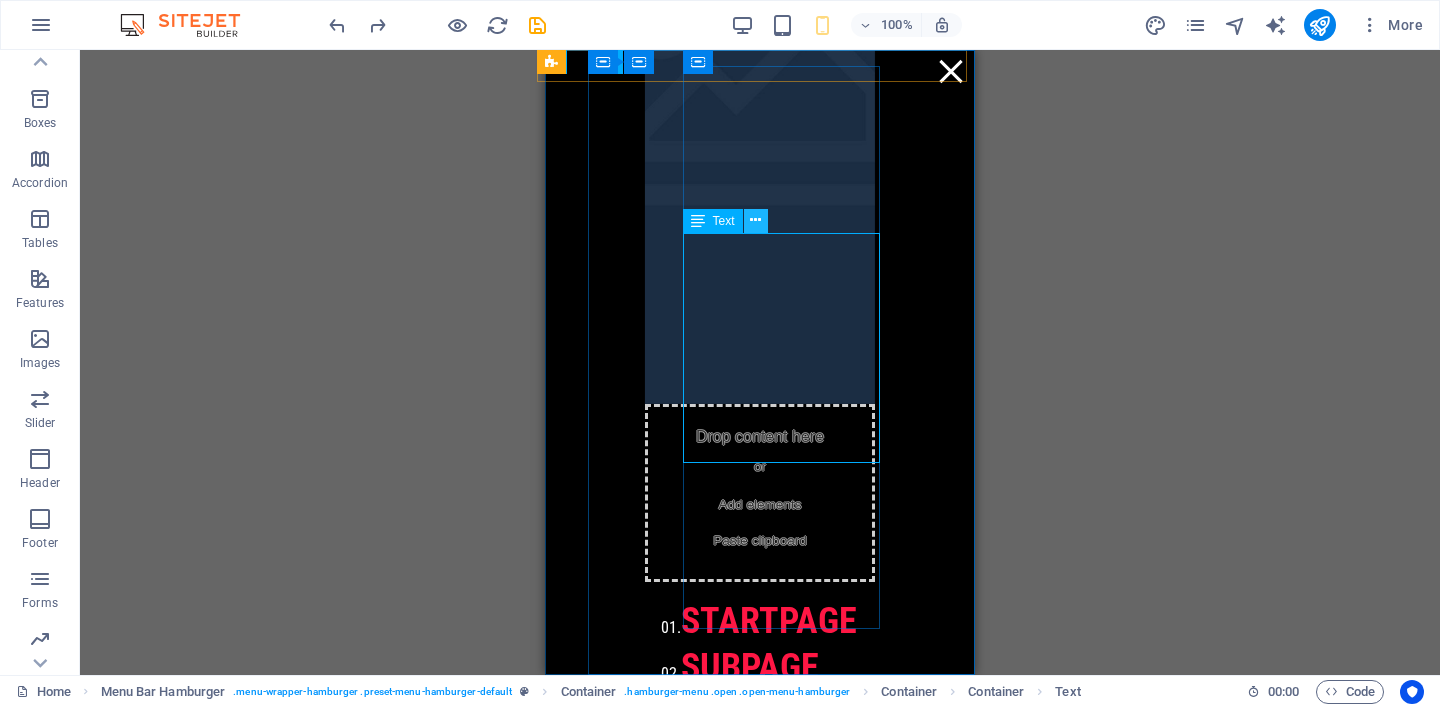 click at bounding box center [755, 220] 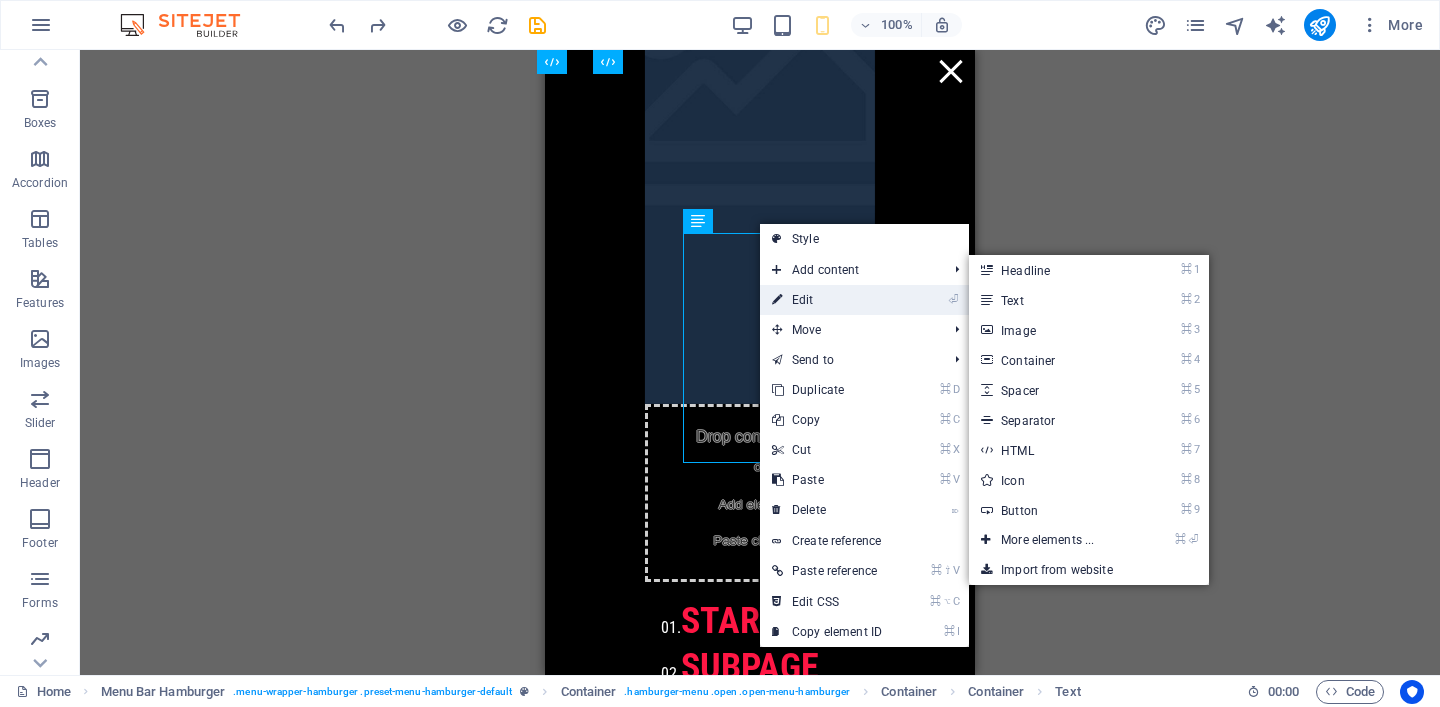 click on "⏎  Edit" at bounding box center (827, 300) 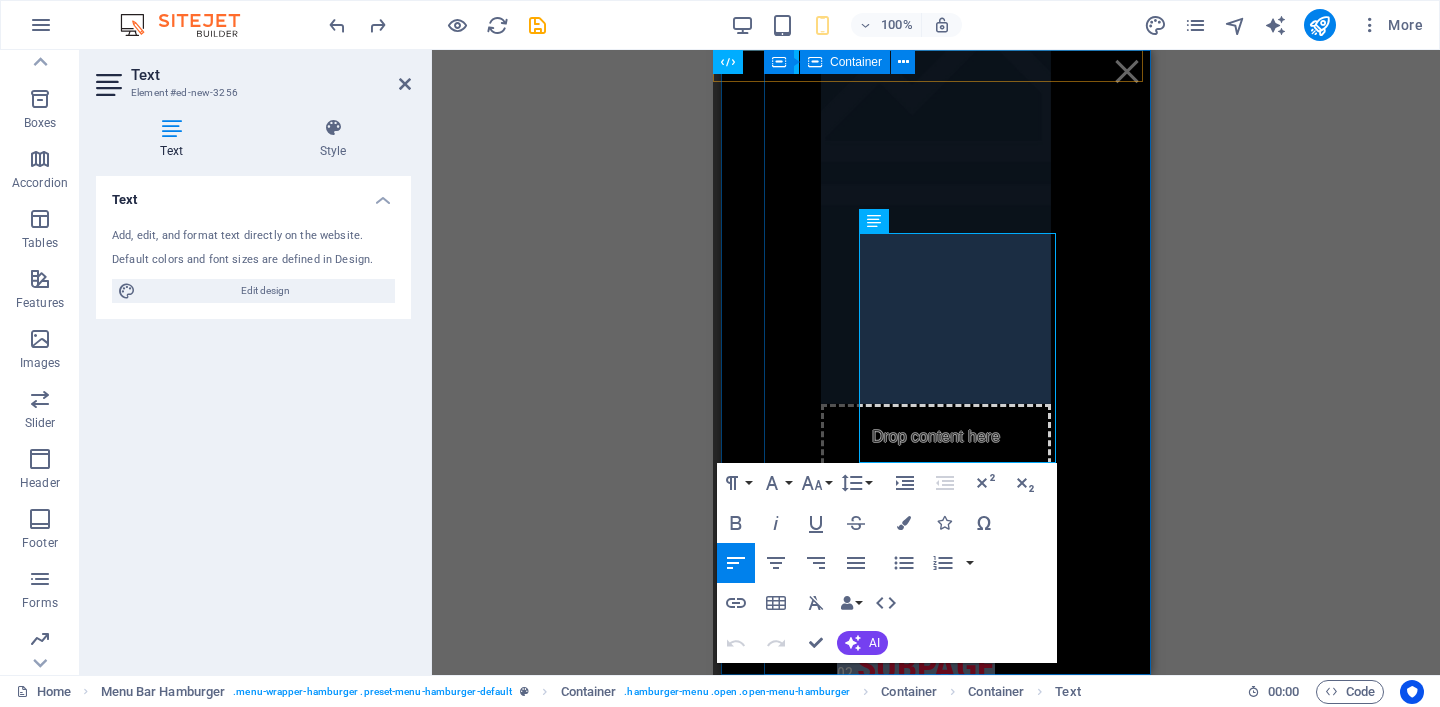 drag, startPoint x: 1020, startPoint y: 442, endPoint x: 850, endPoint y: 265, distance: 245.41597 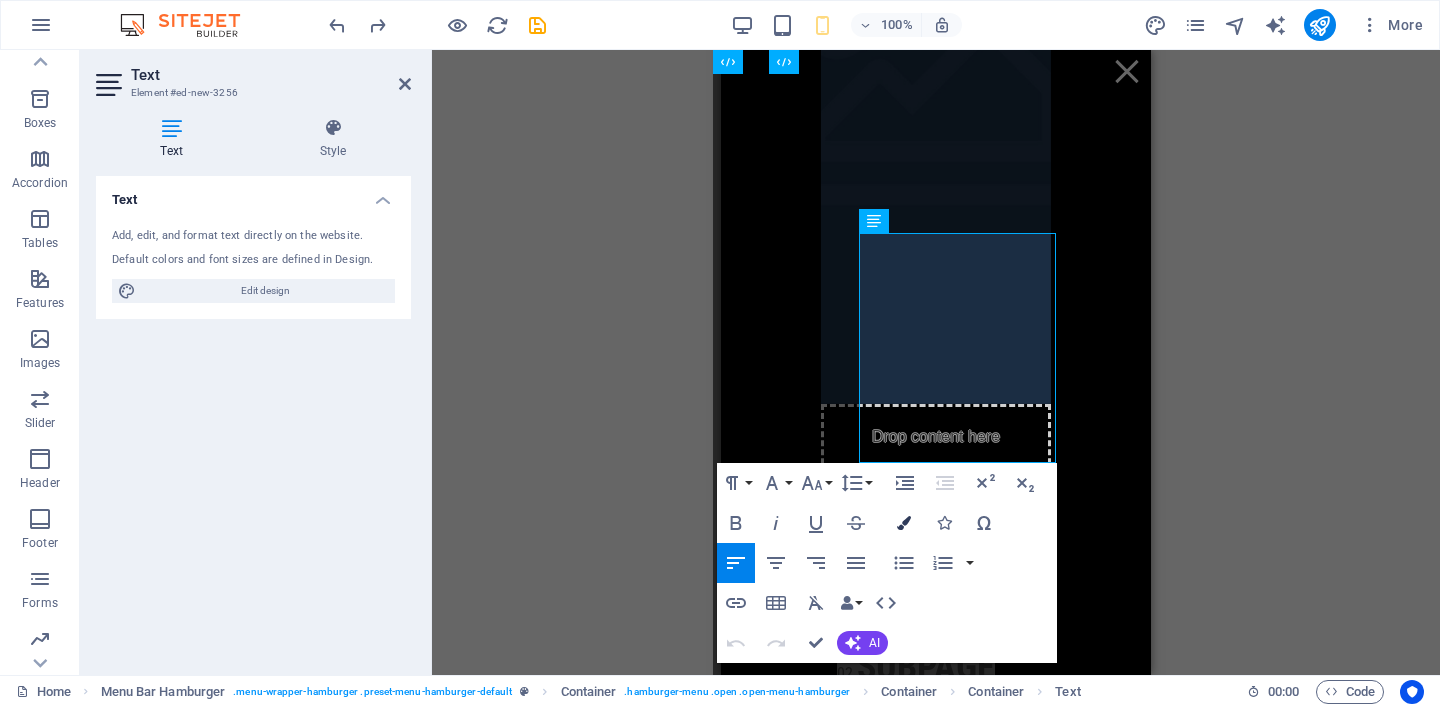 click on "Colors" at bounding box center [904, 523] 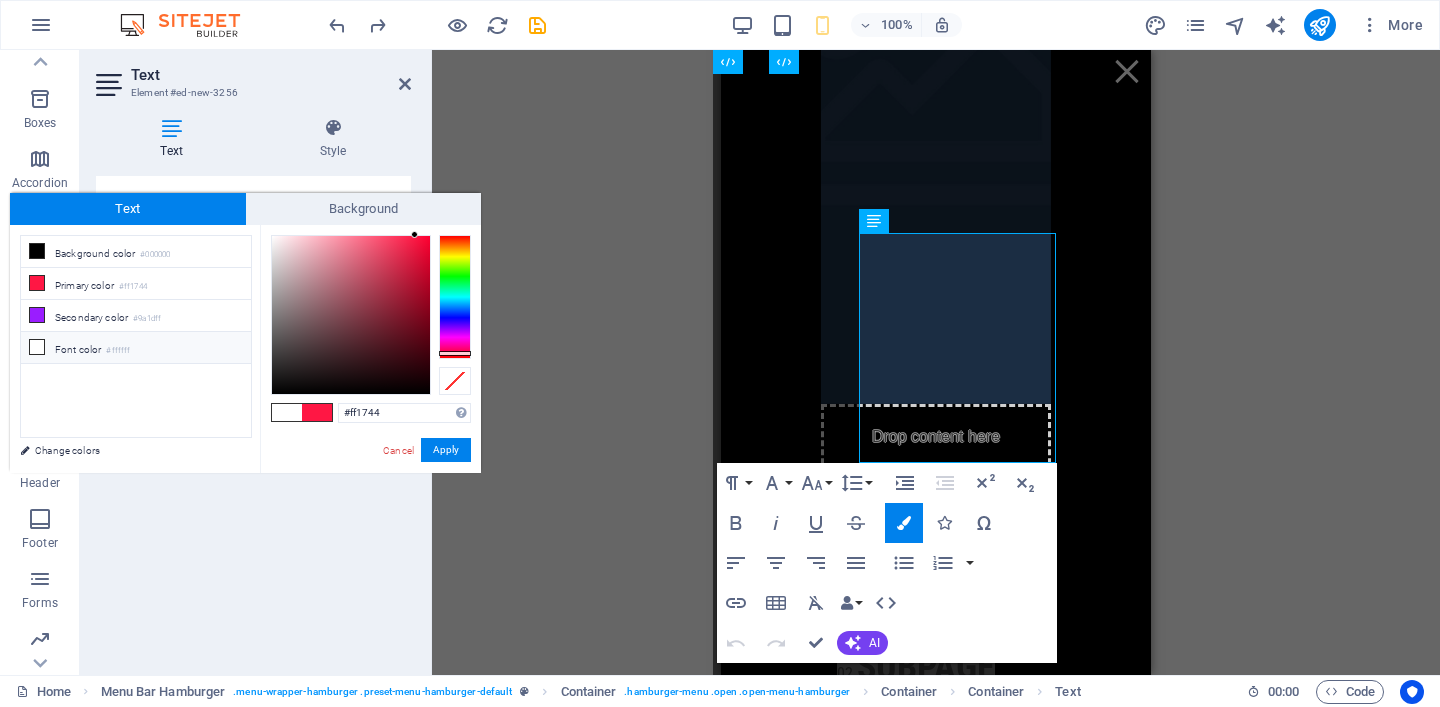 click at bounding box center (37, 347) 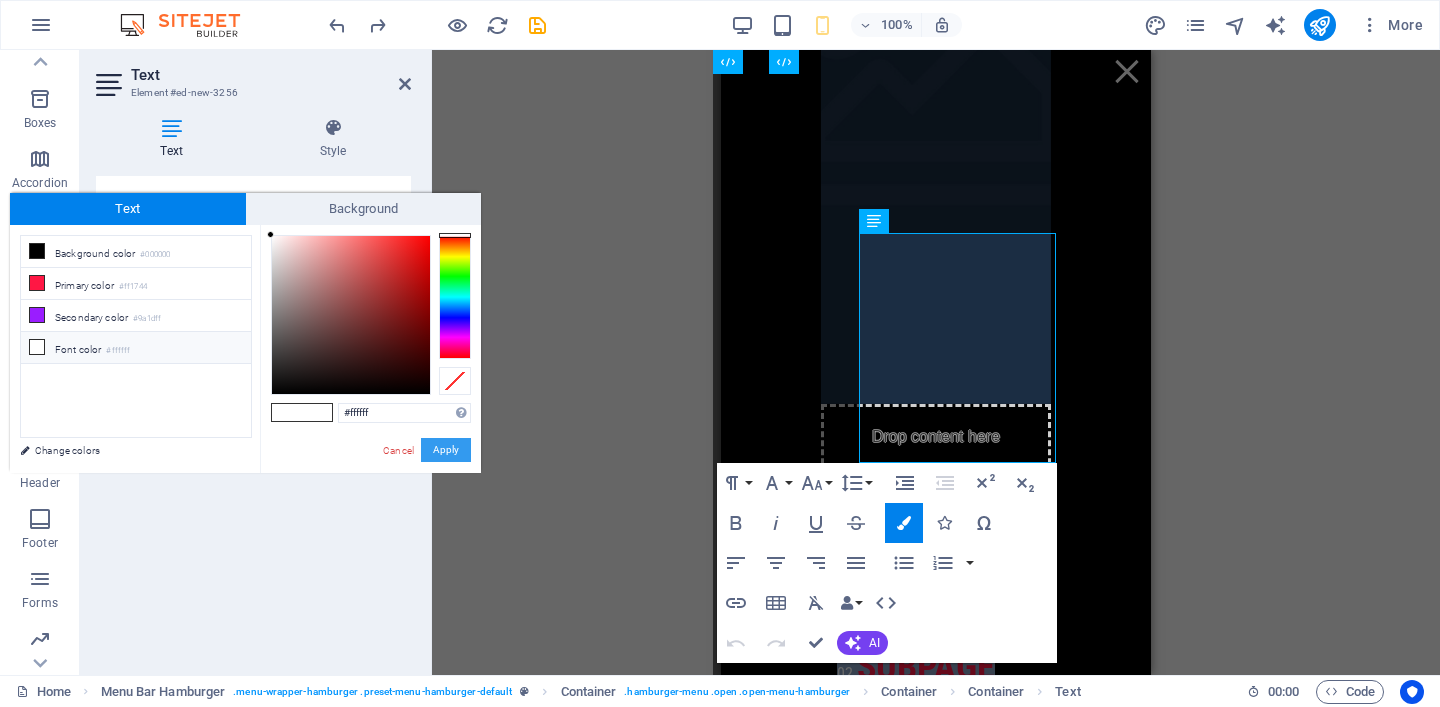 click on "Apply" at bounding box center (446, 450) 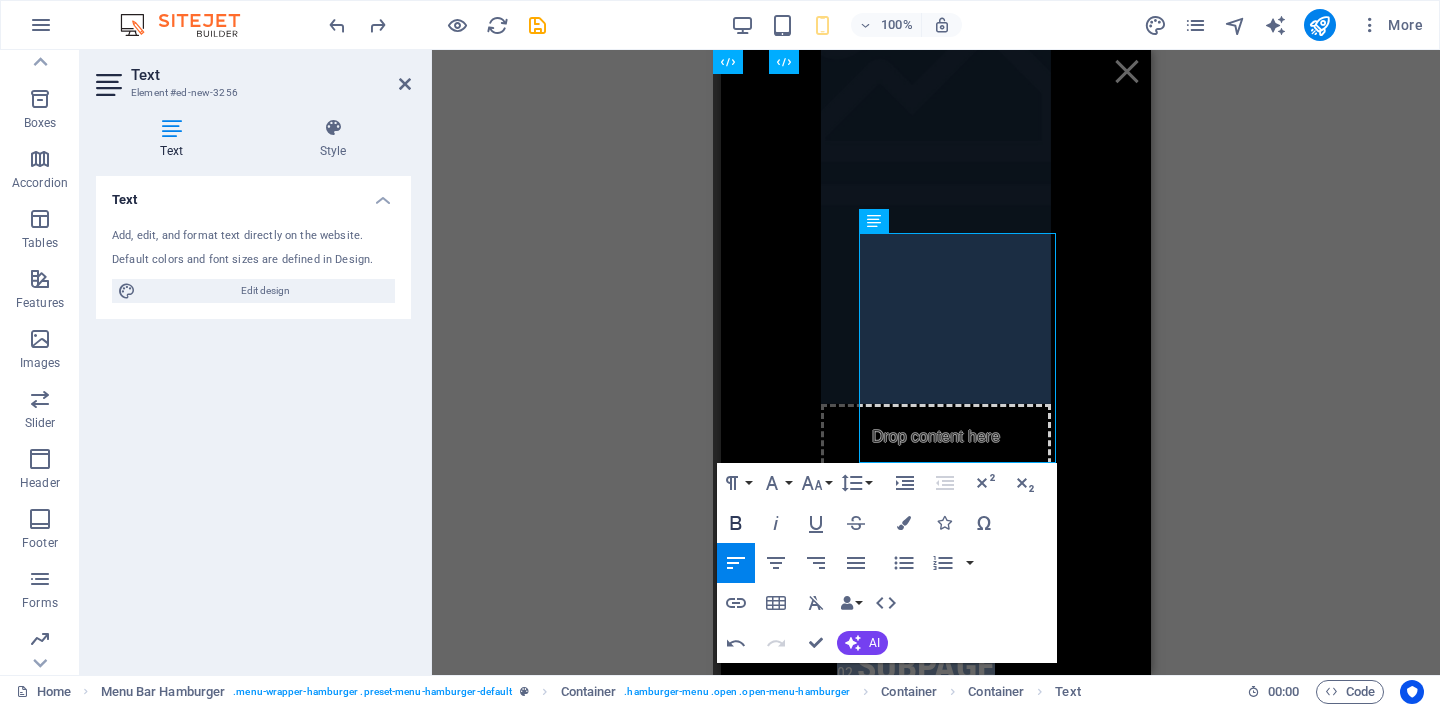 click 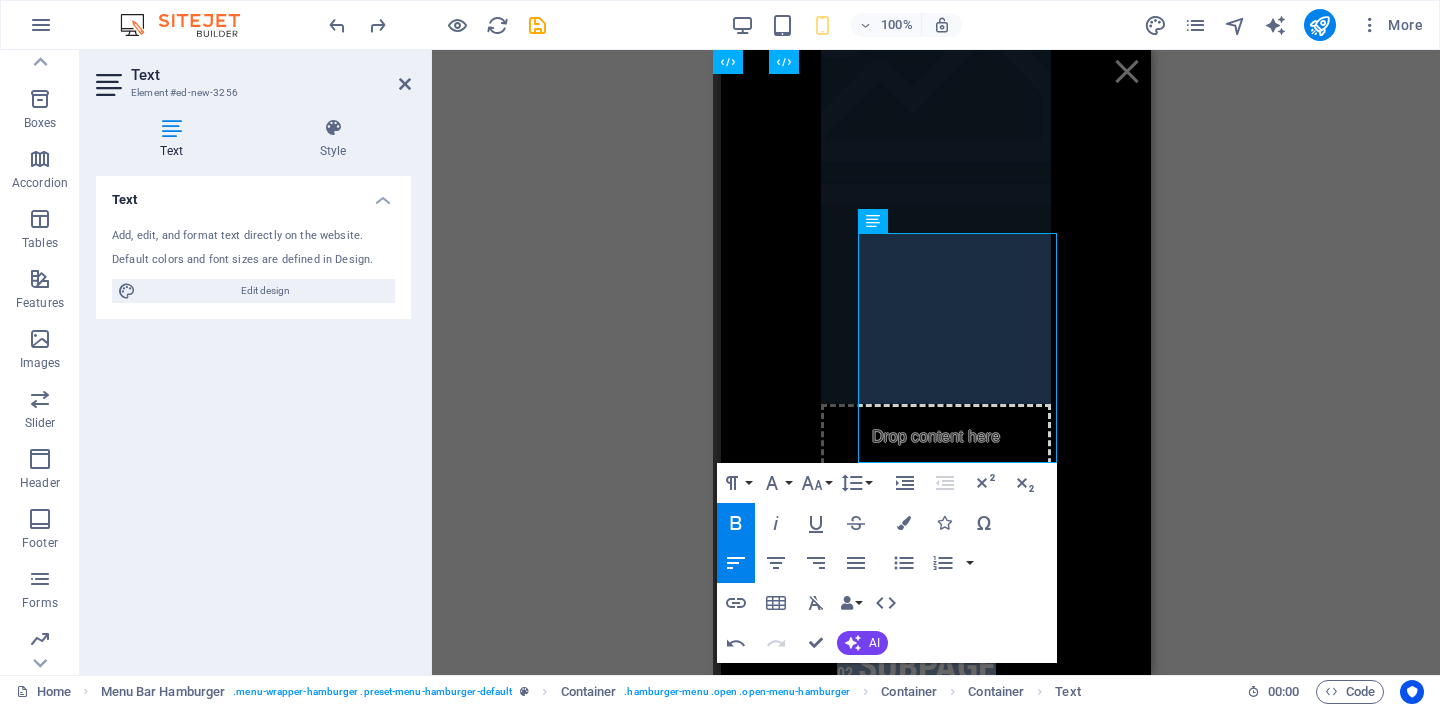 click 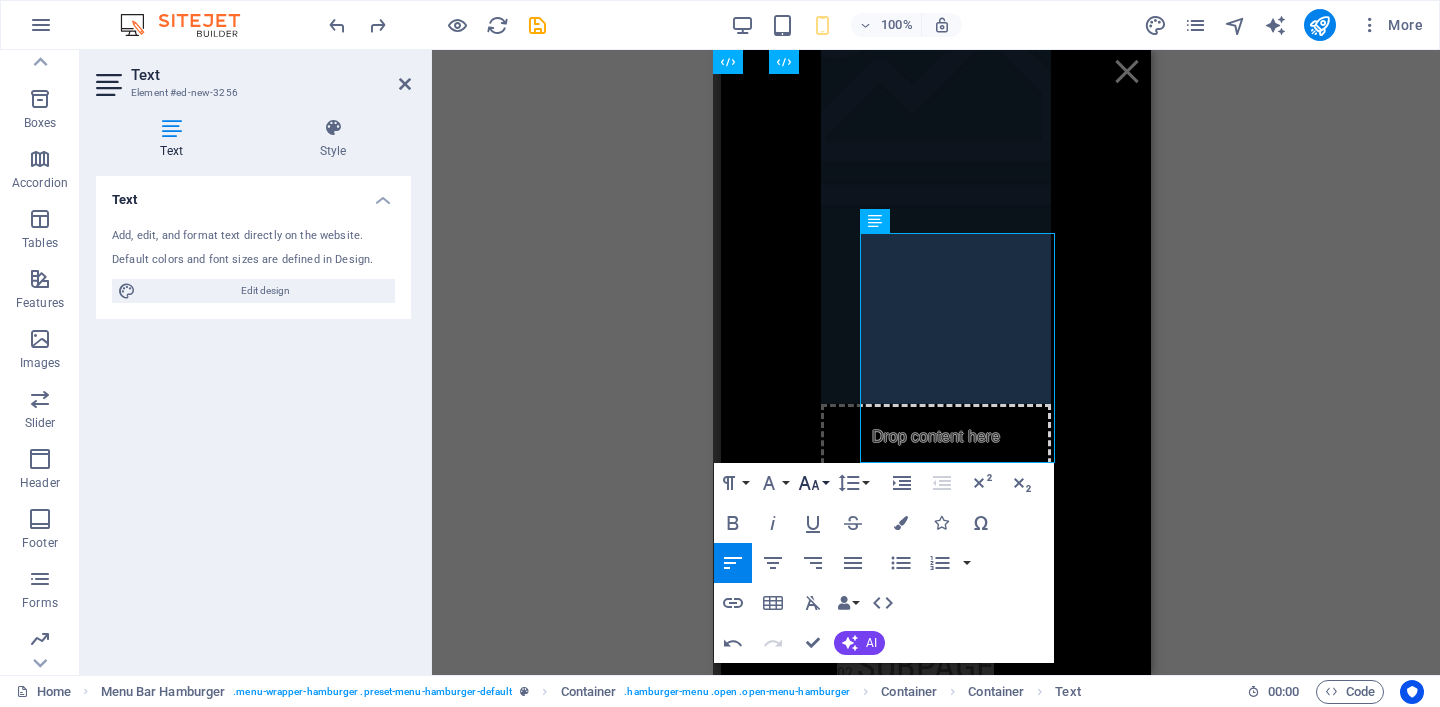 click 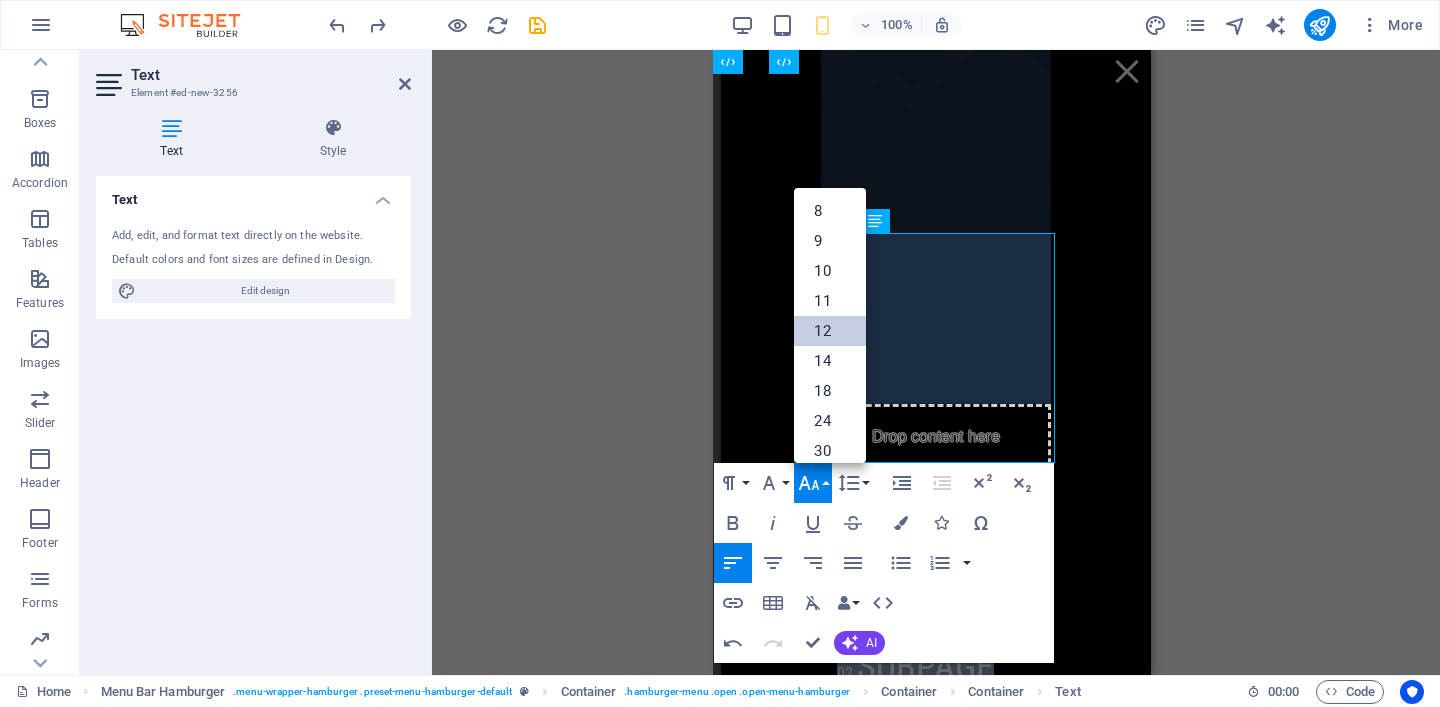 click on "12" at bounding box center (830, 331) 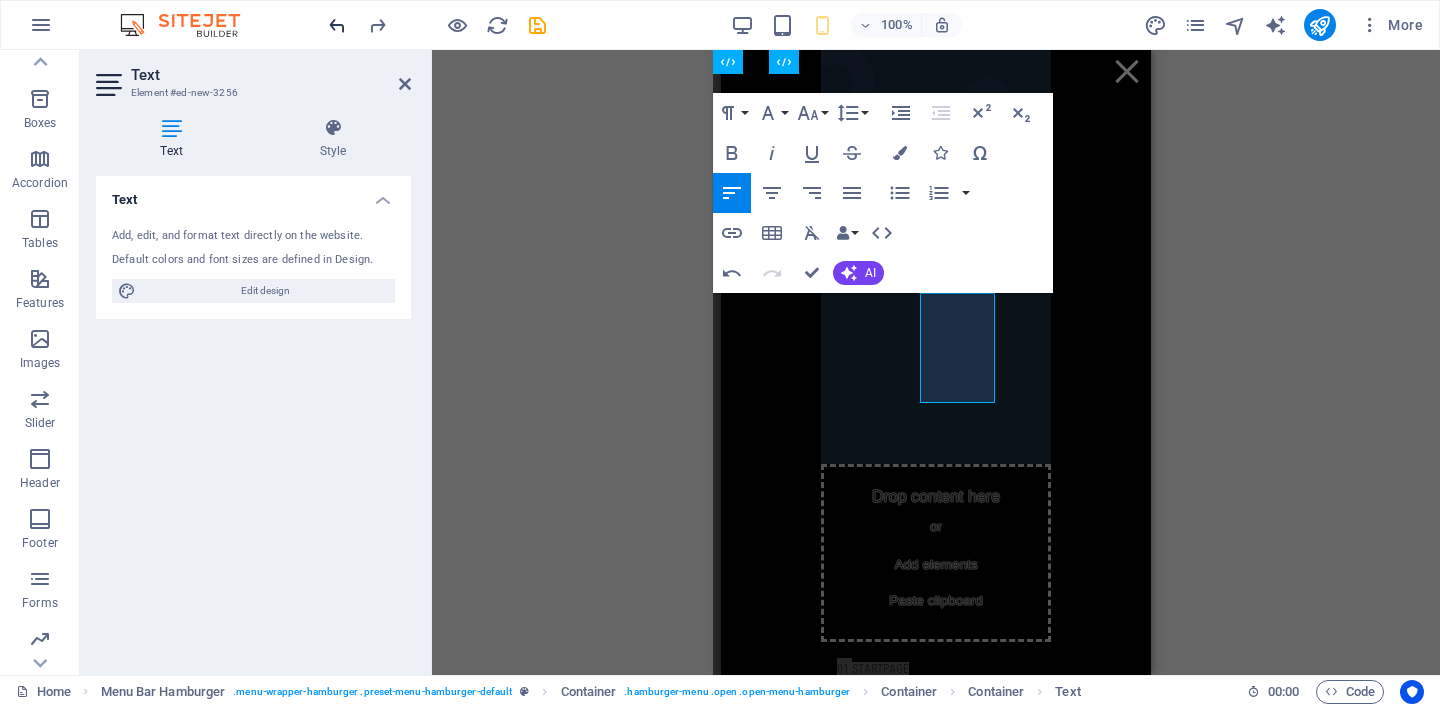 click at bounding box center (337, 25) 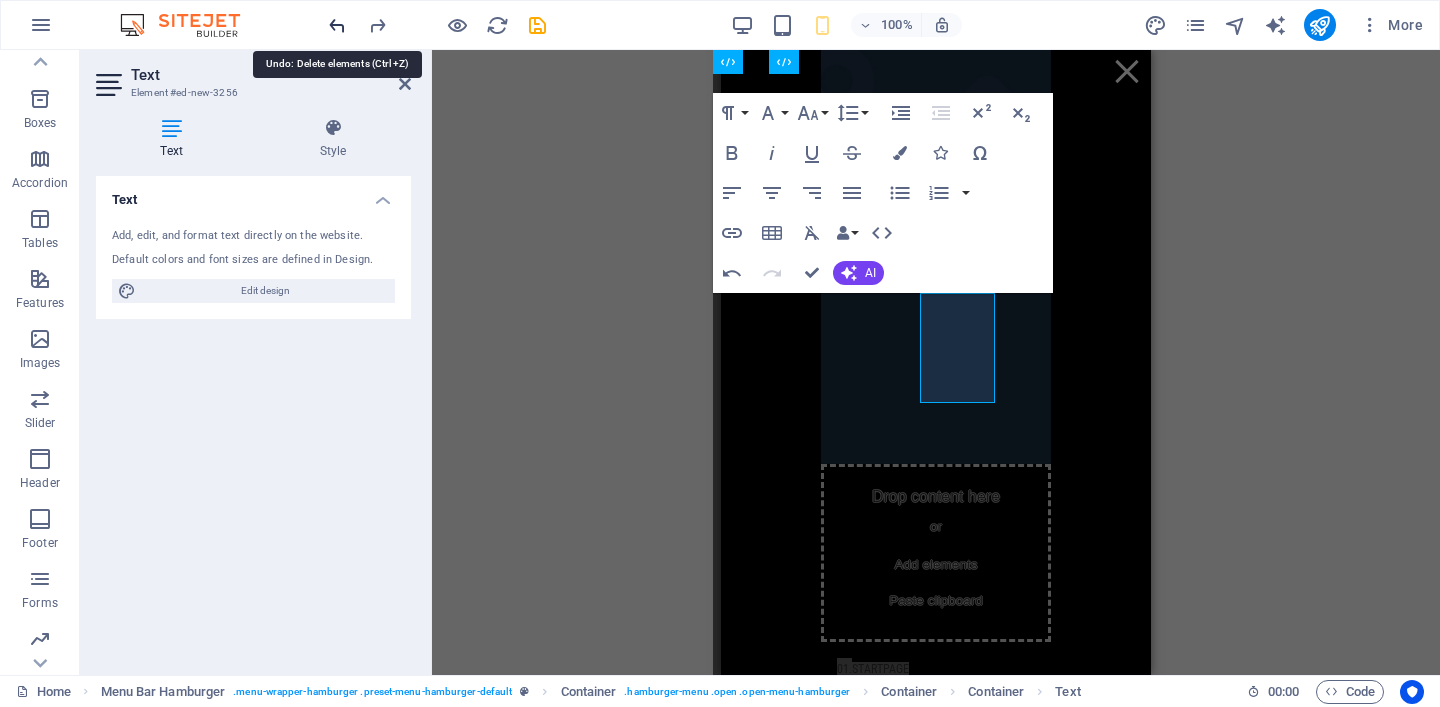 click at bounding box center [337, 25] 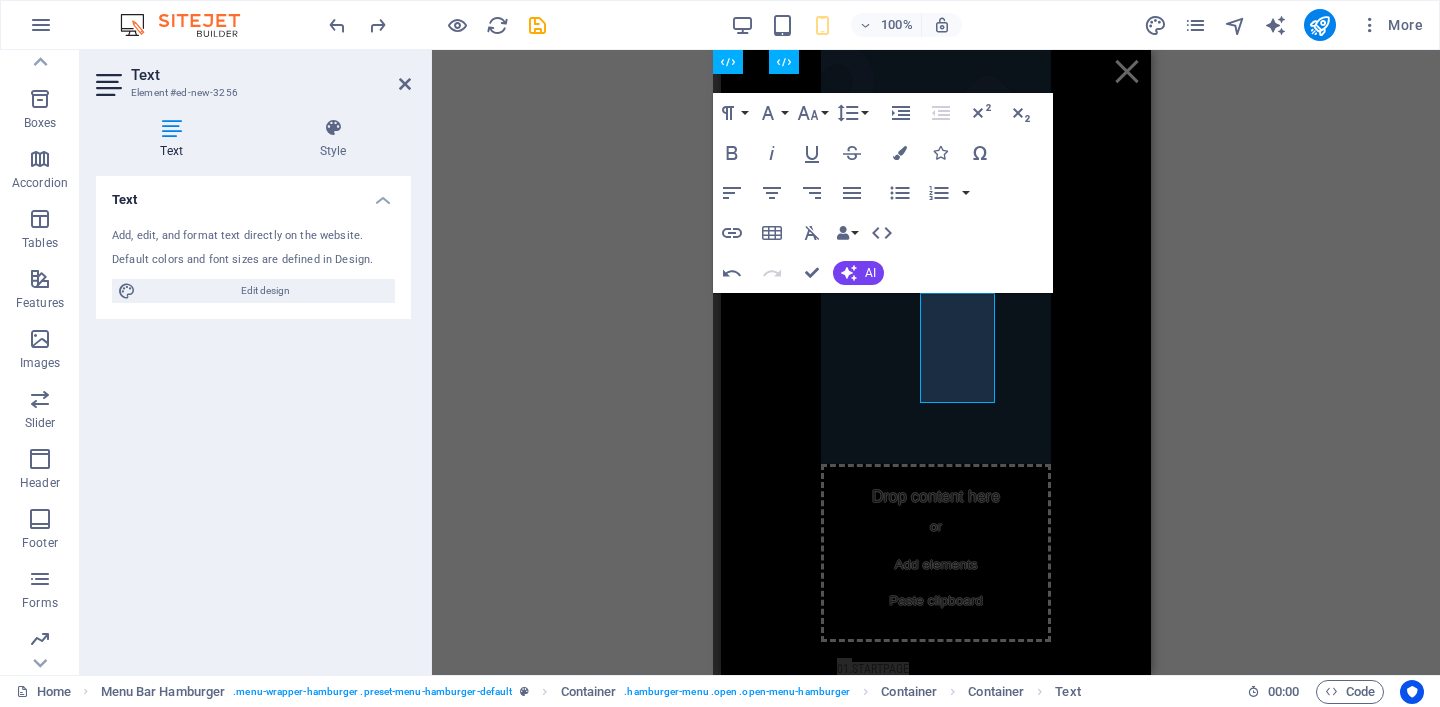 click on "Spacer   Image   Menu Bar   Menu   Logo   Menu Bar   Container   Icon   Container   Logo   Image   Container   Menu Bar   HTML   Menu   Menu Bar   Menu   Logo   Menu Bar   Menu   Logo   Menu Bar   Container   Container   Menu Bar   HTML   Logo   Menu Bar   Menu Bar Hamburger   Icon   Container   Container   Container   Container   Menu Bar Hamburger   HTML   Text   Container   Logo   Menu Bar Hamburger   HTML   Container   Container   Container   Menu Bar Hamburger   Container   Logo   Icon   Container   Text   Placeholder   Container   Menu Bar Hamburger   Container Paragraph Format Normal Heading 1 Heading 2 Heading 3 Heading 4 Heading 5 Heading 6 Code Font Family Arial Georgia Impact Tahoma Times New Roman Verdana Roboto Condensed Roboto Mono Font Size 8 9 10 11 12 14 18 24 30 36 48 60 72 96 Line Height Default Single 1.15 1.5 Double Increase Indent Decrease Indent Superscript Subscript Bold Italic Underline Strikethrough Colors Icons Special Characters Align Left Align Center   Default" at bounding box center [936, 362] 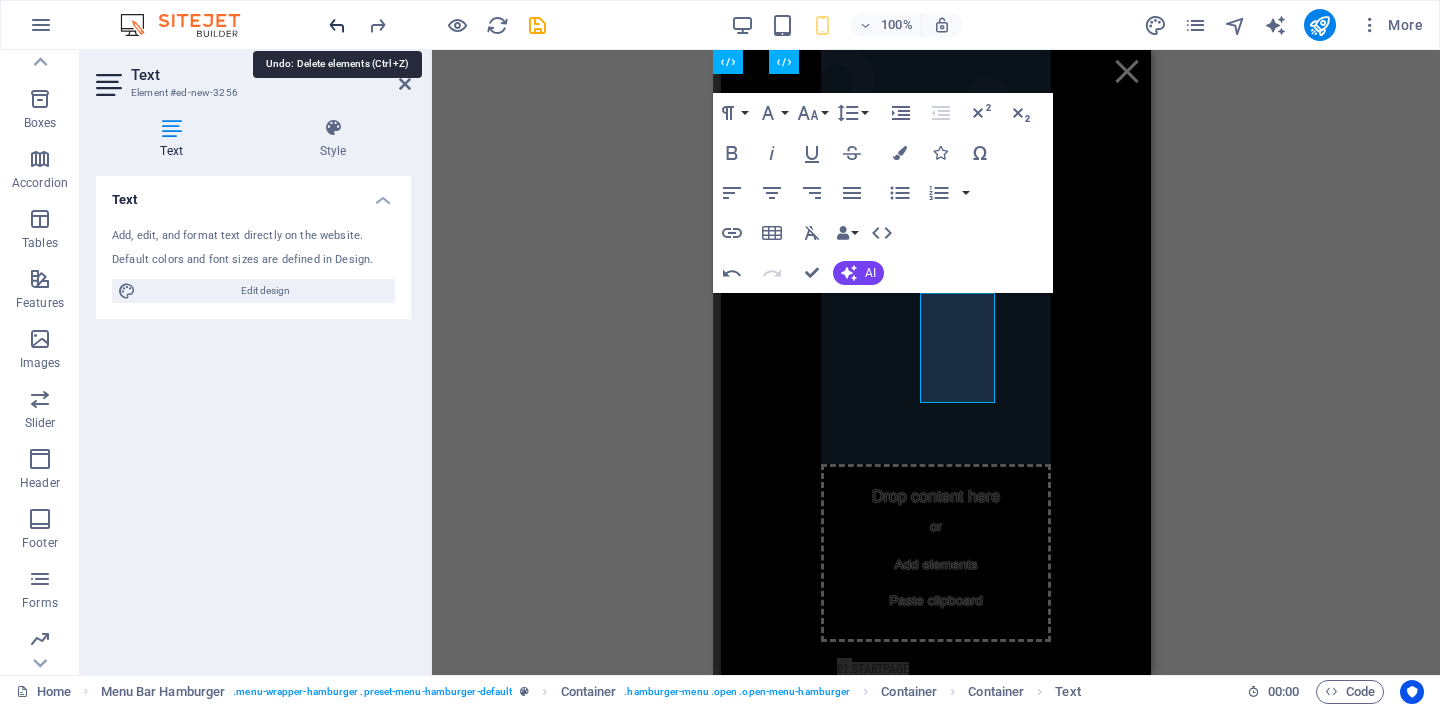 click at bounding box center [337, 25] 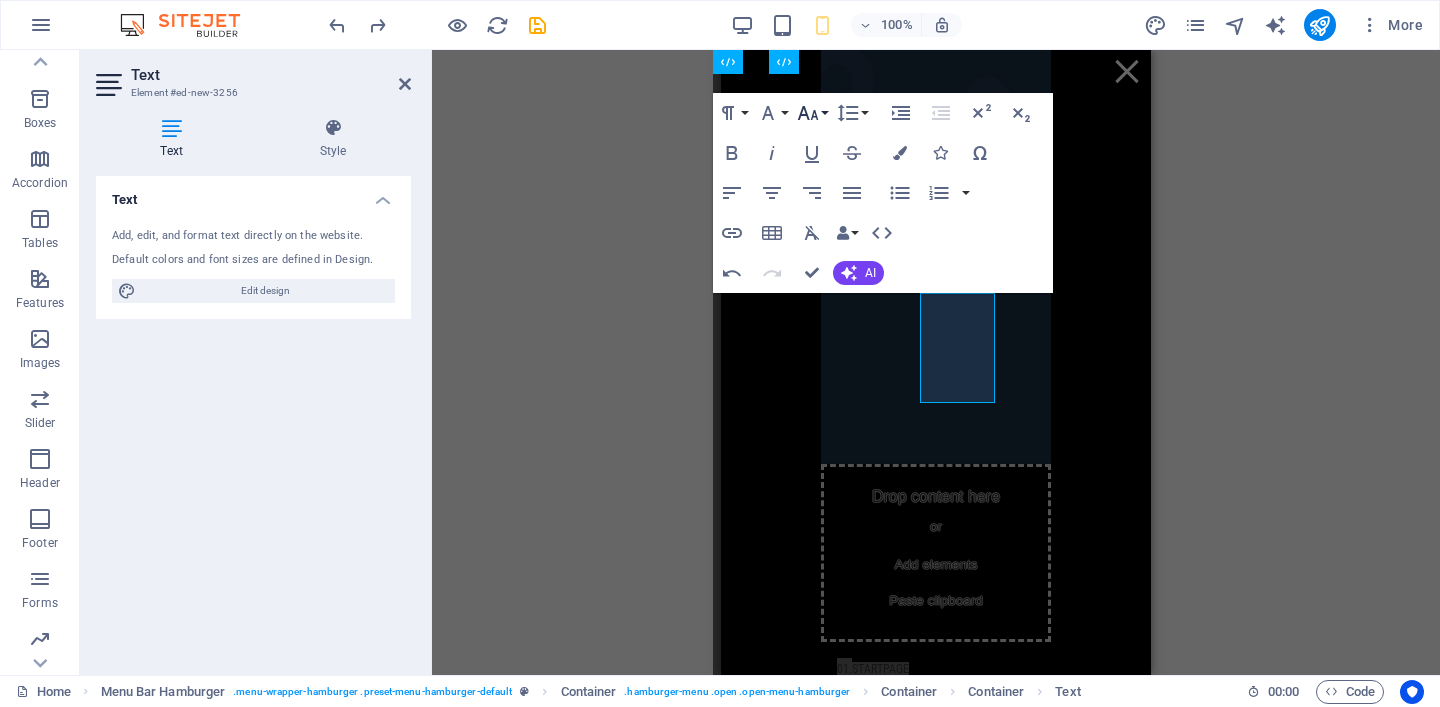 click 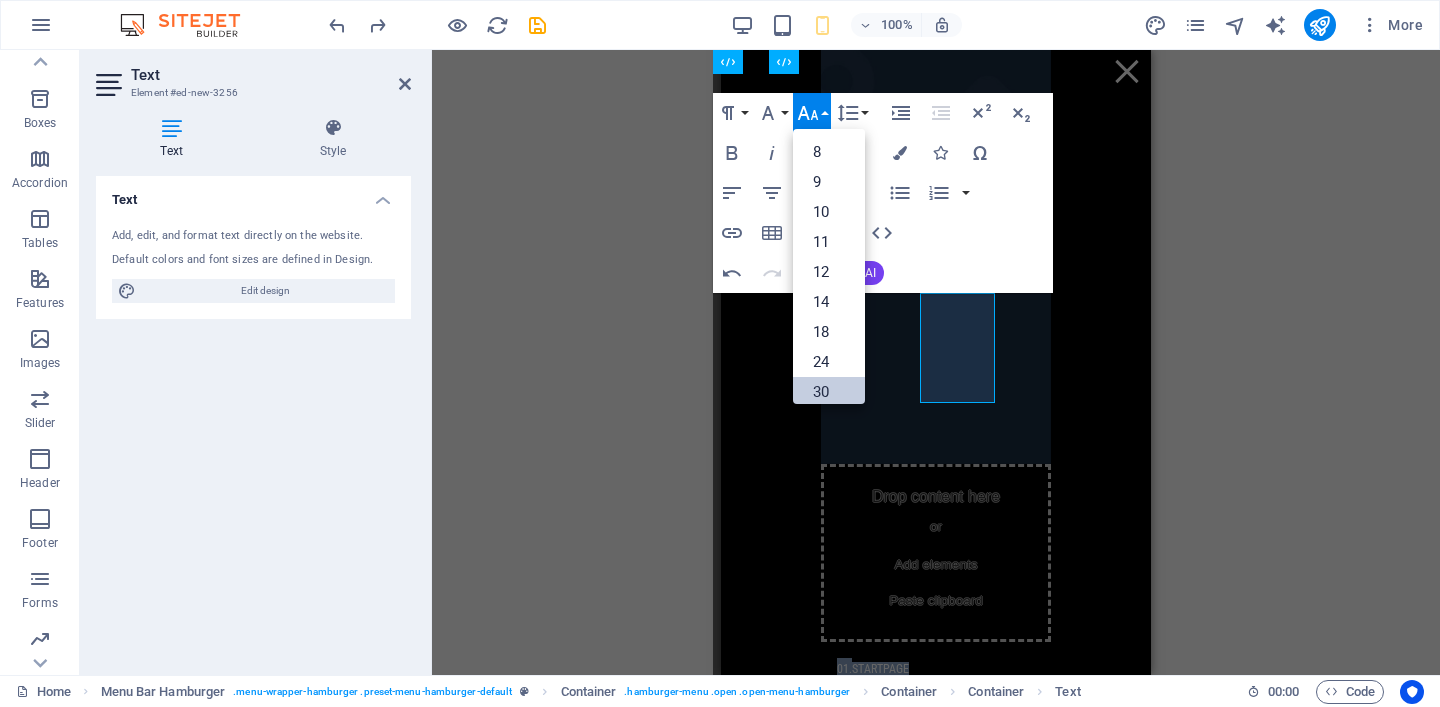 click on "30" at bounding box center (829, 392) 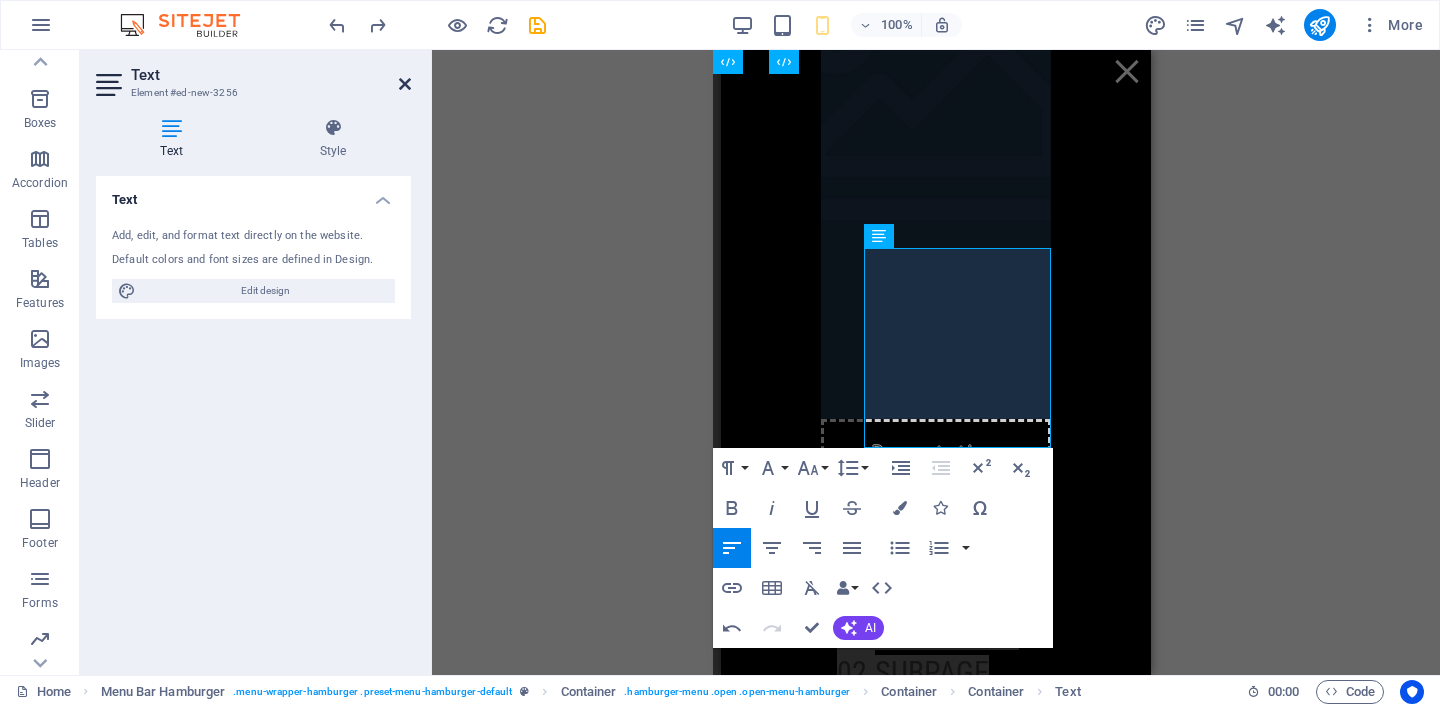 click at bounding box center (405, 84) 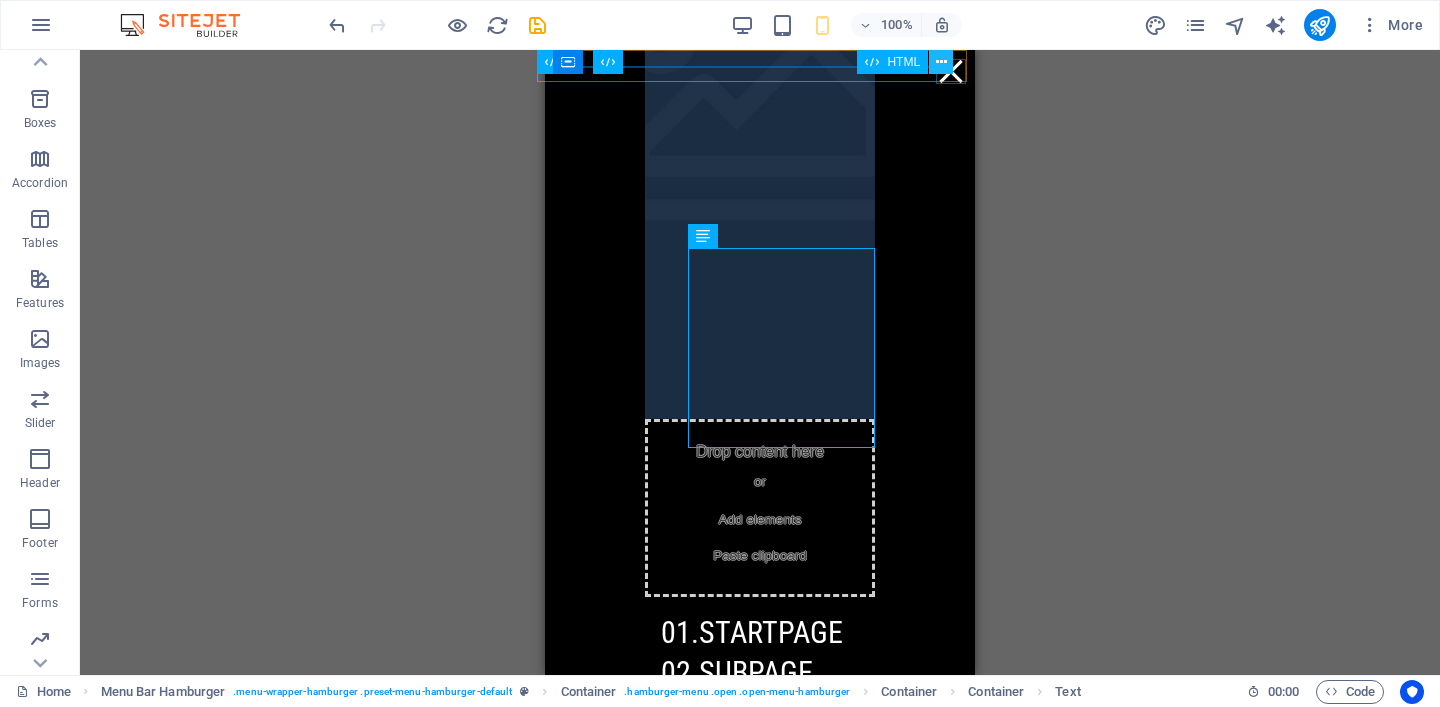 click at bounding box center [941, 62] 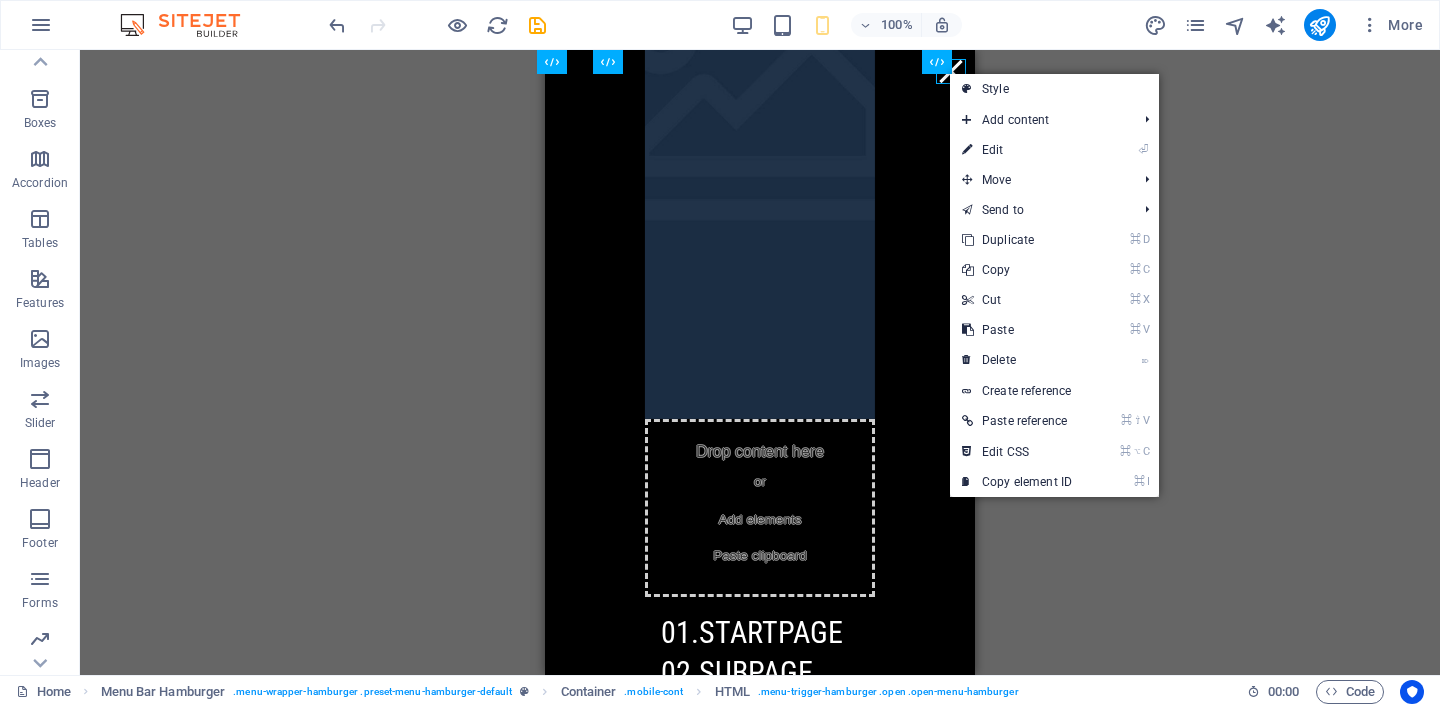 click on "Spacer   Image   Menu Bar   Menu   Logo   Menu Bar   Container   Icon   Container   Logo   Image   Container   Menu Bar   HTML   Menu   Menu Bar   Menu   Logo   Menu Bar   Menu   Logo   Menu Bar   Container   Container   Menu Bar   HTML   Logo   Menu Bar   Menu Bar Hamburger   Icon   Container   Container   Container   Container   Menu Bar Hamburger   HTML   Text   Container   Logo   Menu Bar Hamburger   HTML   Container   Container   Container   Menu Bar Hamburger   Container   Logo   Icon   Container   Text   Placeholder   Container   Menu Bar Hamburger   Container" at bounding box center [760, 362] 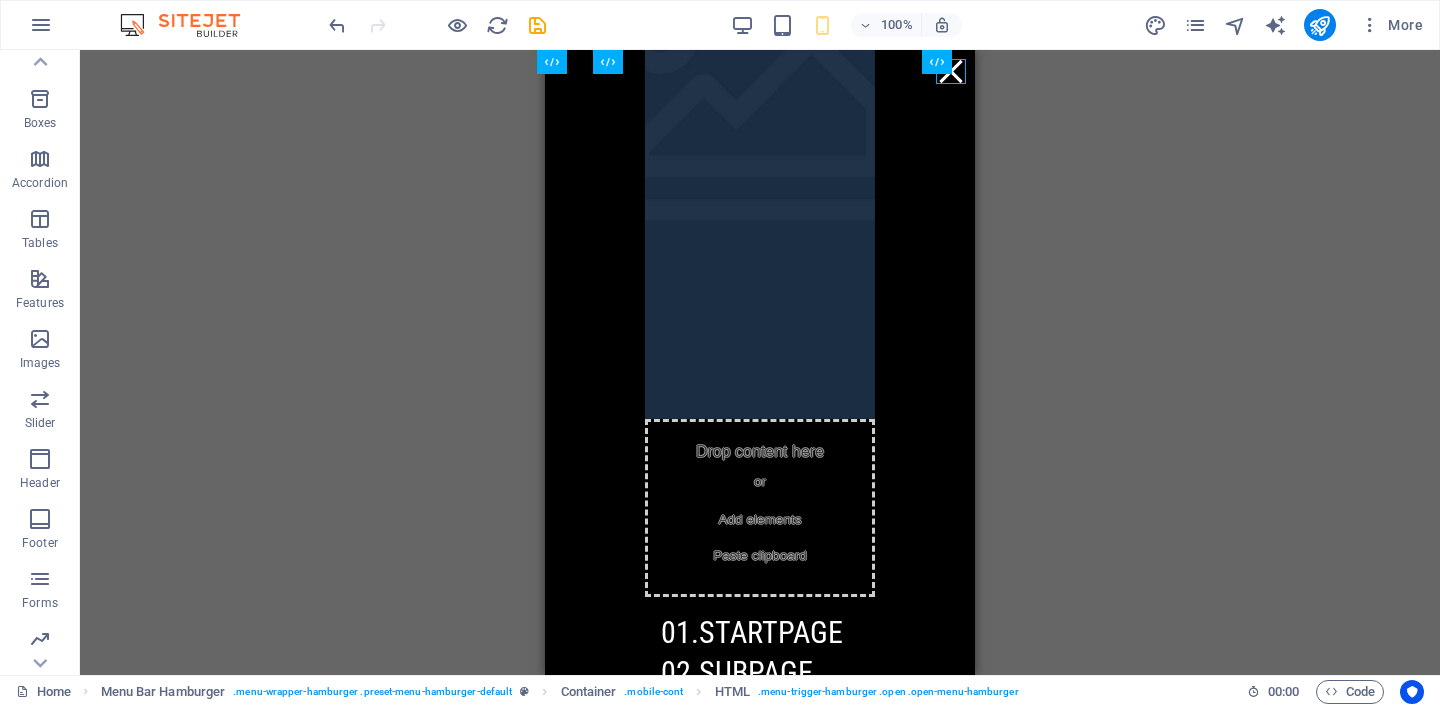 click on "Spacer   Image   Menu Bar   Menu   Logo   Menu Bar   Container   Icon   Container   Logo   Image   Container   Menu Bar   HTML   Menu   Menu Bar   Menu   Logo   Menu Bar   Menu   Logo   Menu Bar   Container   Container   Menu Bar   HTML   Logo   Menu Bar   Menu Bar Hamburger   Icon   Container   Container   Container   Container   Menu Bar Hamburger   HTML   Text   Container   Logo   Menu Bar Hamburger   HTML   Container   Container   Container   Menu Bar Hamburger   Container   Logo   Icon   Container   Text   Placeholder   Container   Menu Bar Hamburger   Container" at bounding box center (760, 362) 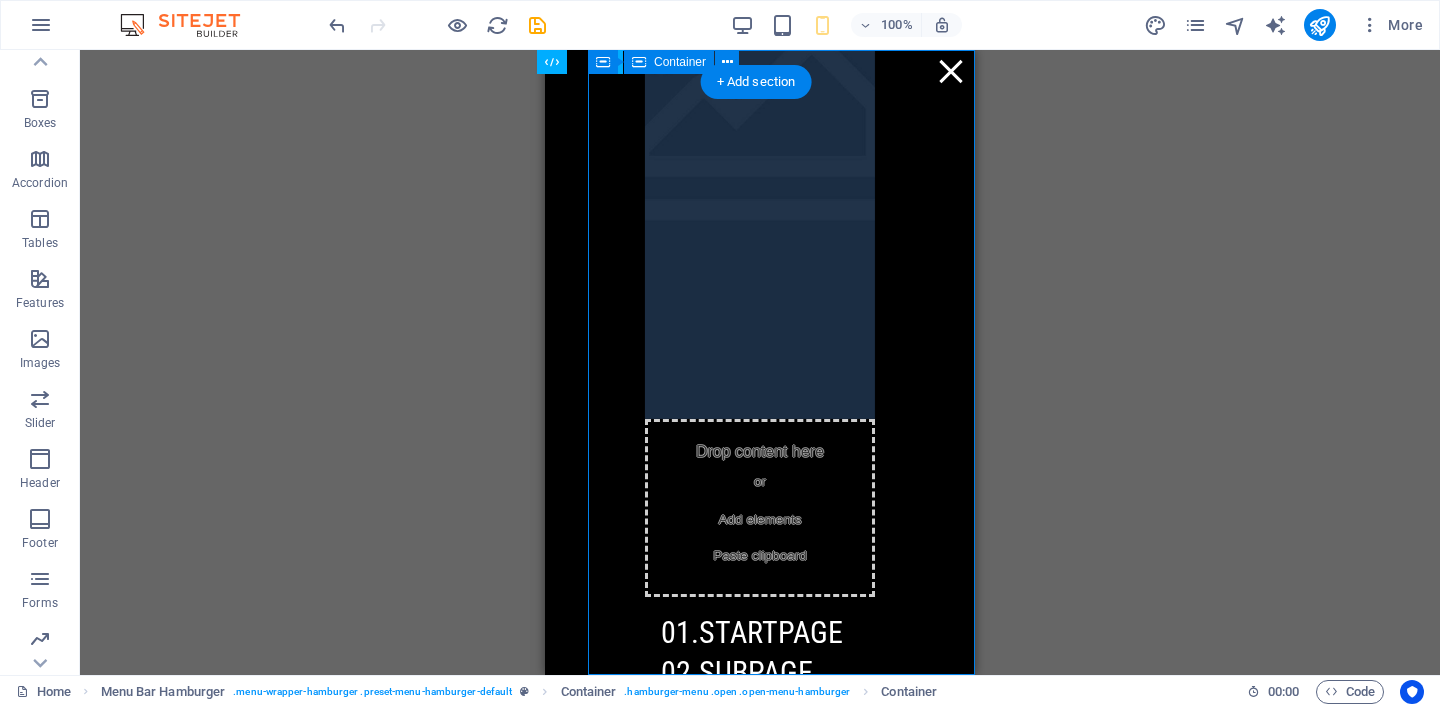 drag, startPoint x: 590, startPoint y: 308, endPoint x: 651, endPoint y: 308, distance: 61 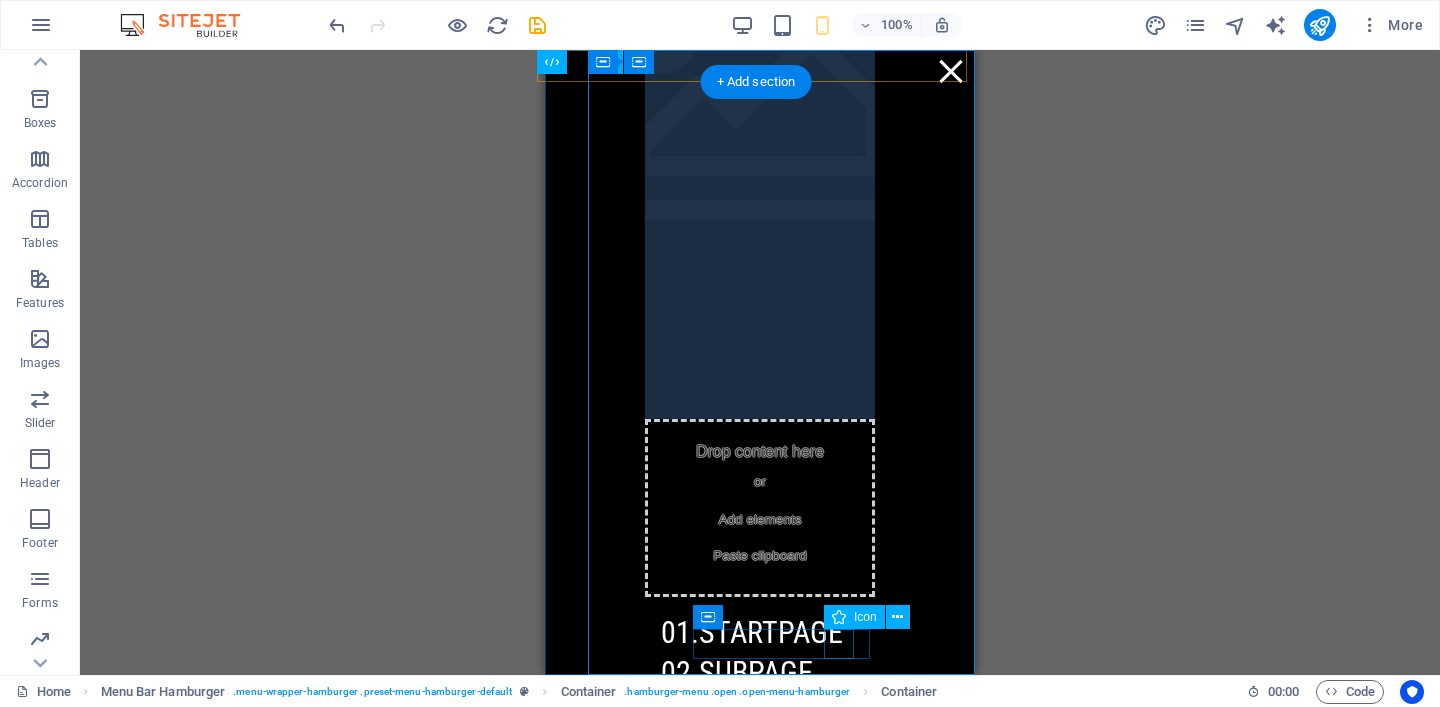 click at bounding box center (760, 898) 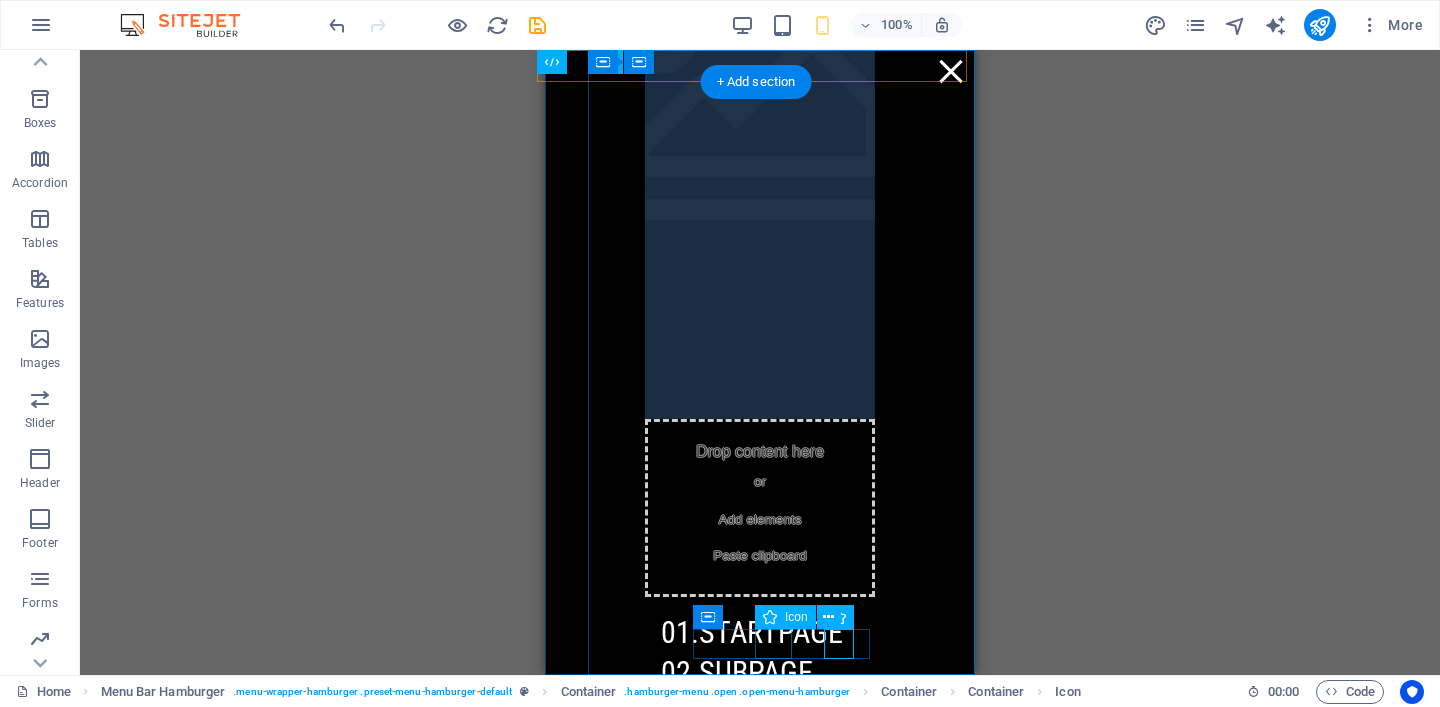 click at bounding box center [760, 864] 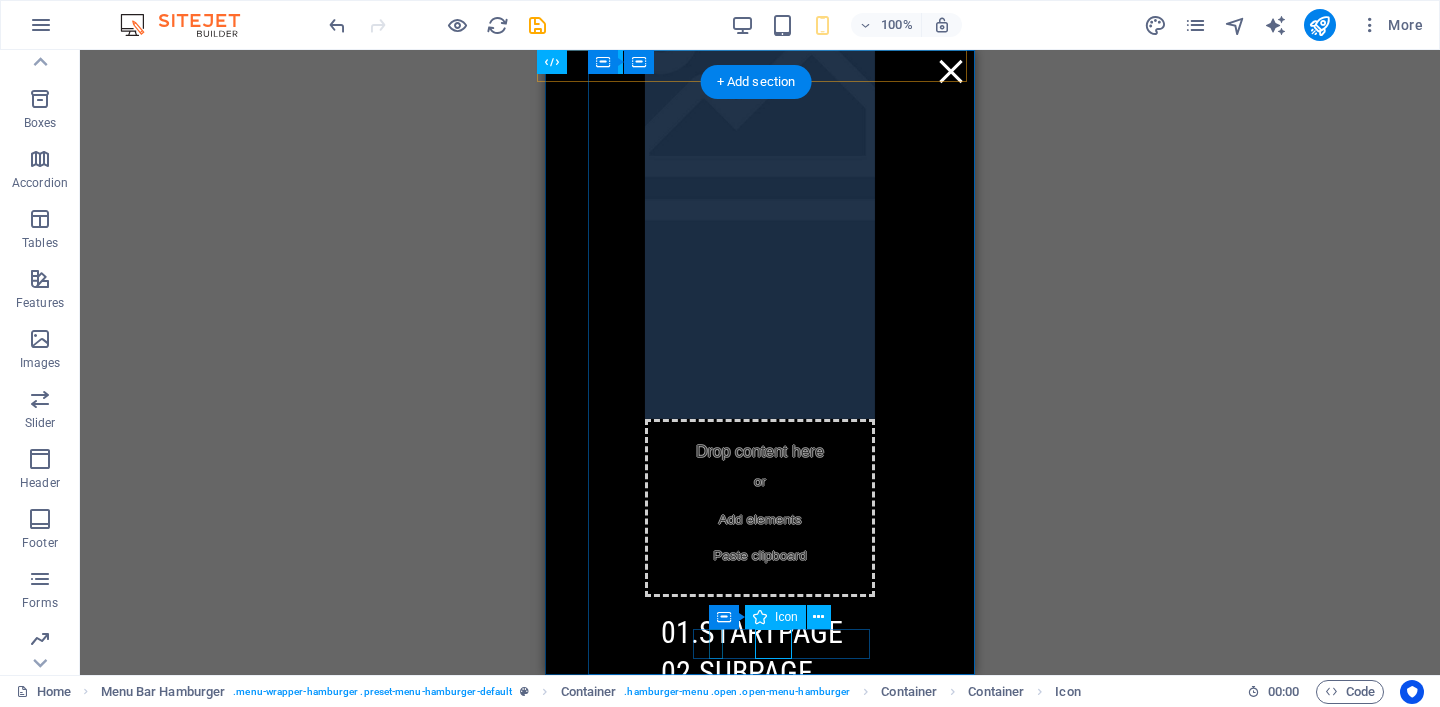 click at bounding box center (760, 830) 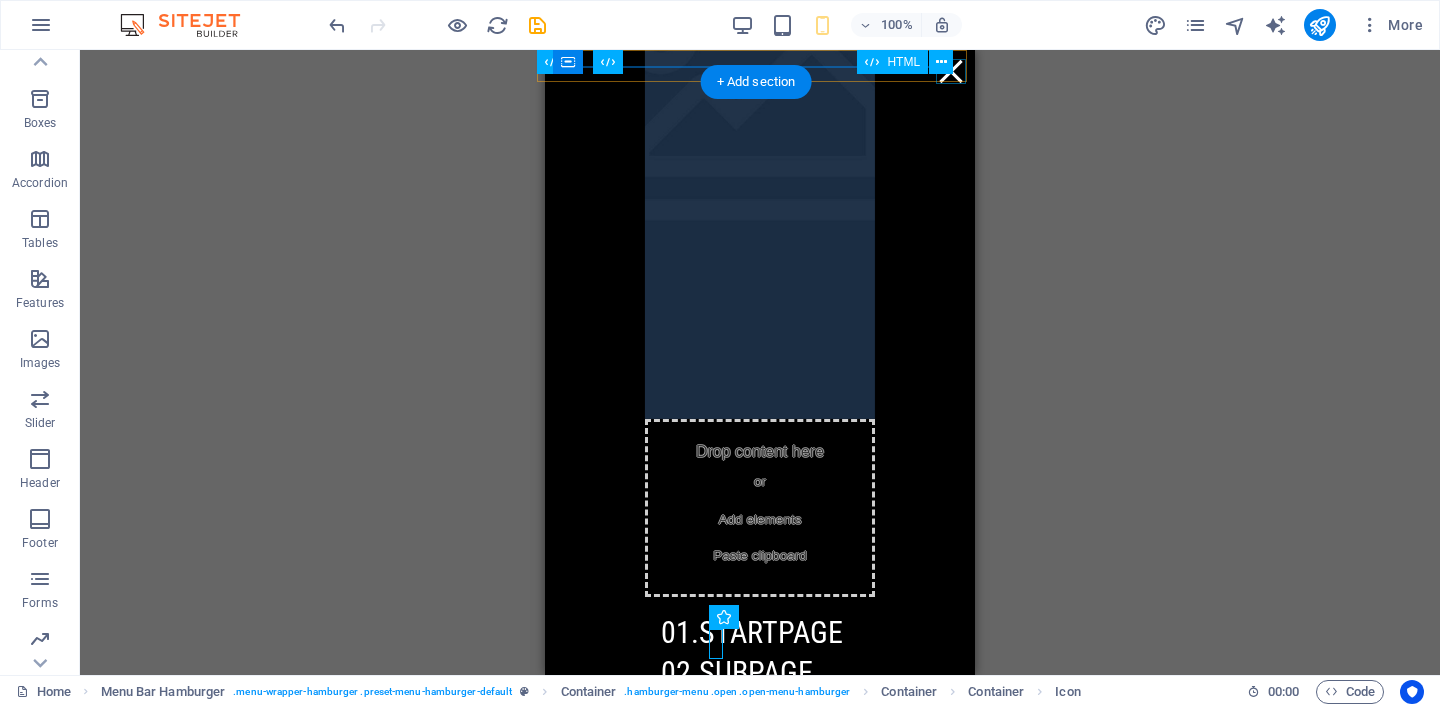 click on "Menu" at bounding box center [951, 71] 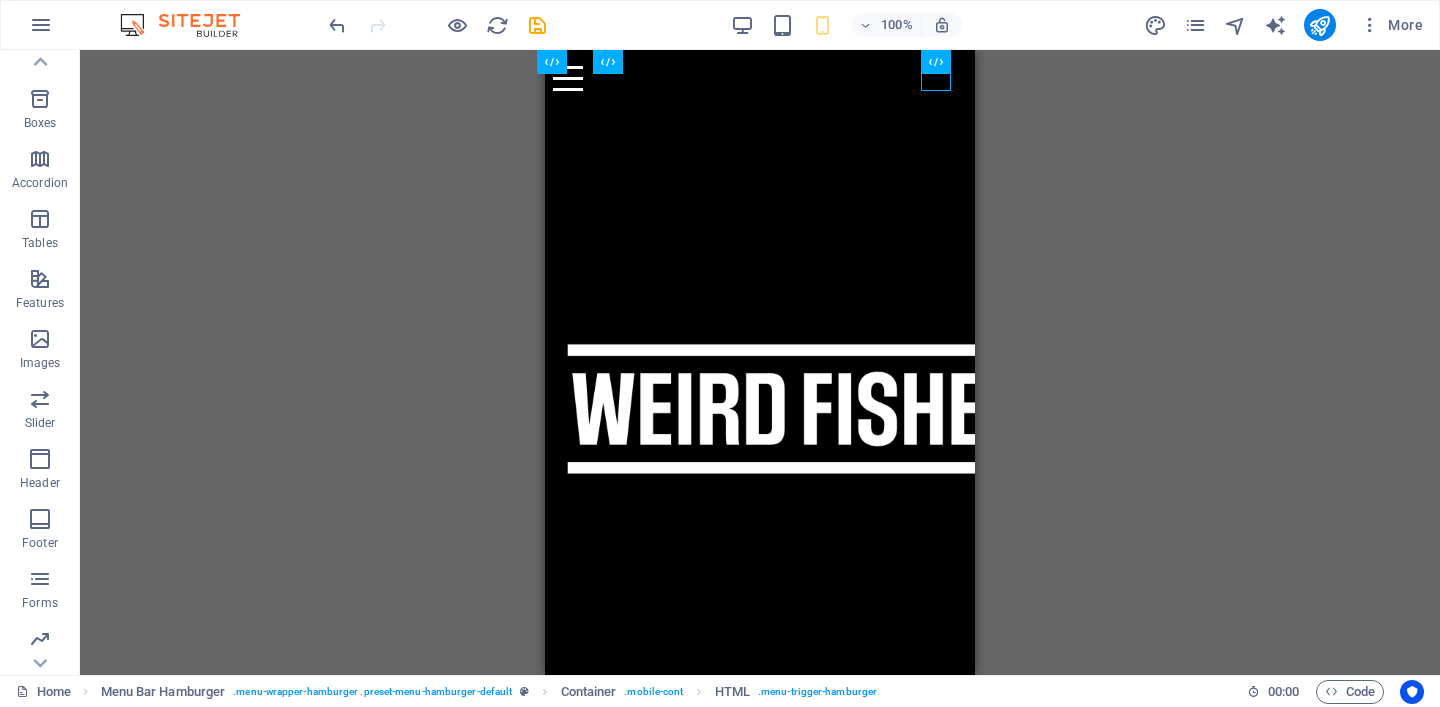 click on "Spacer   Image   Menu Bar   Menu   Logo   Menu Bar   Container   Icon   Container   Logo   Image   Container   Menu Bar   HTML   Menu   Menu Bar   Menu   Logo   Menu Bar   Menu   Logo   Menu Bar   Container   Container   Menu Bar   HTML   Logo   Menu Bar   Menu Bar Hamburger   Icon   Container   Container   Container   Container   Menu Bar Hamburger   HTML   Text   Container   Logo   Menu Bar Hamburger   HTML   Container   Container   Container   Container   Logo   Icon   Container   Text   Placeholder   Container   Menu Bar Hamburger   Container   Container   Icon   Icon   Icon" at bounding box center [760, 362] 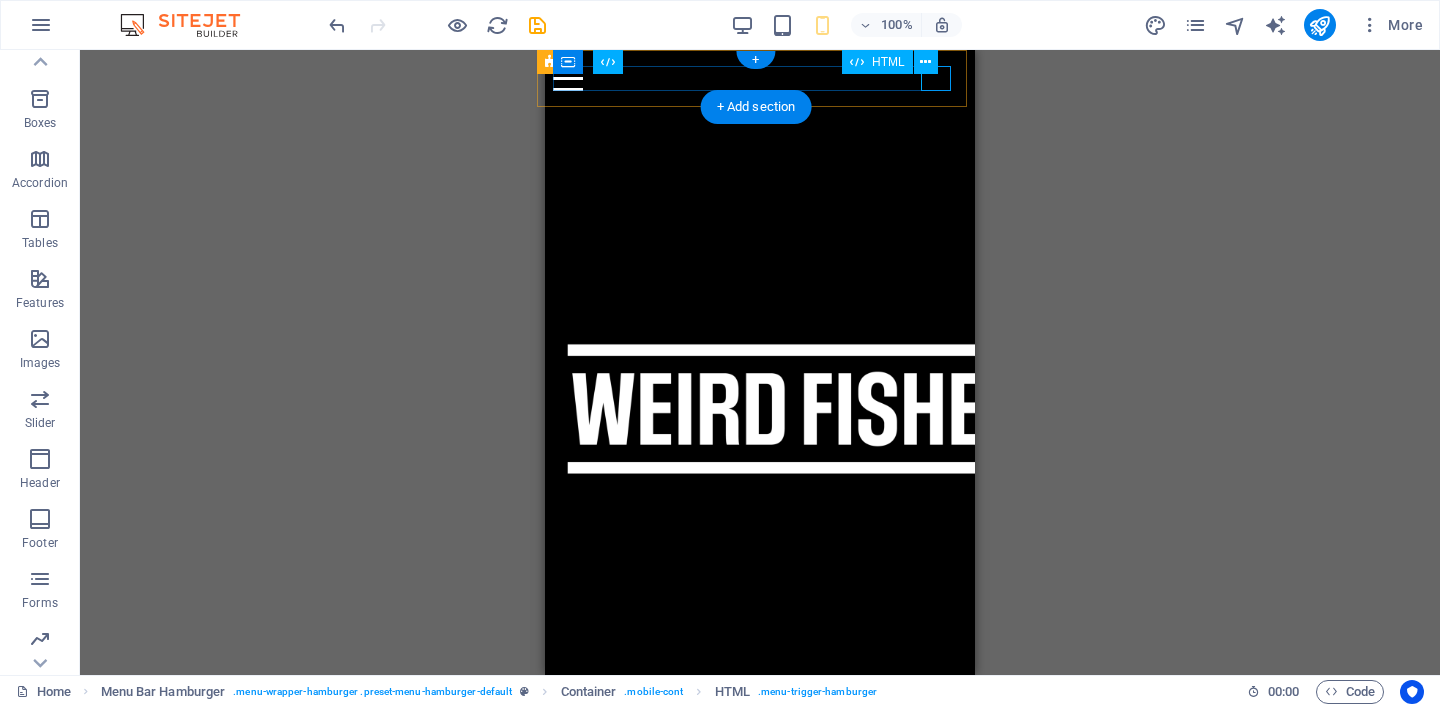 click on "Menu" at bounding box center [752, 78] 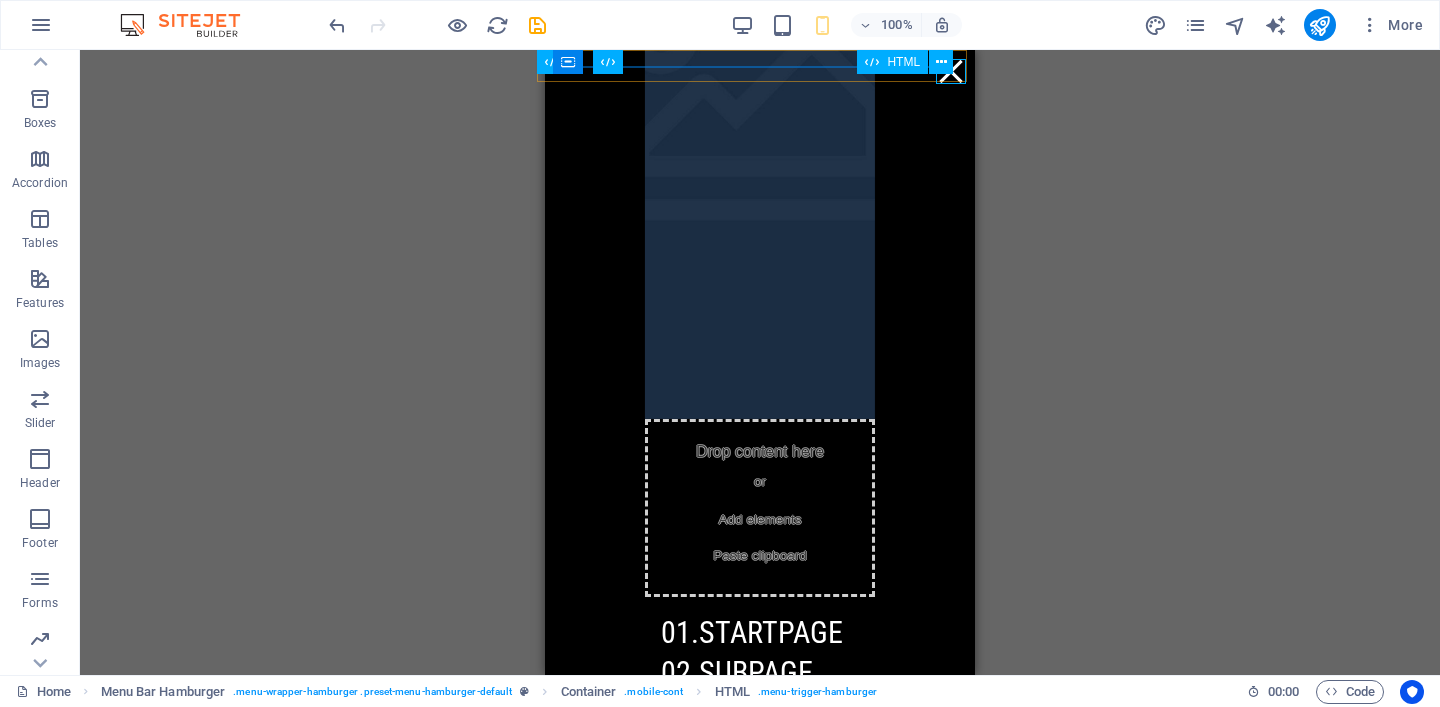 click on "HTML" at bounding box center [911, 62] 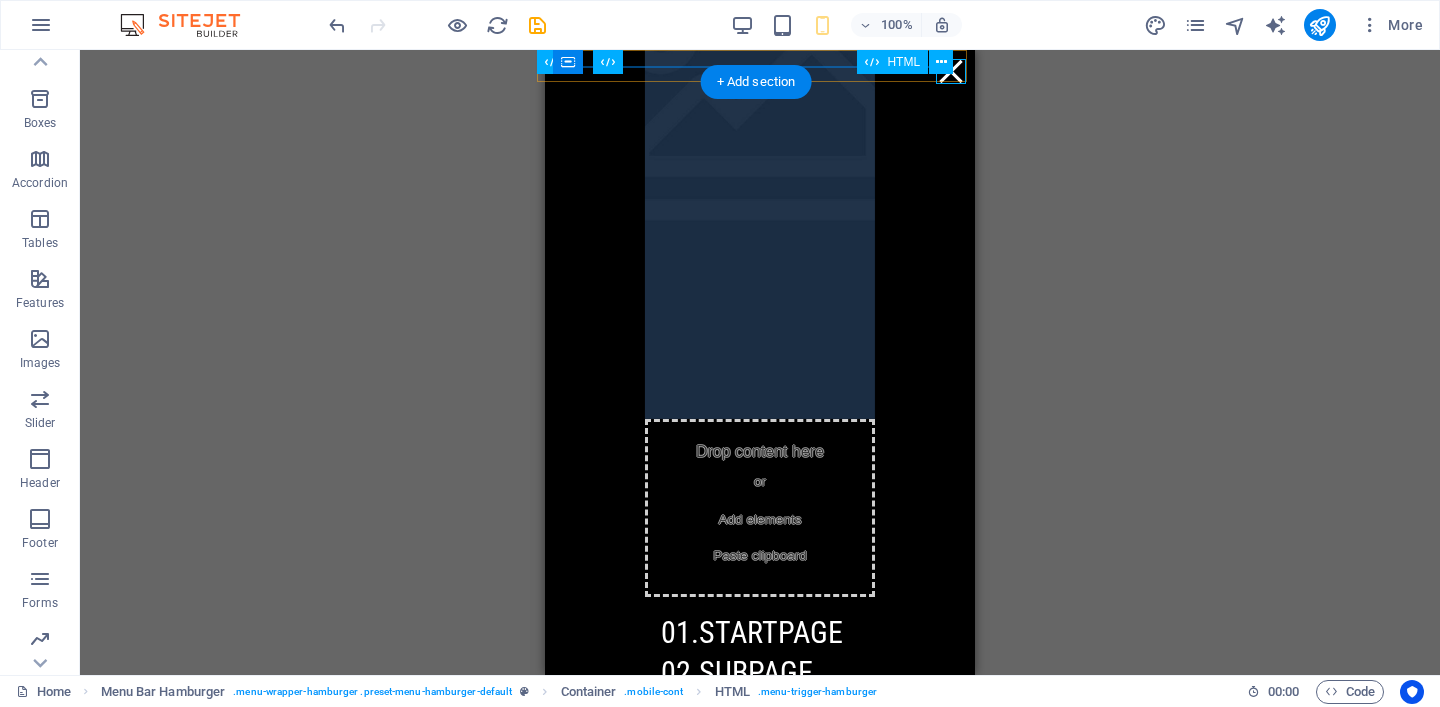 click on "Menu" at bounding box center [951, 71] 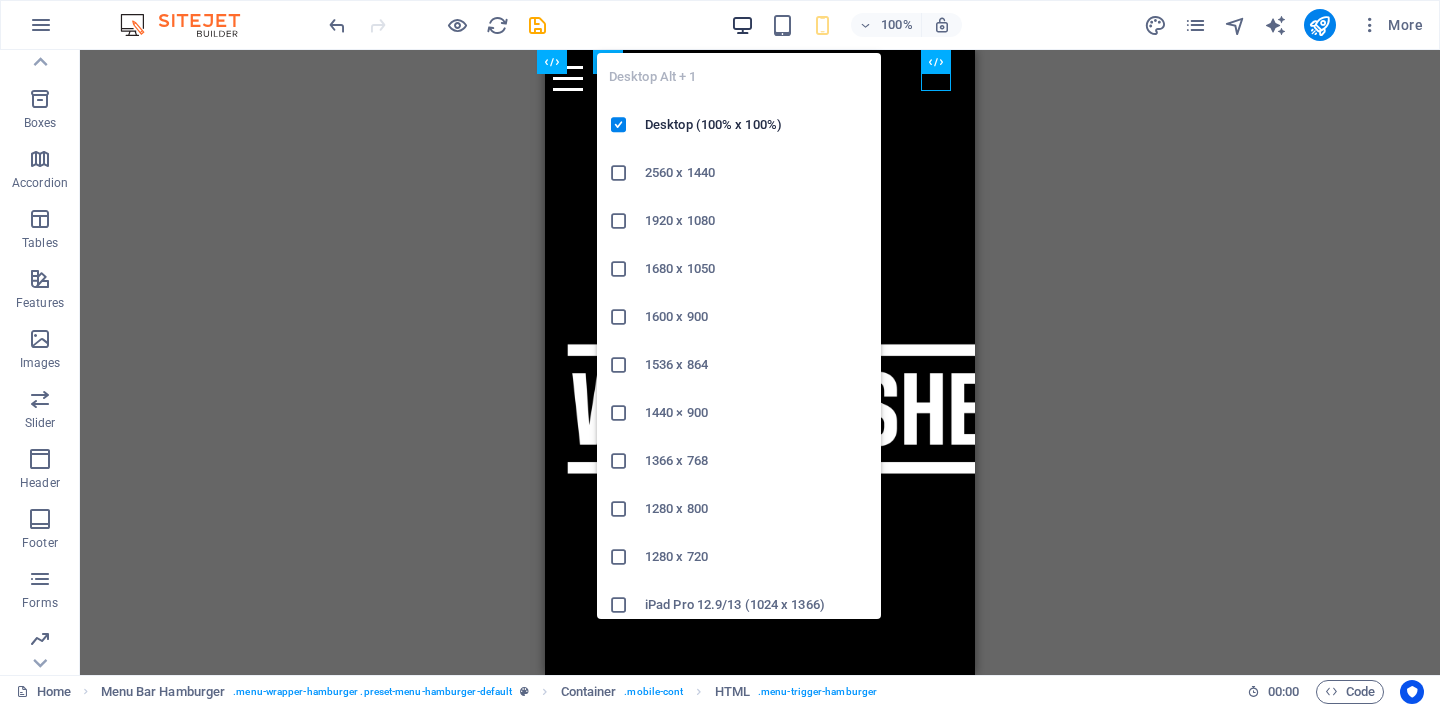 click at bounding box center (742, 25) 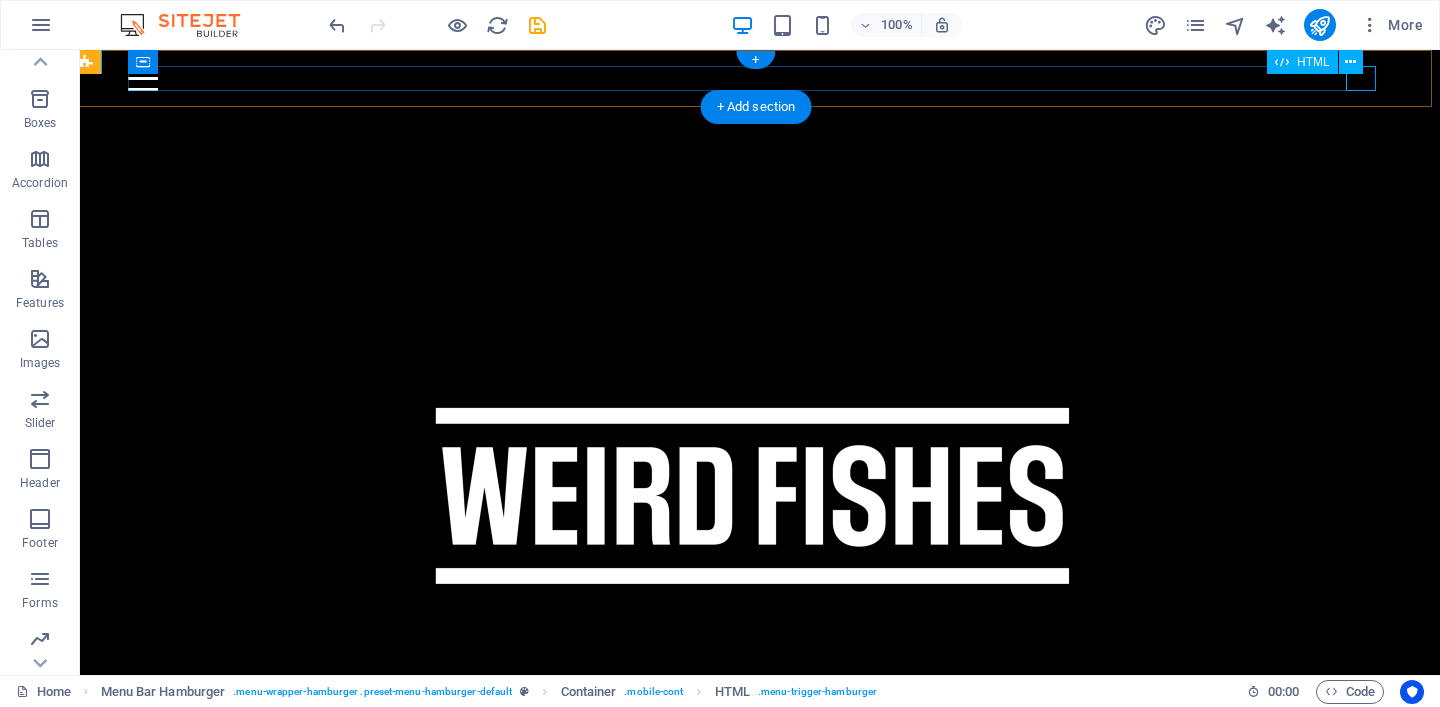 click on "Menu" at bounding box center (752, 78) 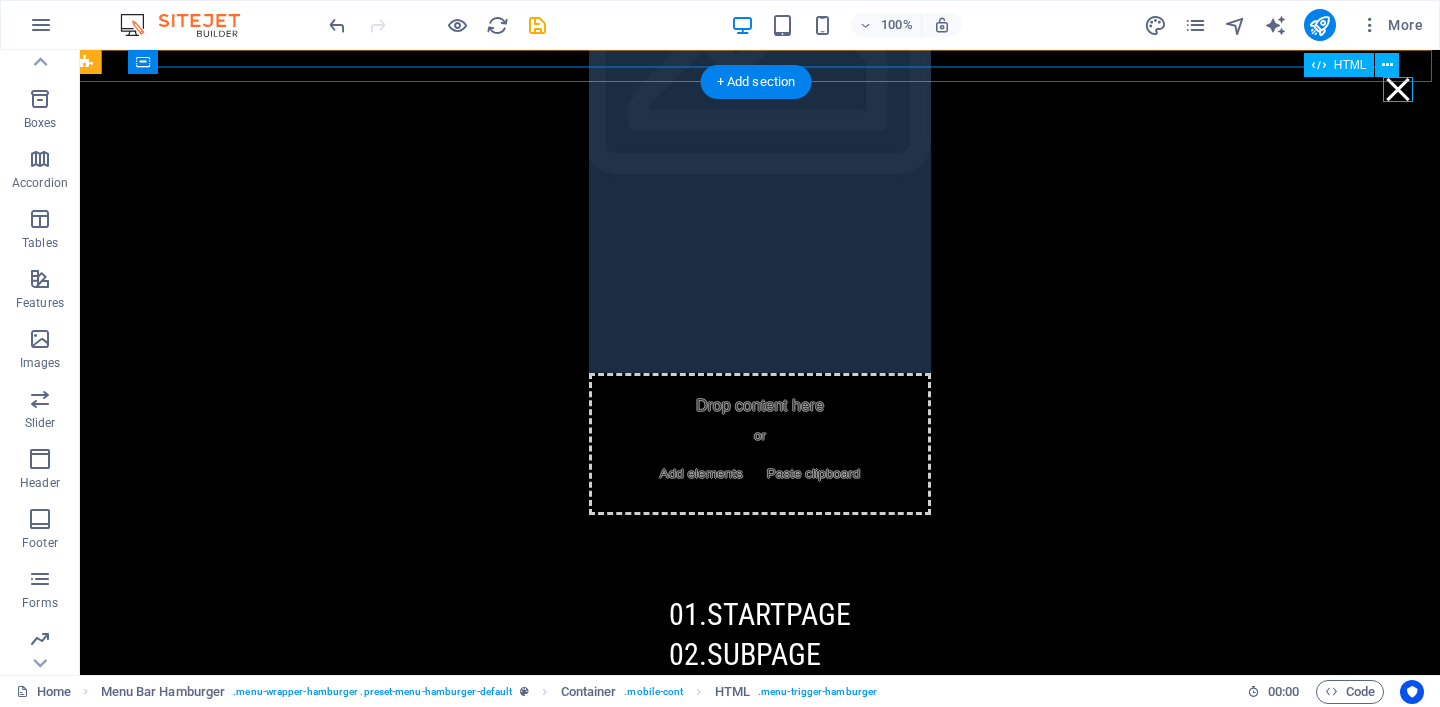 click on "Menu" at bounding box center [1398, 89] 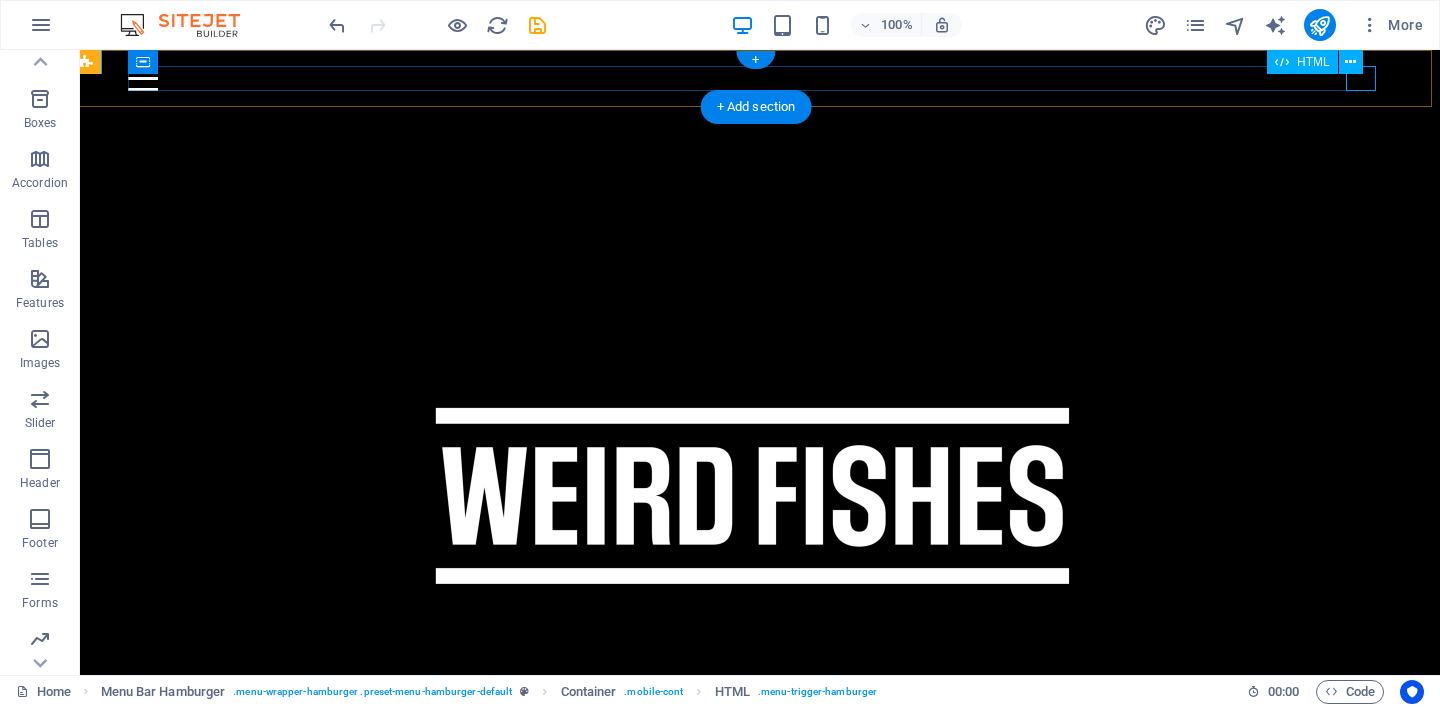 click on "Menu" at bounding box center (752, 78) 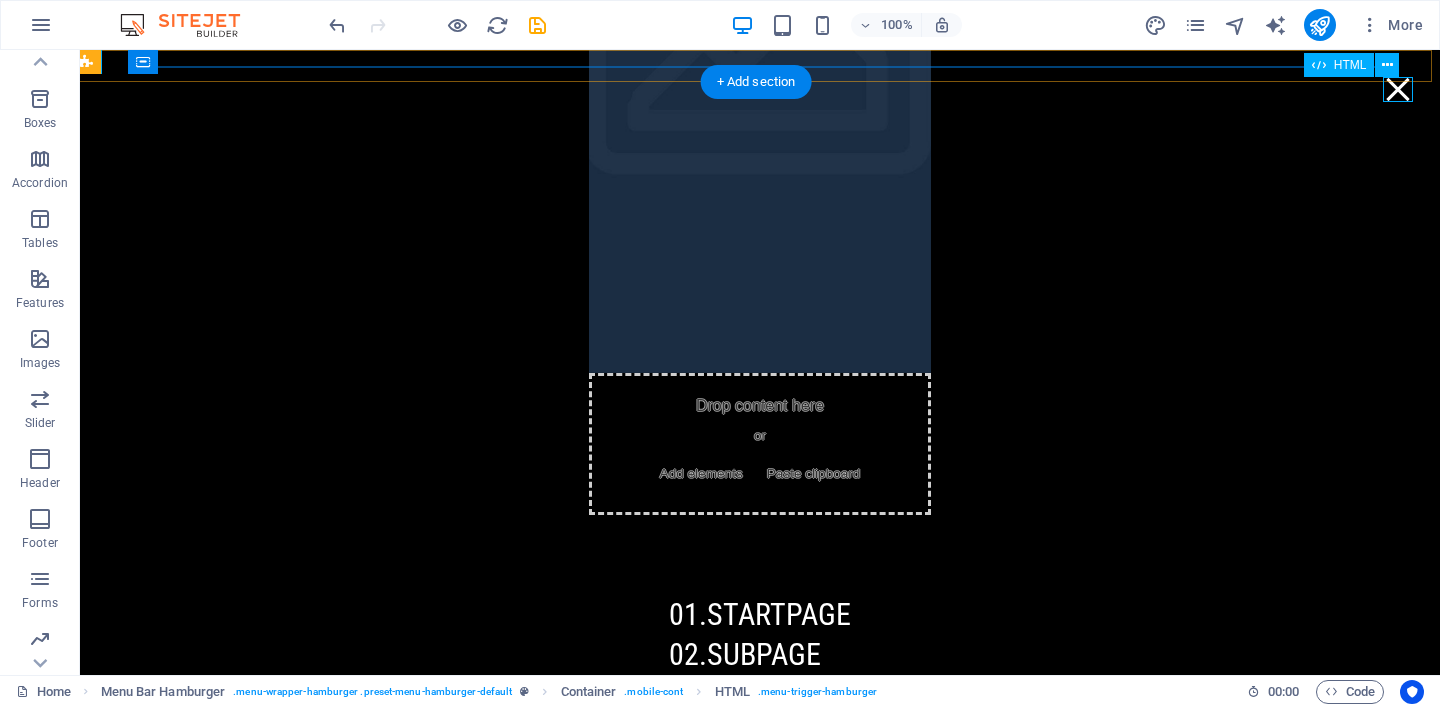 click on "Menu" at bounding box center (1398, 89) 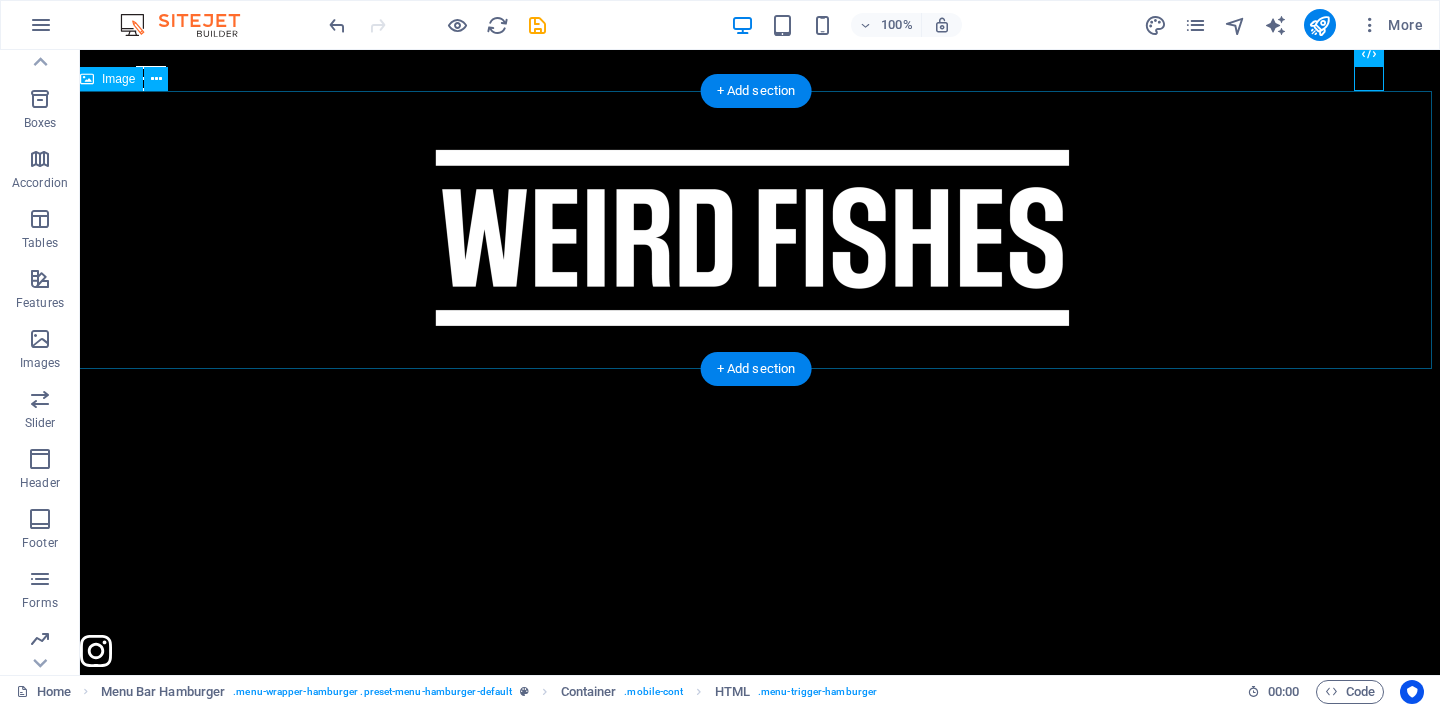 scroll, scrollTop: 13, scrollLeft: 8, axis: both 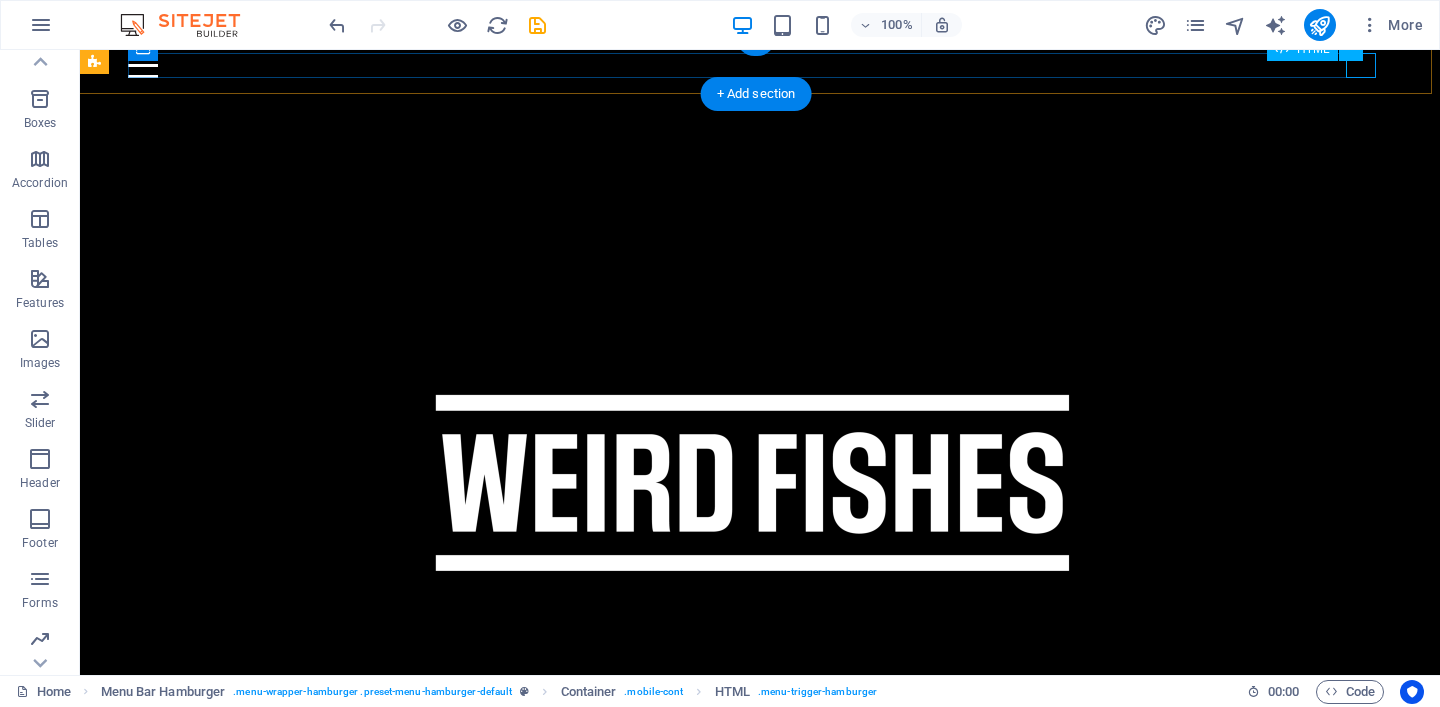 click on "Menu" at bounding box center [752, 65] 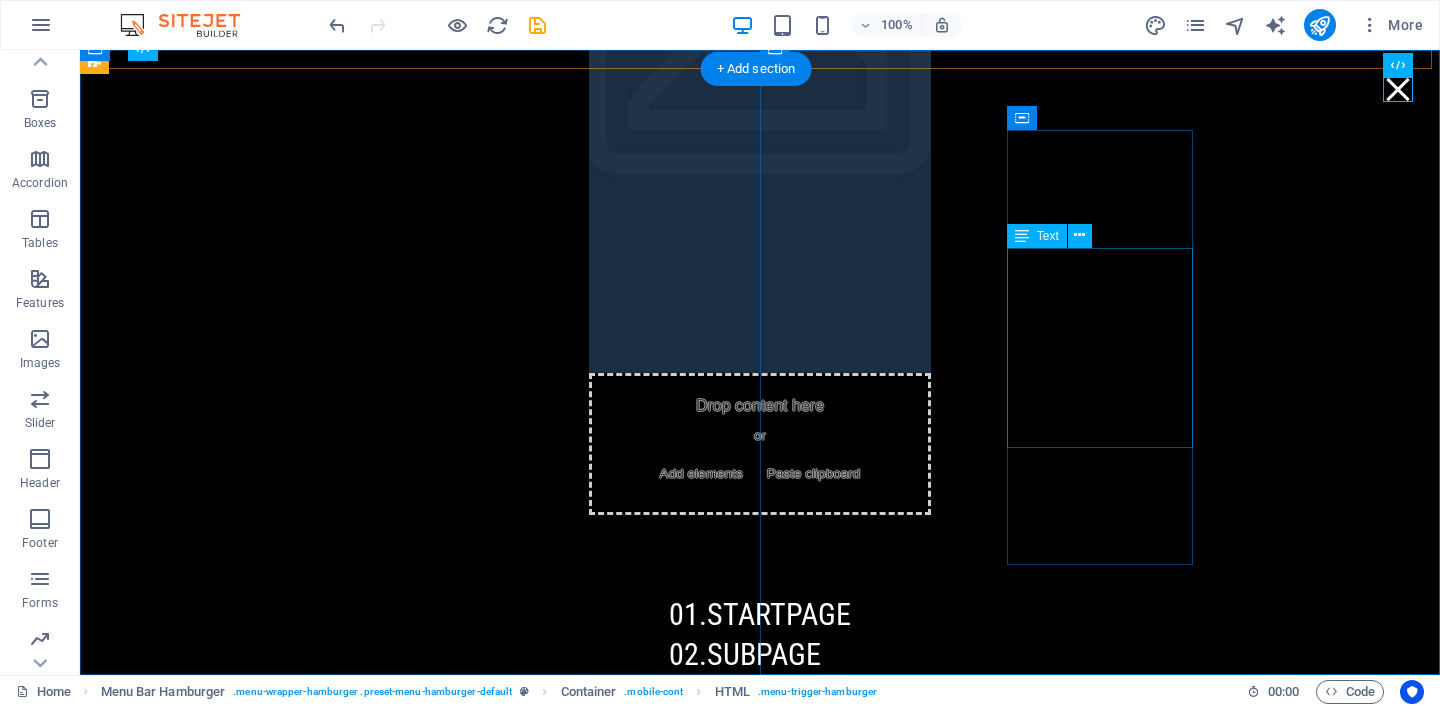 click on "01.  STARTPAGE
02.  SUBPAGE
03.  SUBPAGE
04.  SUBPAGE
05.  SUBPAGE" at bounding box center [760, 695] 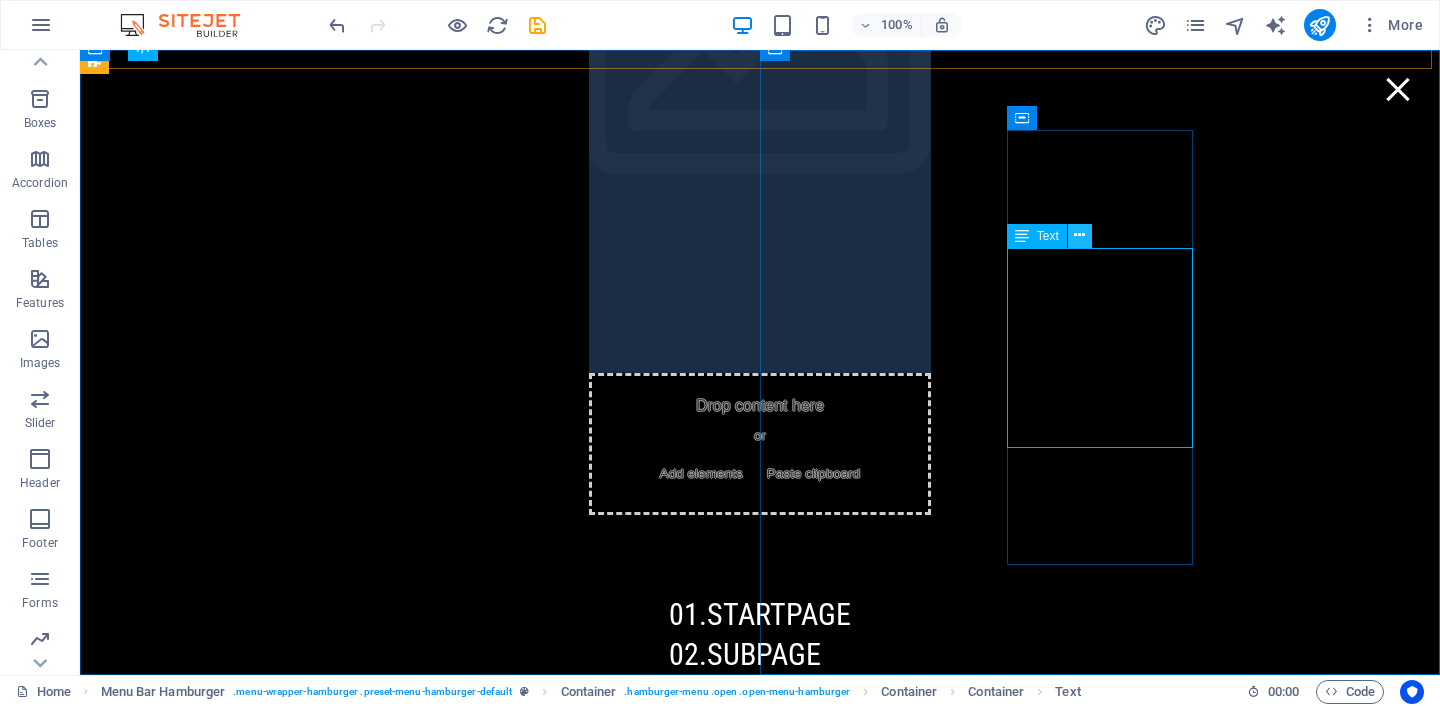 click at bounding box center [1079, 235] 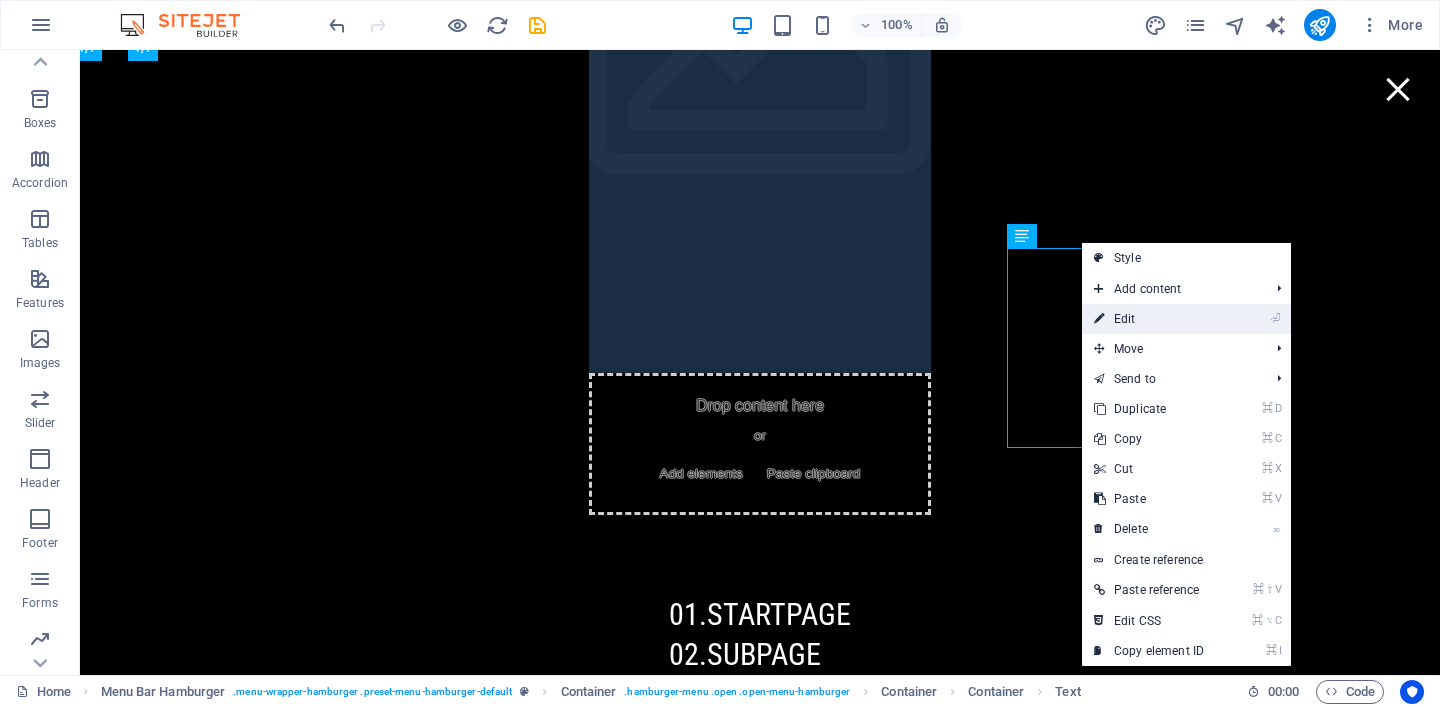 click on "⏎  Edit" at bounding box center [1149, 319] 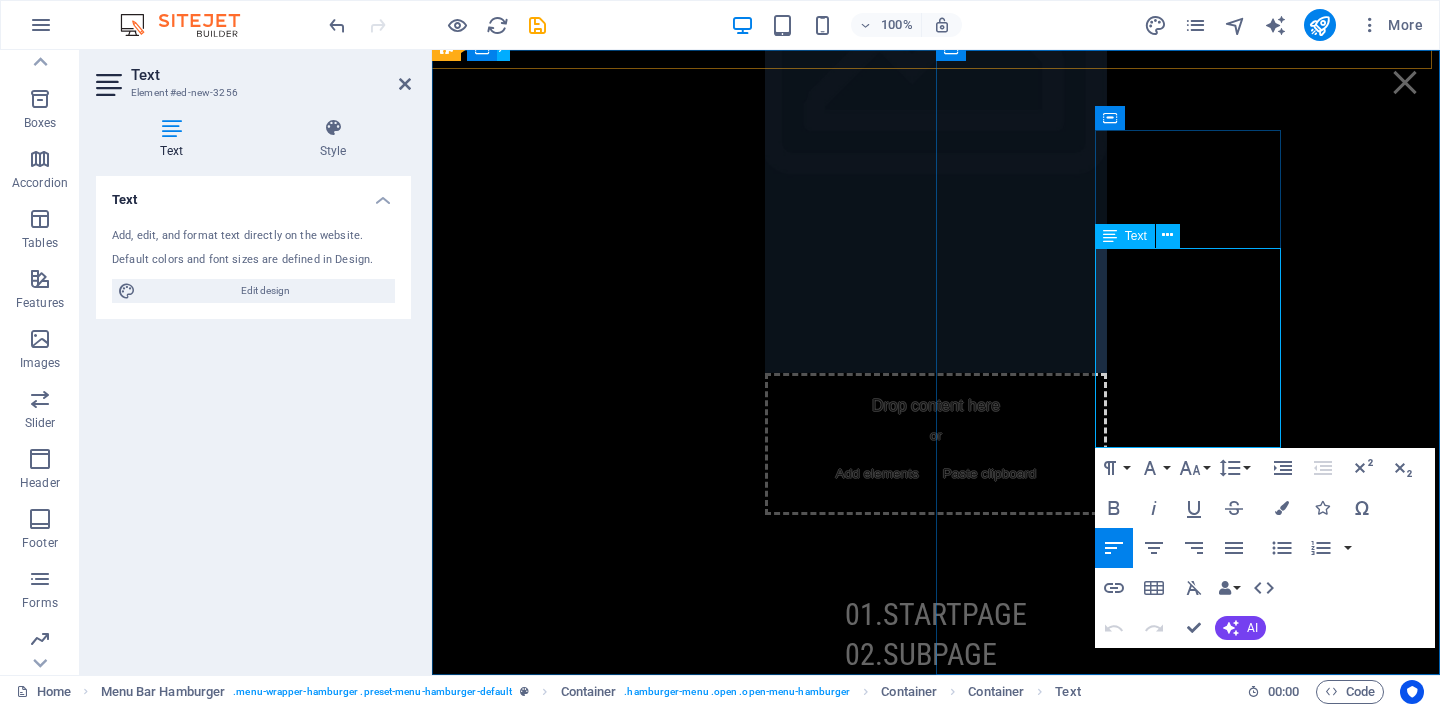 click on "STARTPAGE" 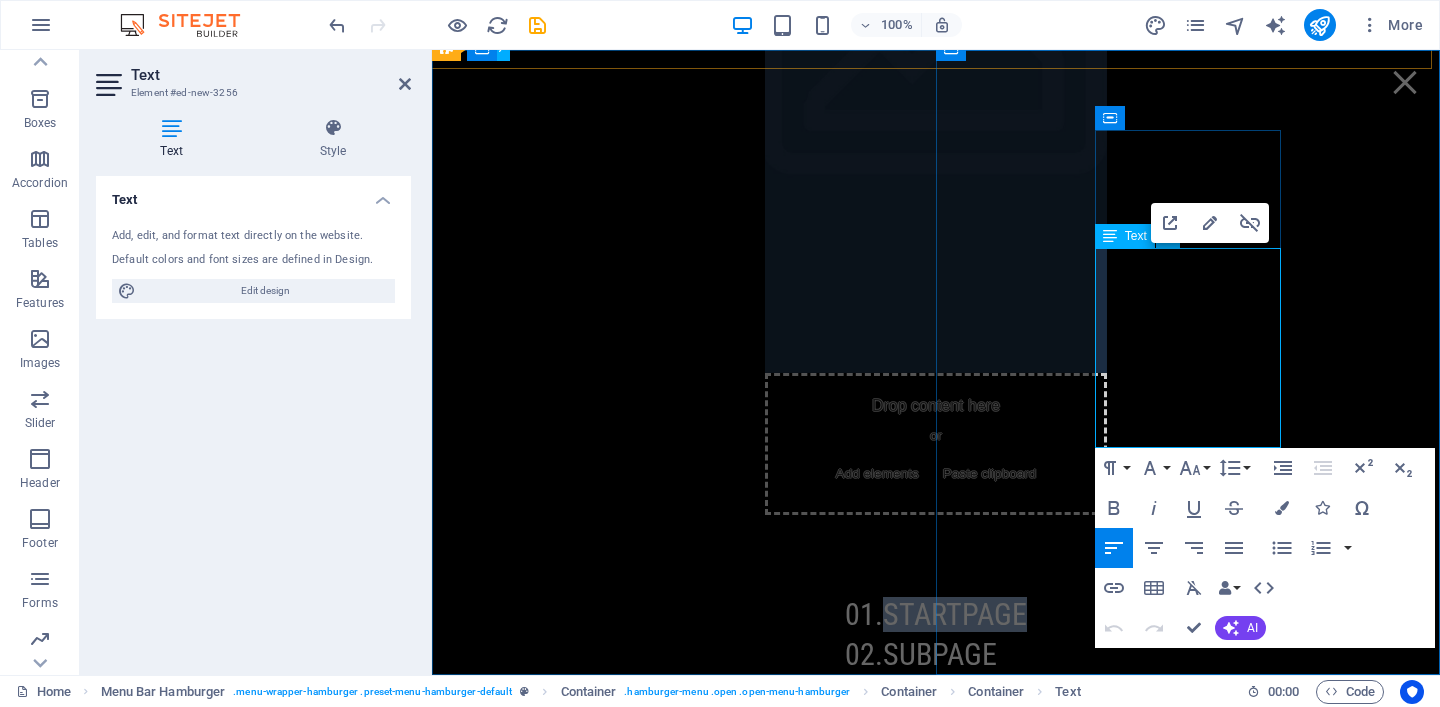 click on "STARTPAGE" 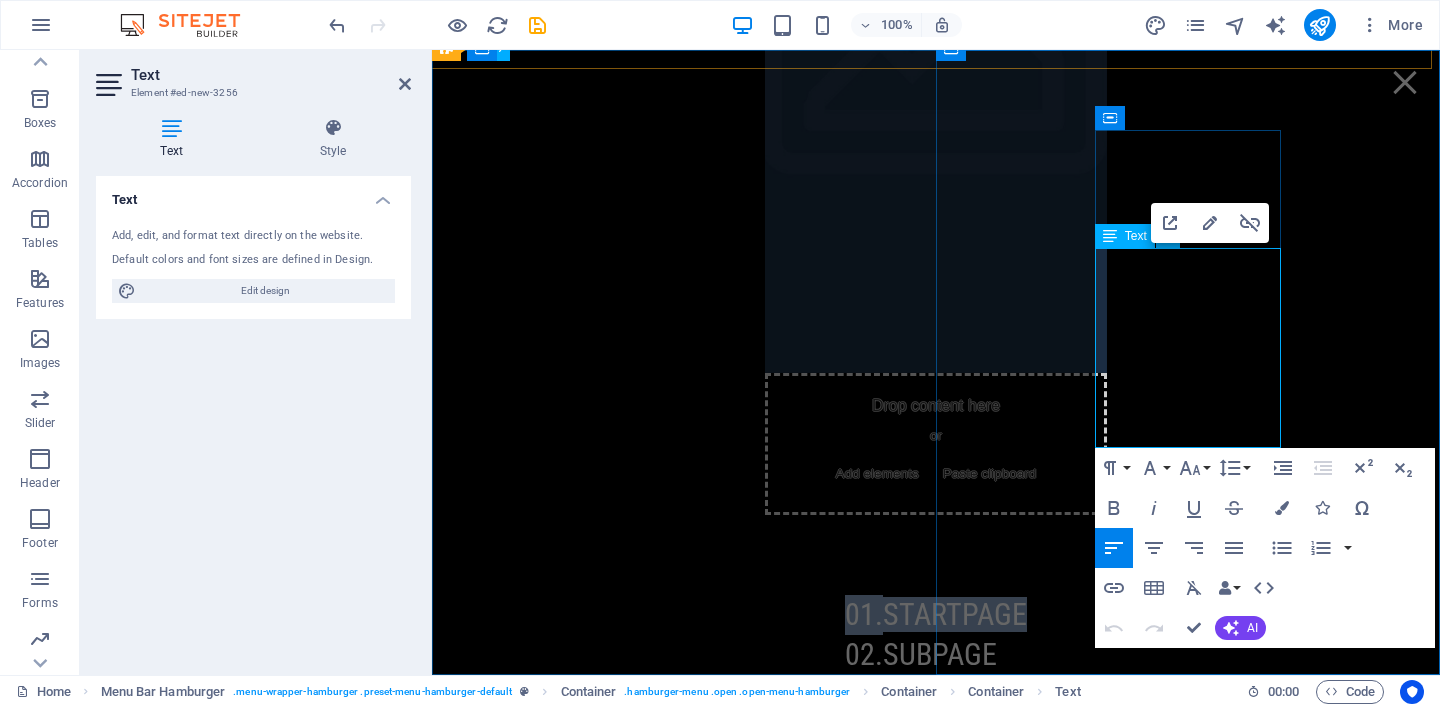click on "STARTPAGE" 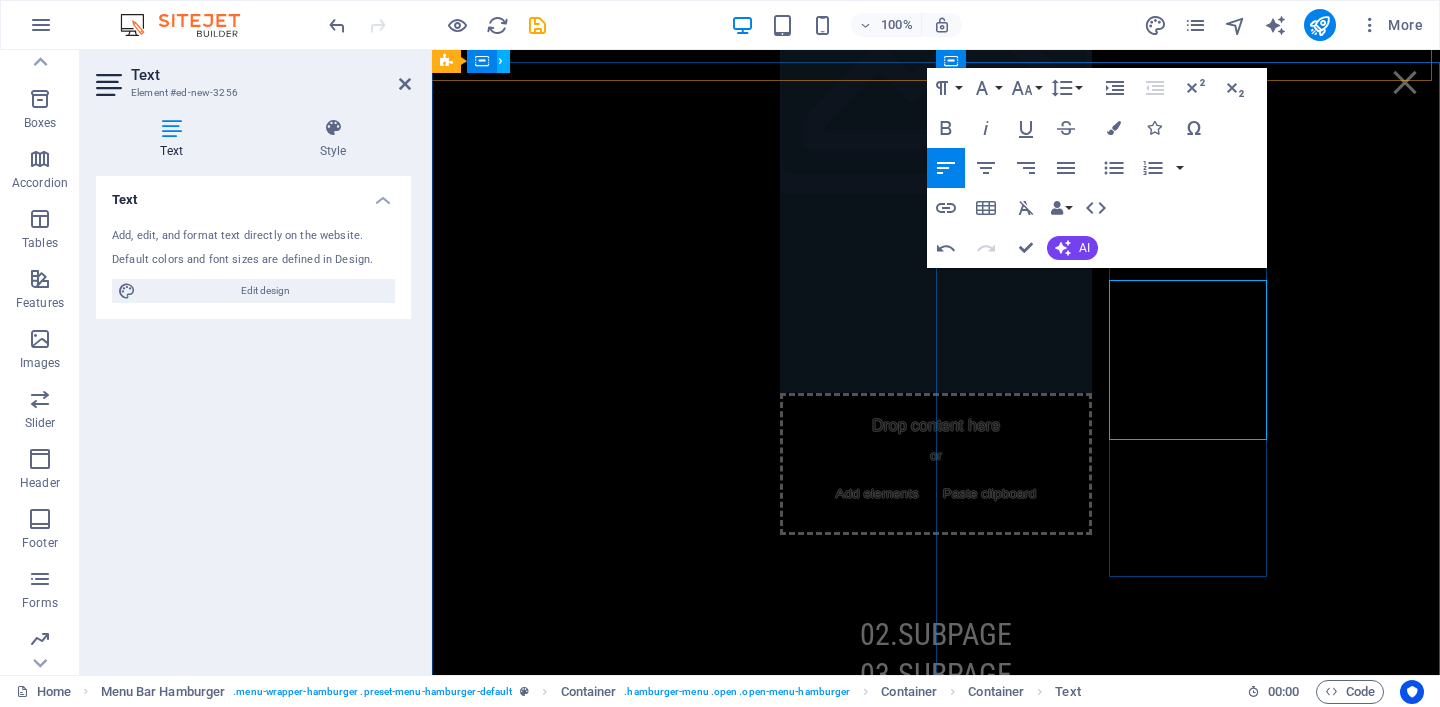 scroll, scrollTop: 0, scrollLeft: 8, axis: horizontal 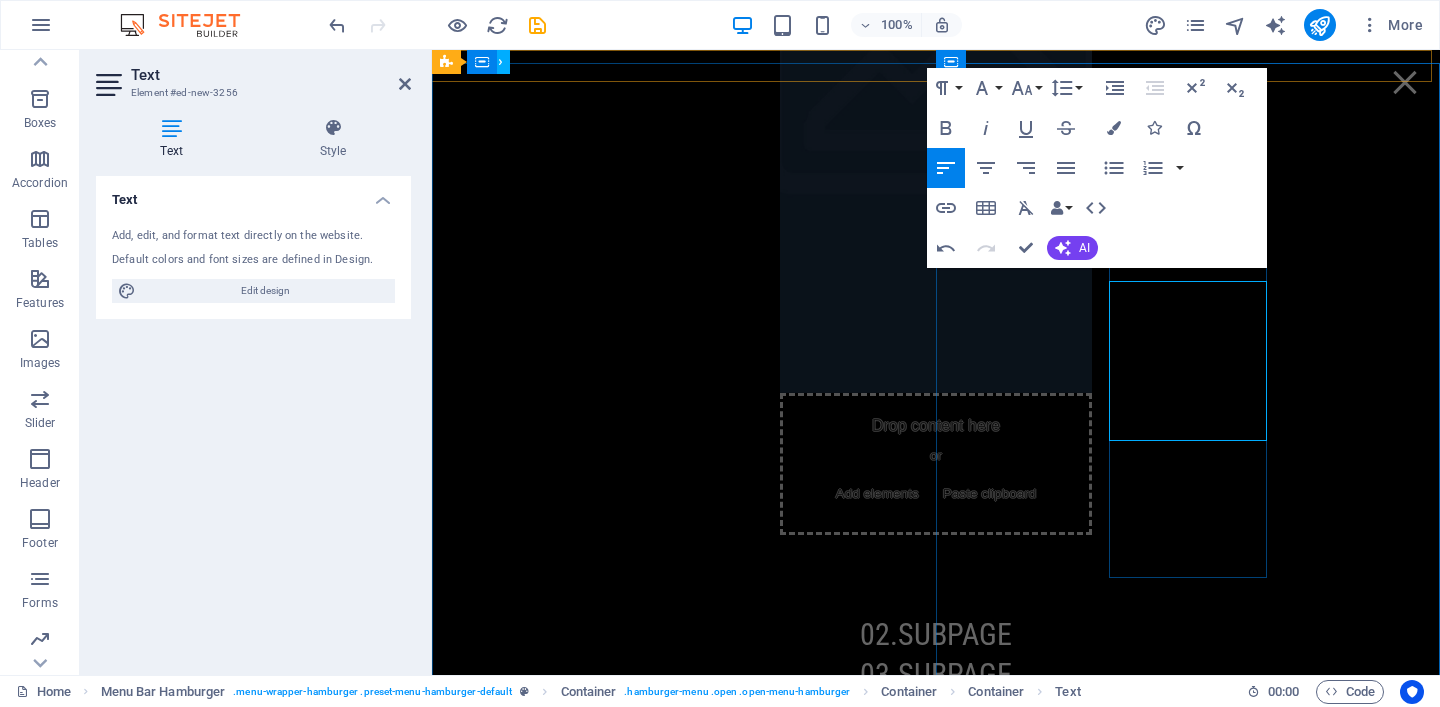 click on "SUBPAGE" at bounding box center [955, 675] 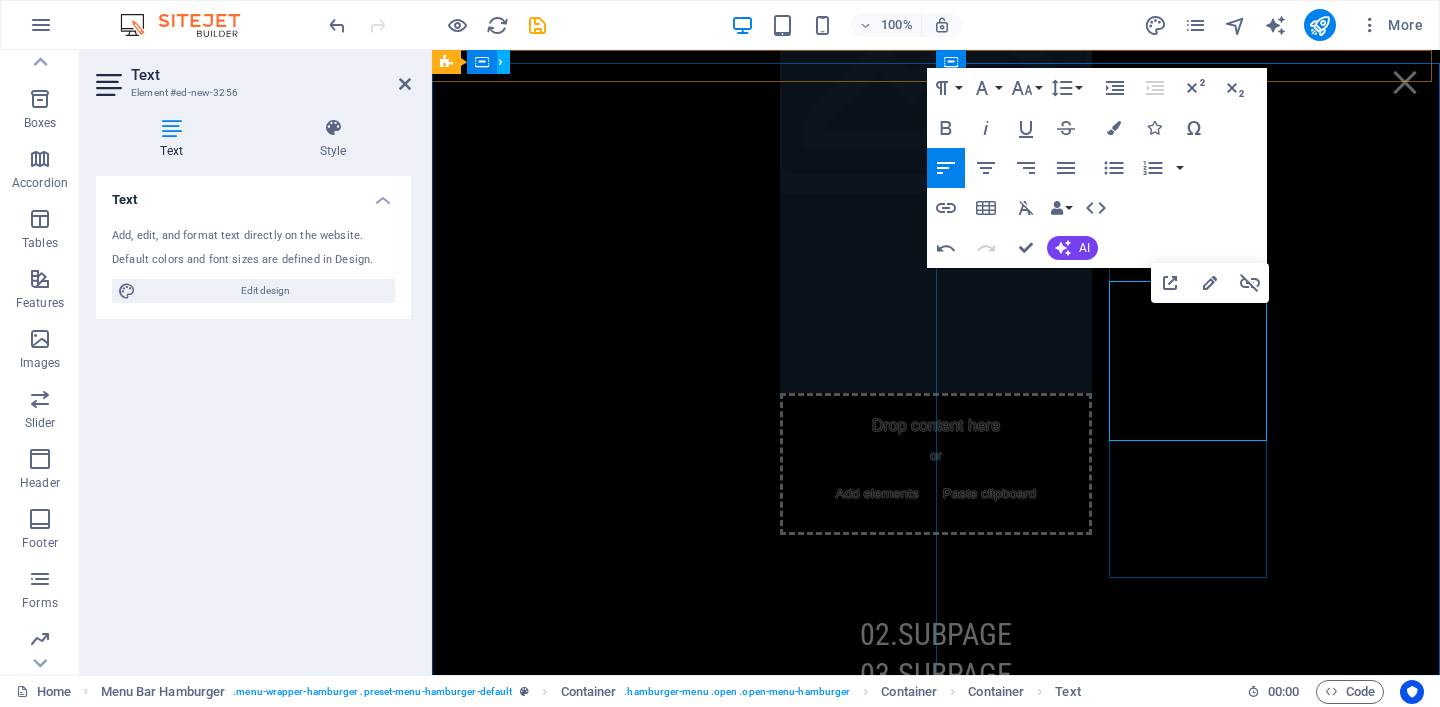 click on "SUBPAGE" at bounding box center (955, 675) 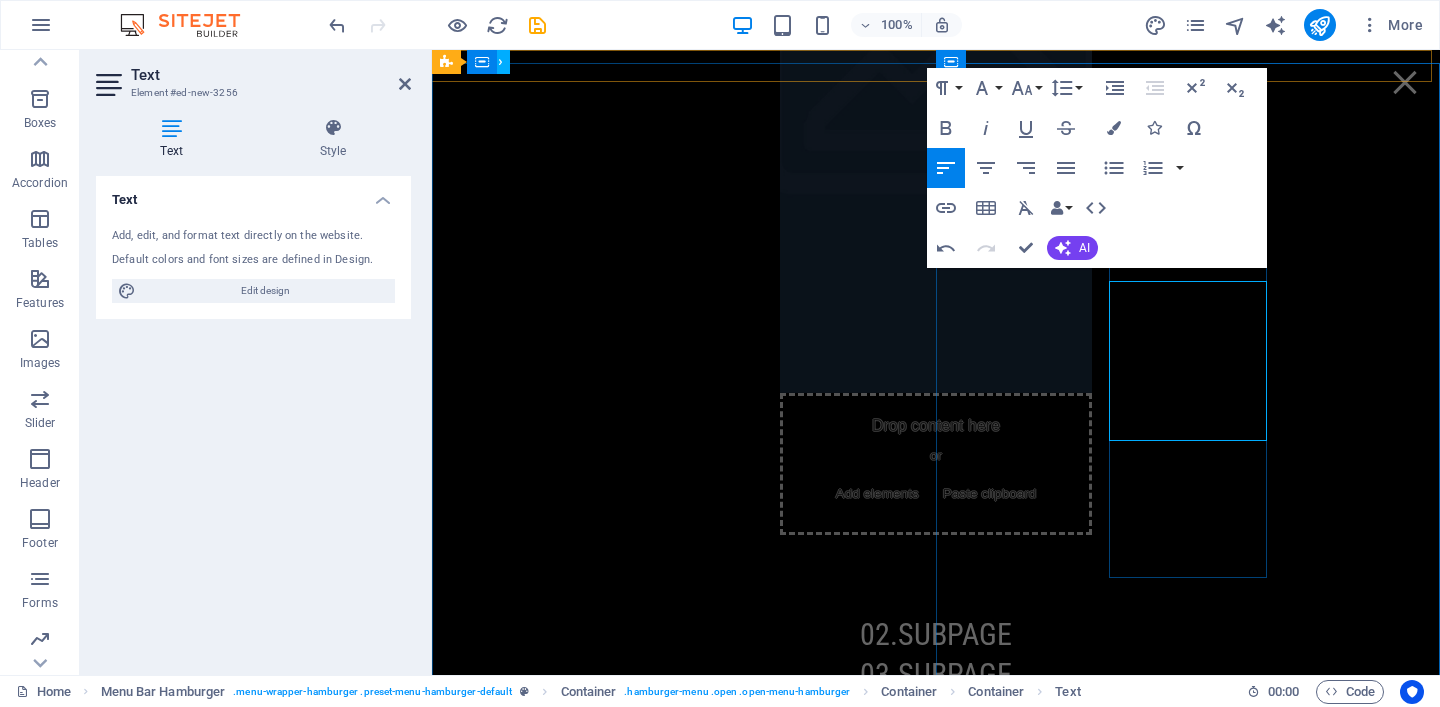 click on "SUBPAGE" at bounding box center [955, 635] 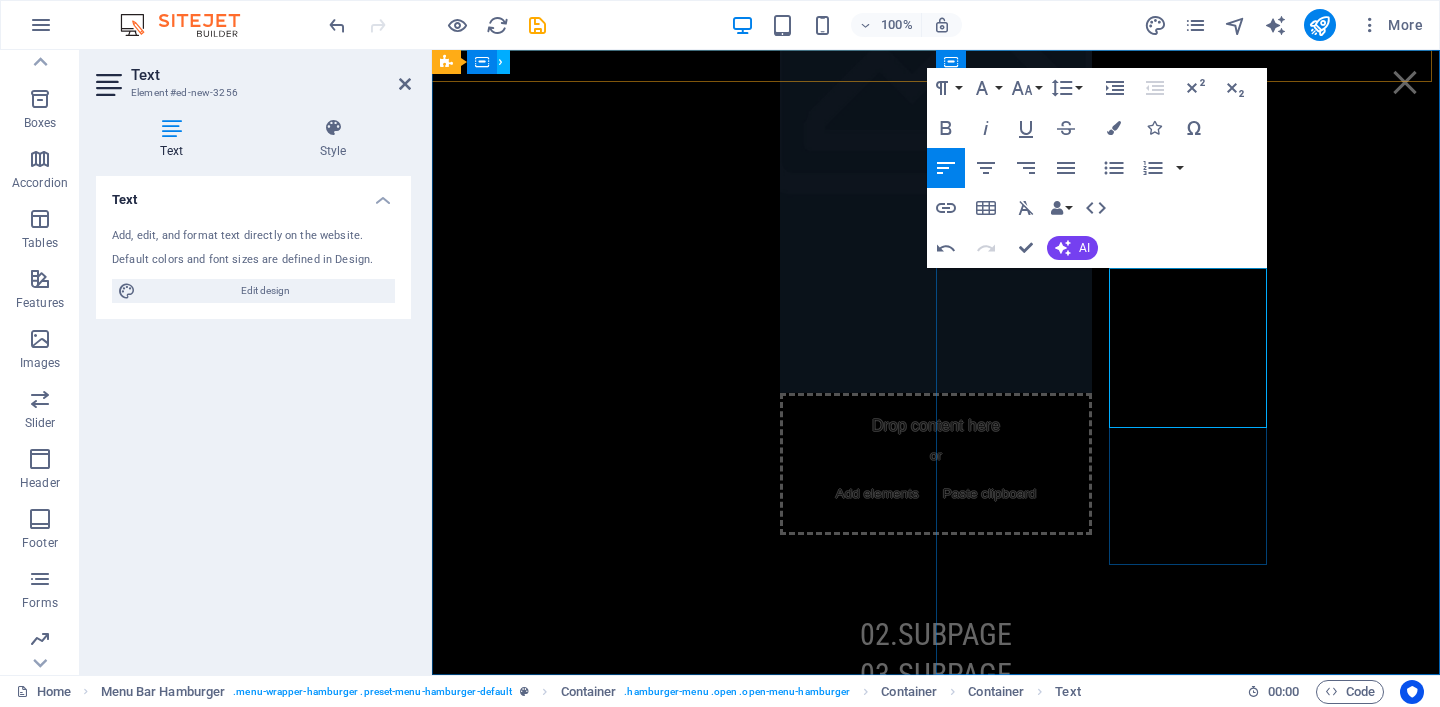 type 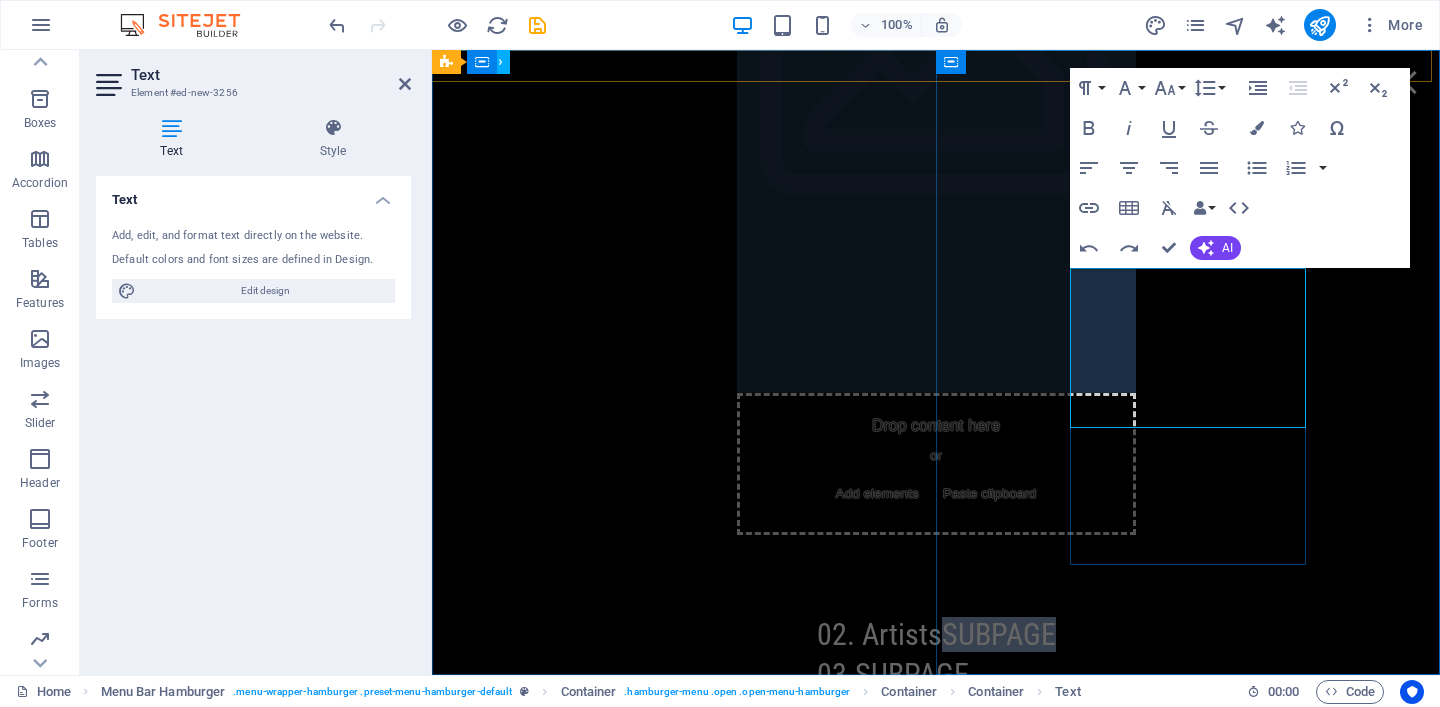 drag, startPoint x: 1196, startPoint y: 294, endPoint x: 1363, endPoint y: 289, distance: 167.07483 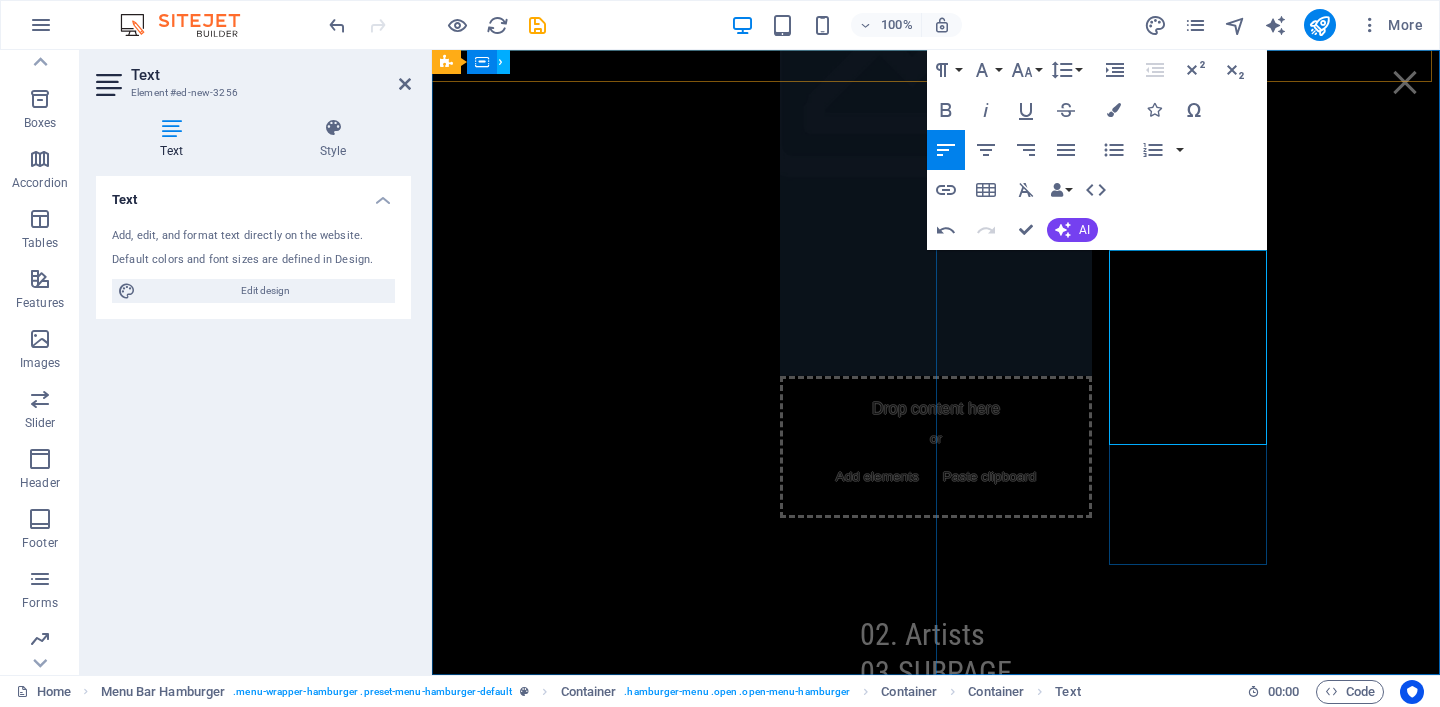 click on "02. Artists" at bounding box center (922, 634) 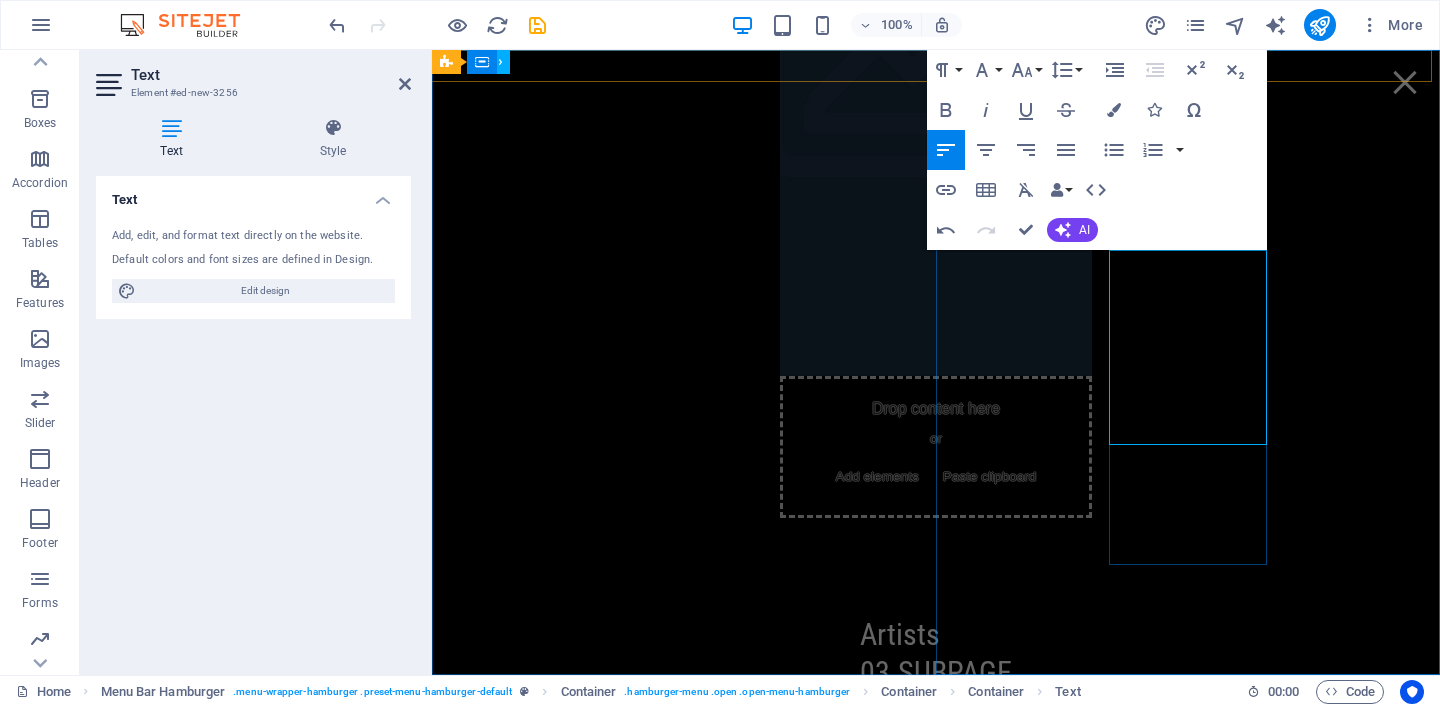 click on "SUBPAGE" at bounding box center [955, 673] 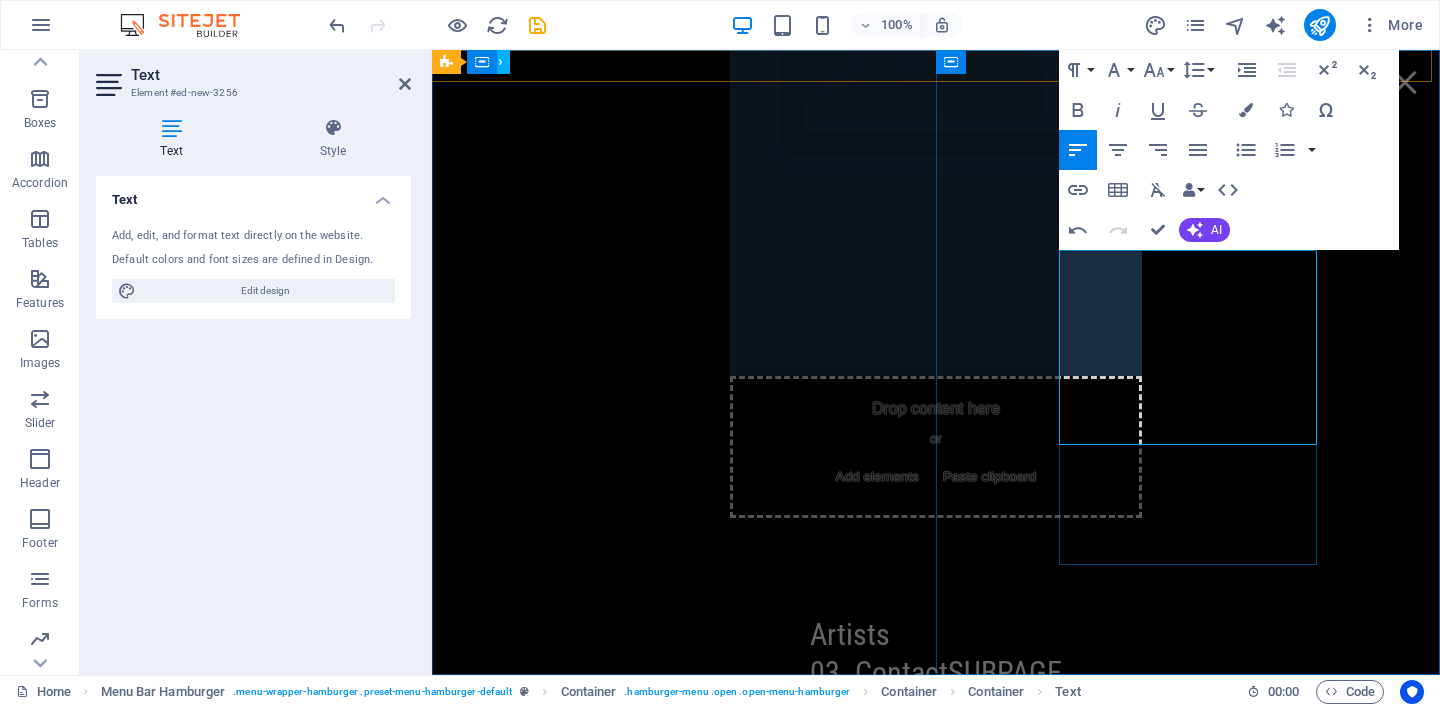 drag, startPoint x: 1153, startPoint y: 327, endPoint x: 1164, endPoint y: 327, distance: 11 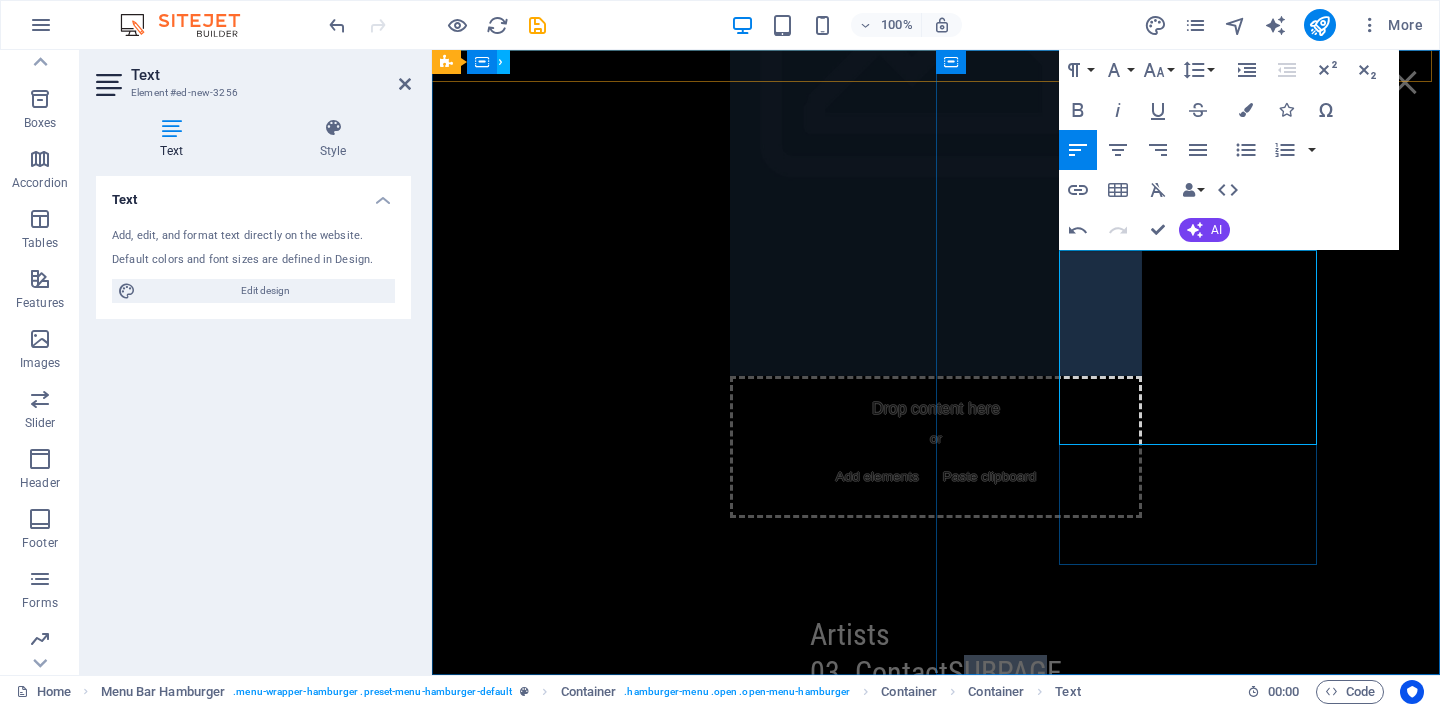 drag, startPoint x: 1211, startPoint y: 327, endPoint x: 1309, endPoint y: 324, distance: 98.045906 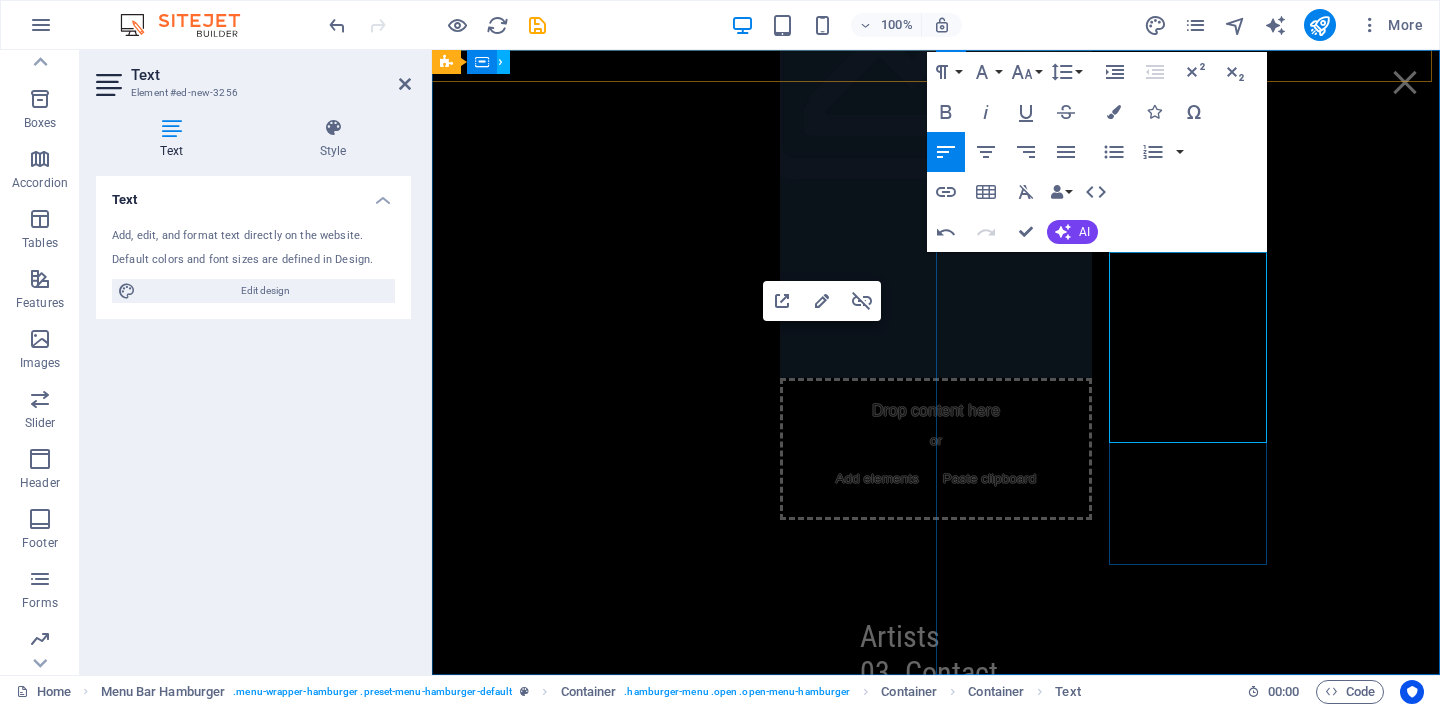 click on "03. Contact" at bounding box center [929, 672] 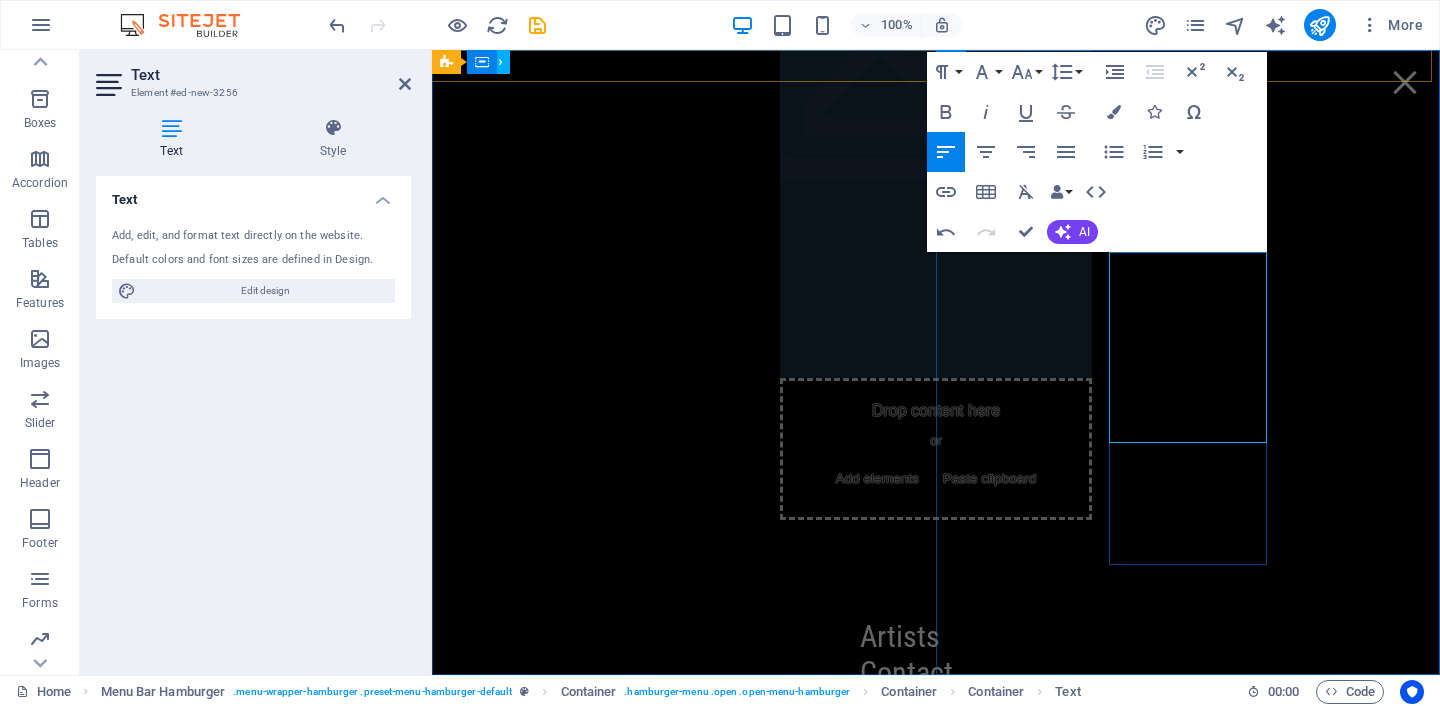 drag, startPoint x: 1261, startPoint y: 365, endPoint x: 1117, endPoint y: 364, distance: 144.00348 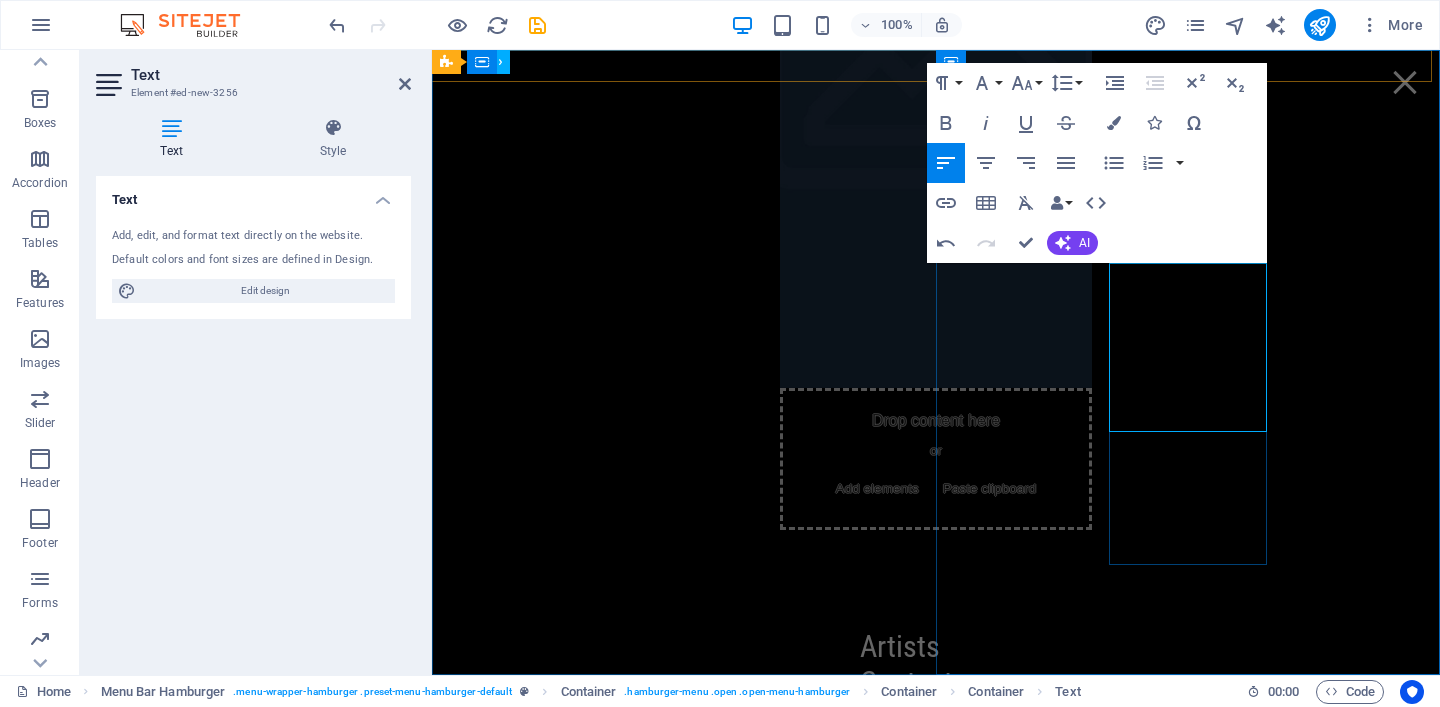 drag, startPoint x: 1265, startPoint y: 398, endPoint x: 1114, endPoint y: 397, distance: 151.00331 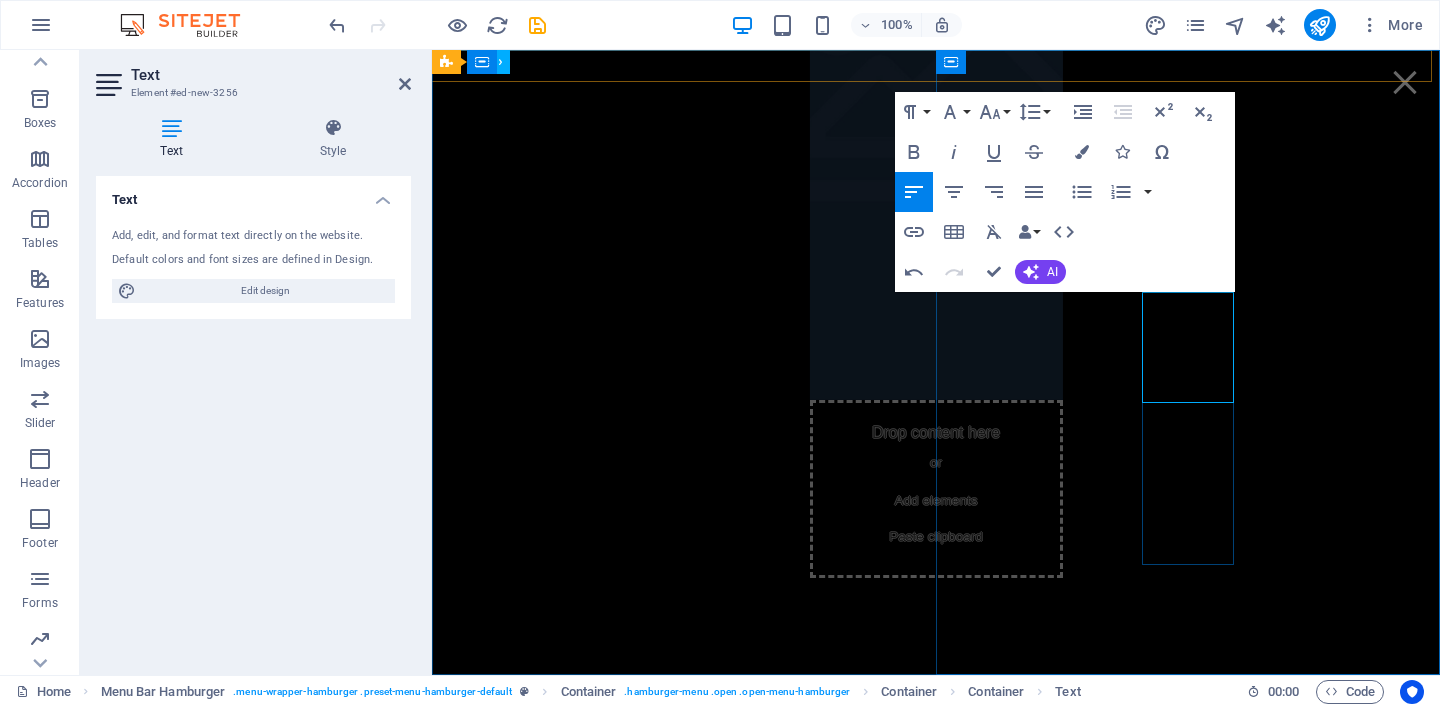 click on "Artists" at bounding box center (930, 694) 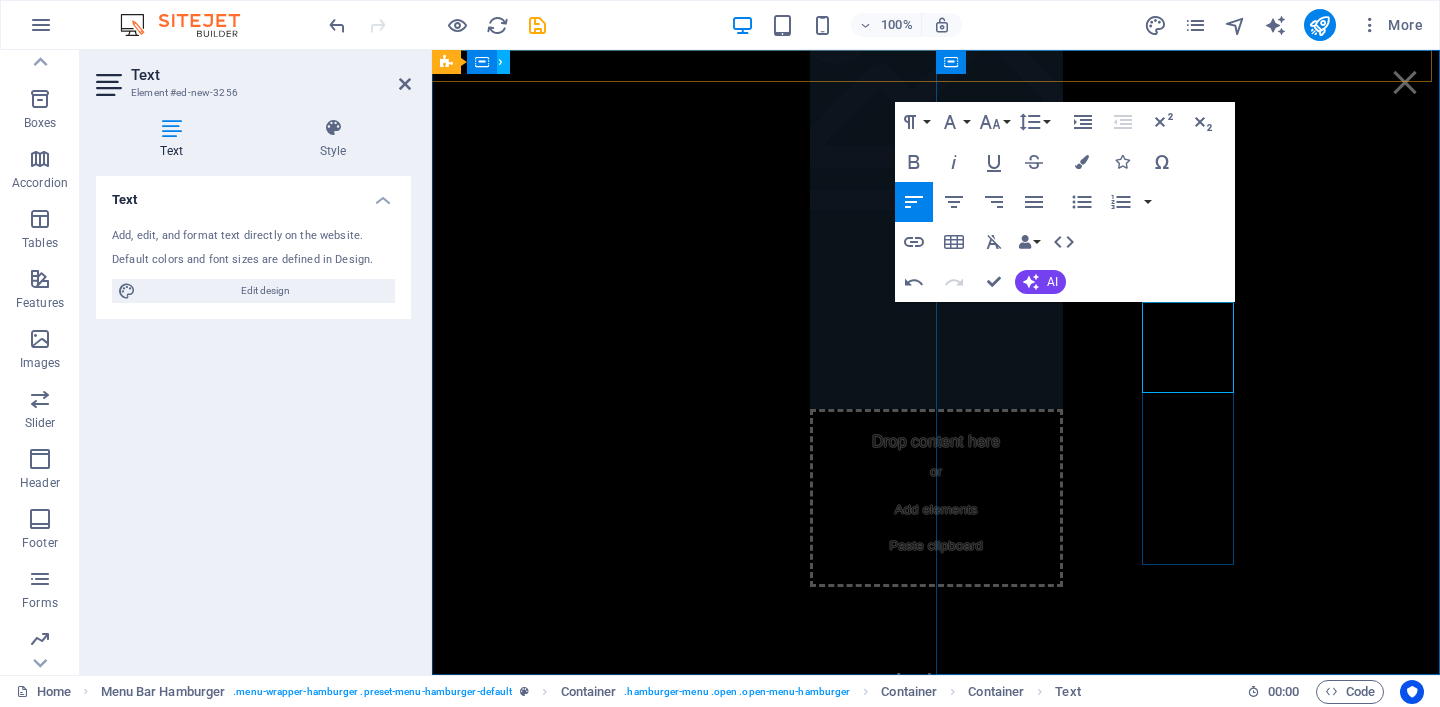 click on "Artists" at bounding box center (930, 684) 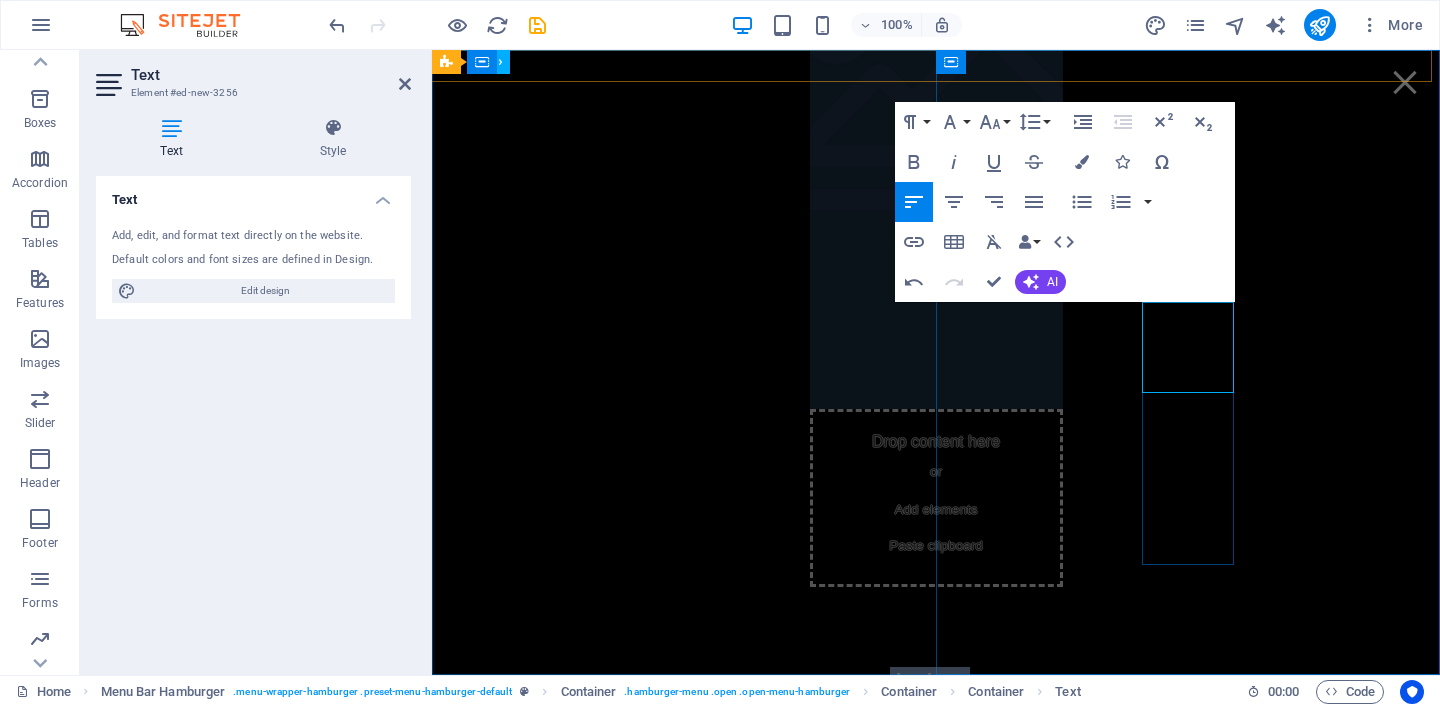 click on "Artists" at bounding box center (930, 684) 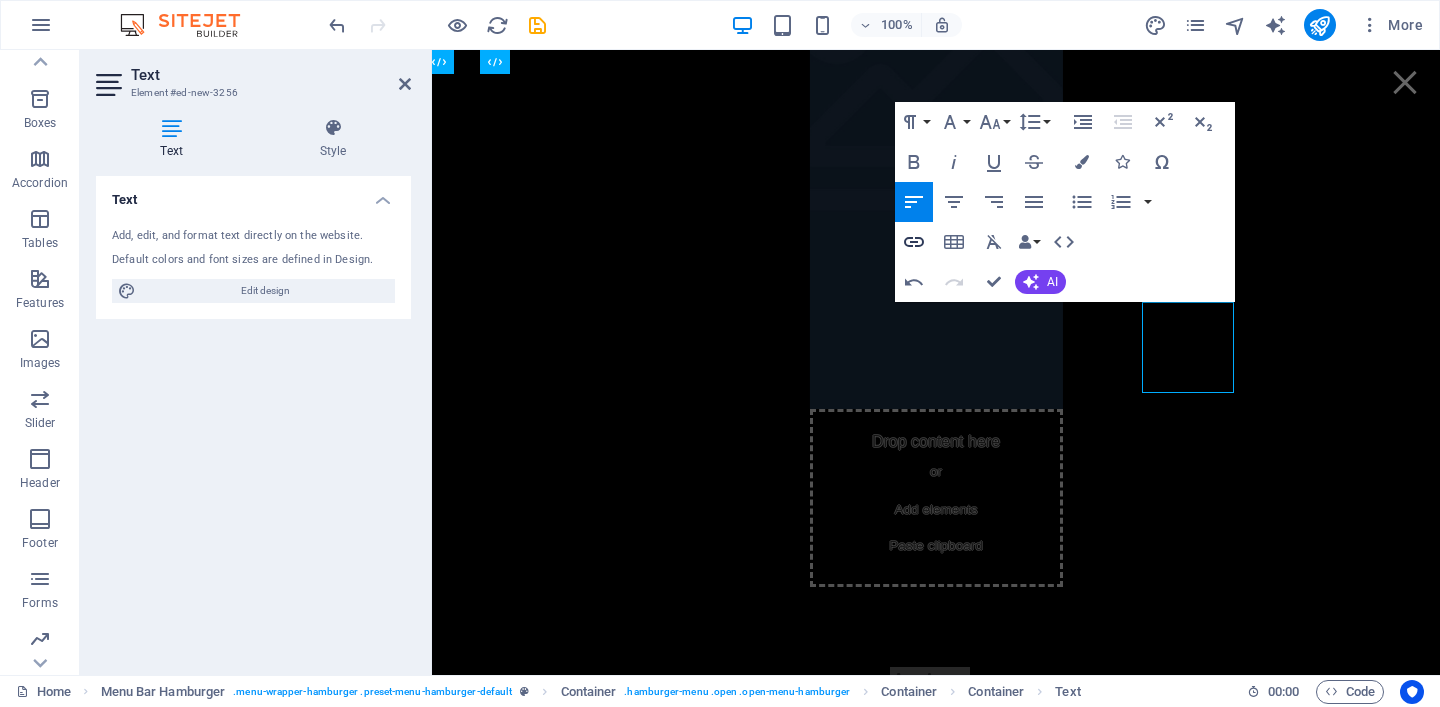 click 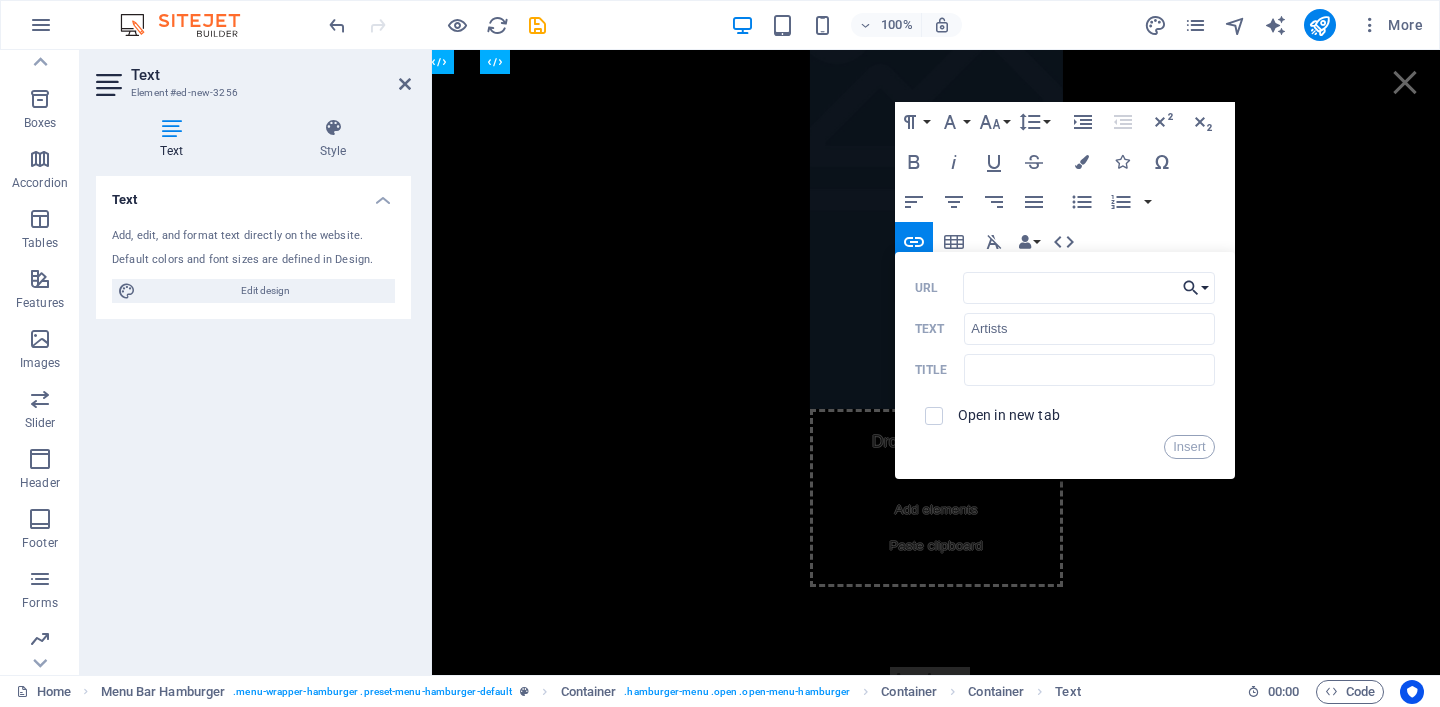 click 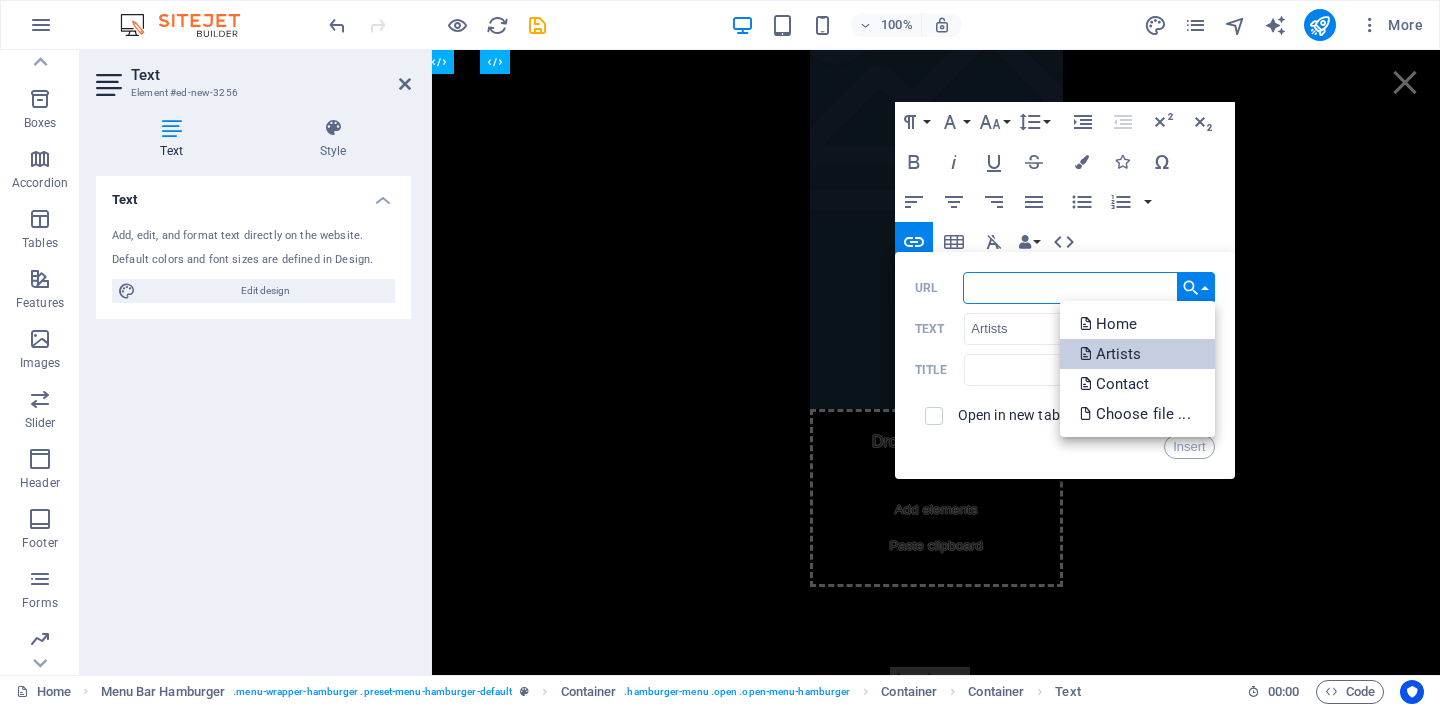 click on "Artists" at bounding box center [1113, 354] 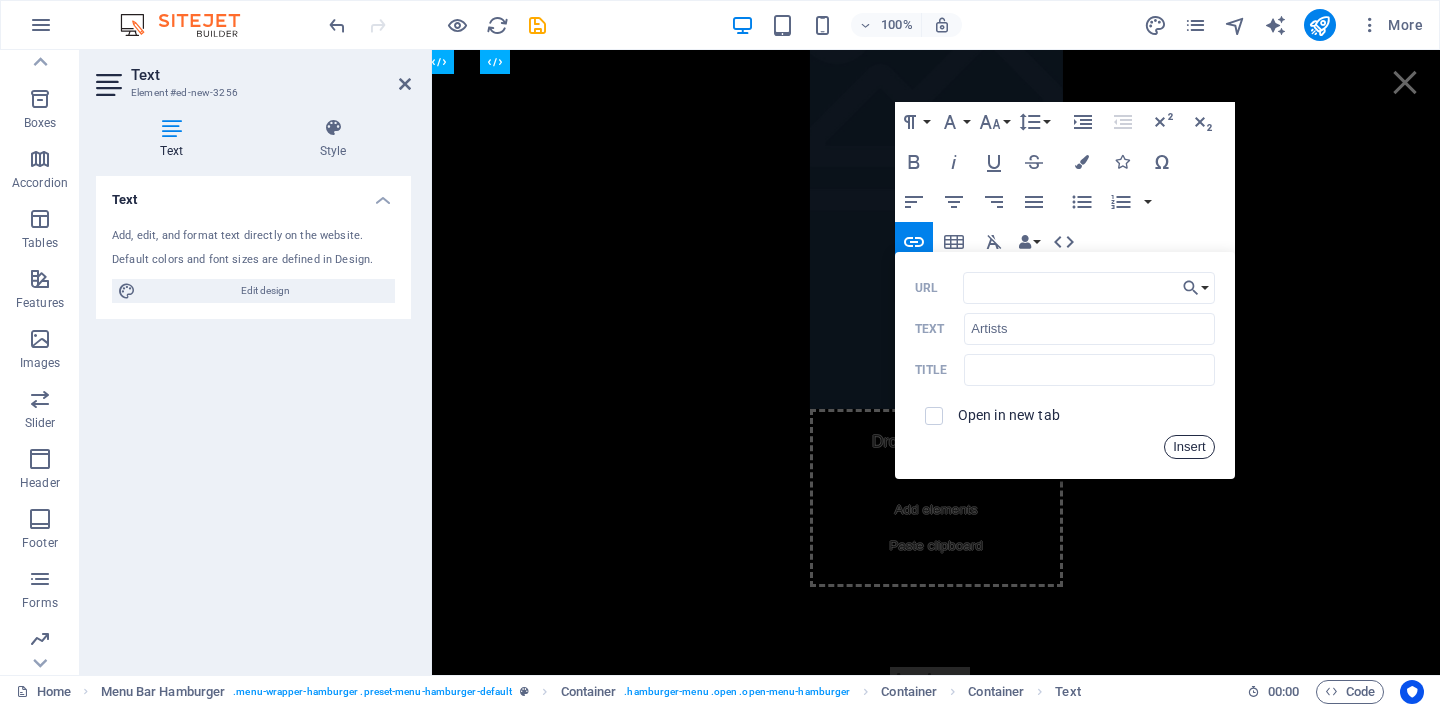click on "Insert" at bounding box center (1189, 447) 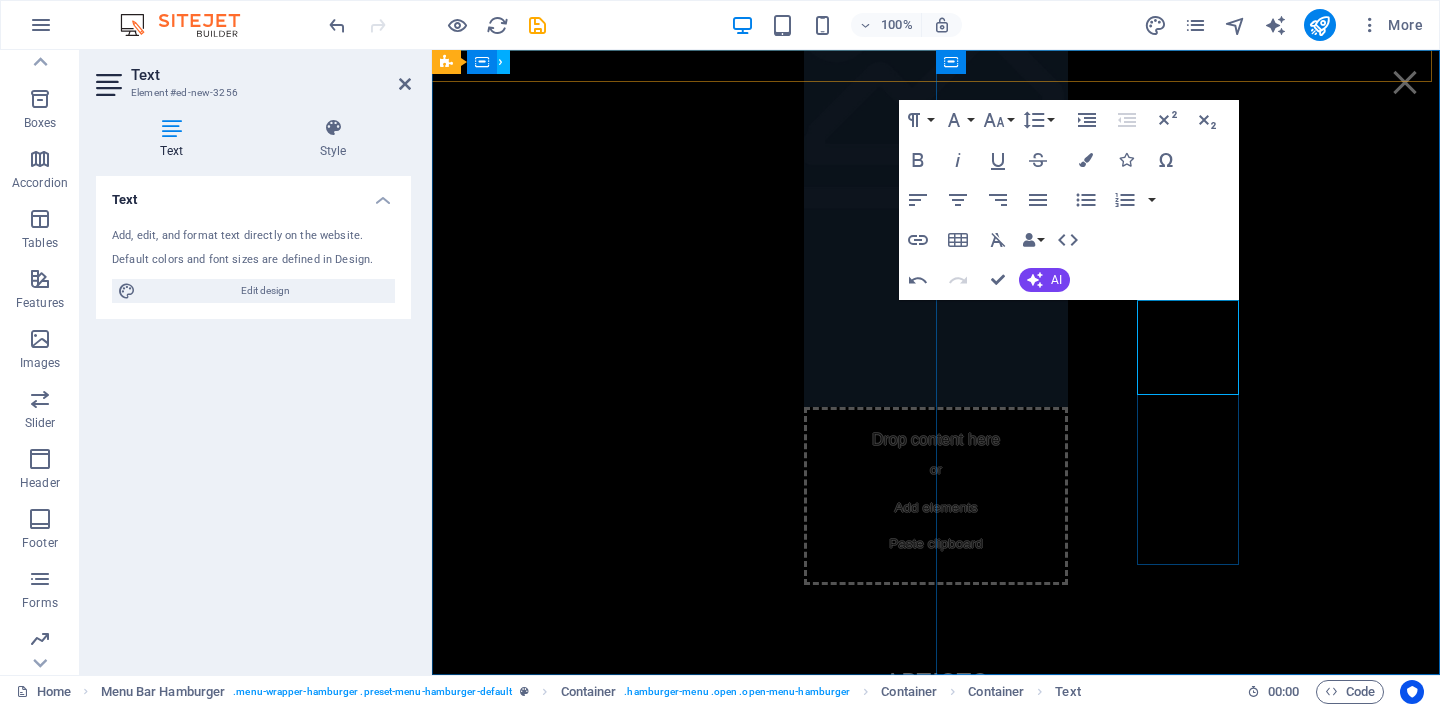 click on "Contact" at bounding box center (930, 722) 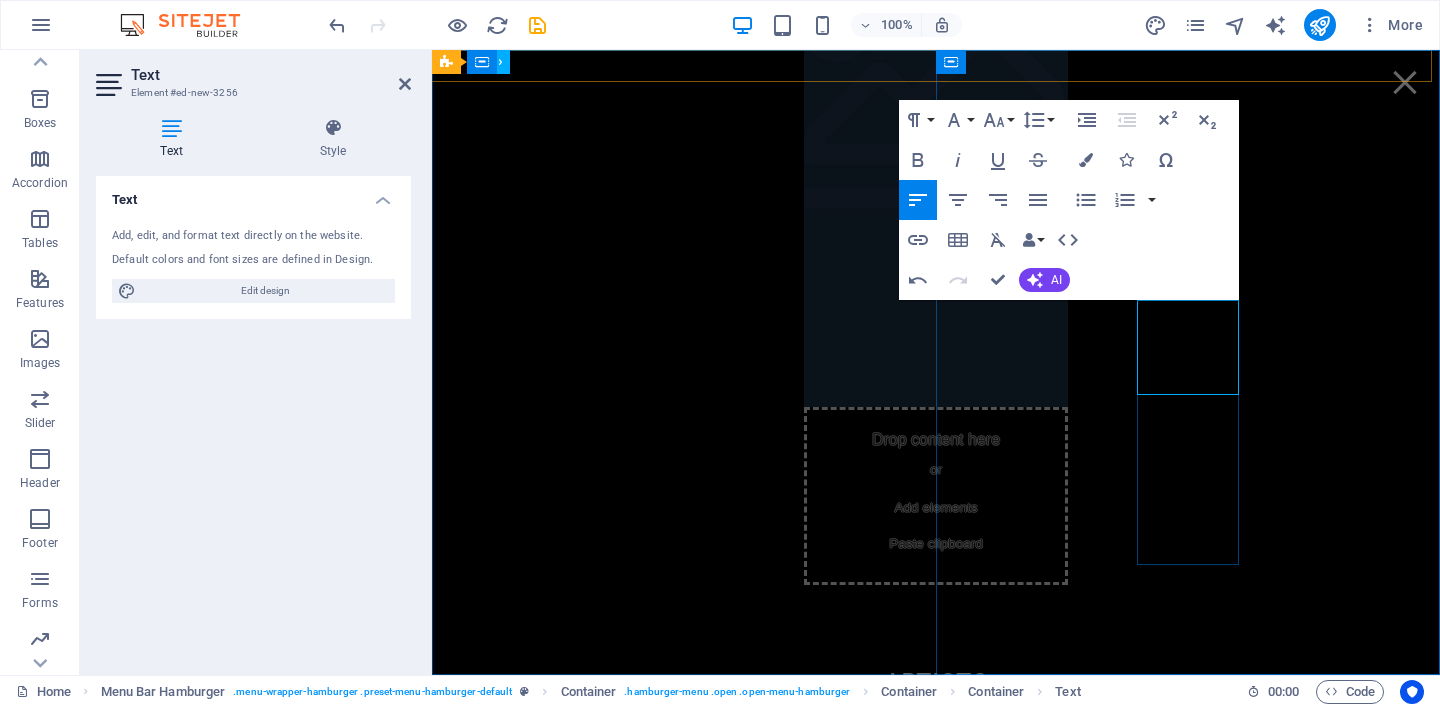 click on "Contact" at bounding box center [930, 722] 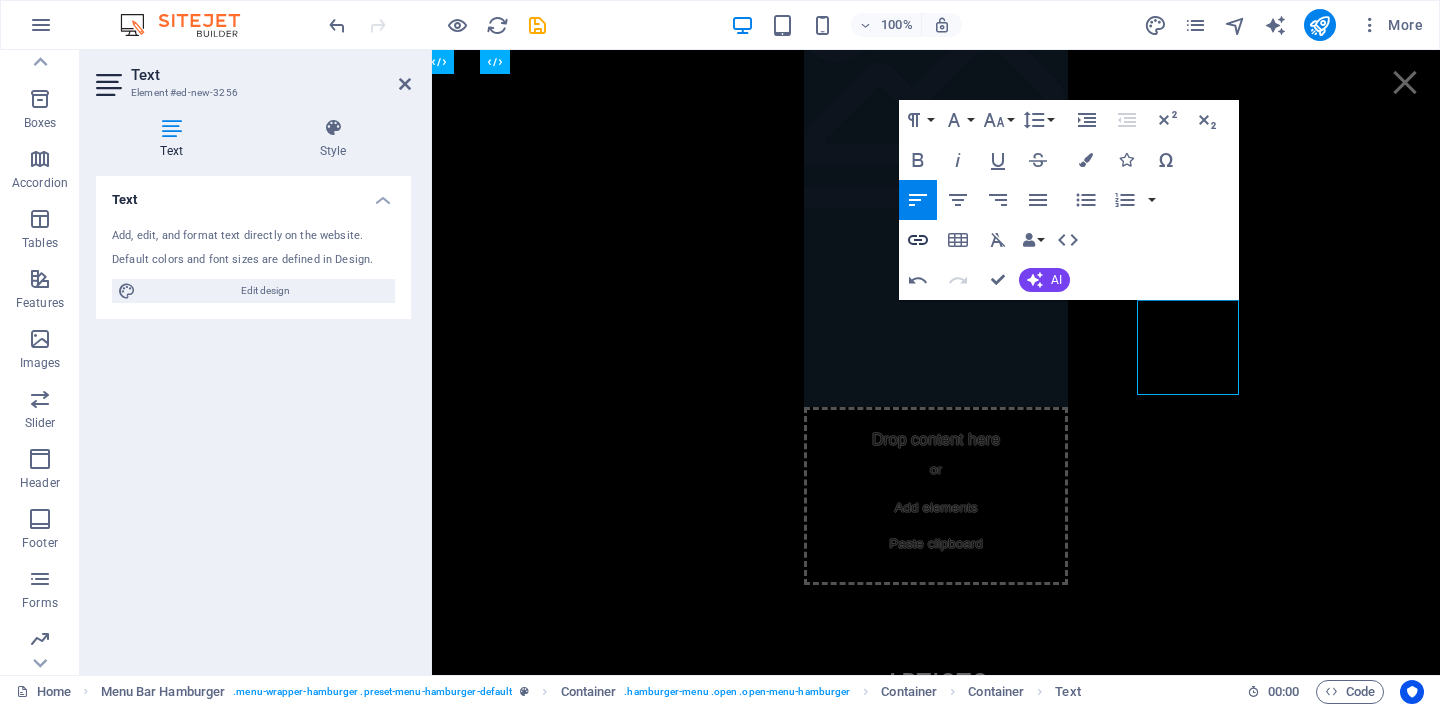 type on "Contact" 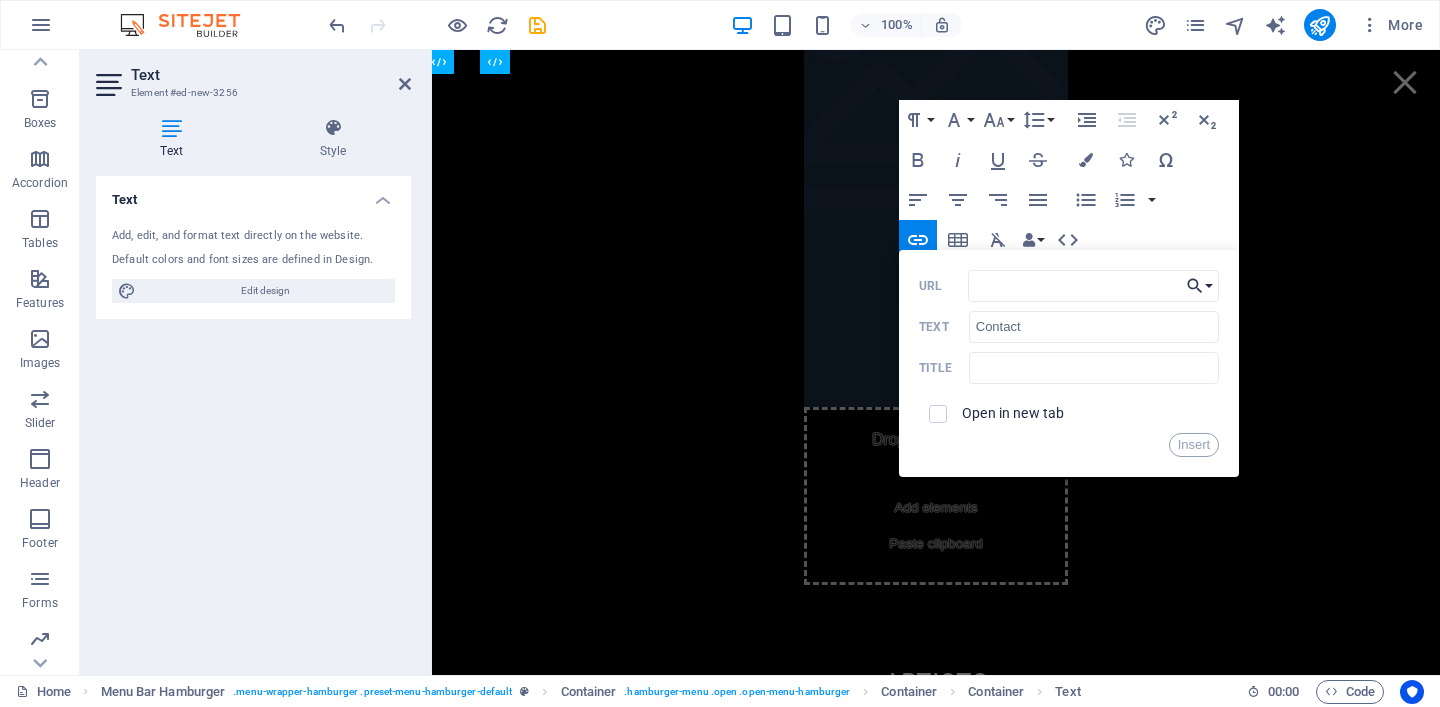 click on "Choose Link" at bounding box center (1200, 286) 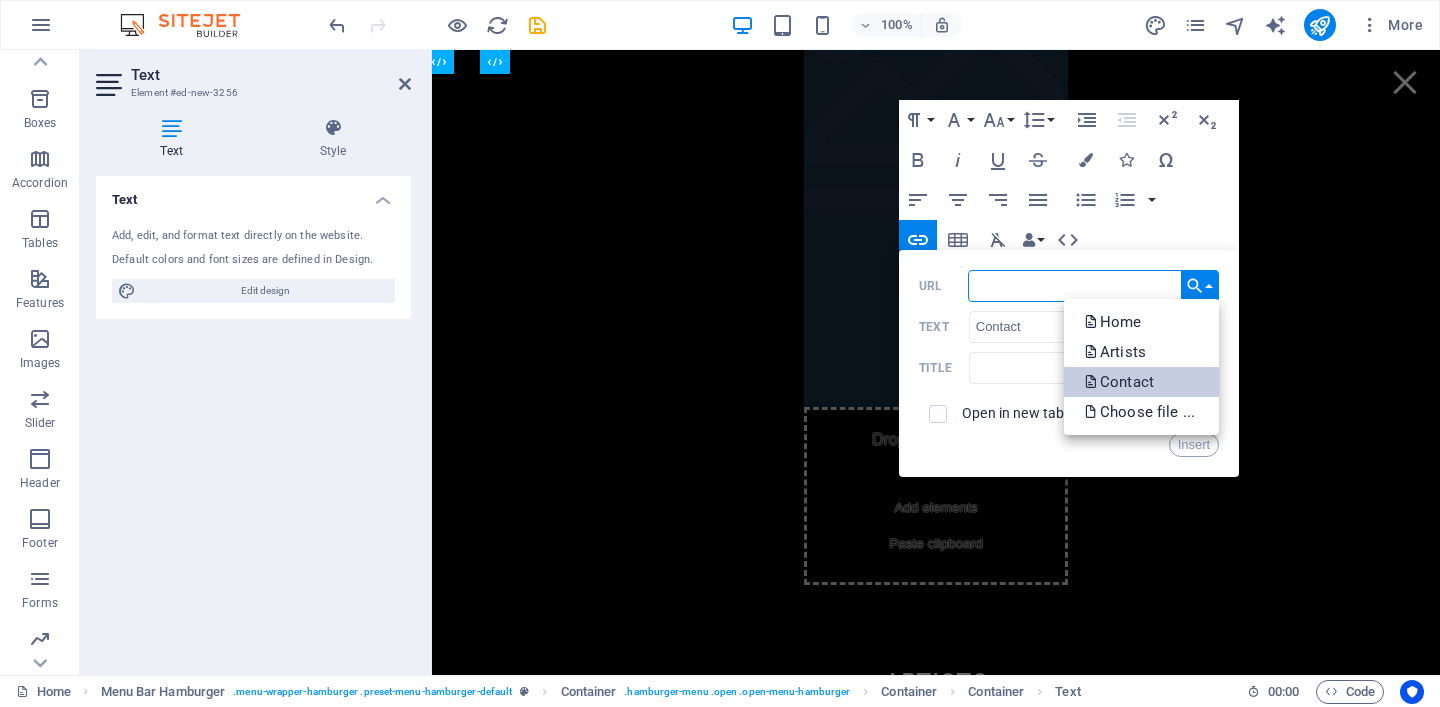click on "Contact" at bounding box center [1121, 382] 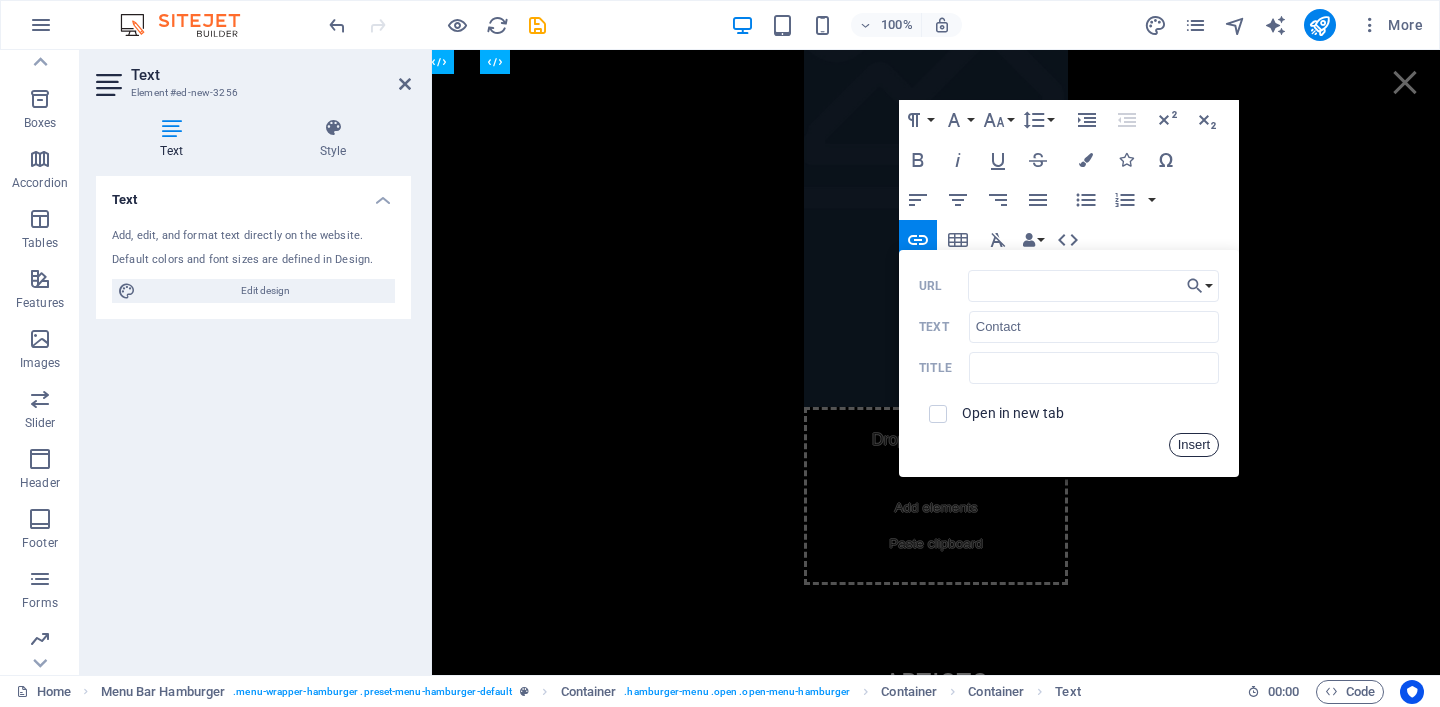 click on "Insert" at bounding box center (1194, 445) 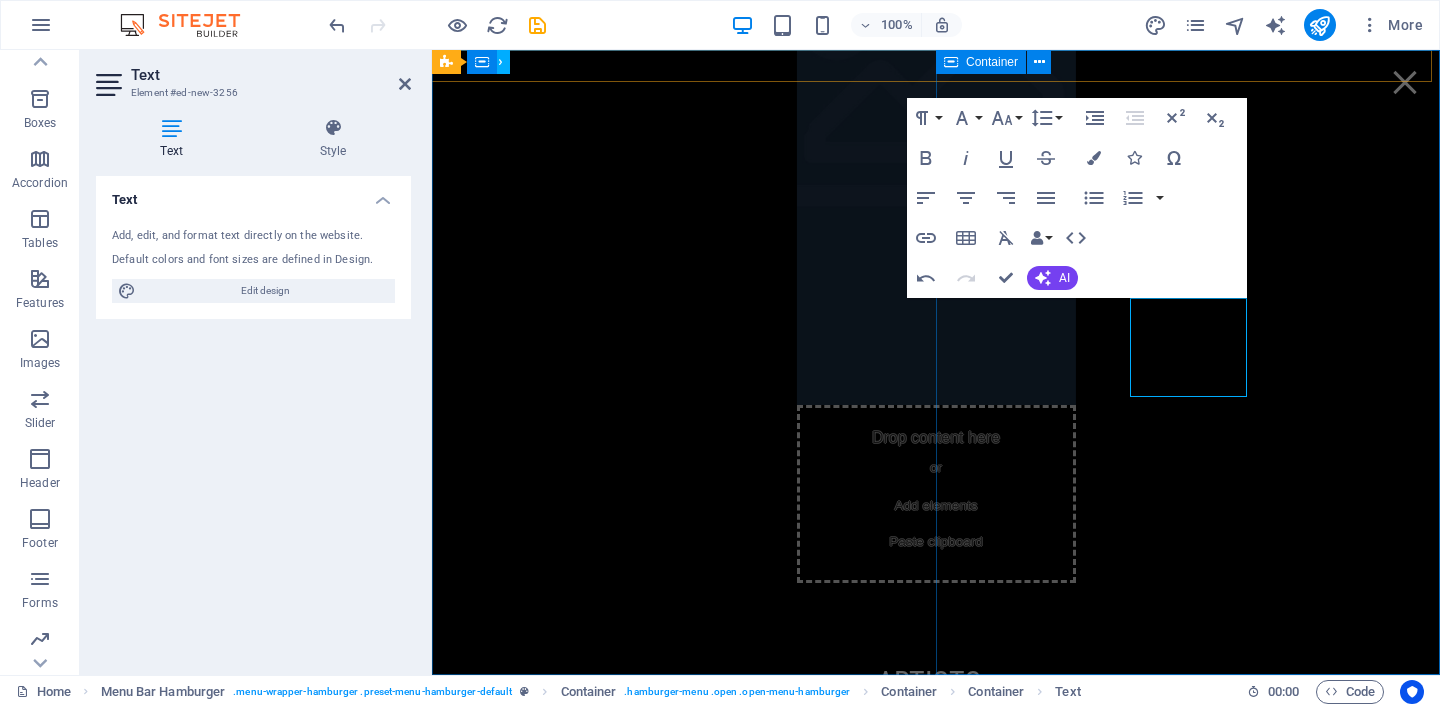 click on "Artists
Contact" at bounding box center [936, 764] 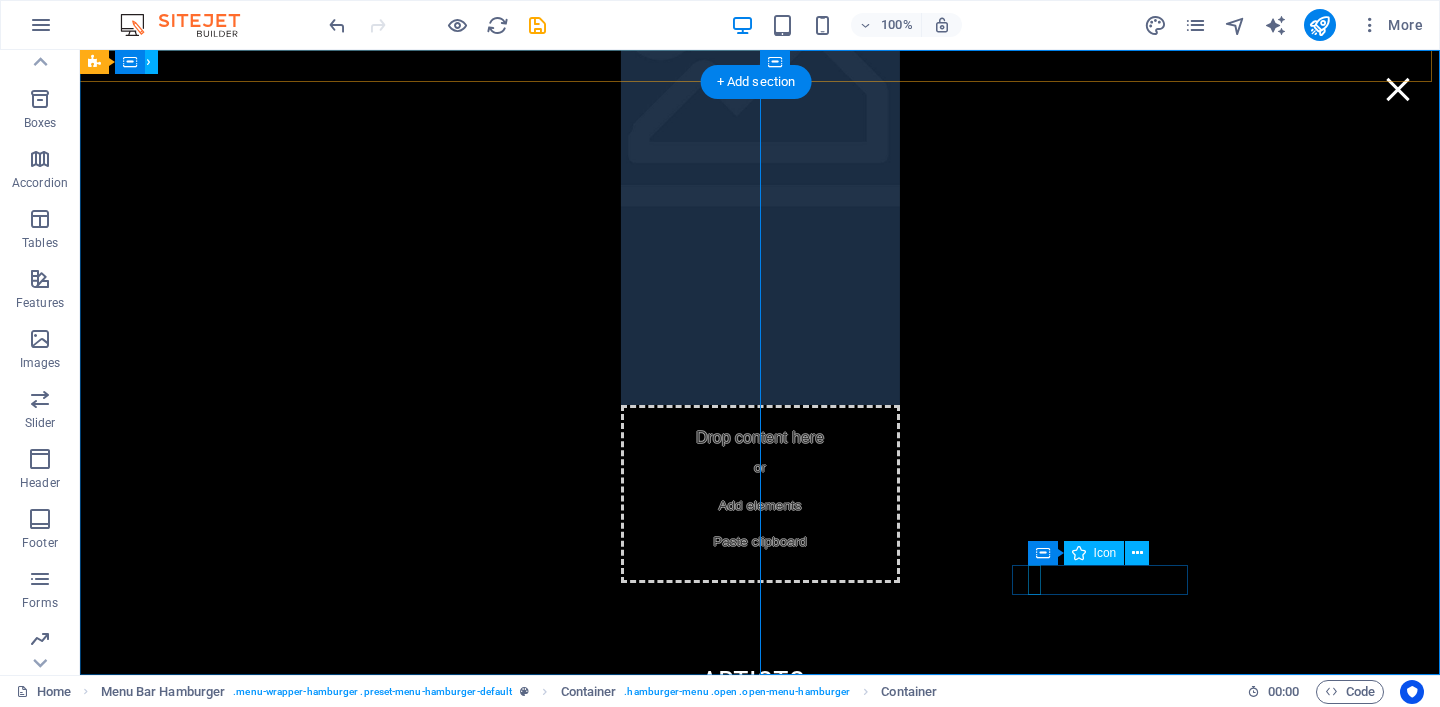 click at bounding box center [760, 779] 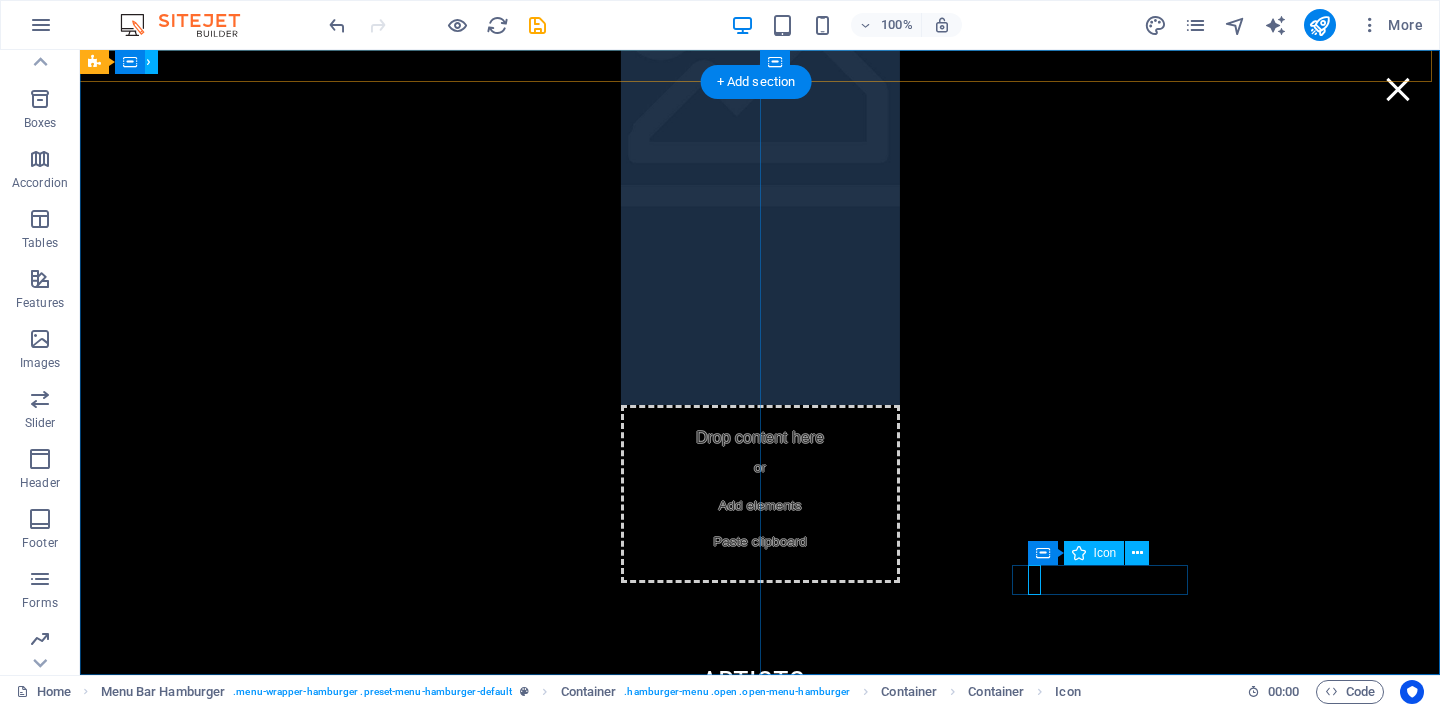 click at bounding box center [760, 779] 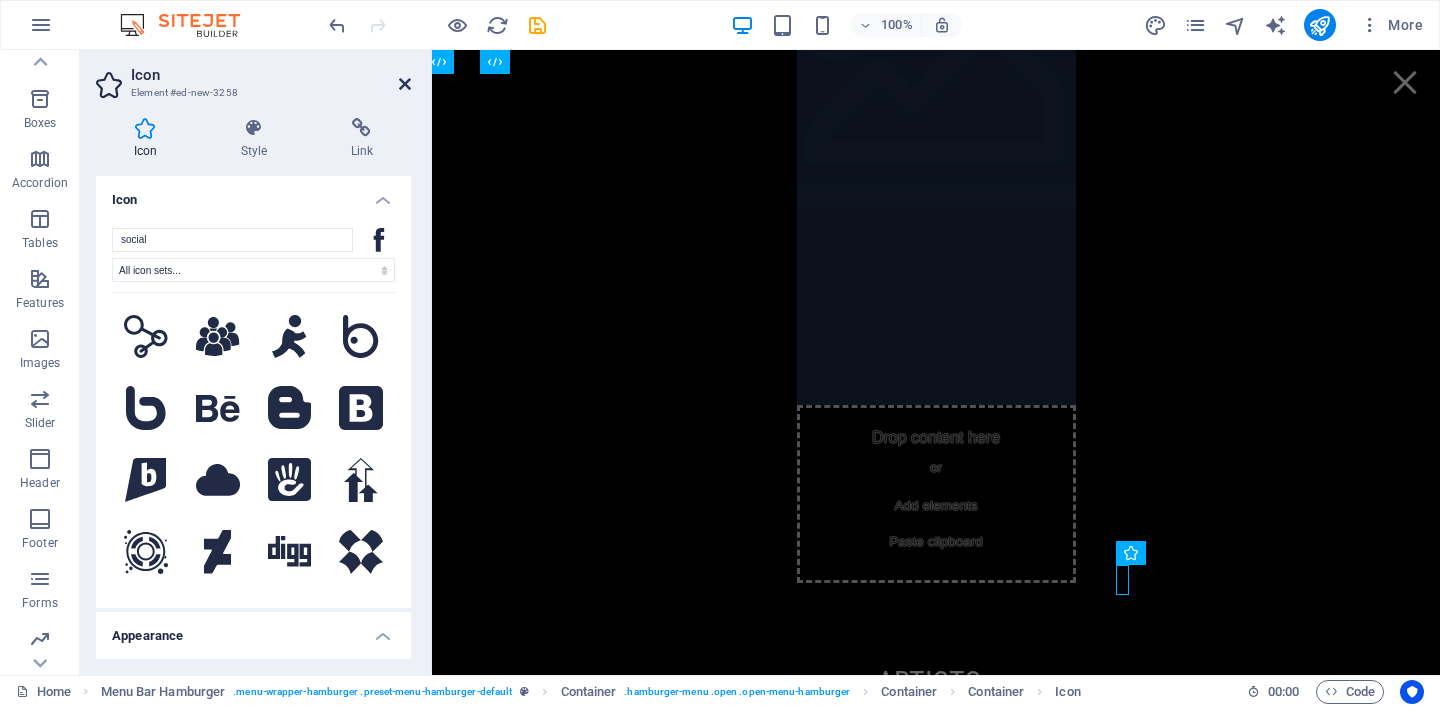click at bounding box center [405, 84] 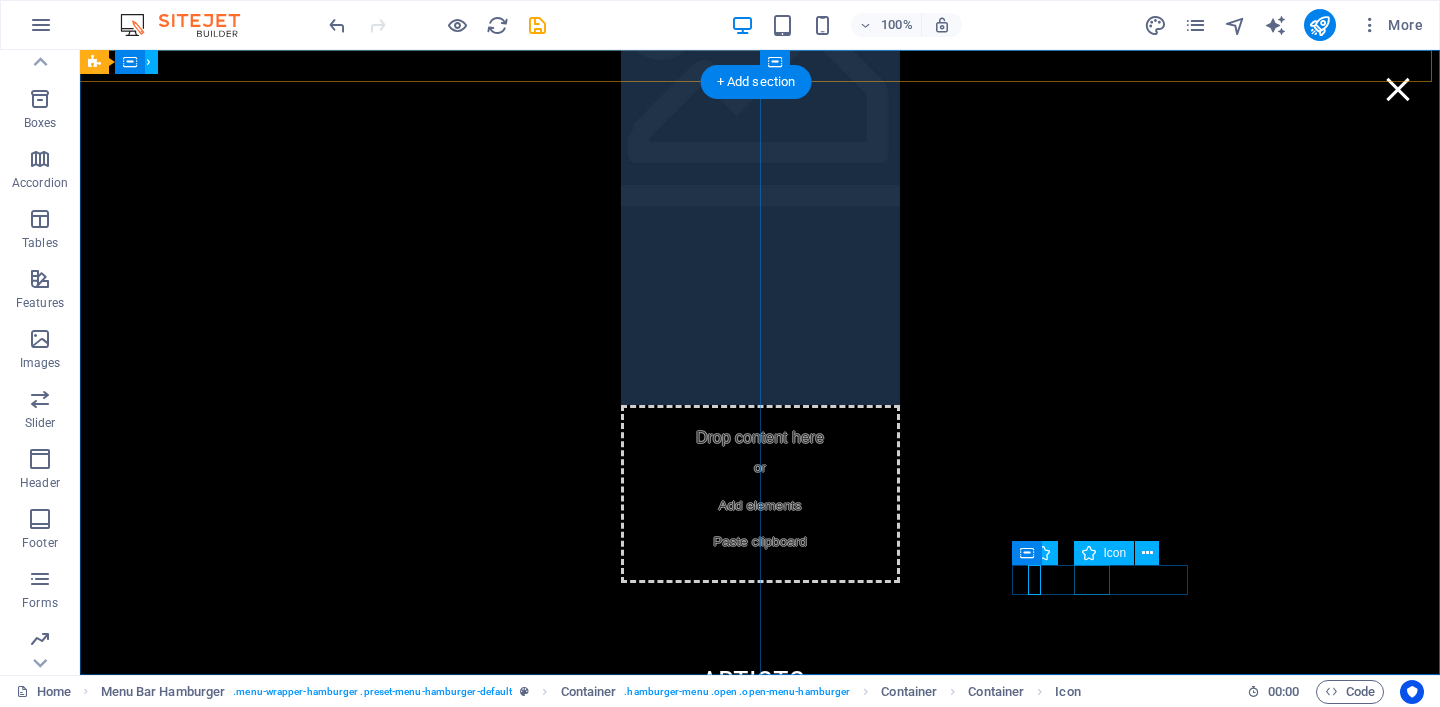click at bounding box center (760, 814) 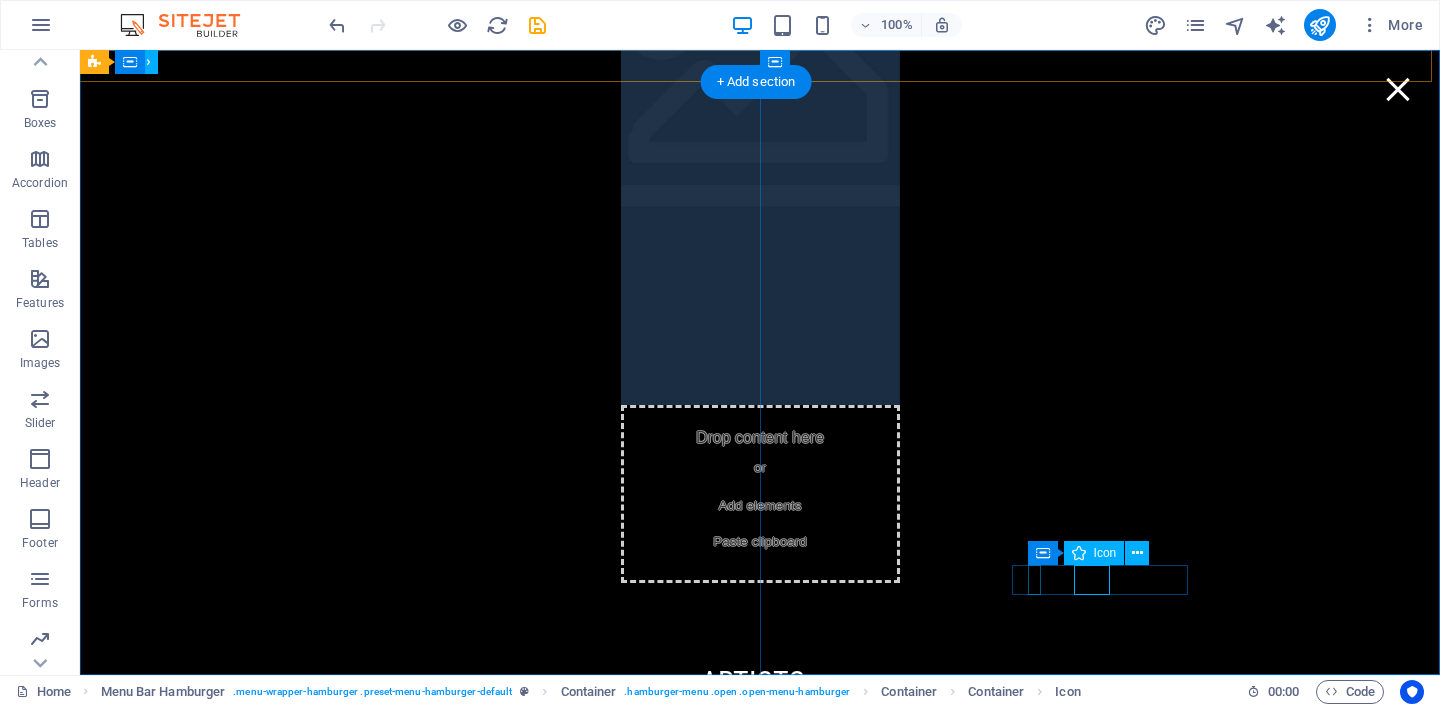 click at bounding box center (760, 779) 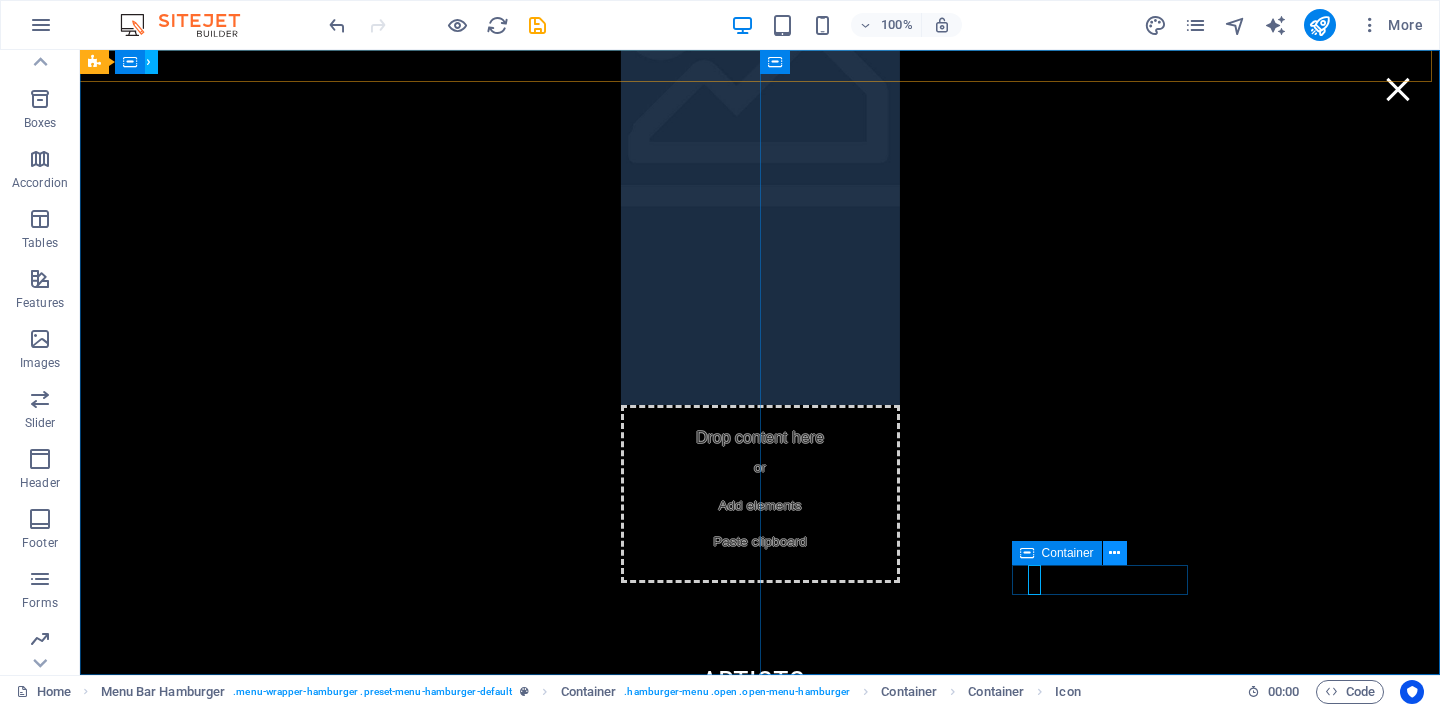 click at bounding box center (1114, 553) 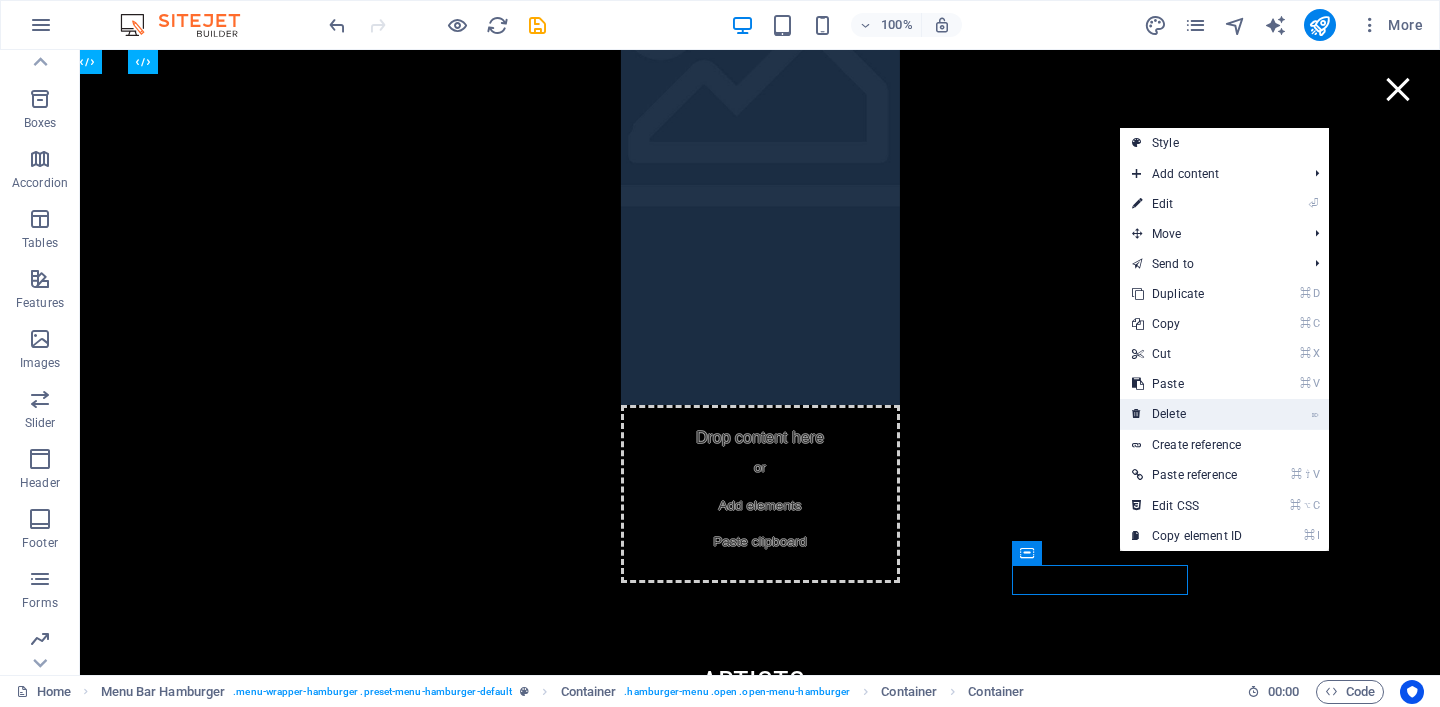 click on "⌦  Delete" at bounding box center [1187, 414] 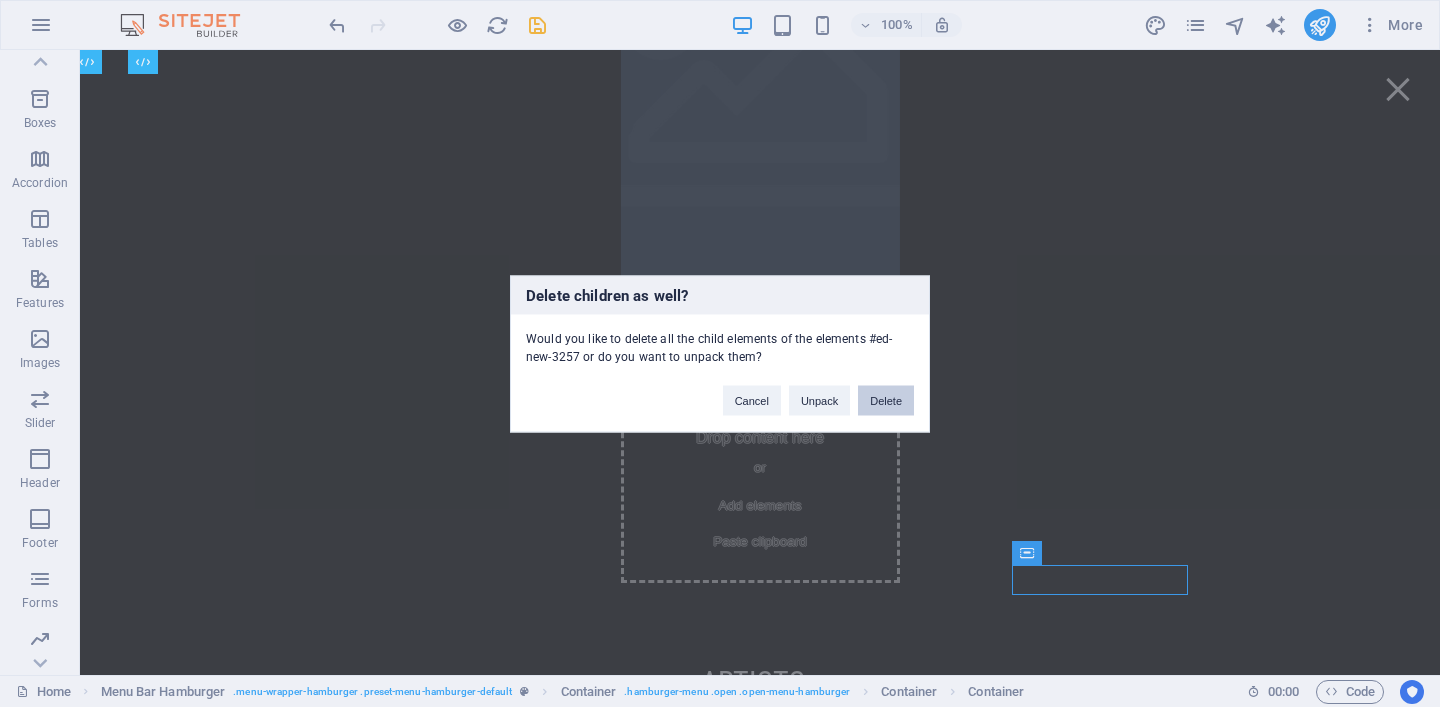 click on "Delete" at bounding box center [886, 400] 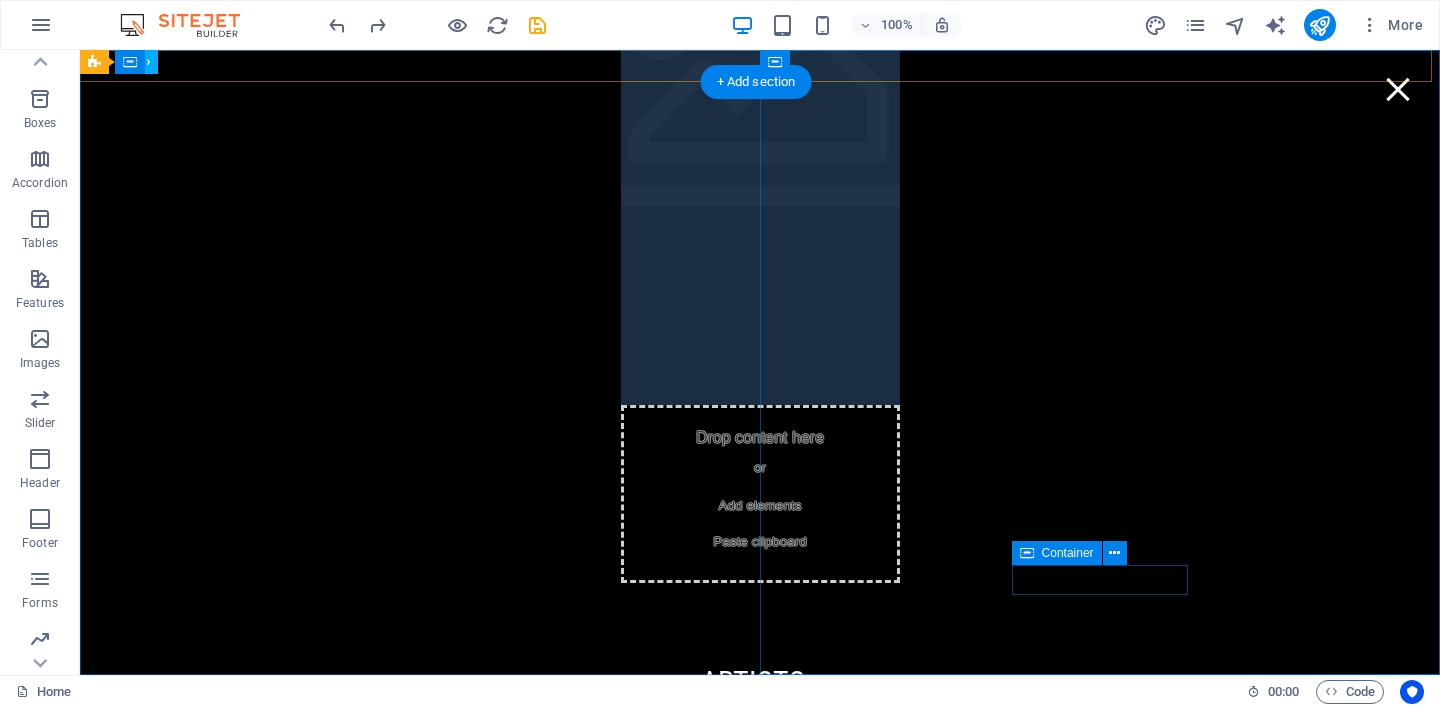 click at bounding box center (760, 813) 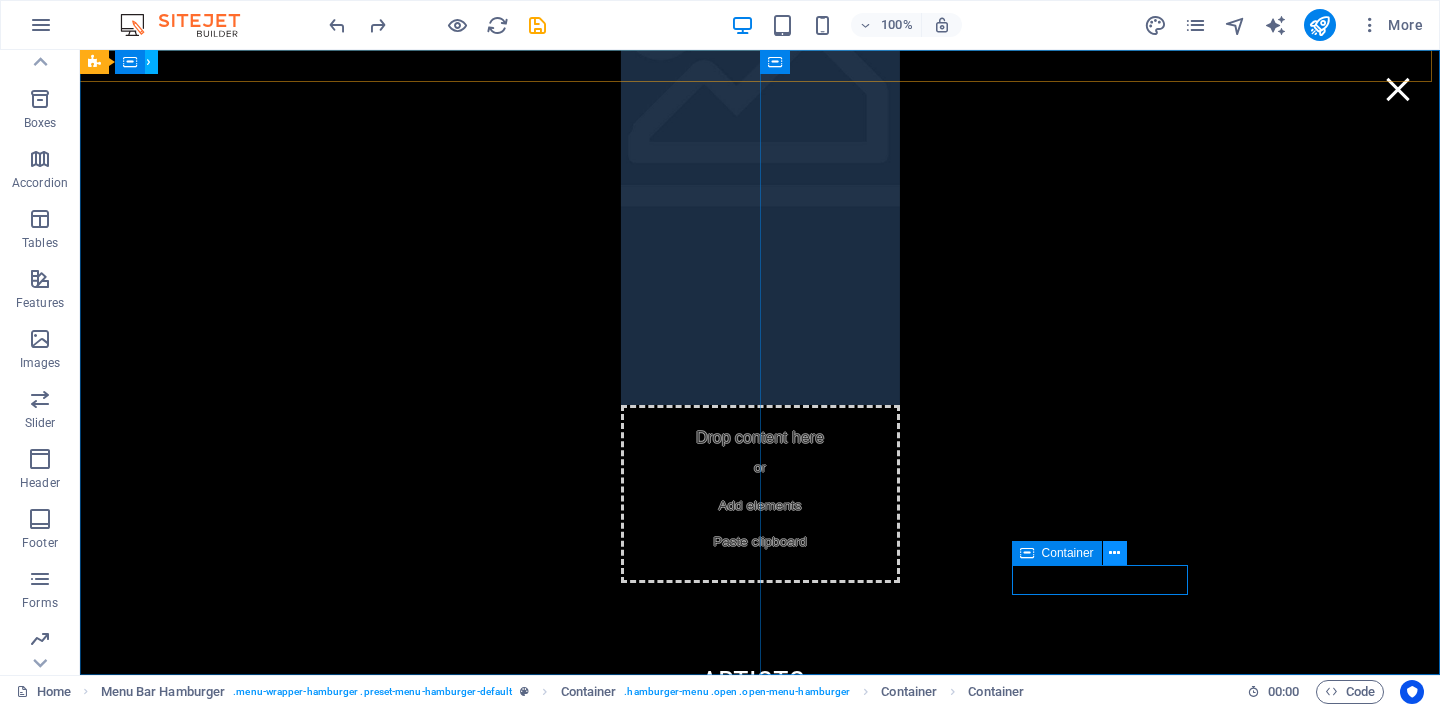 click at bounding box center (1114, 553) 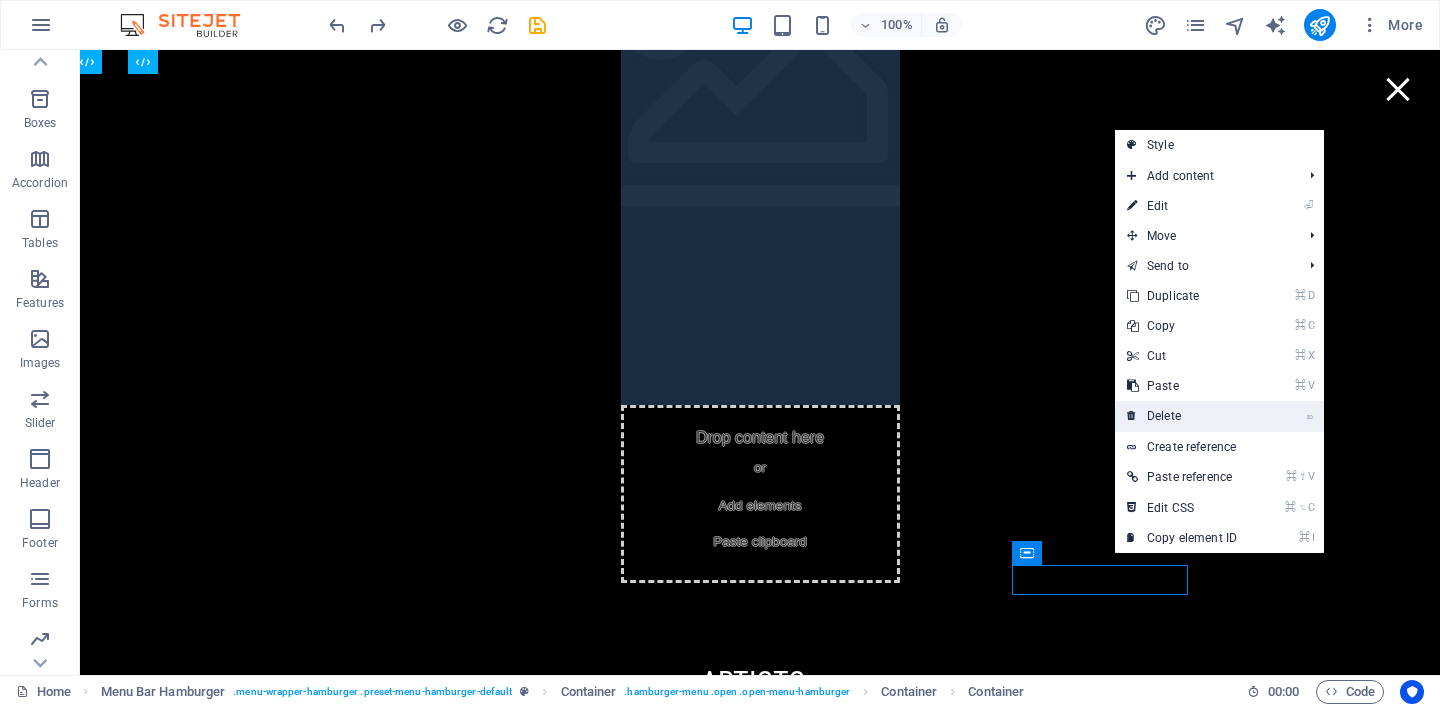 click on "⌦  Delete" at bounding box center (1182, 416) 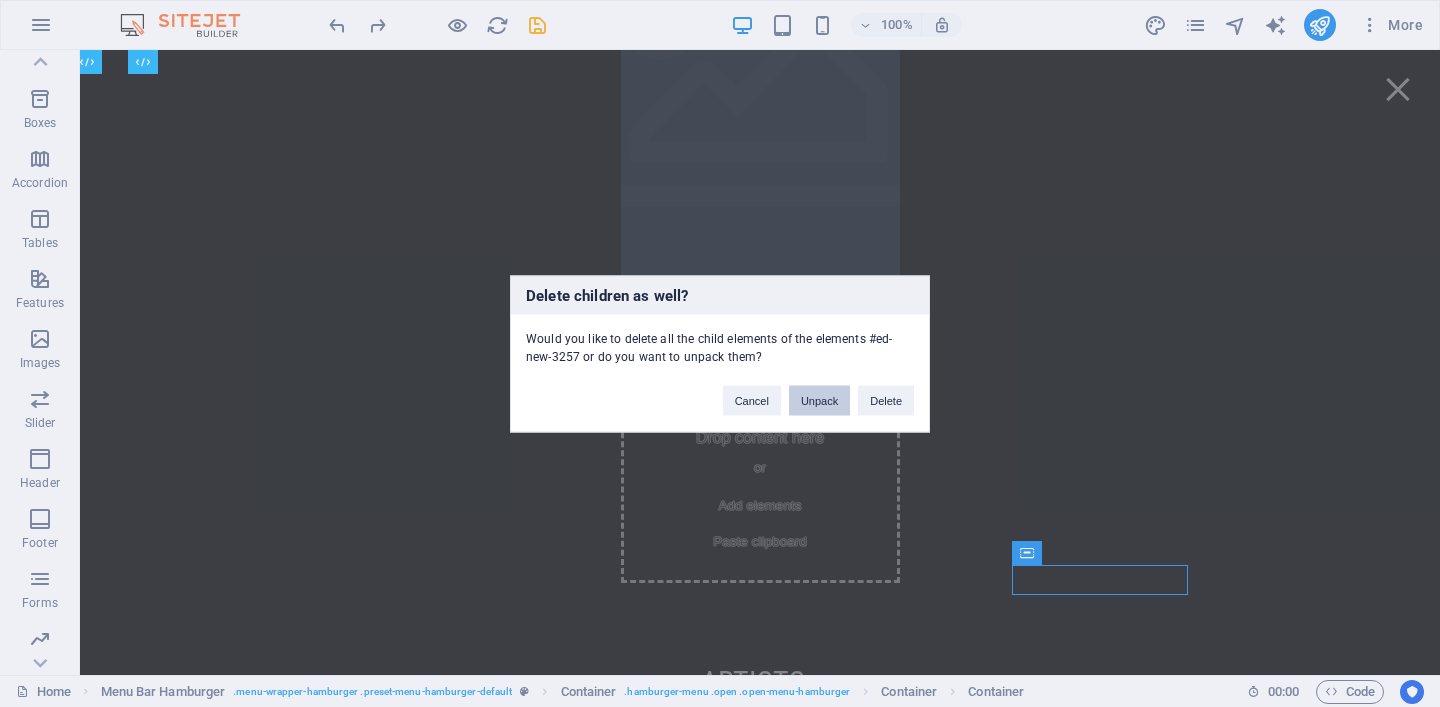 click on "Unpack" at bounding box center (819, 400) 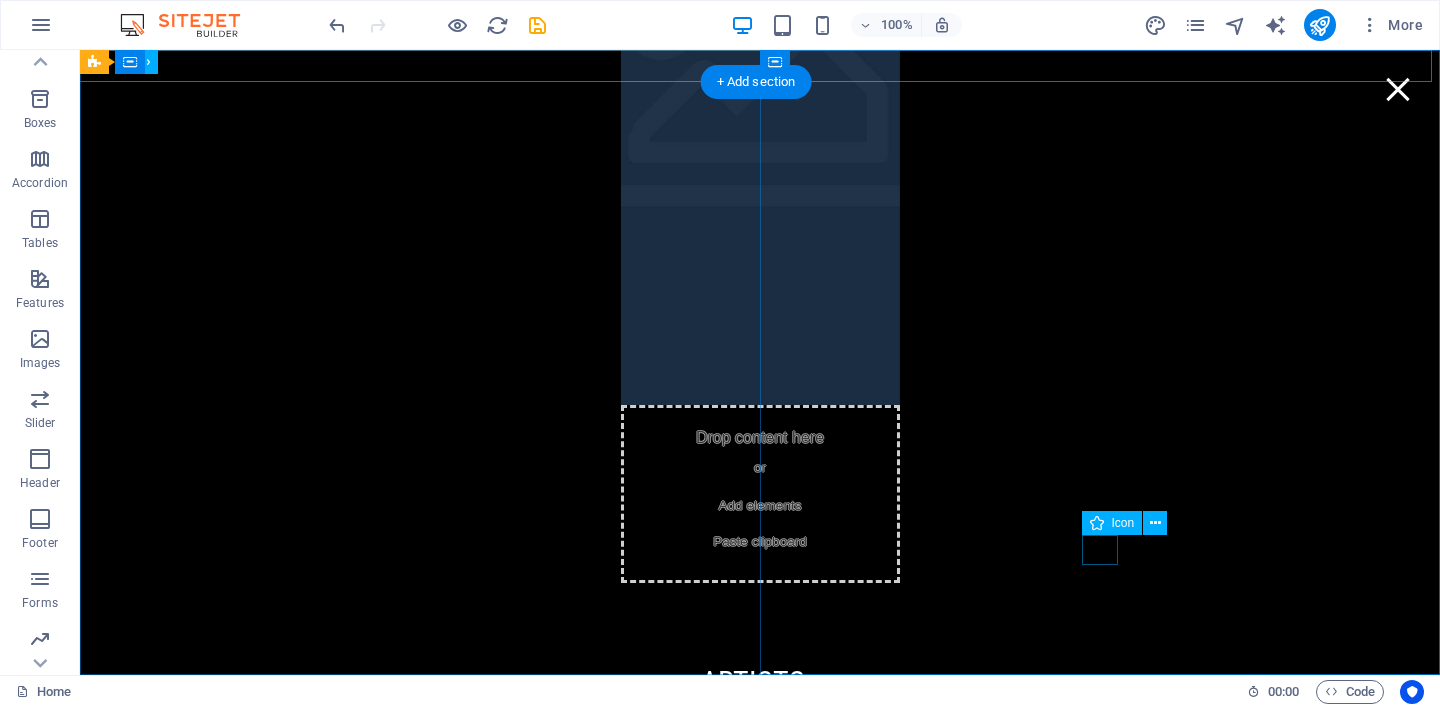 click at bounding box center (760, 814) 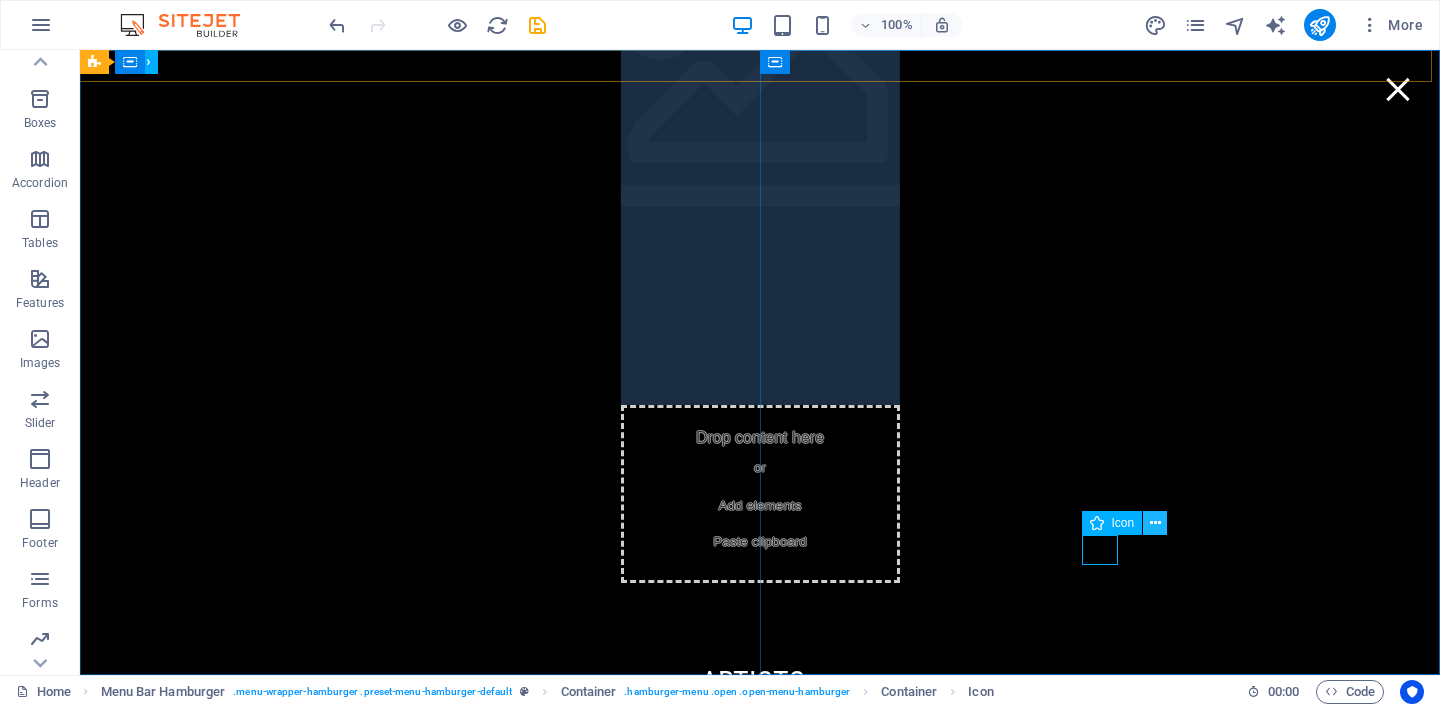 click at bounding box center (1155, 523) 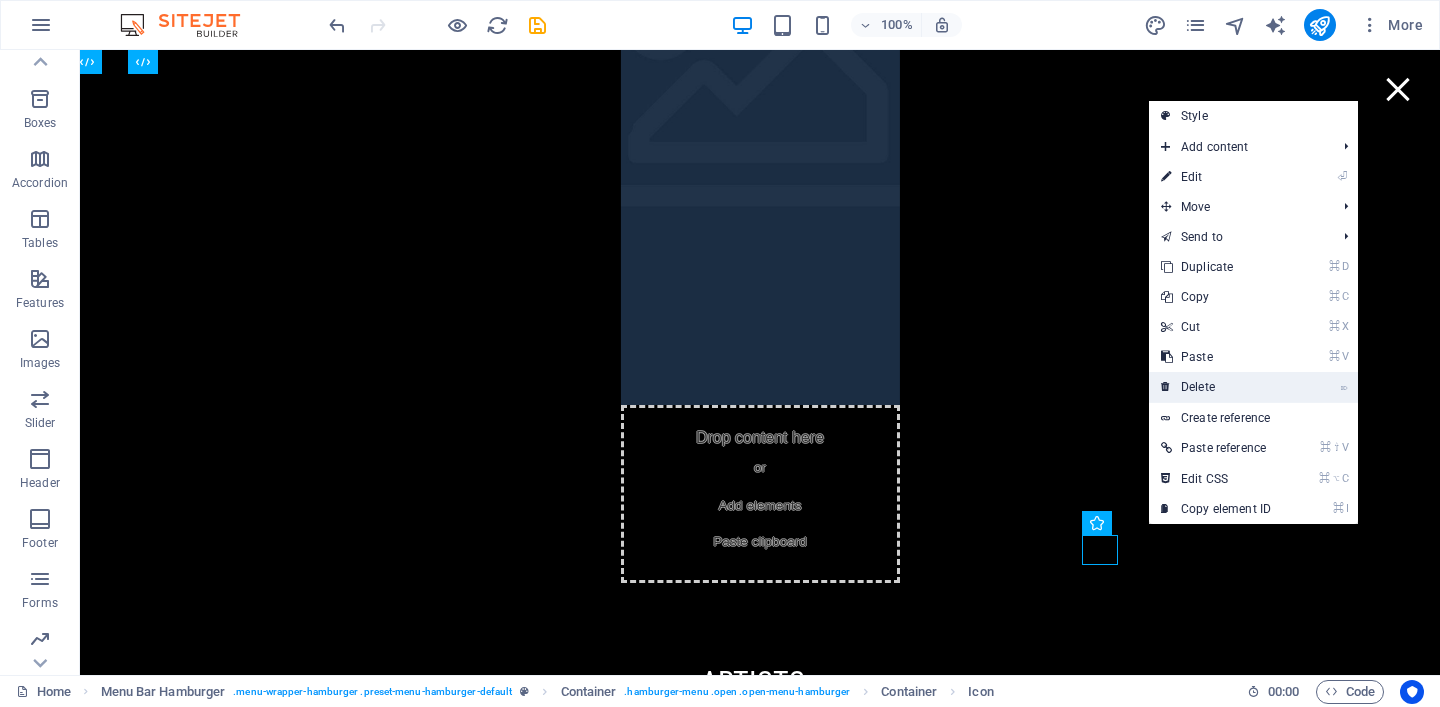 click on "⌦  Delete" at bounding box center [1216, 387] 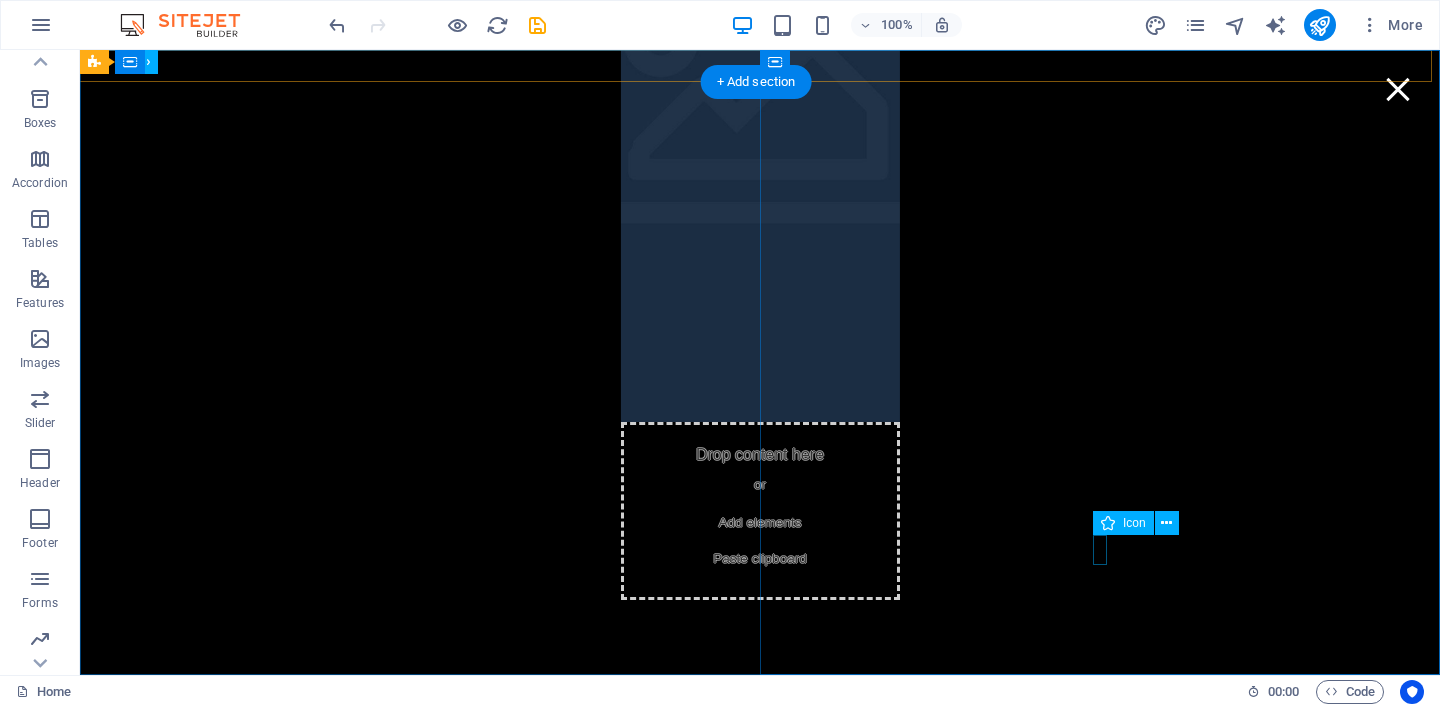 click at bounding box center (760, 796) 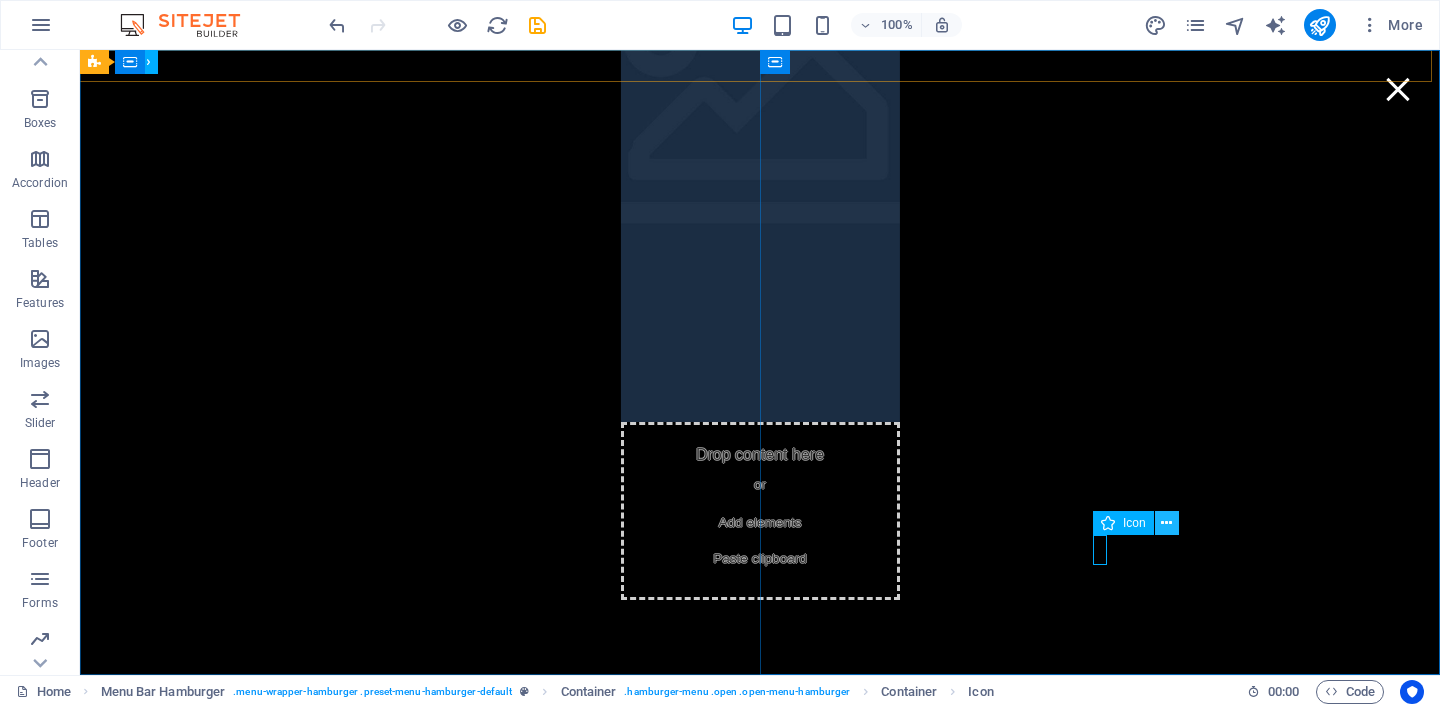 click at bounding box center [1167, 523] 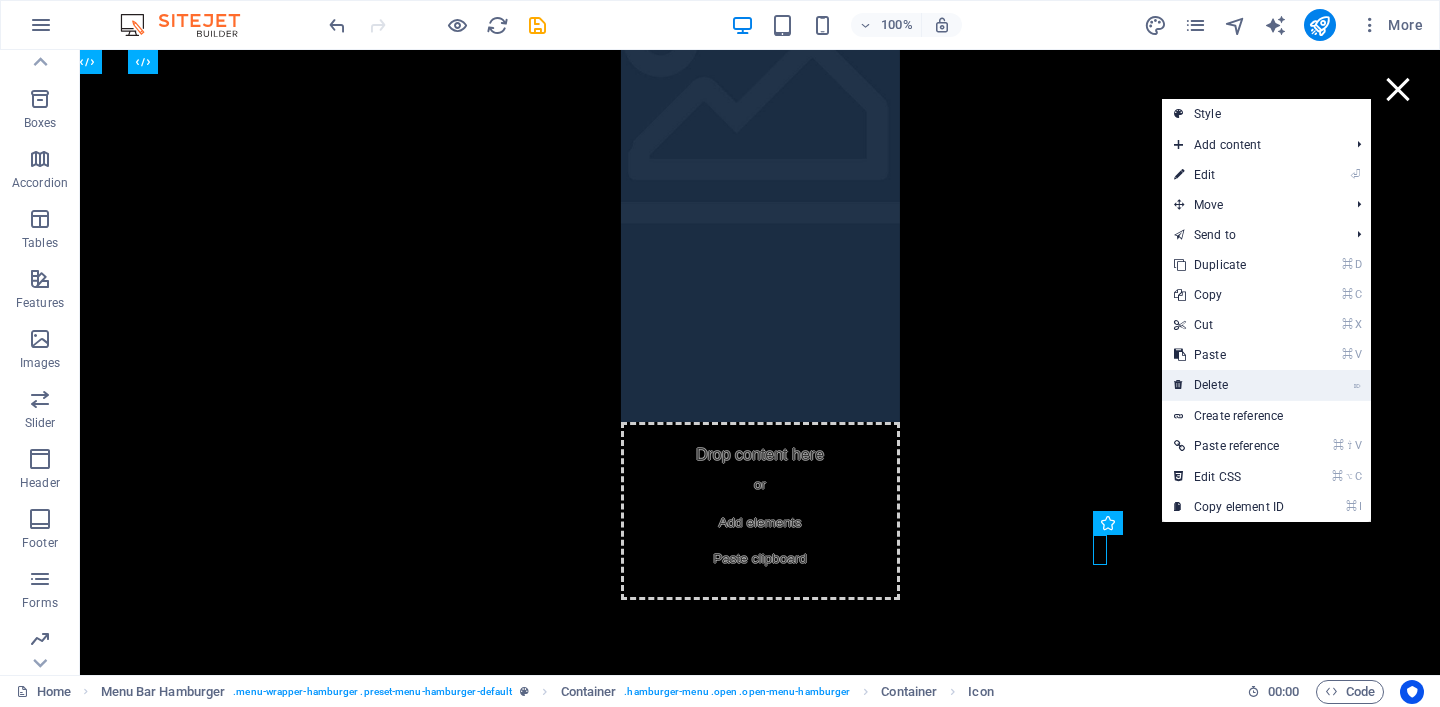click on "⌦  Delete" at bounding box center (1229, 385) 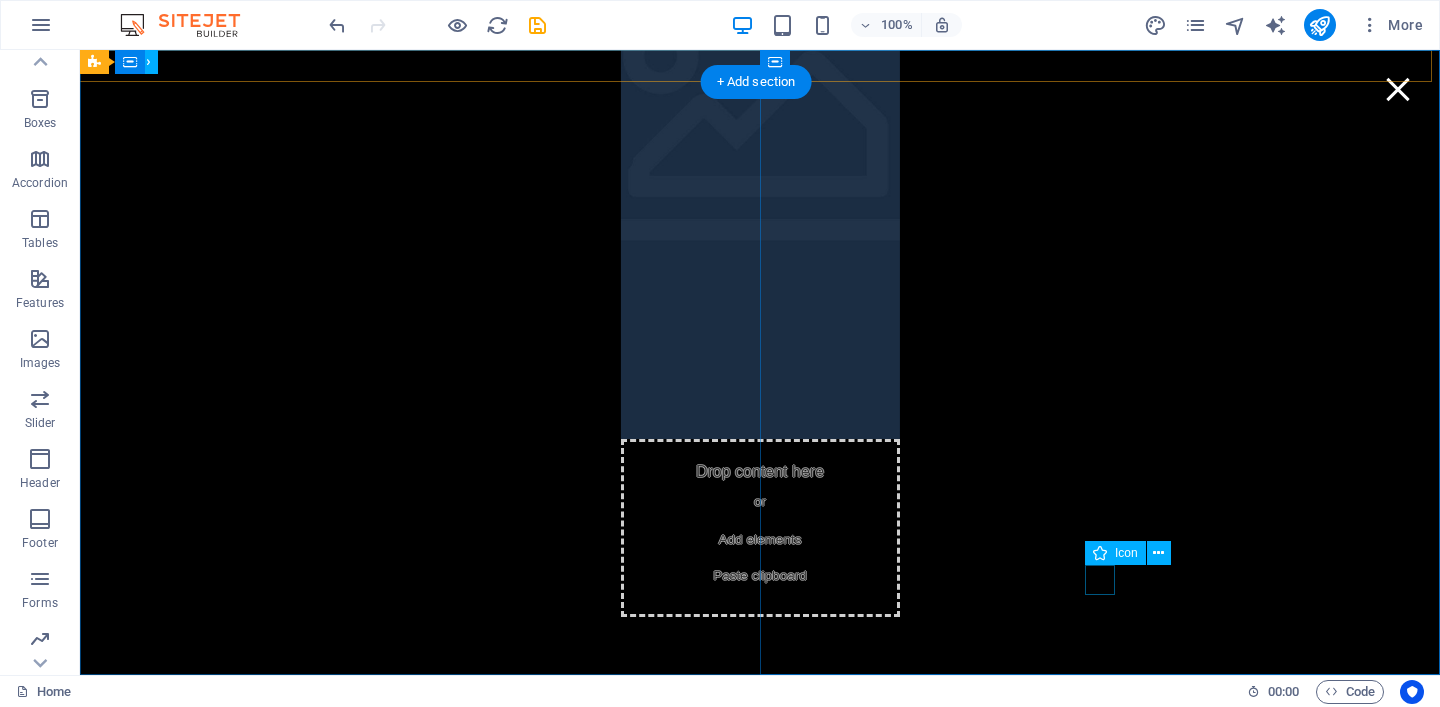 click at bounding box center (760, 814) 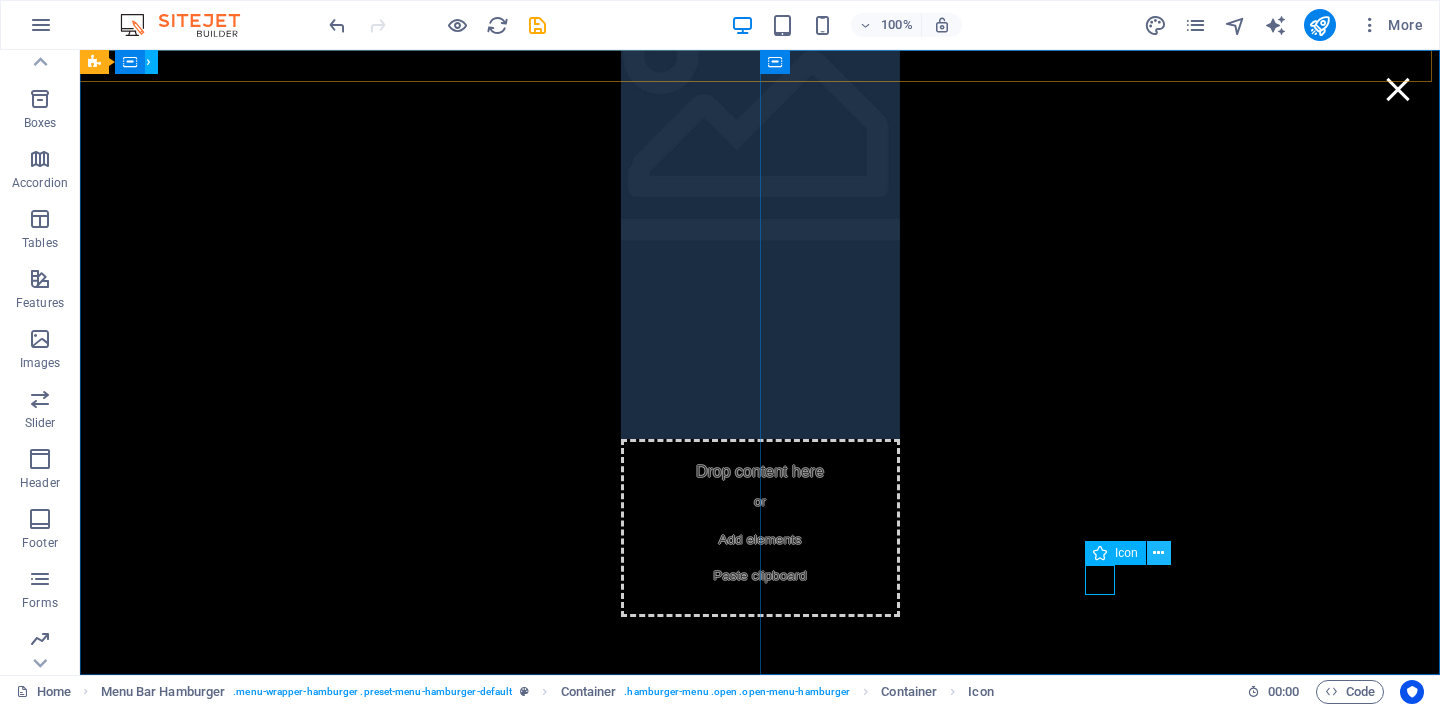 click at bounding box center (1158, 553) 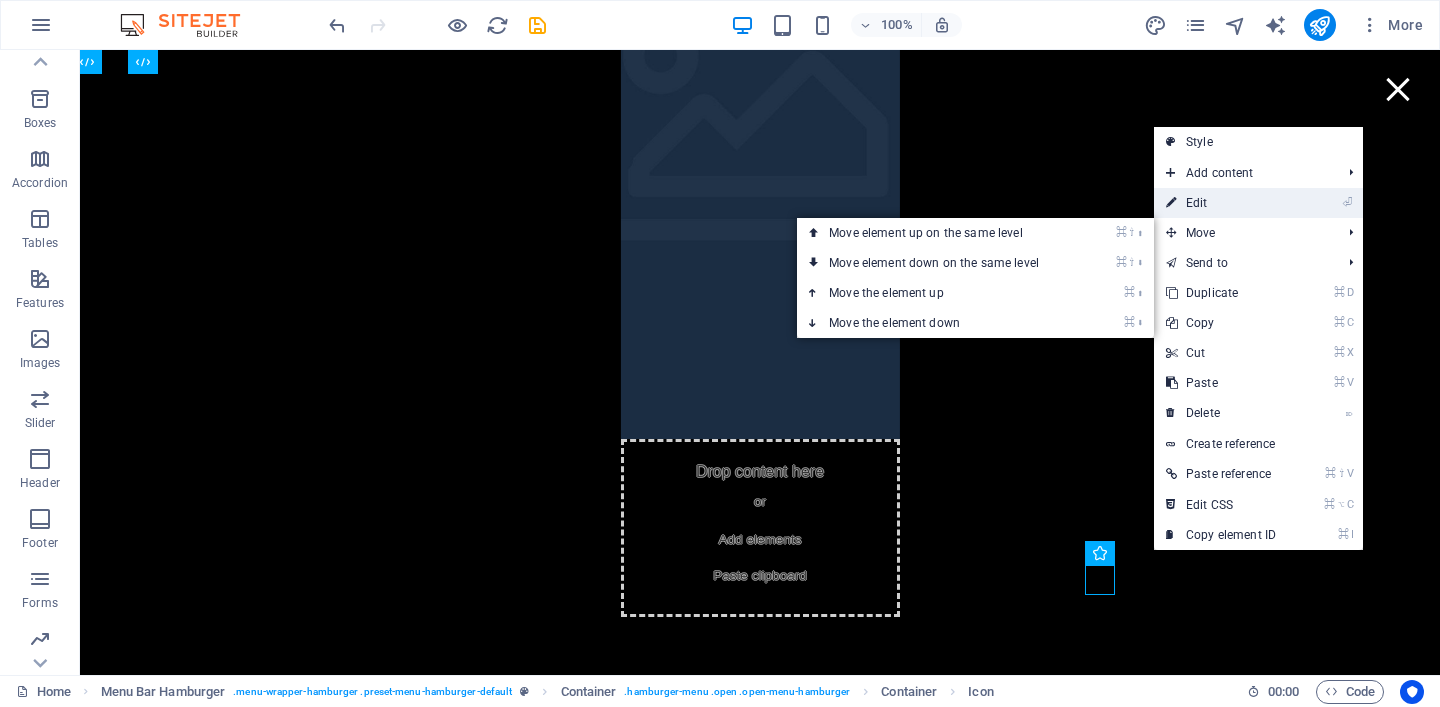 drag, startPoint x: 1245, startPoint y: 210, endPoint x: 619, endPoint y: 208, distance: 626.0032 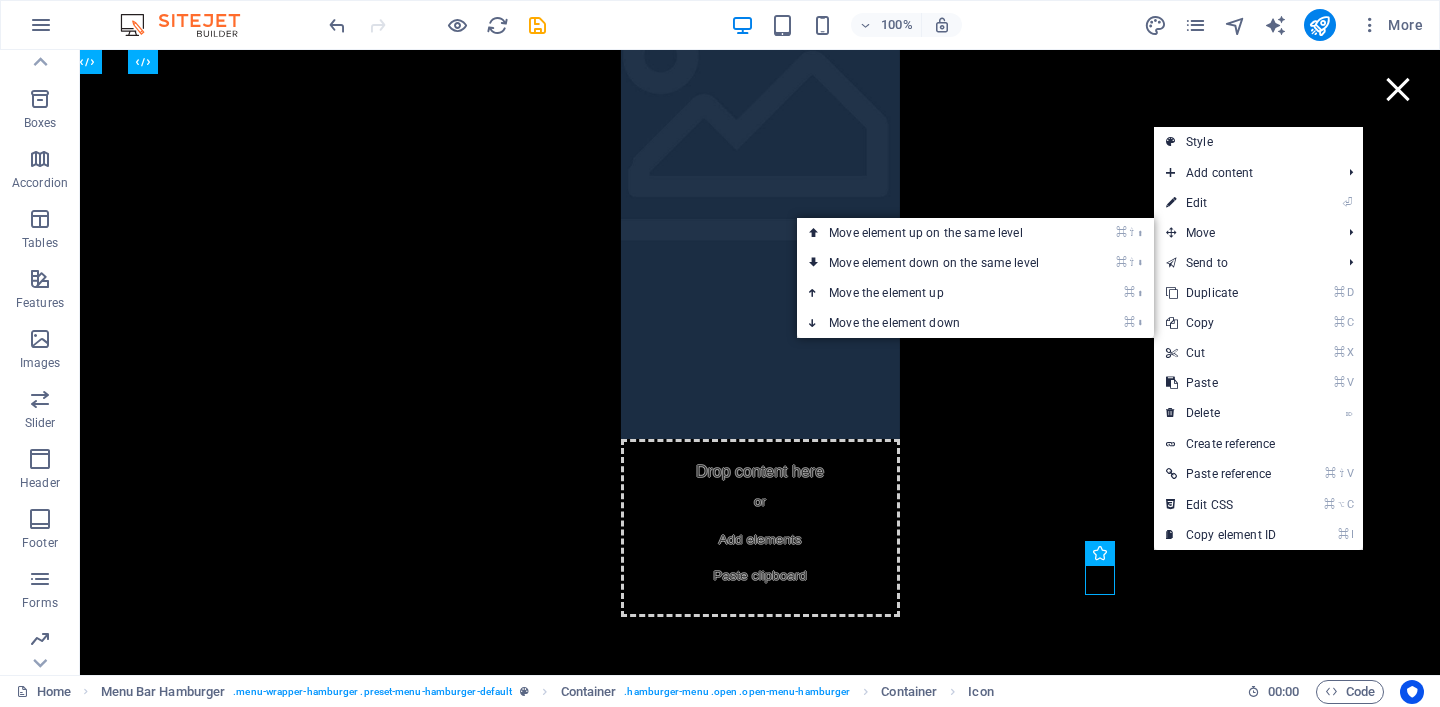 select on "xMidYMid" 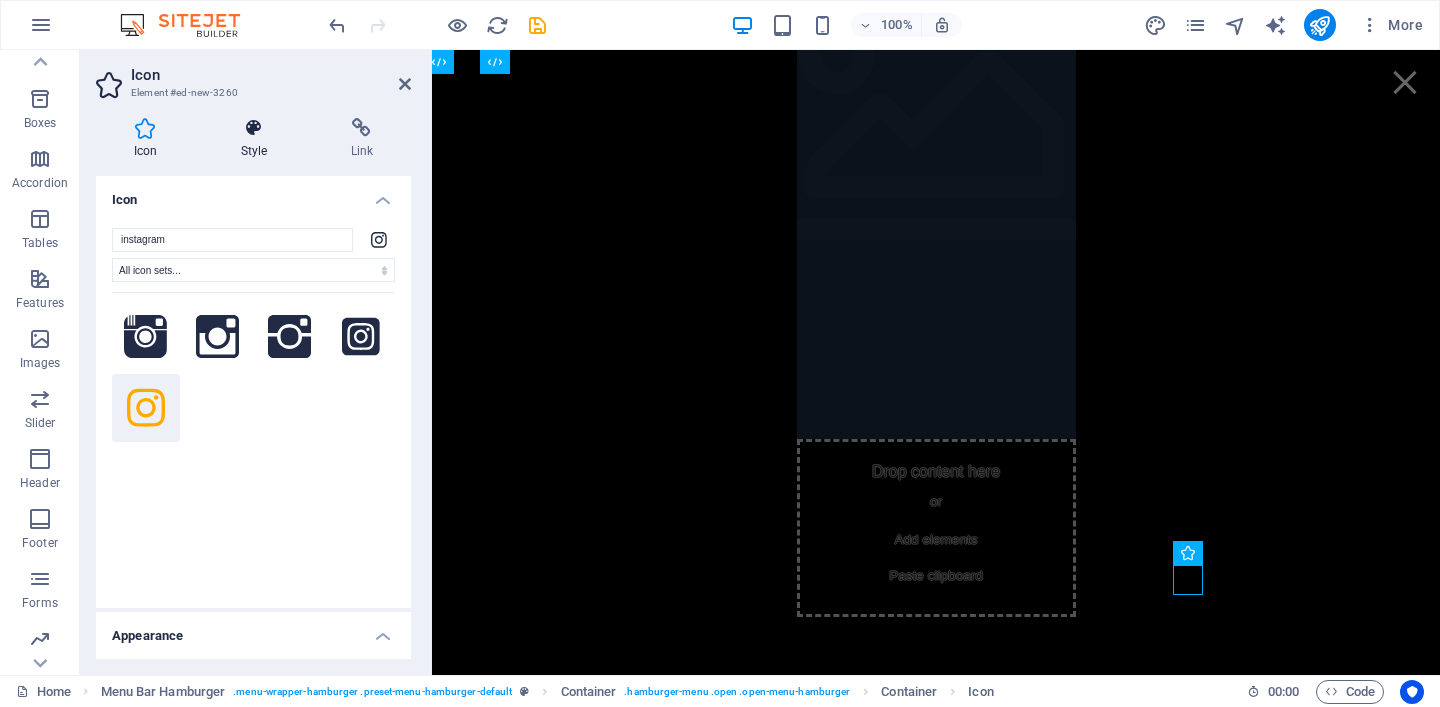 click on "Style" at bounding box center [258, 139] 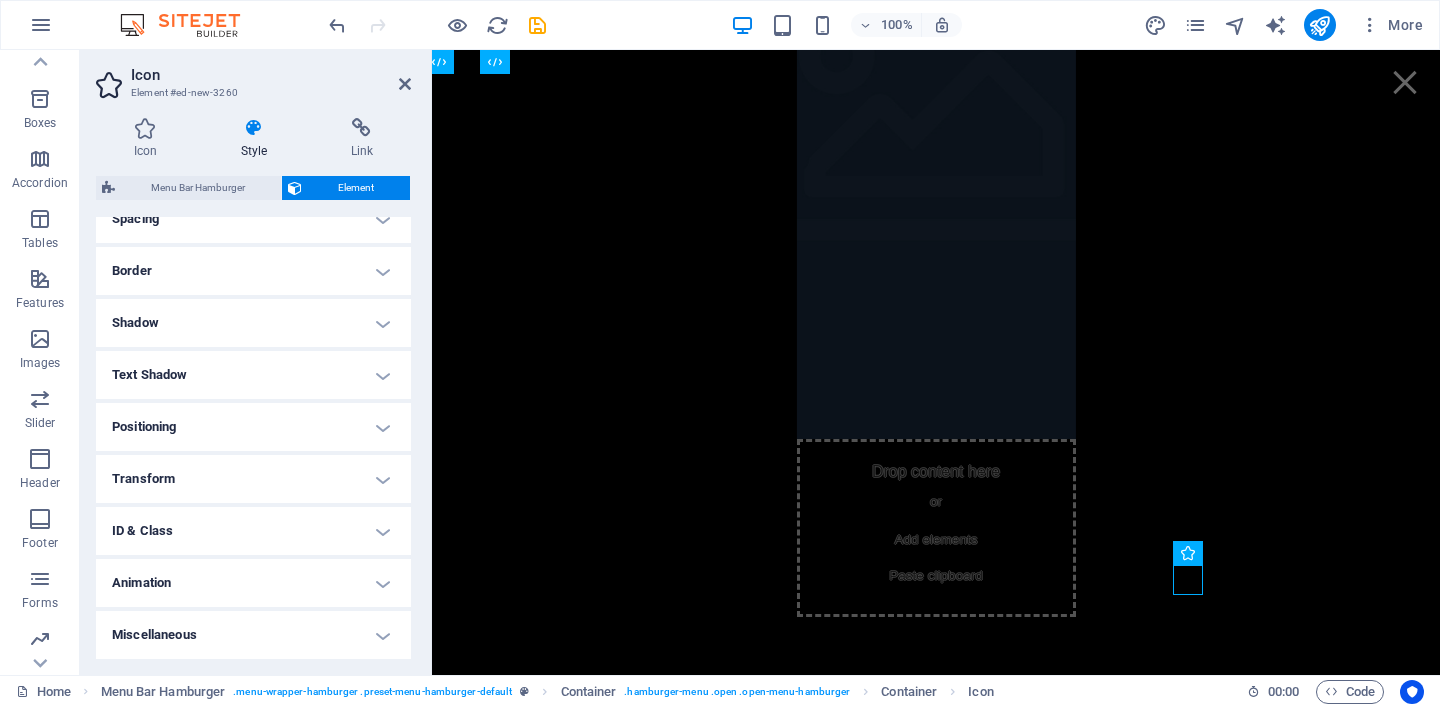 scroll, scrollTop: 0, scrollLeft: 0, axis: both 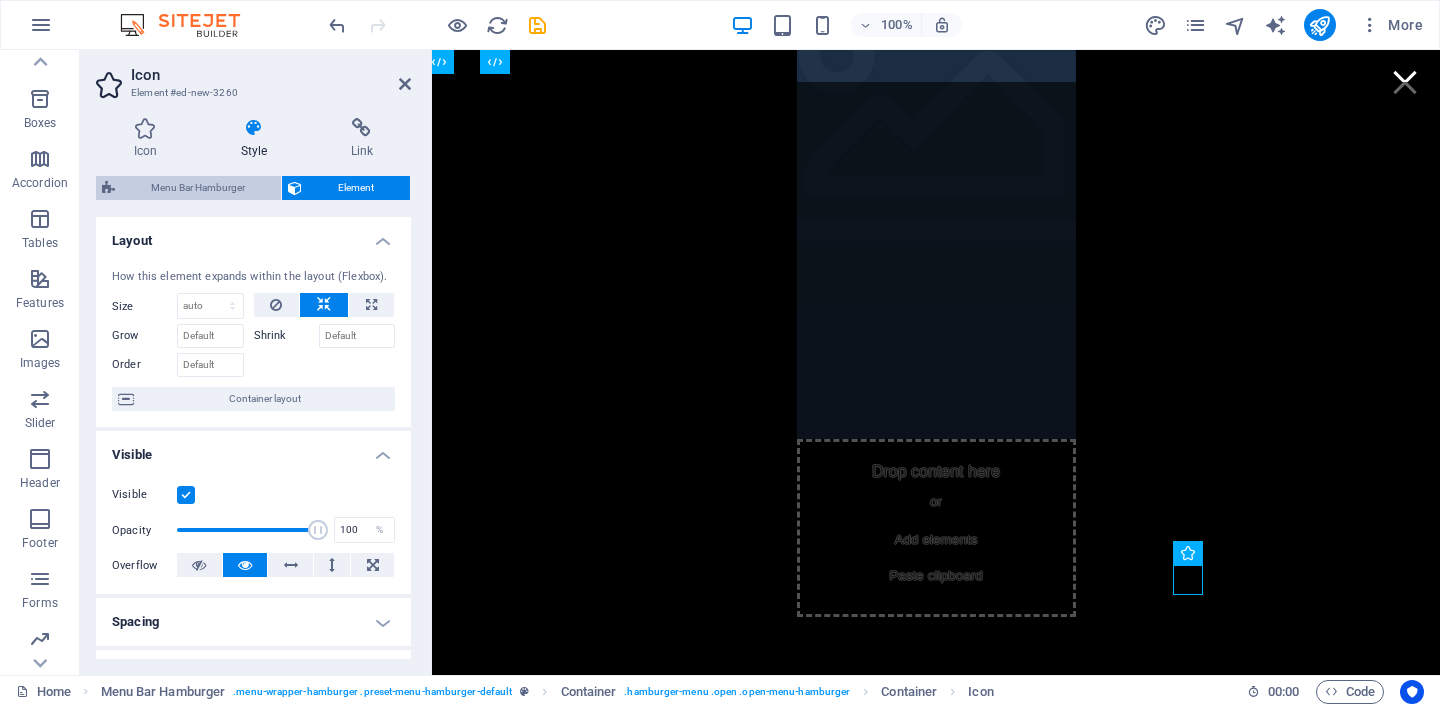 click on "Menu Bar Hamburger" at bounding box center (198, 188) 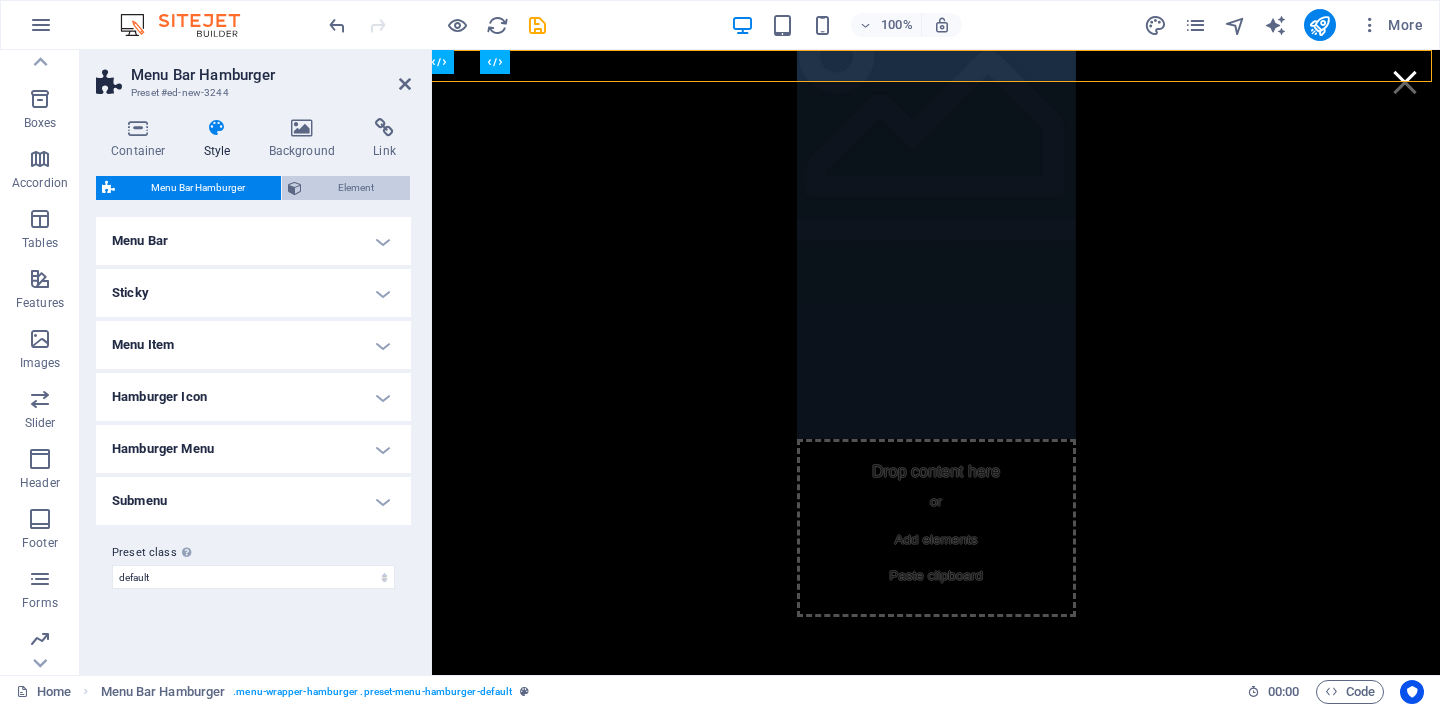 click on "Element" at bounding box center (356, 188) 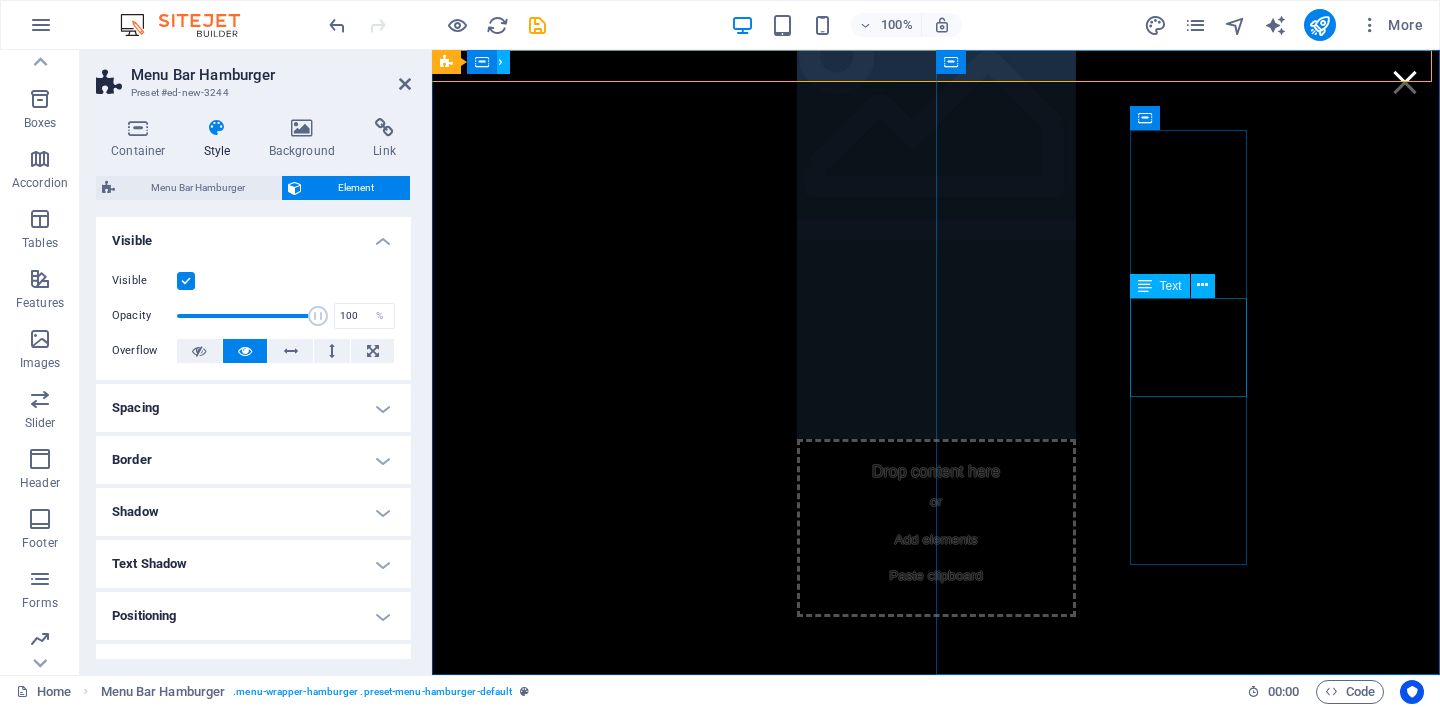 click on "Artists
Contact" at bounding box center [936, 746] 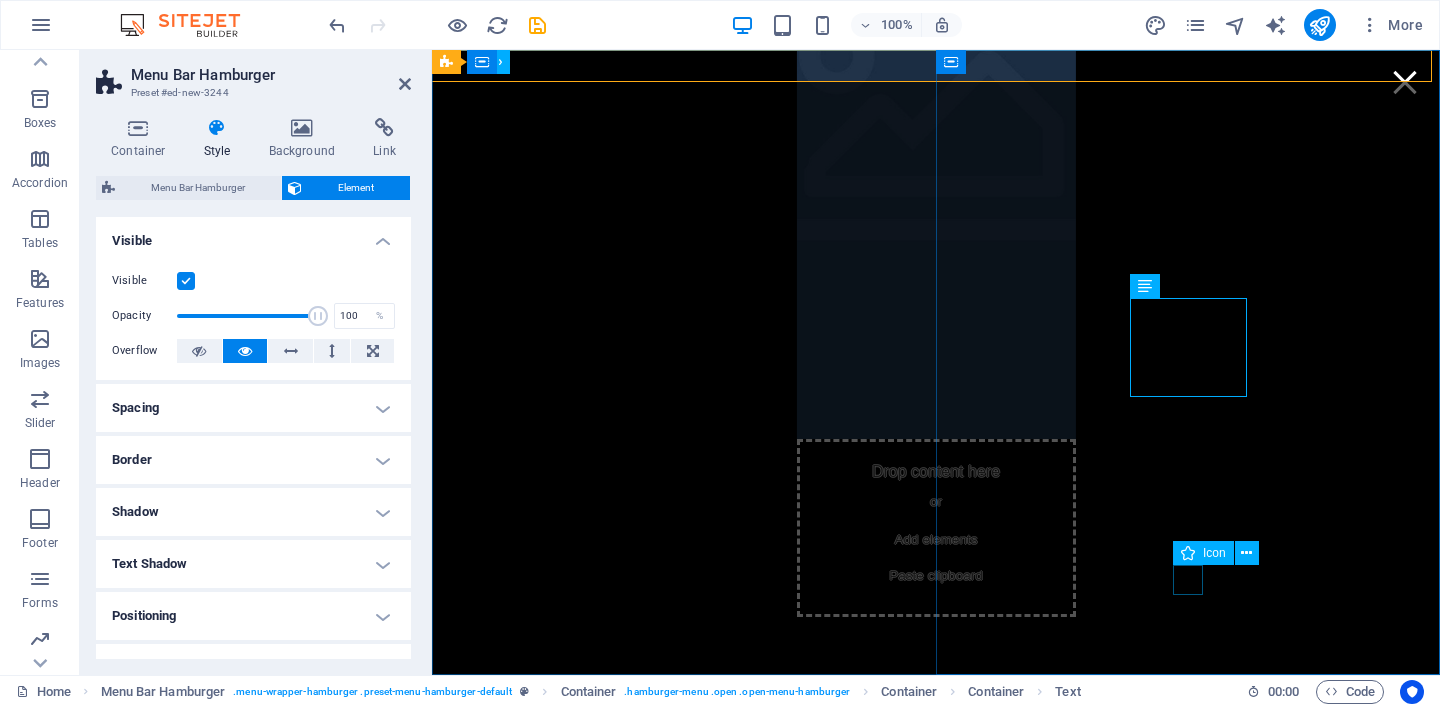 click at bounding box center (936, 814) 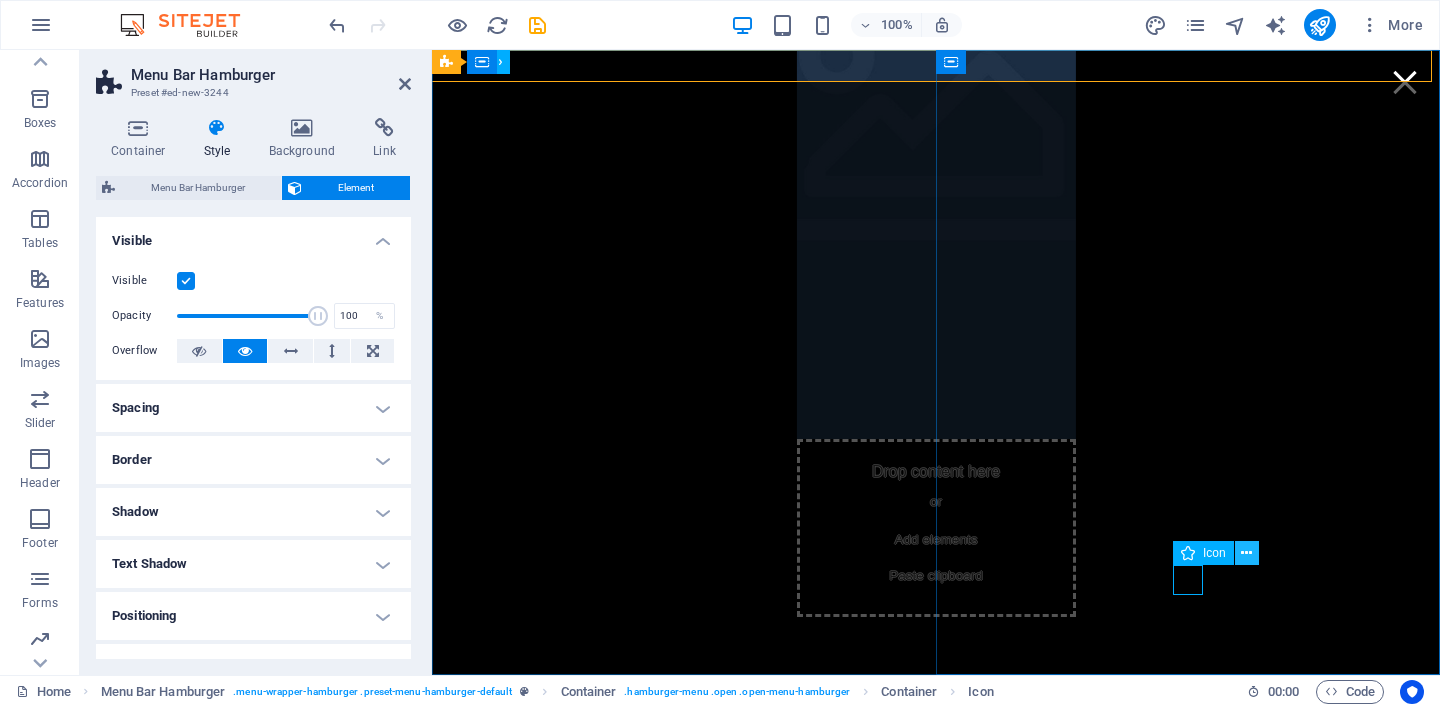 click at bounding box center (1246, 553) 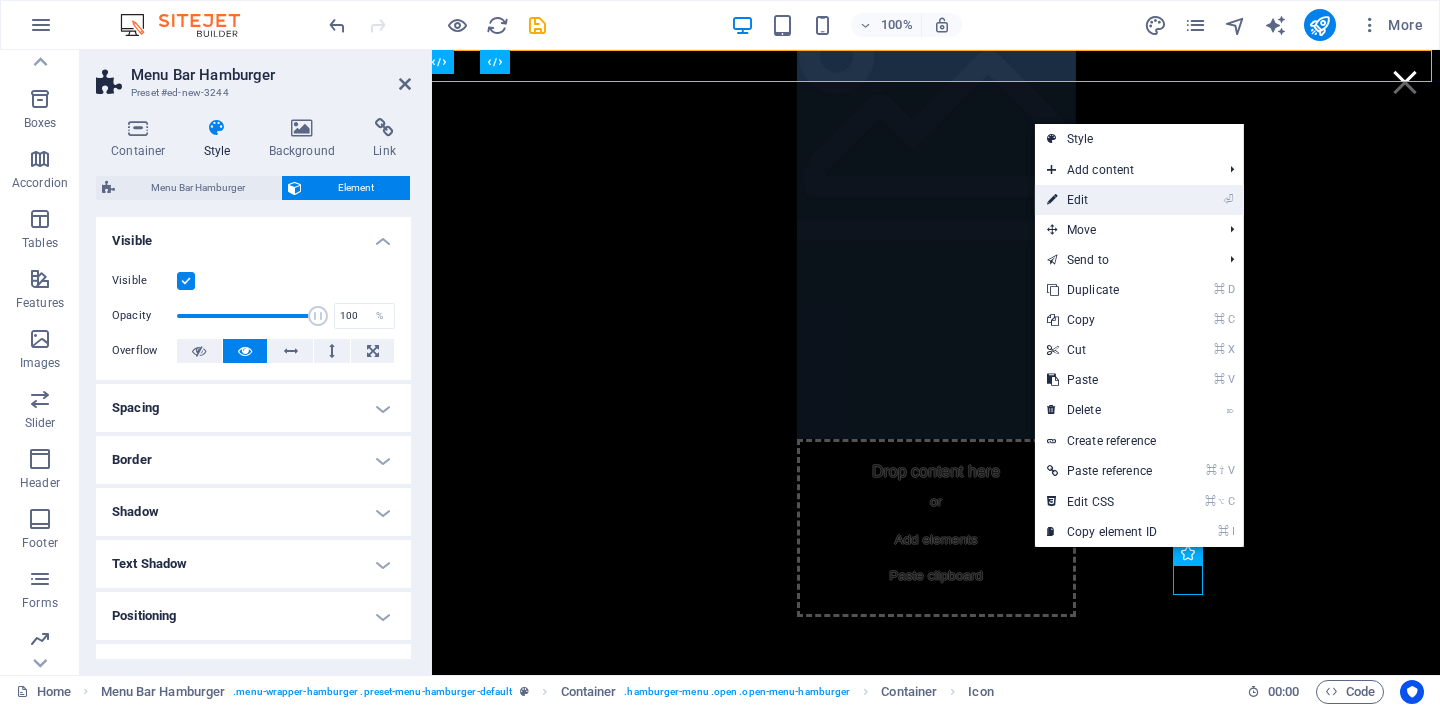click on "⏎  Edit" at bounding box center (1102, 200) 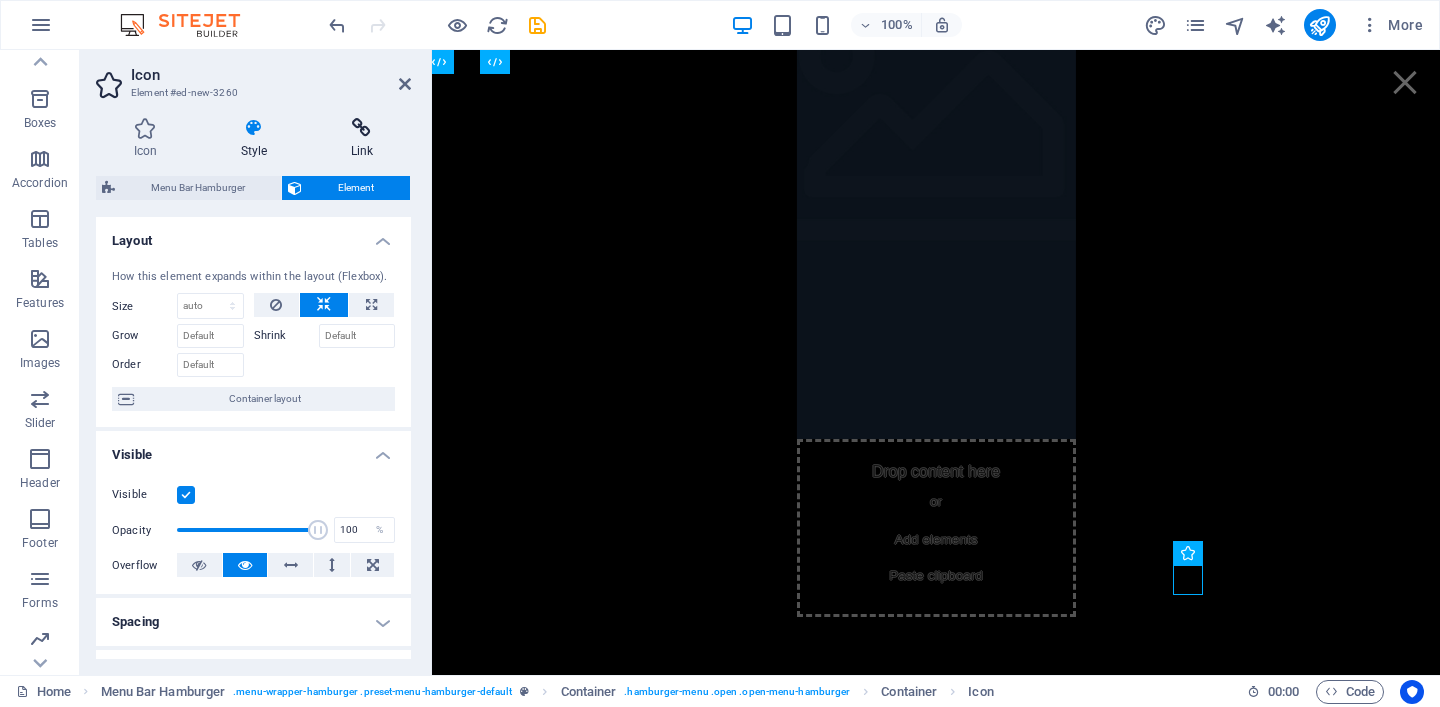 click at bounding box center [362, 128] 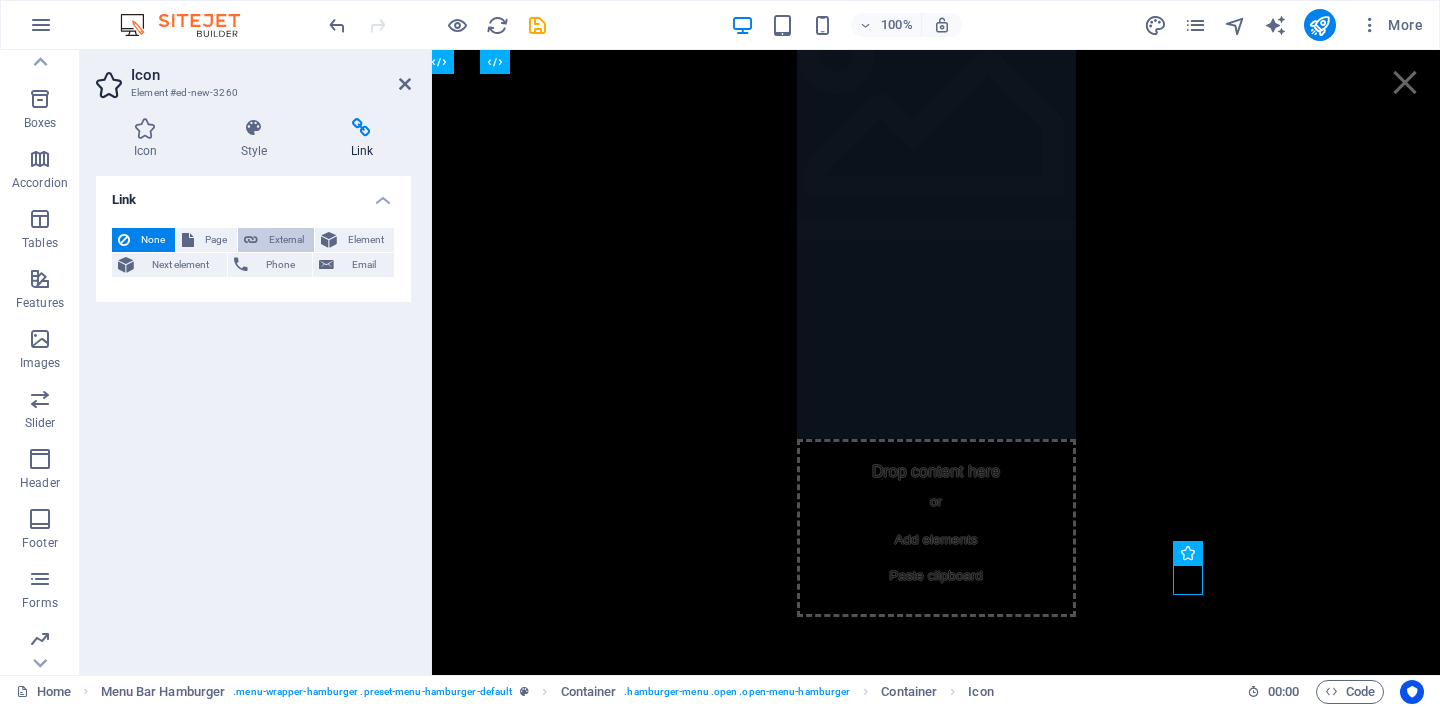 click on "External" at bounding box center [276, 240] 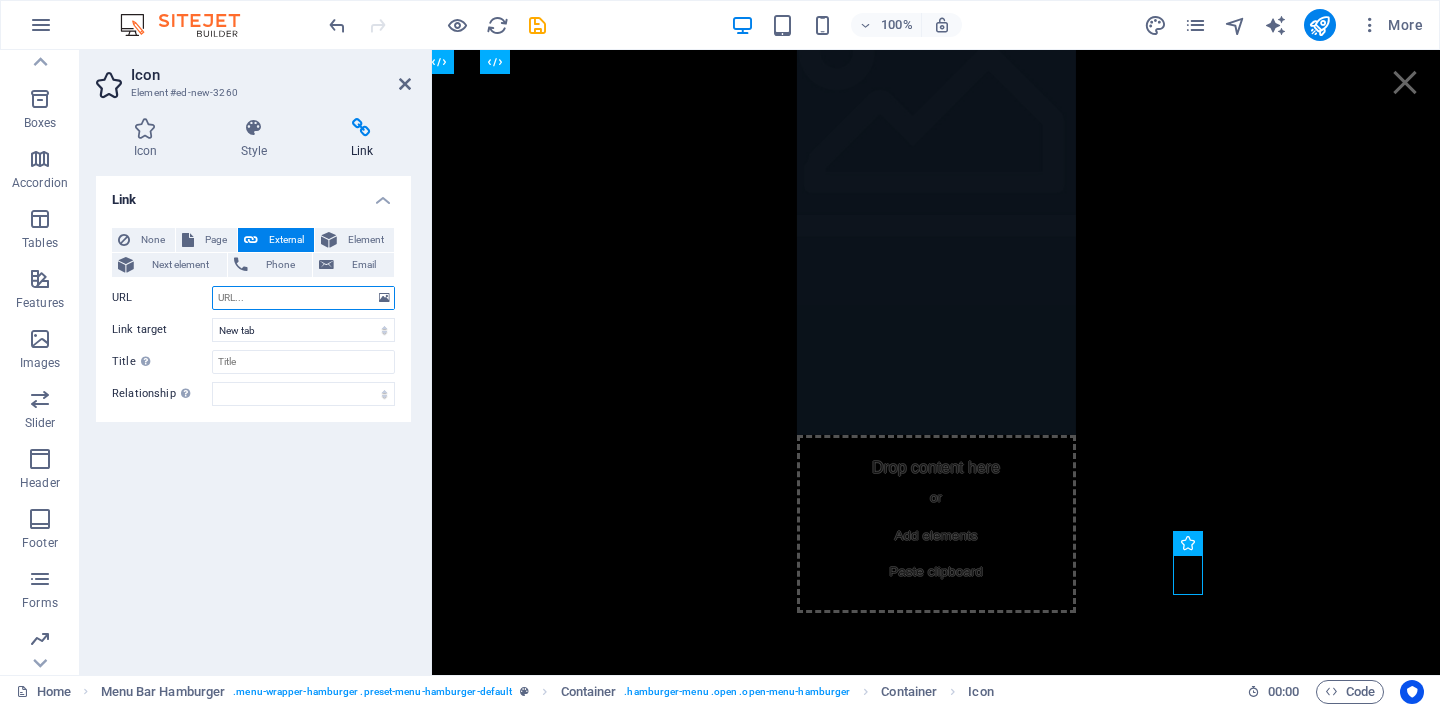 paste on "https://www.instagram.com/weird.fishes.music/#" 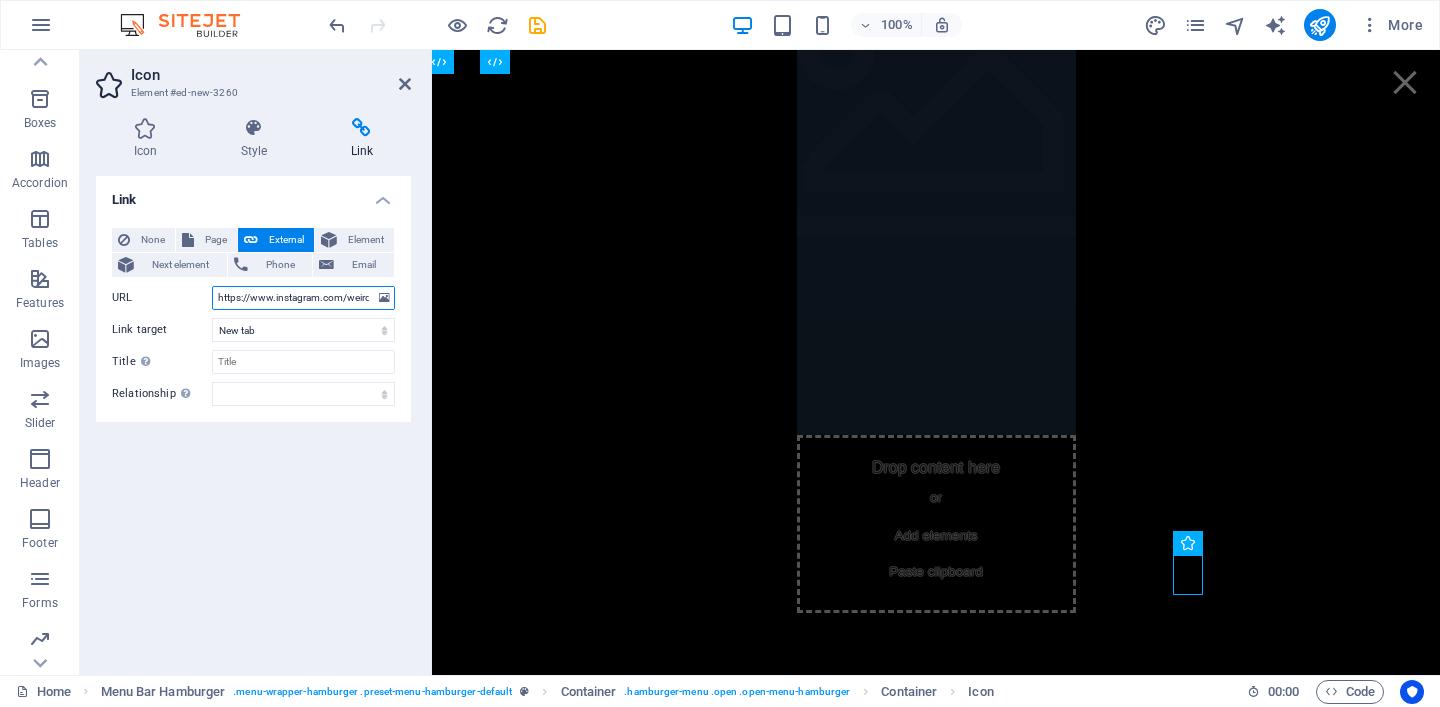 scroll, scrollTop: 0, scrollLeft: 70, axis: horizontal 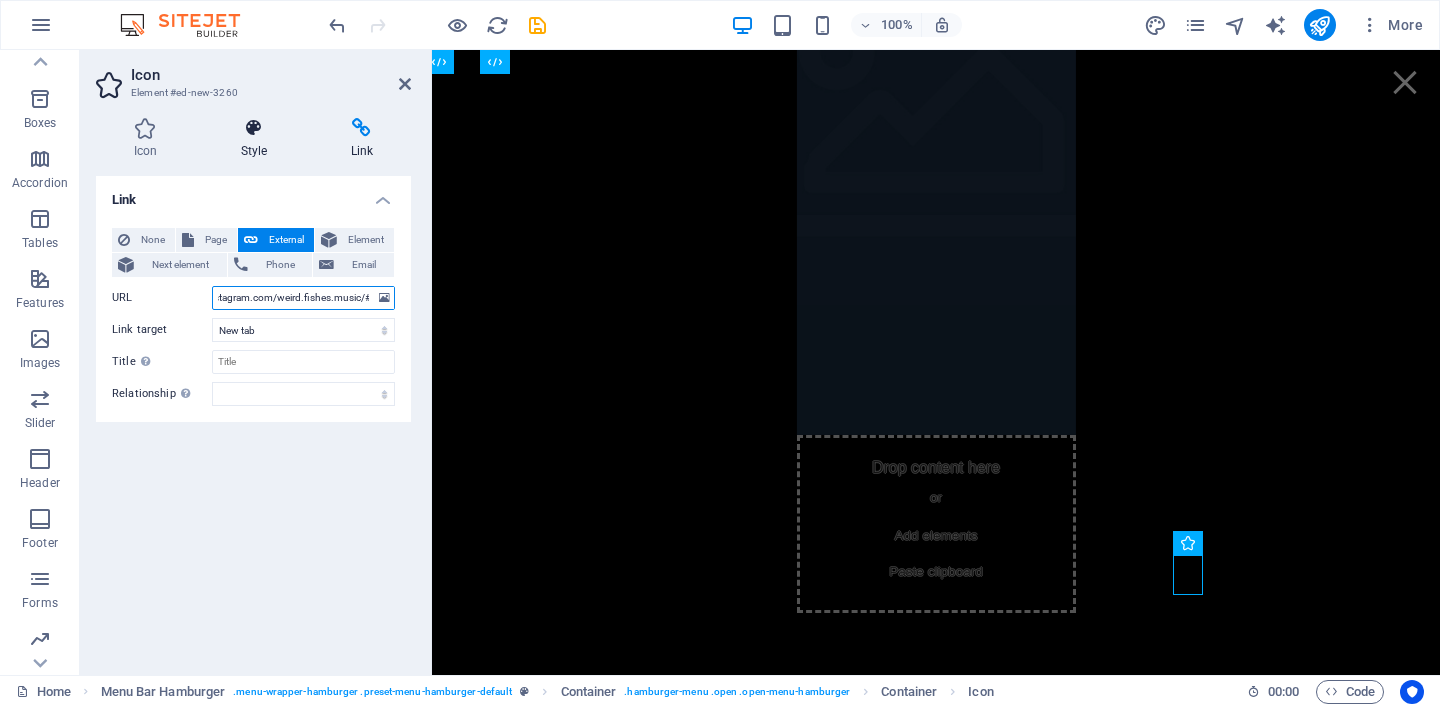type on "https://www.instagram.com/weird.fishes.music/#" 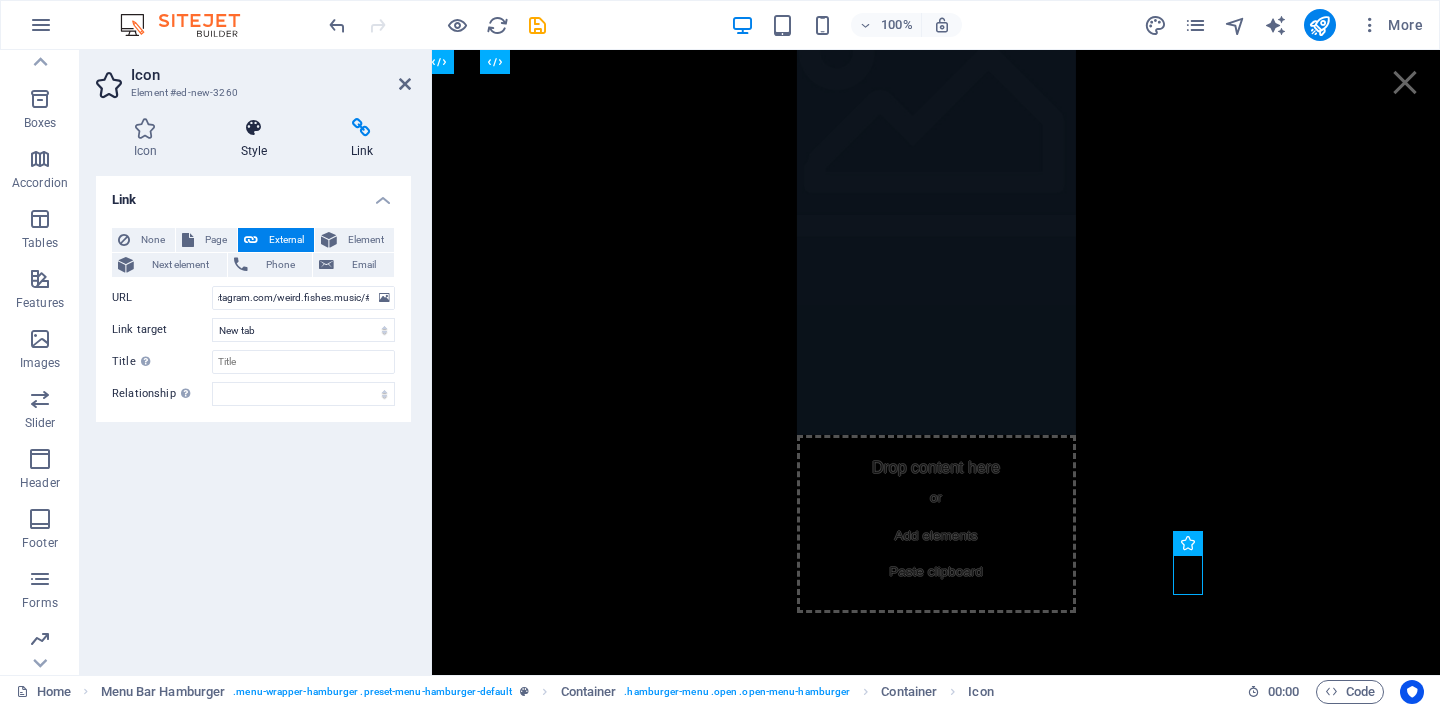 click on "Style" at bounding box center [258, 139] 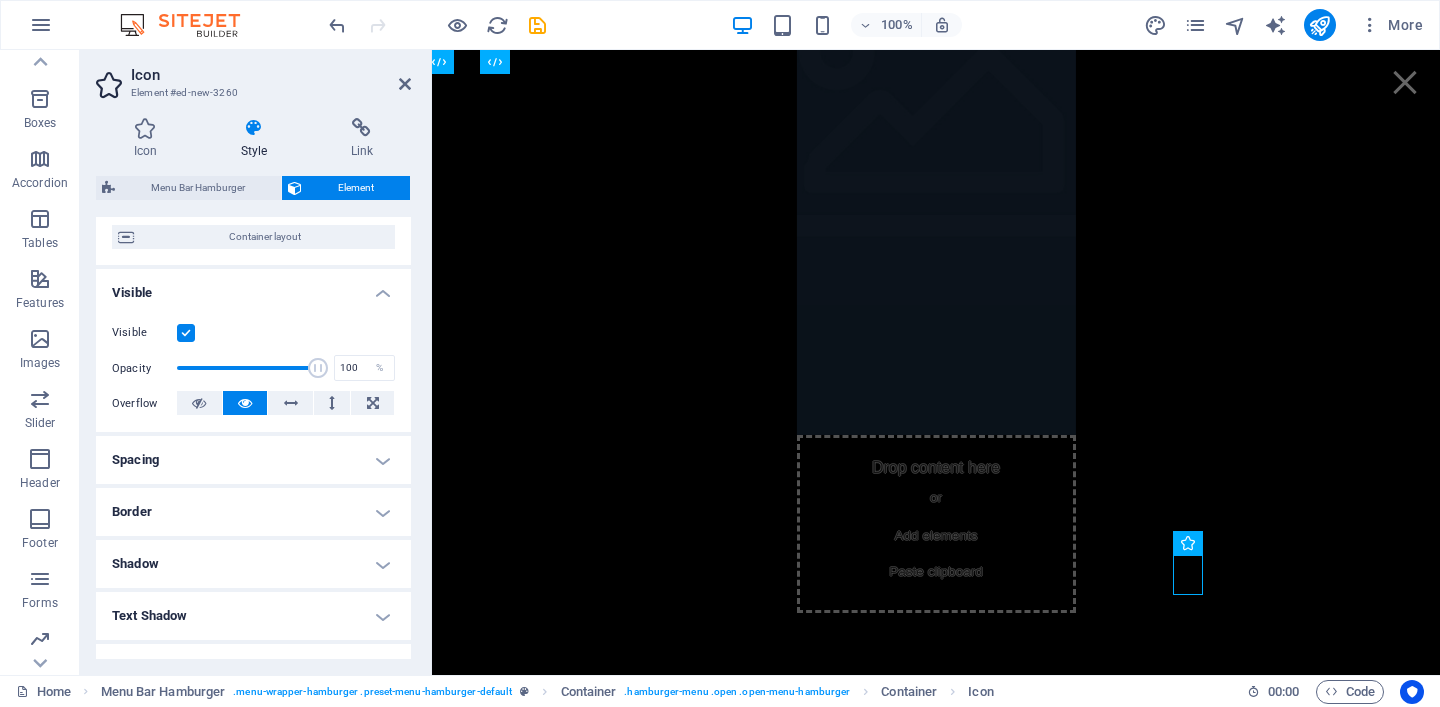 scroll, scrollTop: 0, scrollLeft: 0, axis: both 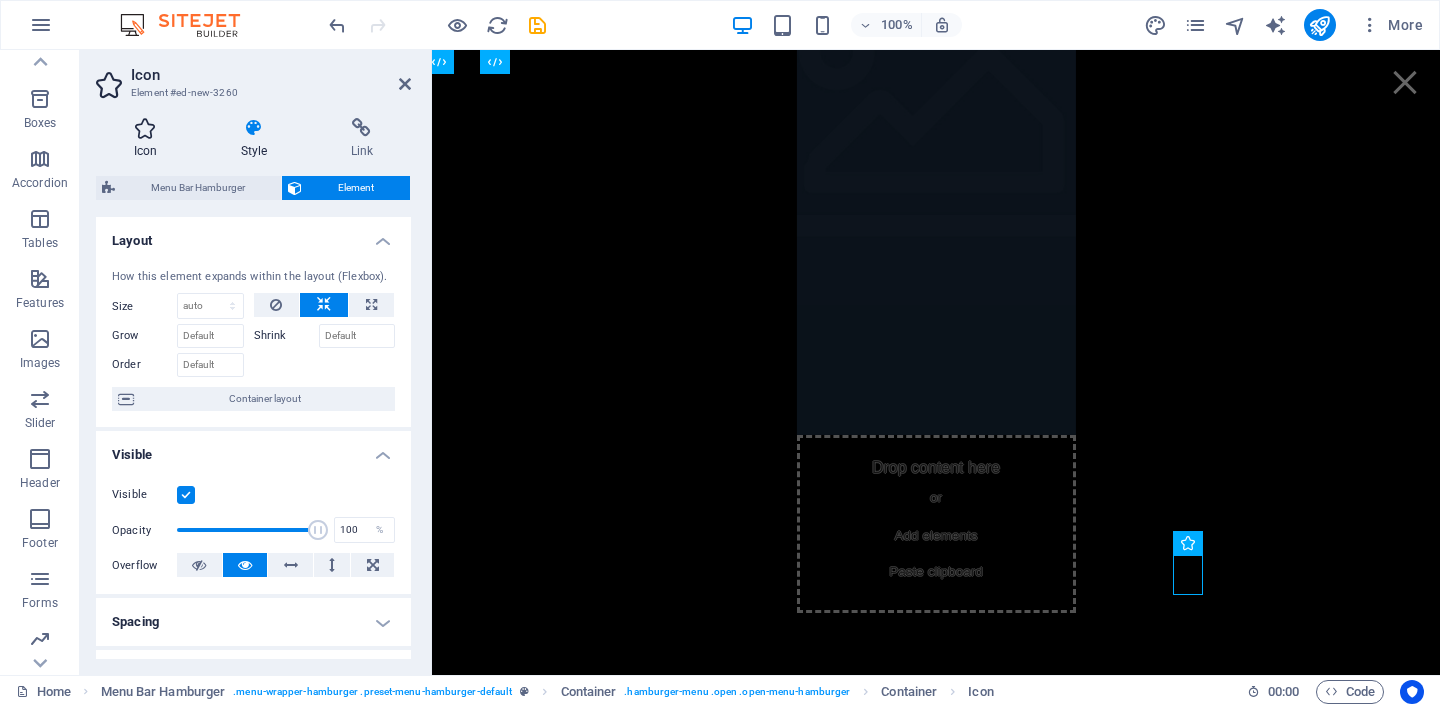click at bounding box center [145, 128] 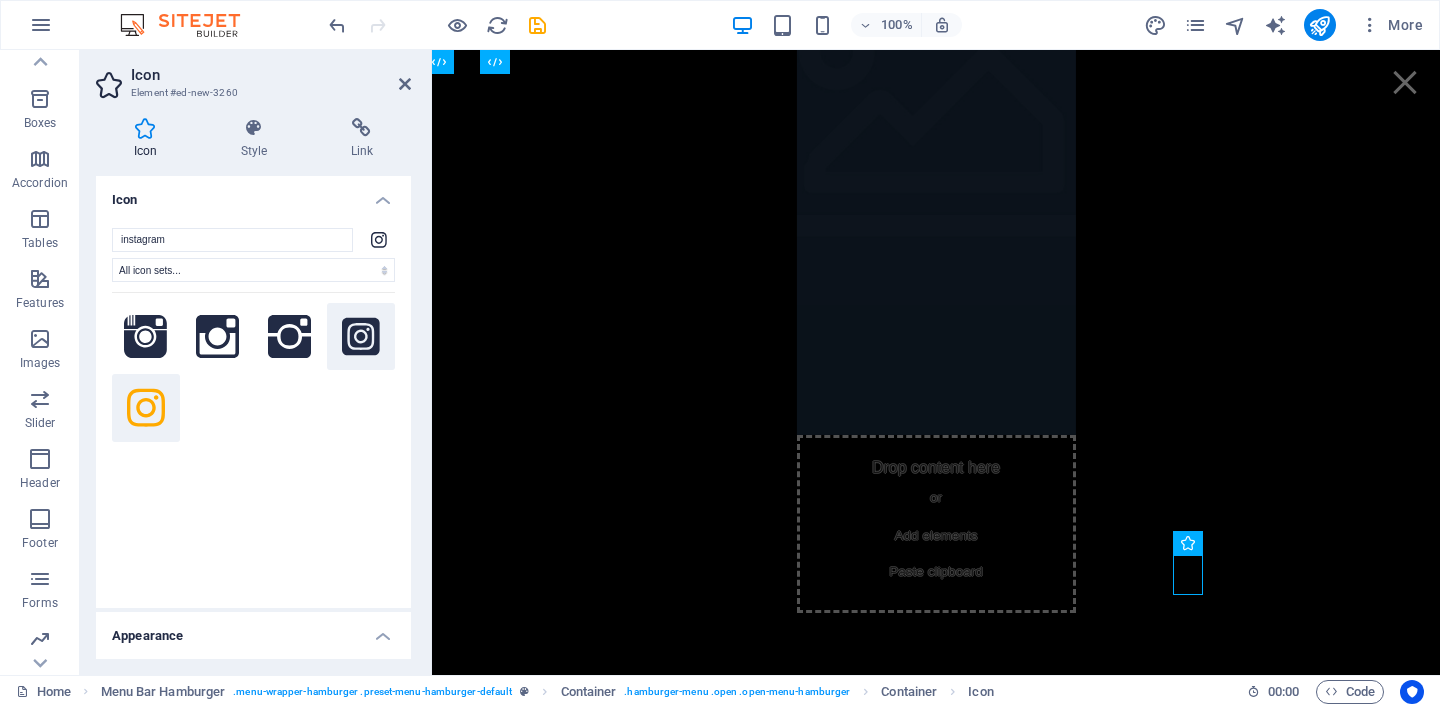 click 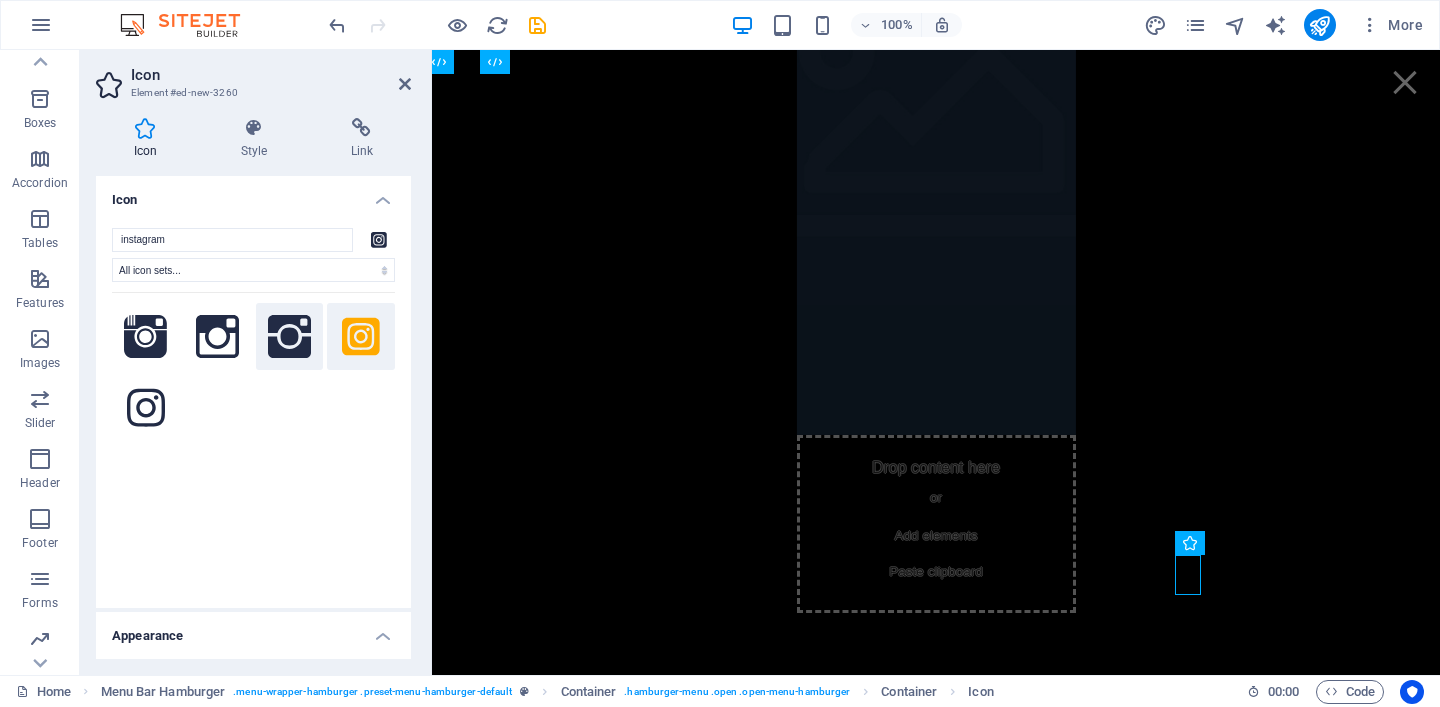 click 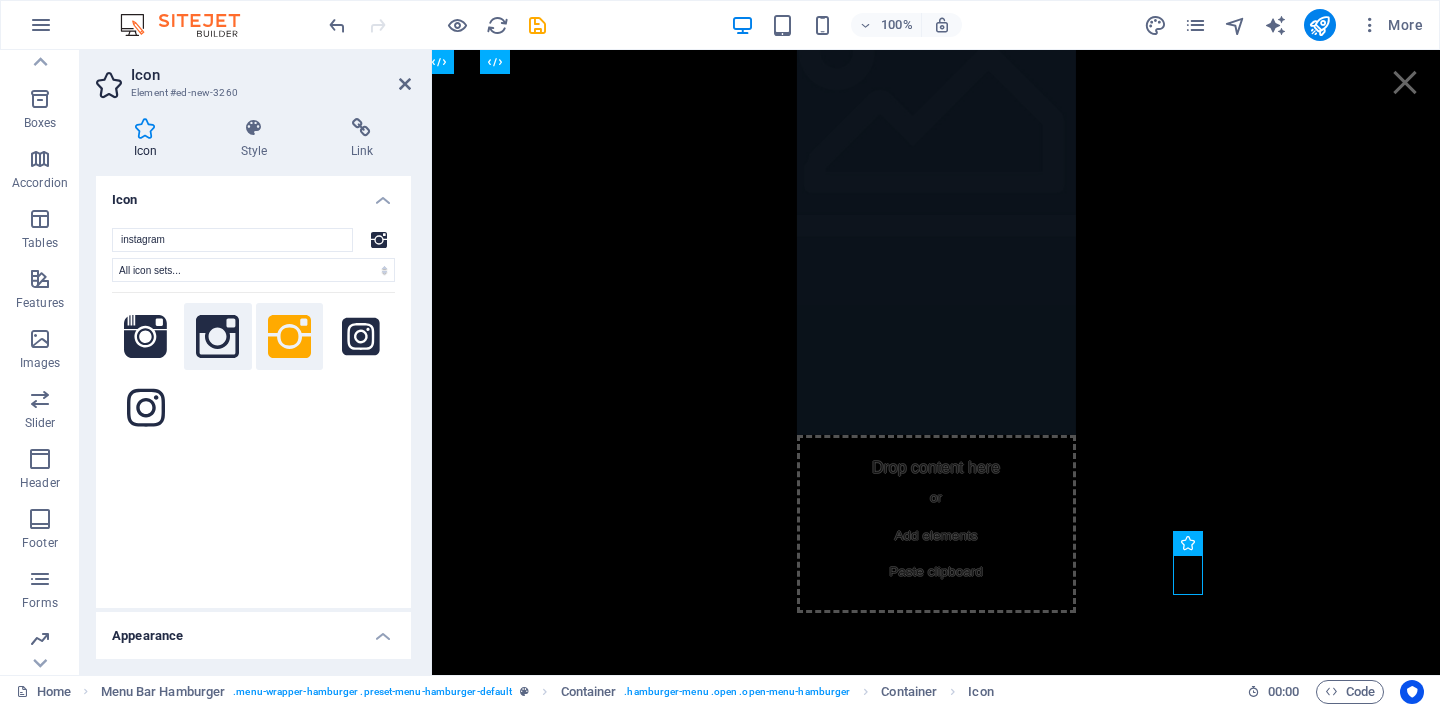 click 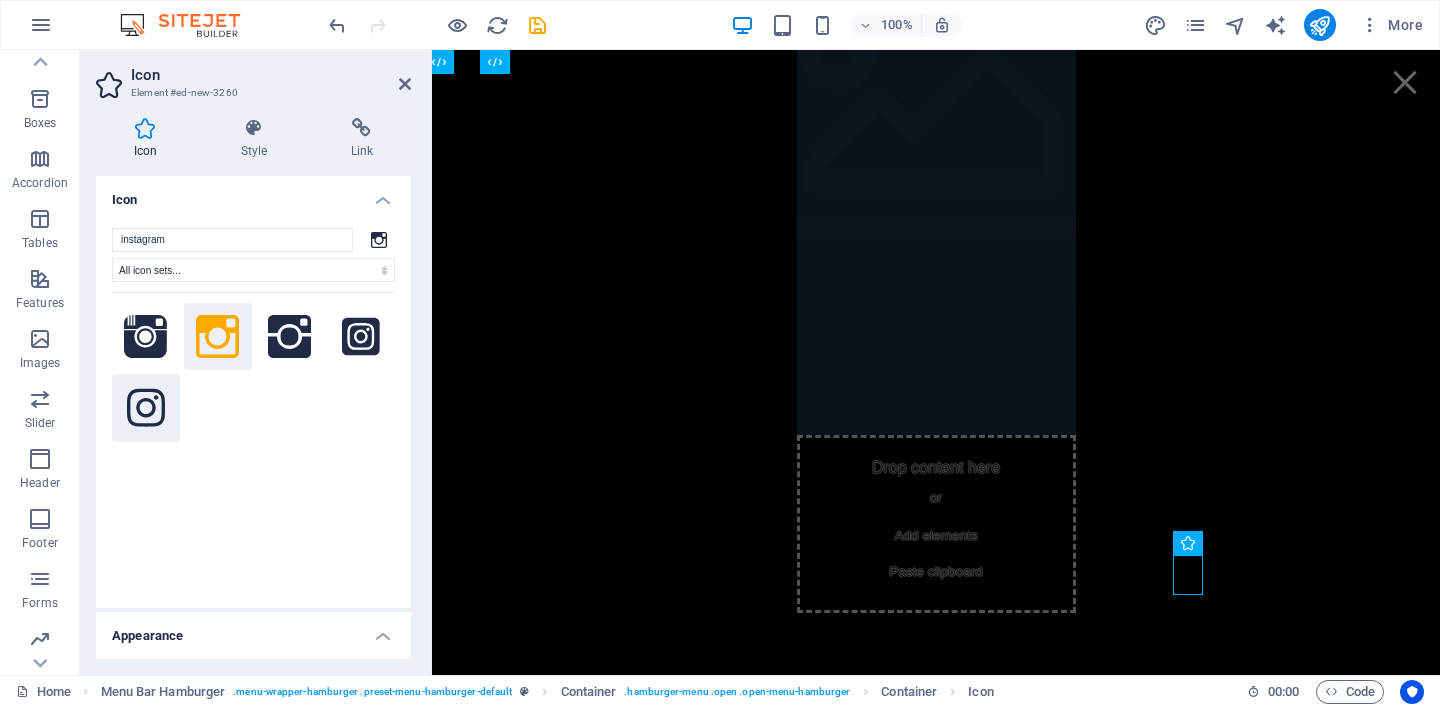 click 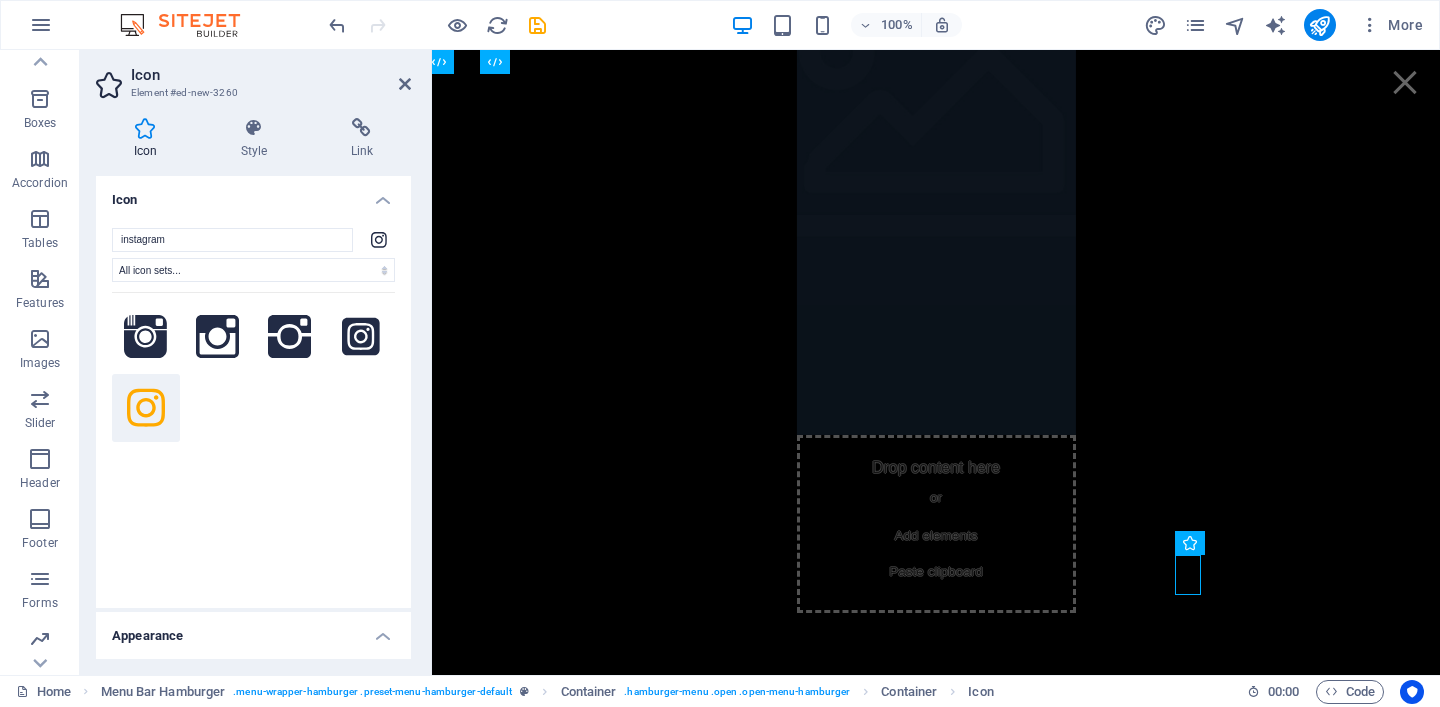 click on "Appearance" at bounding box center (253, 630) 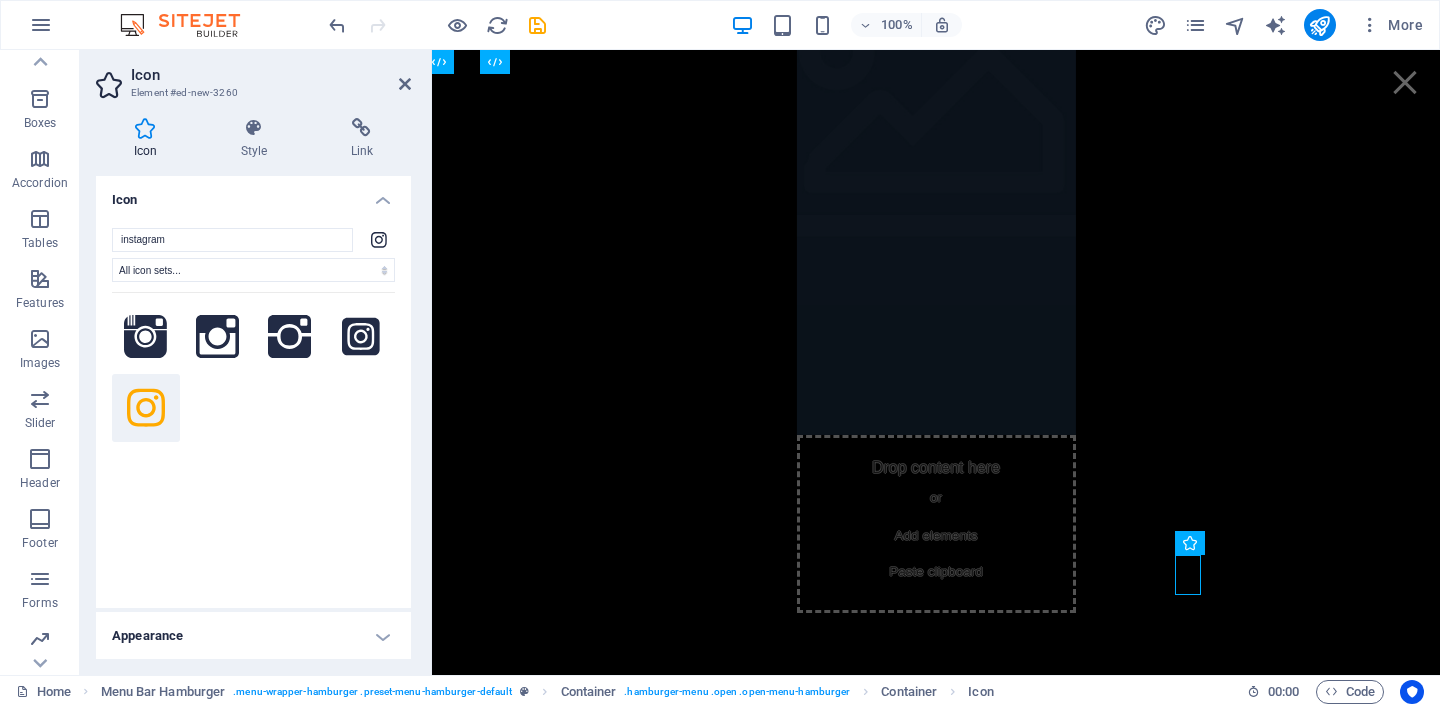 click on "Appearance" at bounding box center (253, 636) 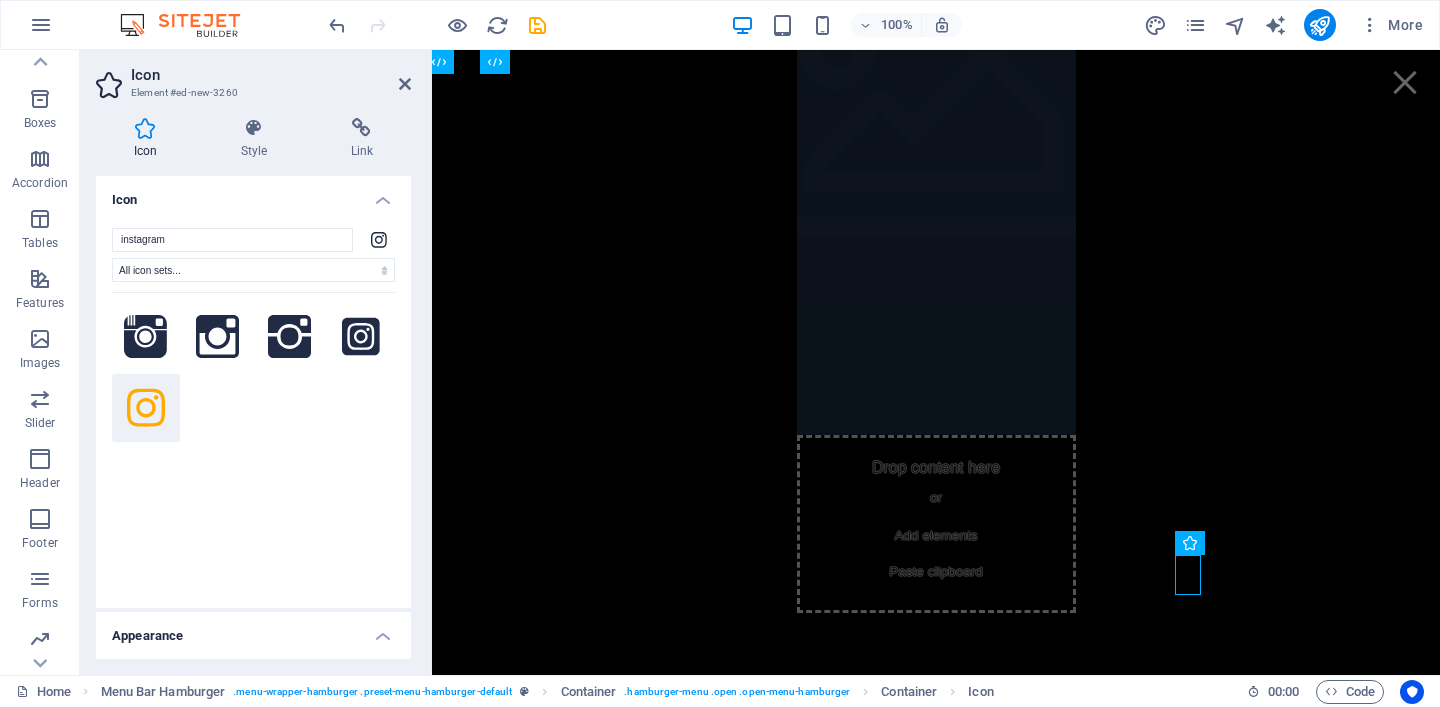 click on "Appearance" at bounding box center (253, 630) 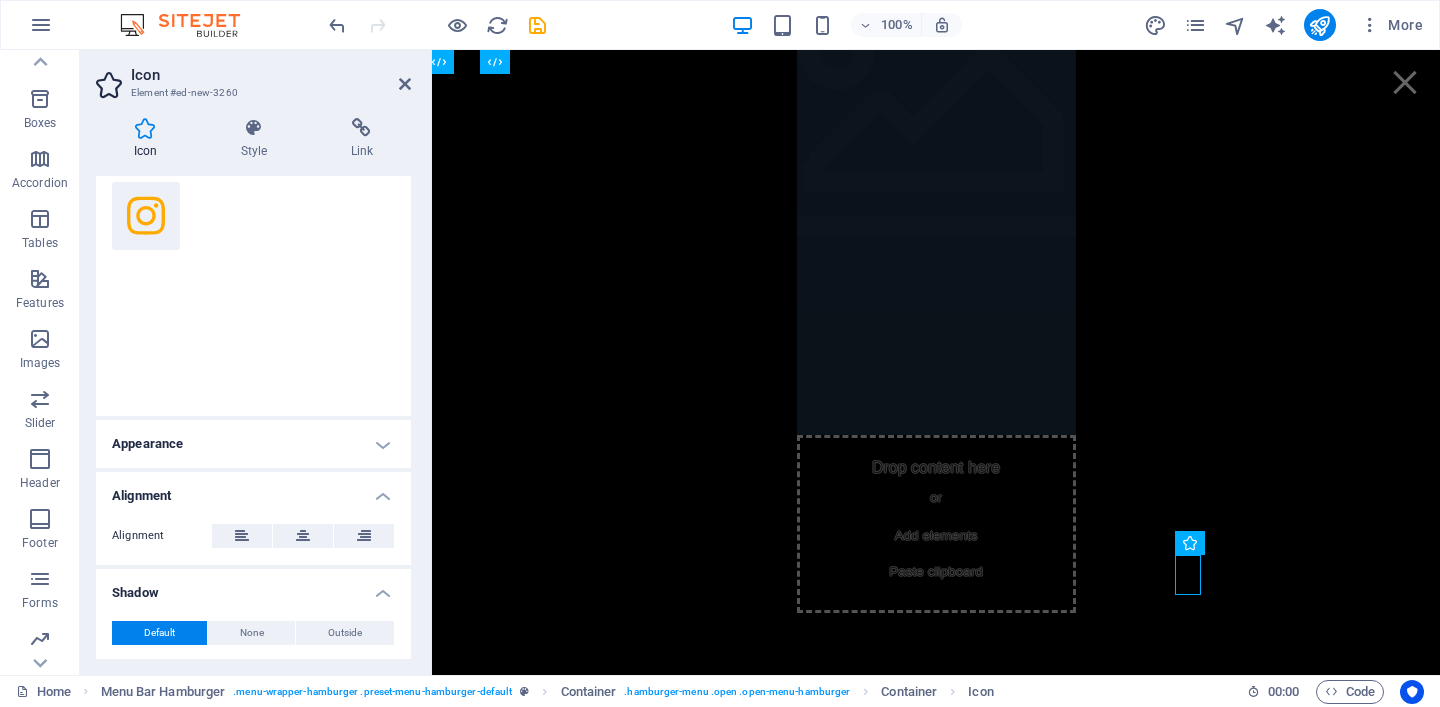 scroll, scrollTop: 290, scrollLeft: 0, axis: vertical 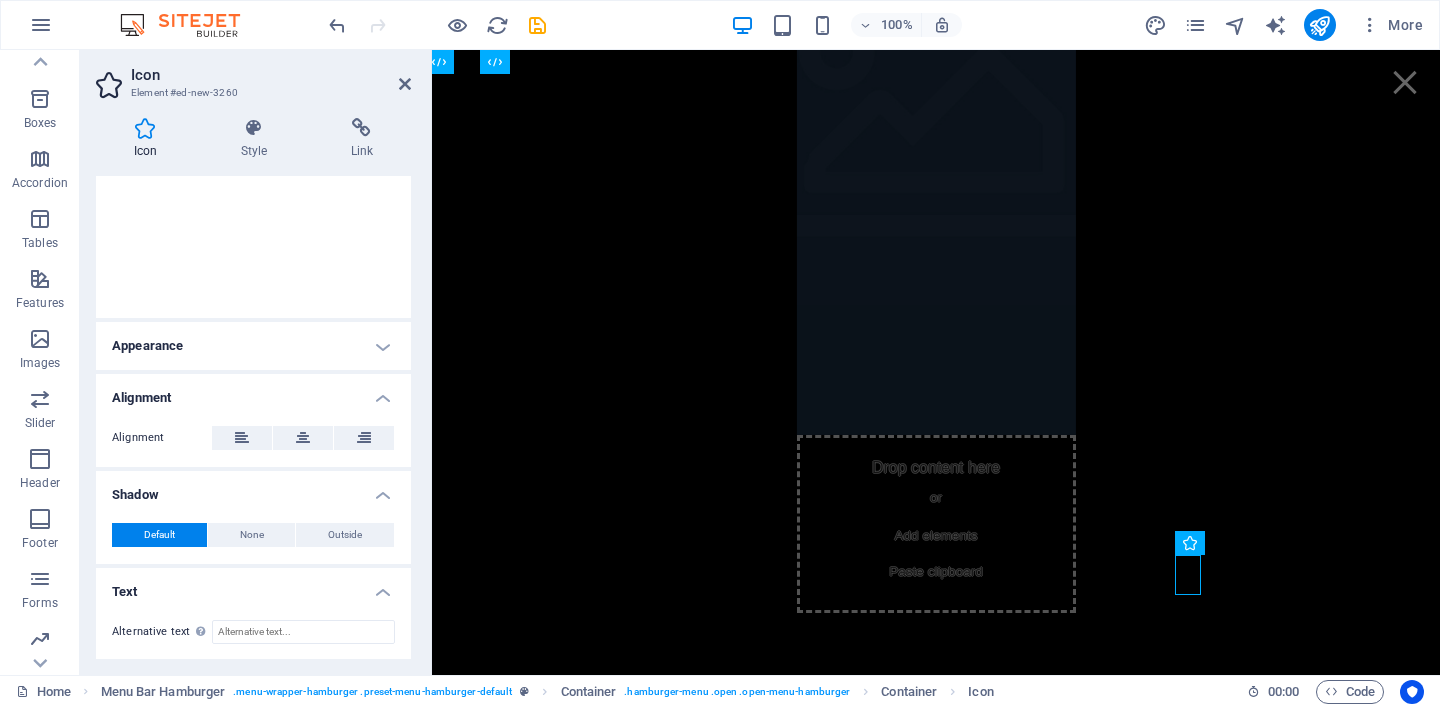 click on "Appearance" at bounding box center (253, 346) 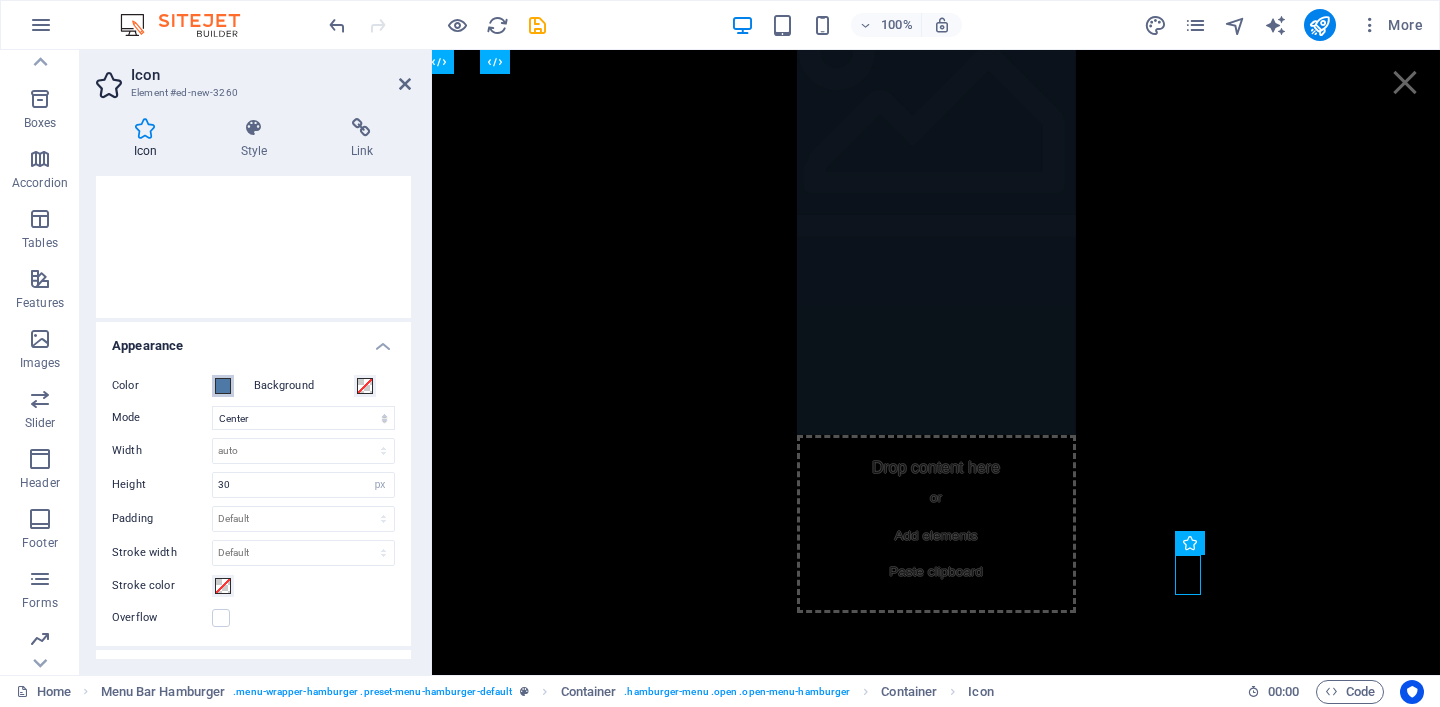 click at bounding box center [223, 386] 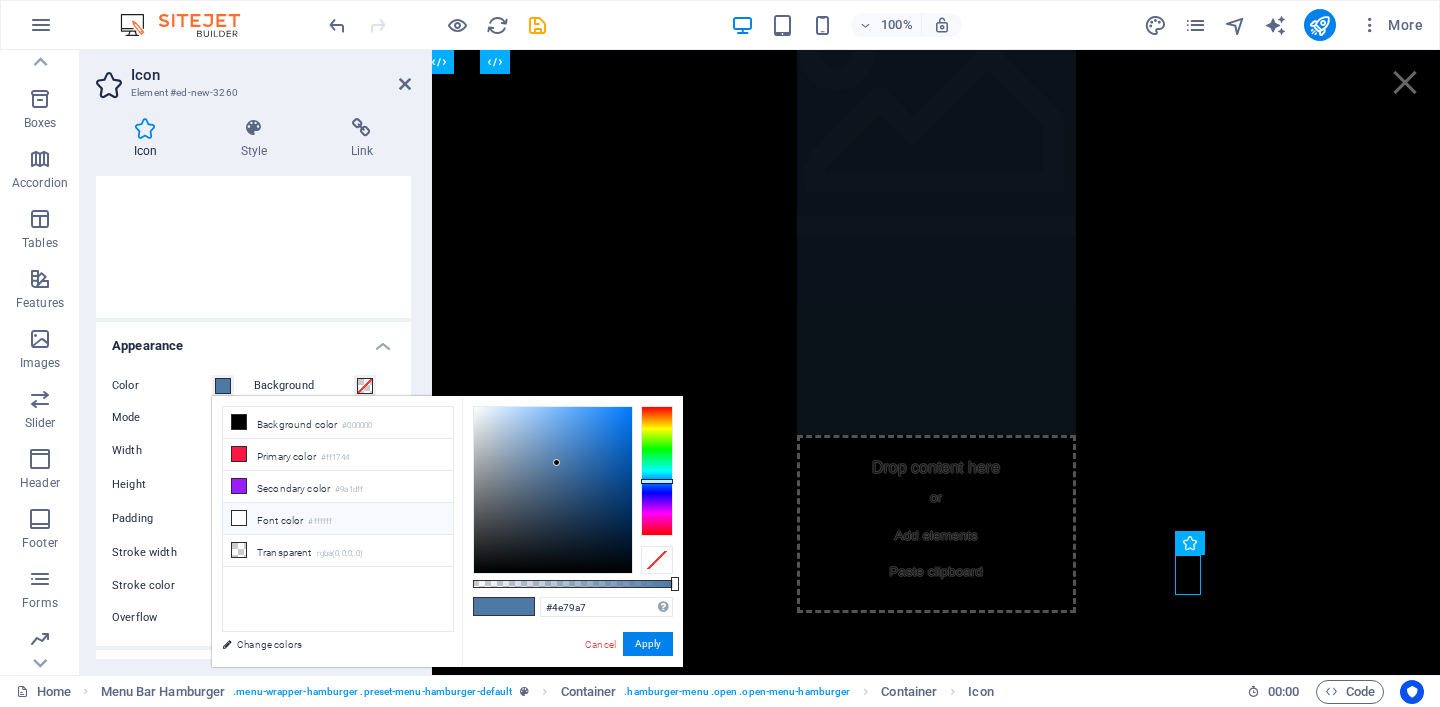 click at bounding box center [239, 518] 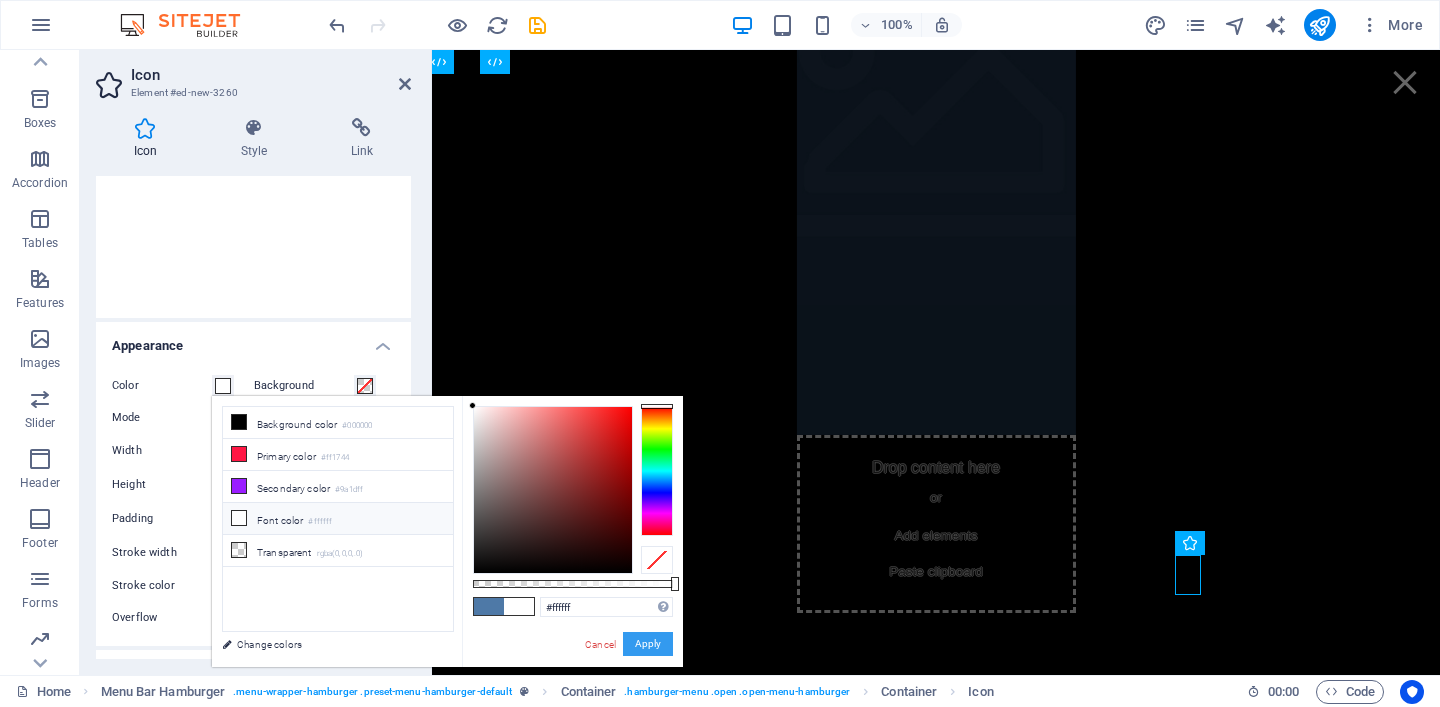 click on "Apply" at bounding box center [648, 644] 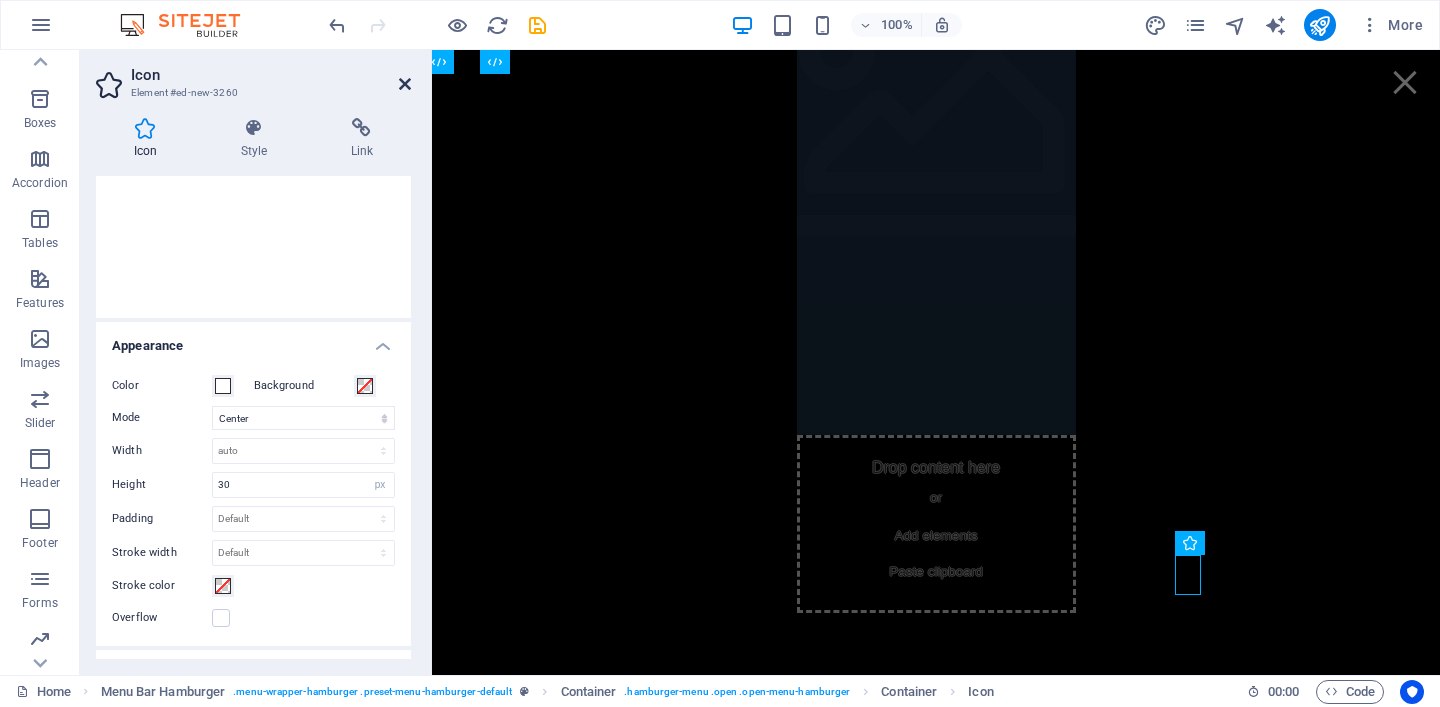 click at bounding box center [405, 84] 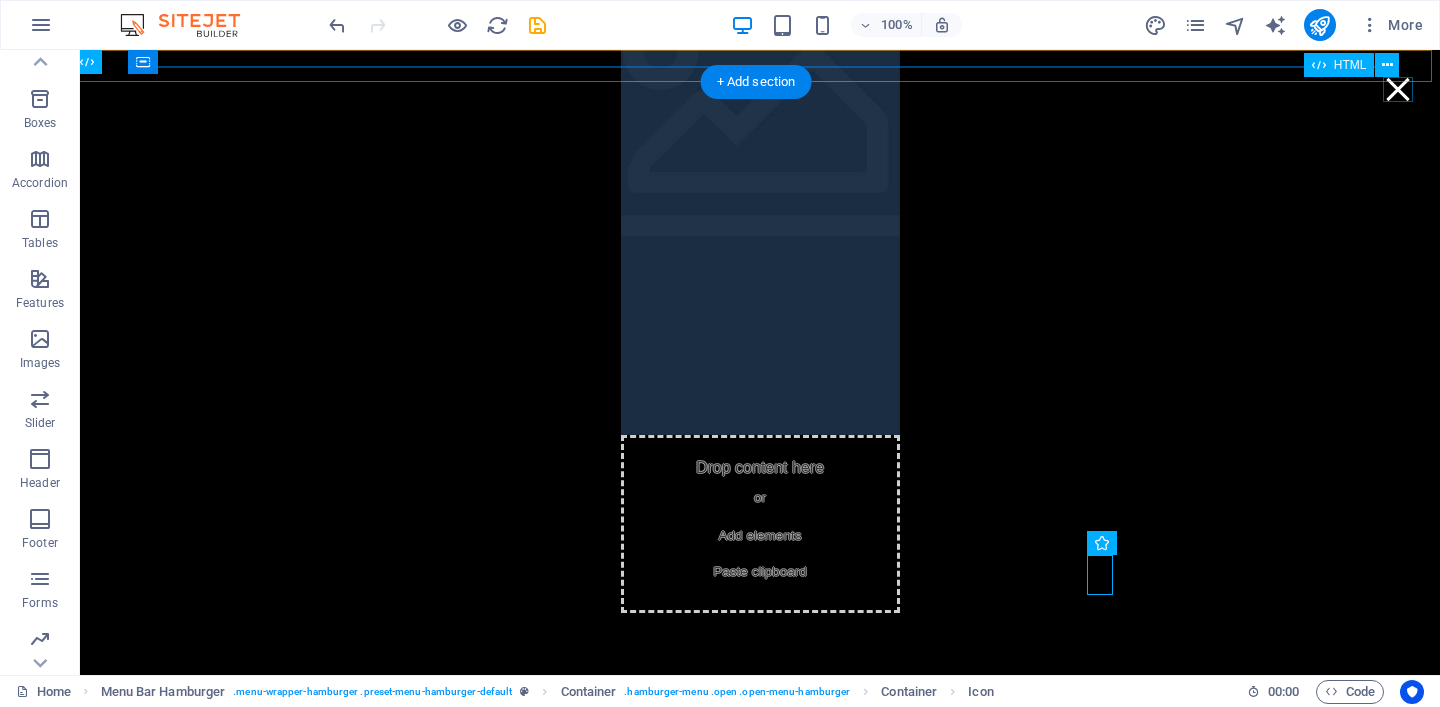 click on "Menu" at bounding box center [1398, 89] 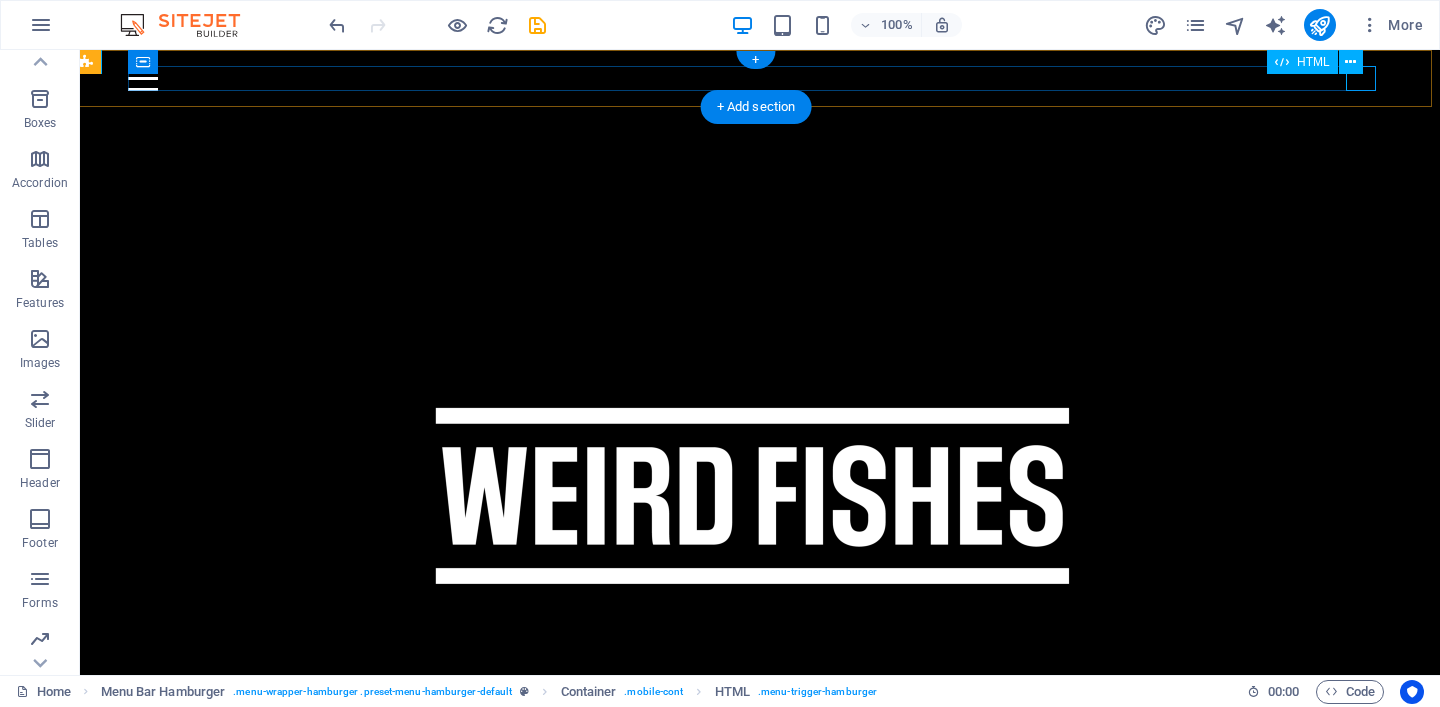 click on "Menu" at bounding box center [752, 78] 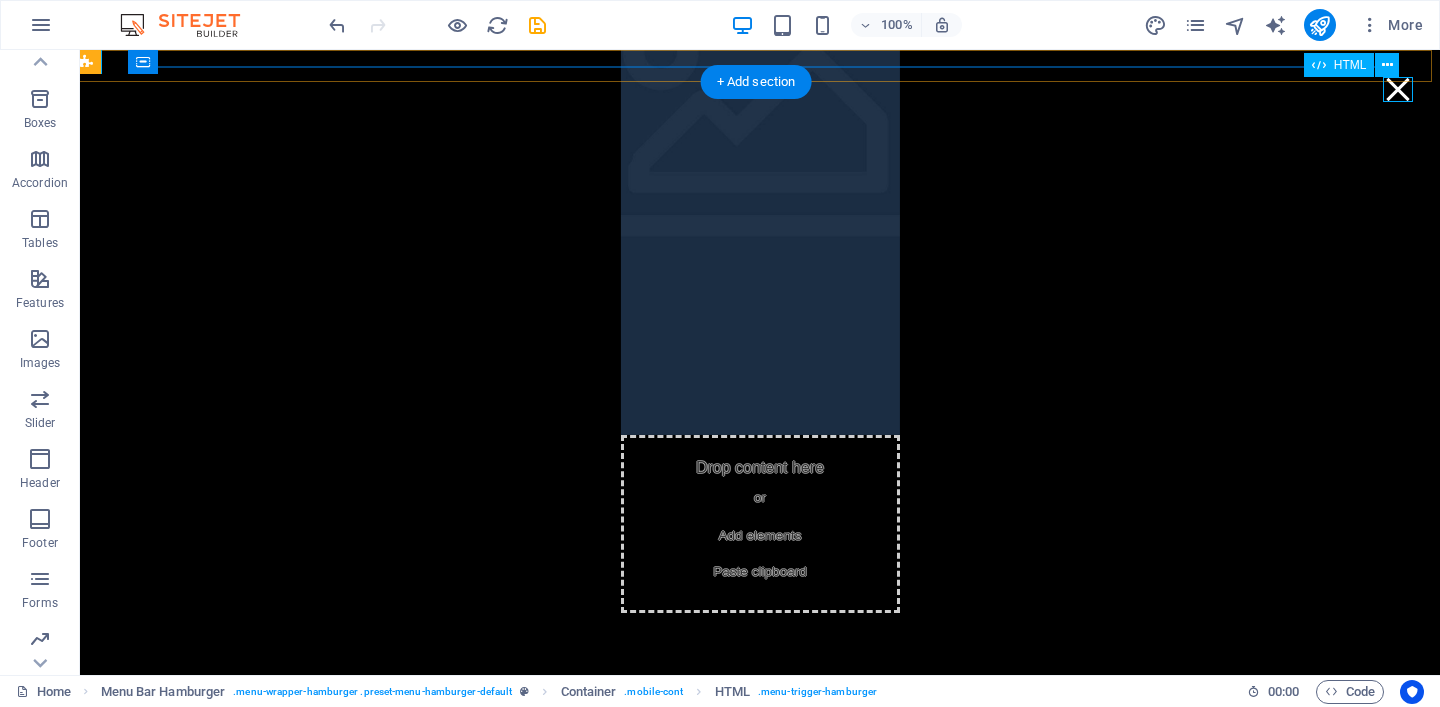 click on "Menu" at bounding box center (1398, 89) 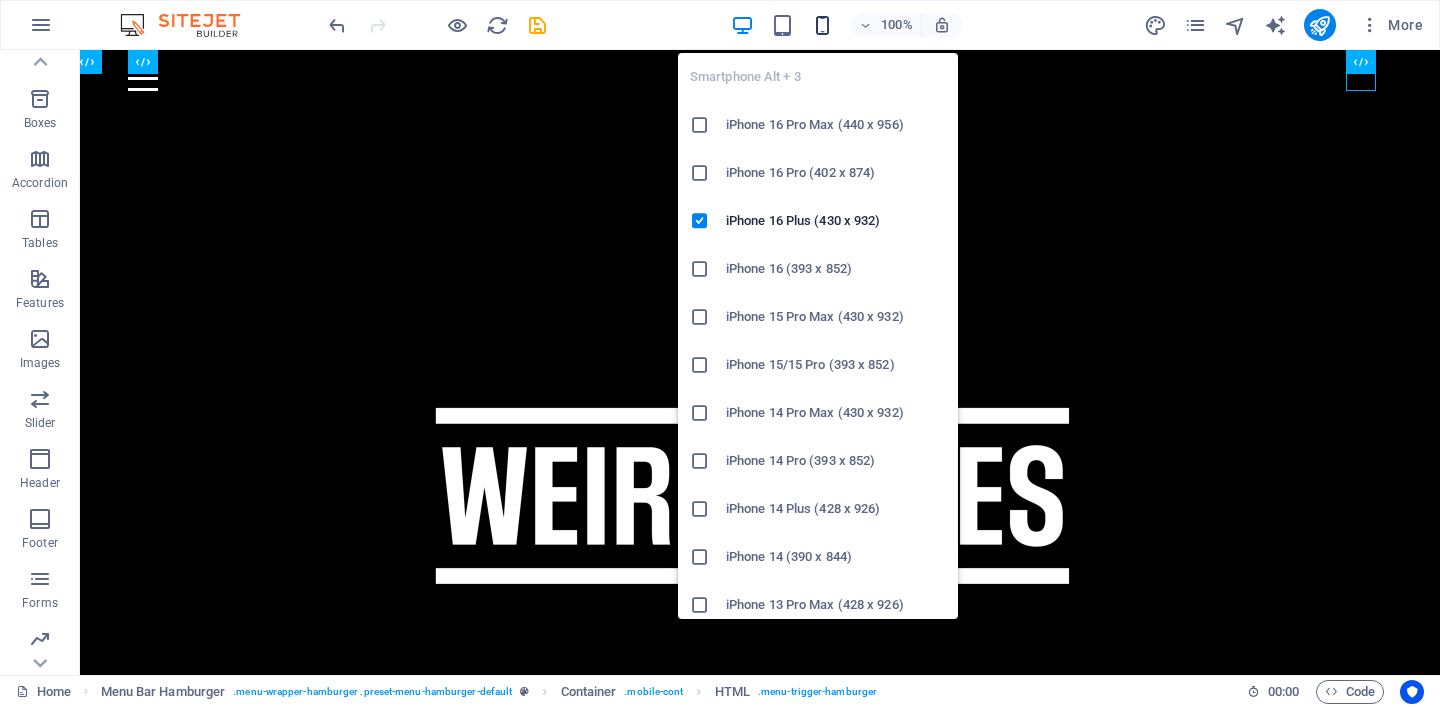 click at bounding box center [822, 25] 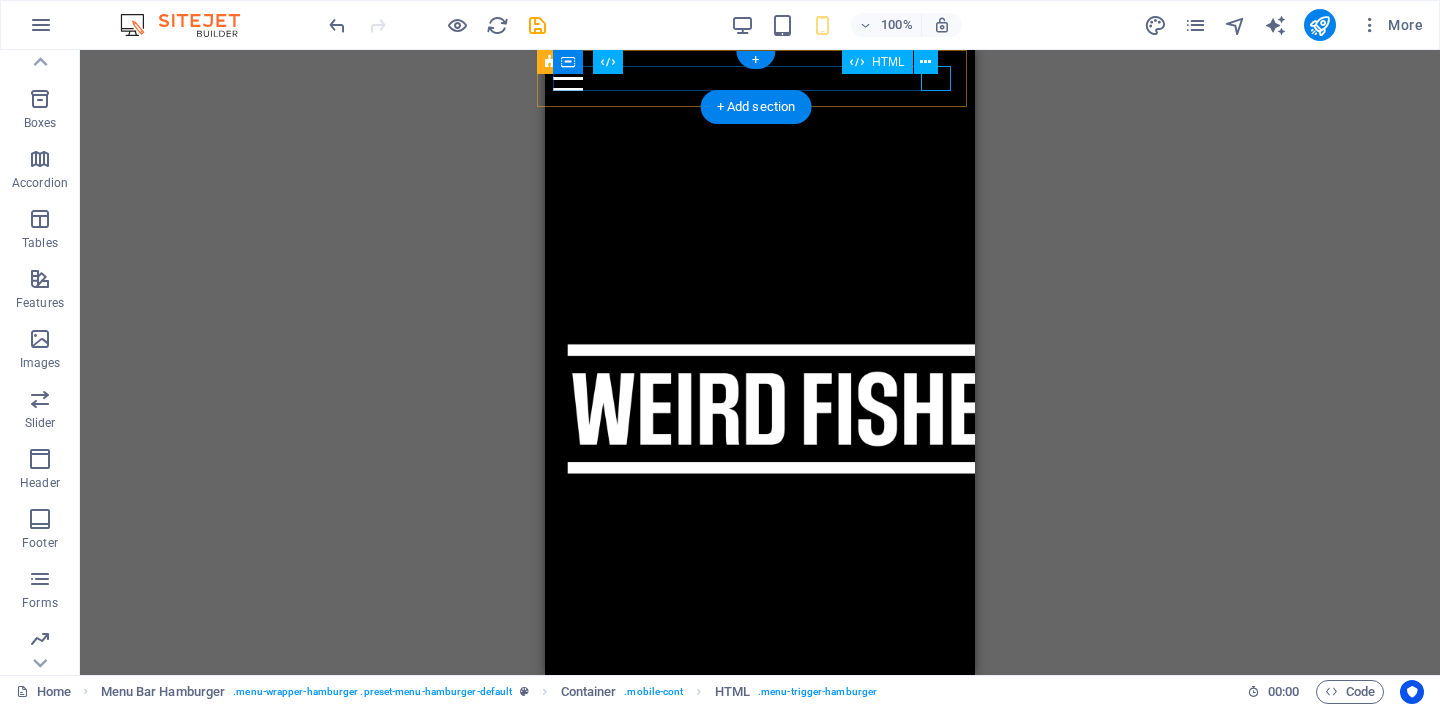 click on "Menu" at bounding box center (752, 78) 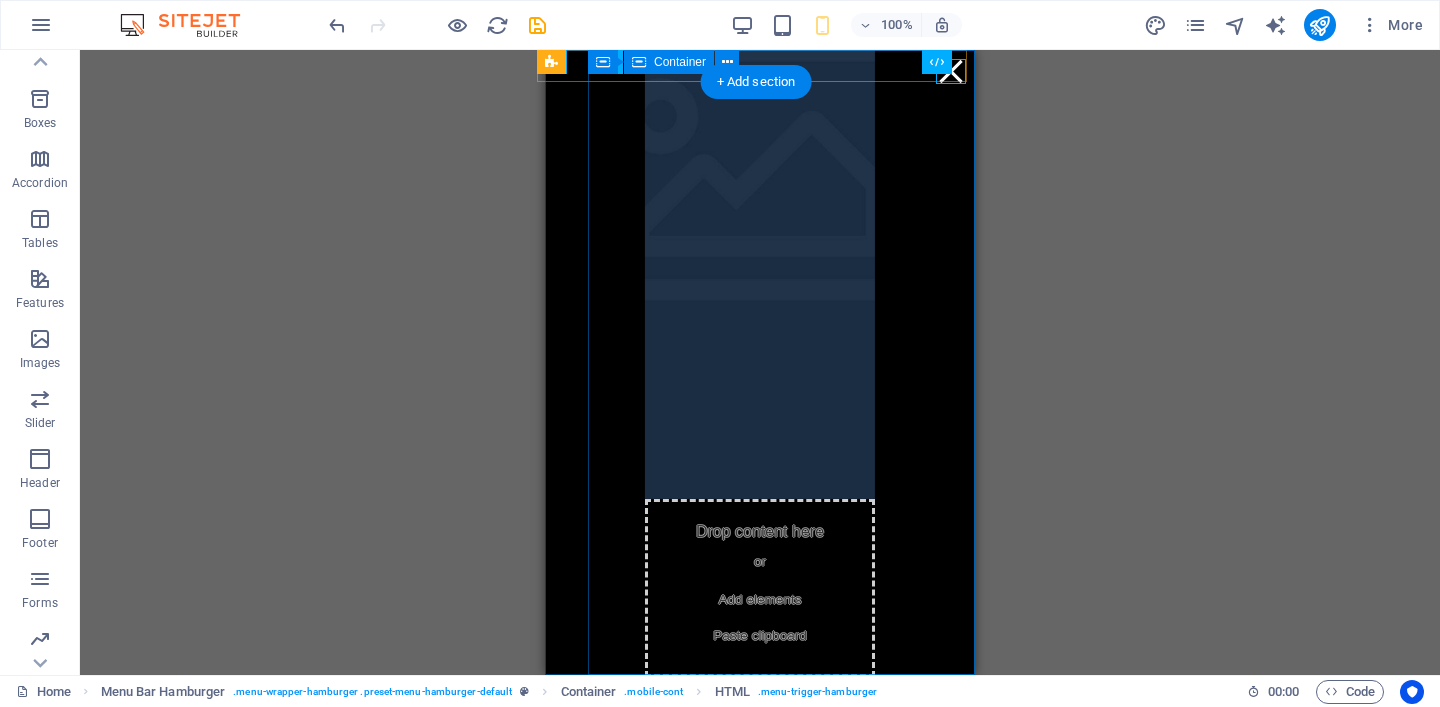 click on "Artists
Contact" at bounding box center [760, 764] 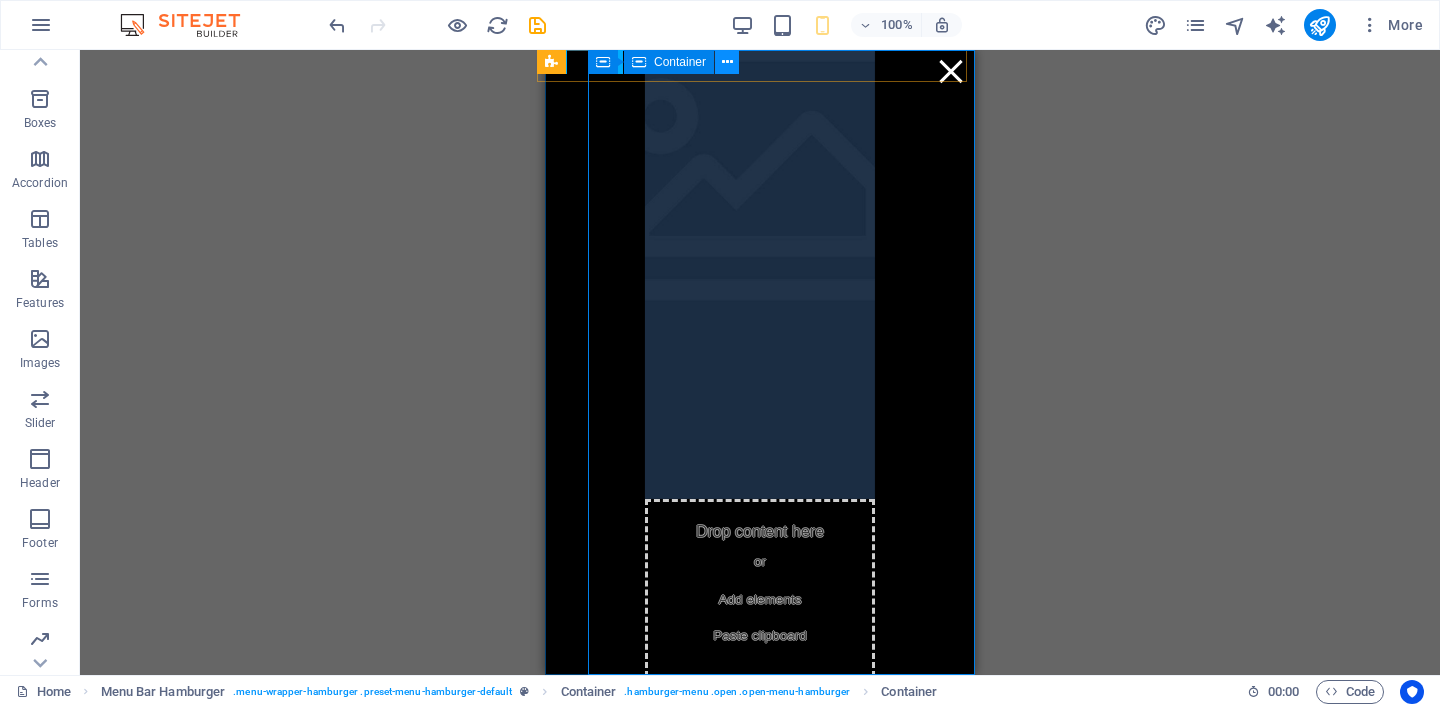 click at bounding box center (727, 62) 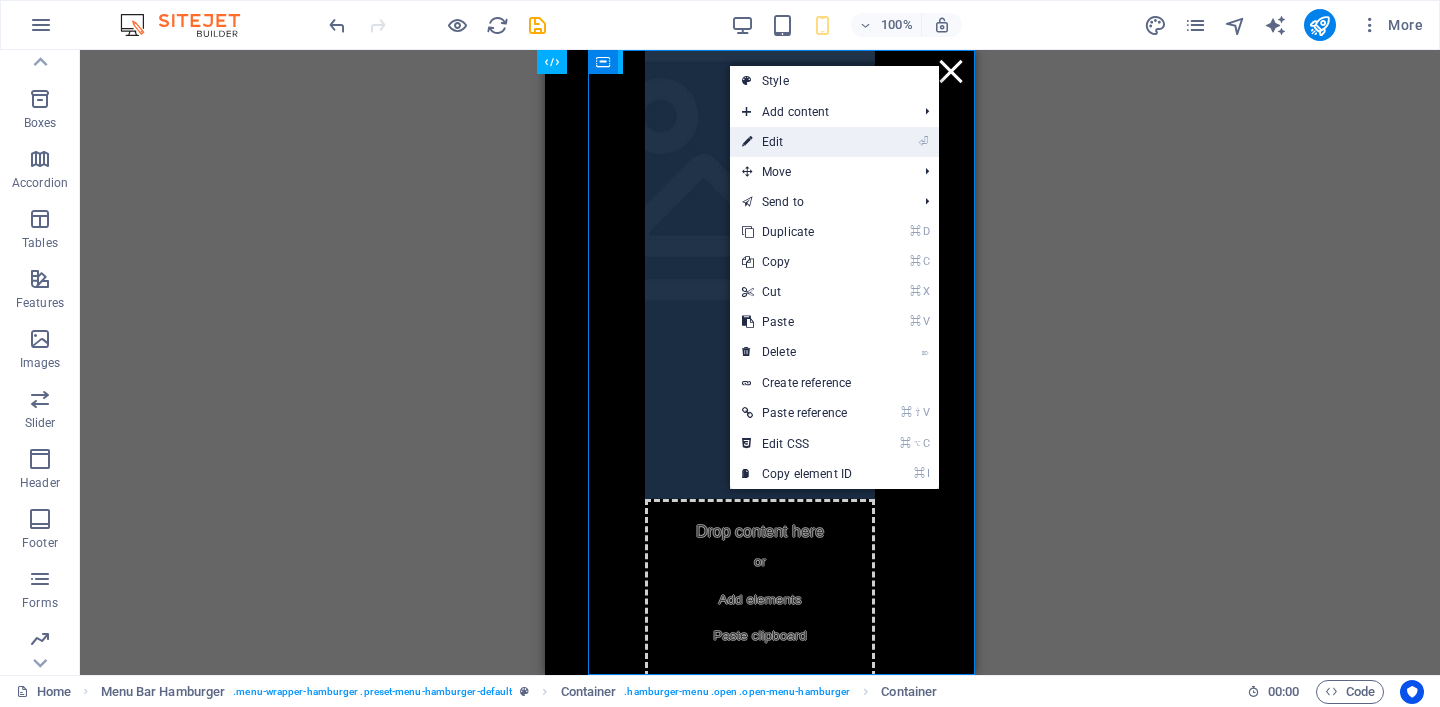 click on "⏎  Edit" at bounding box center [797, 142] 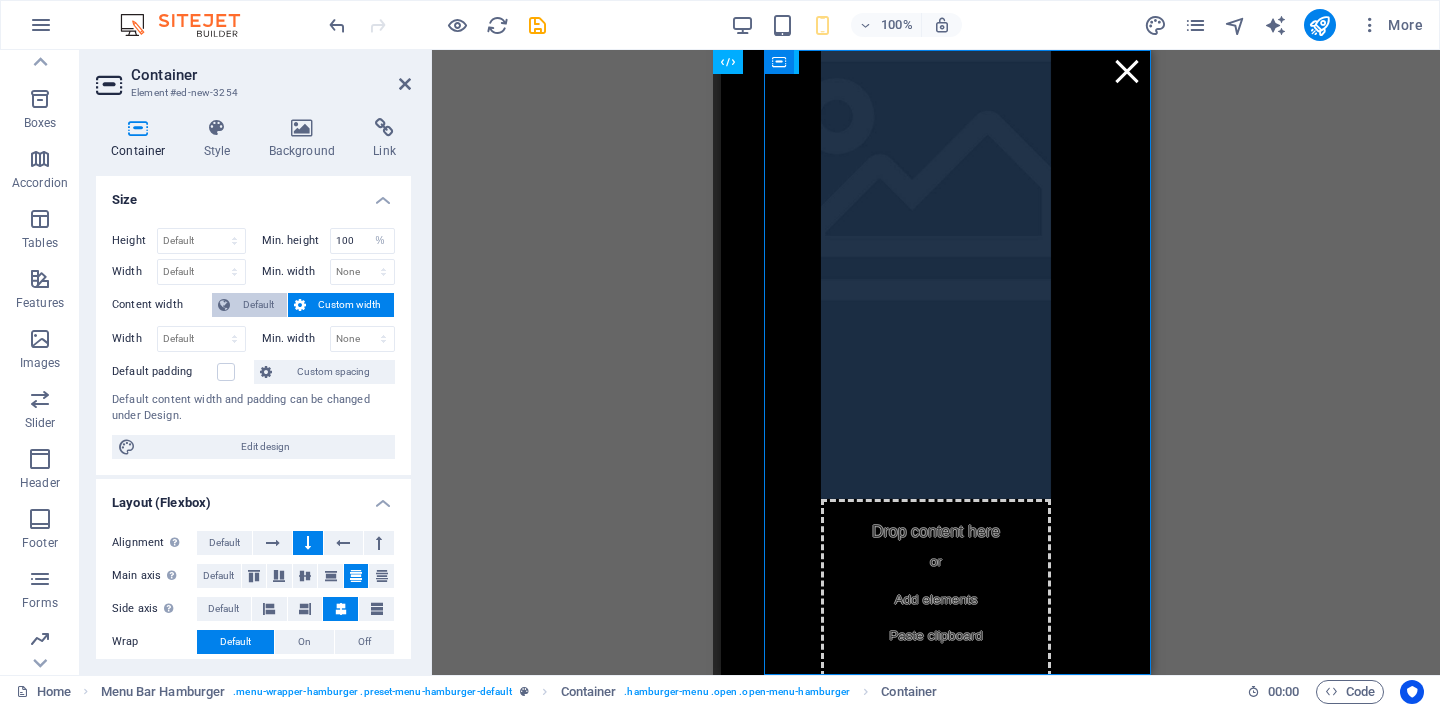 click on "Default" at bounding box center [258, 305] 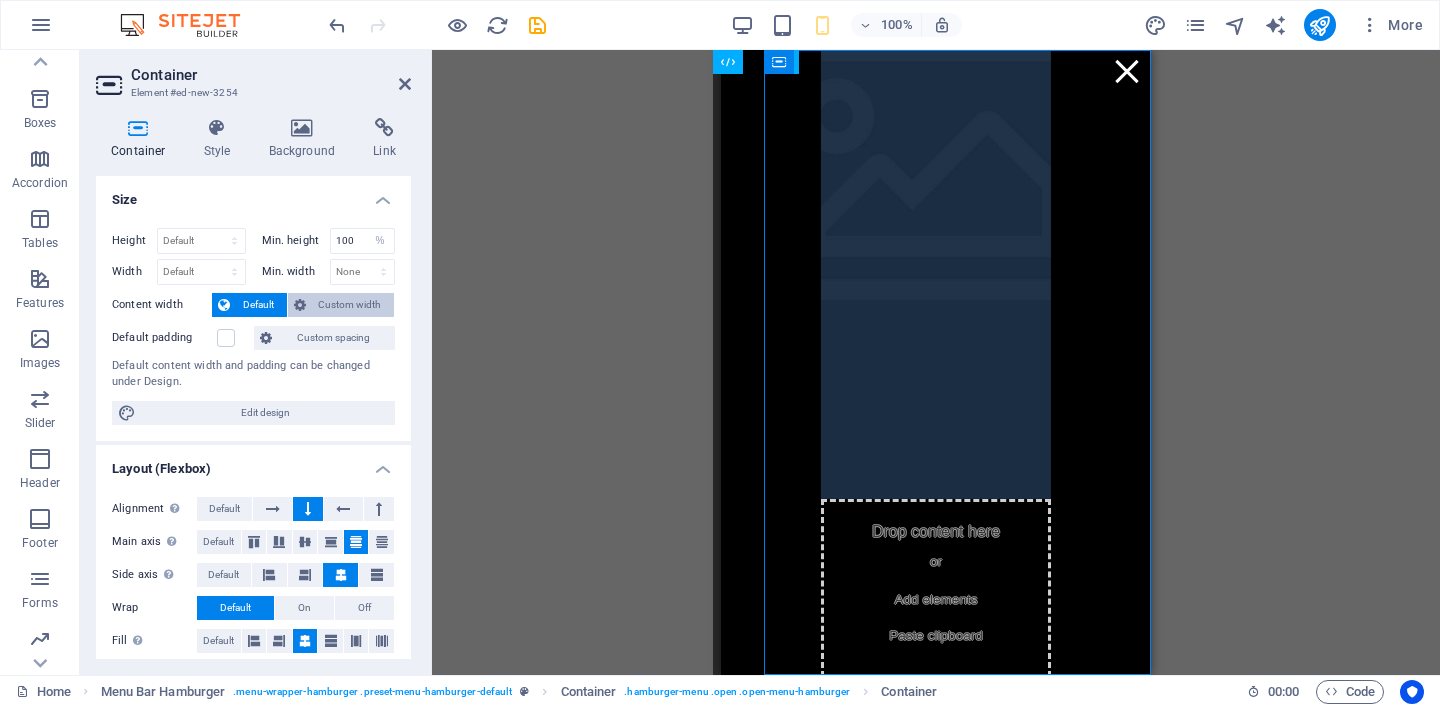 click on "Custom width" at bounding box center [350, 305] 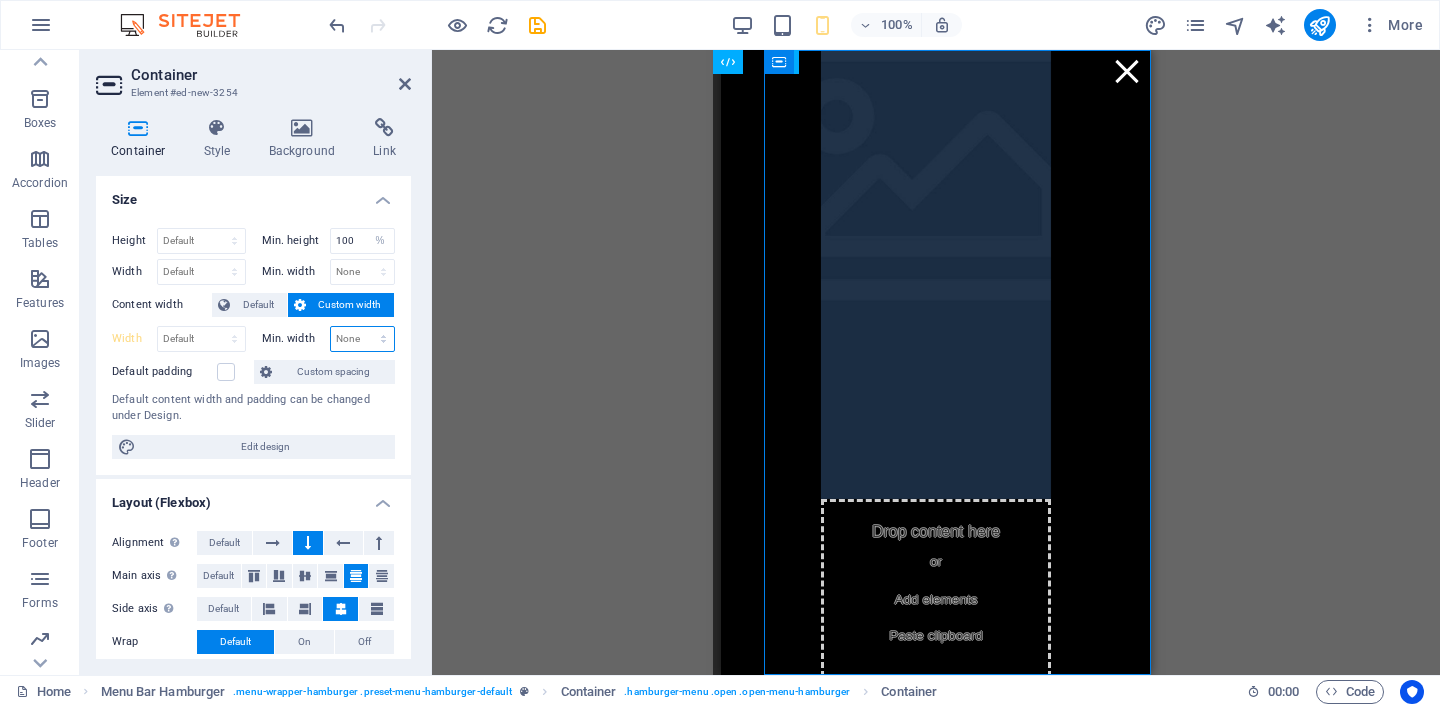 click on "None px rem % vh vw" at bounding box center [363, 339] 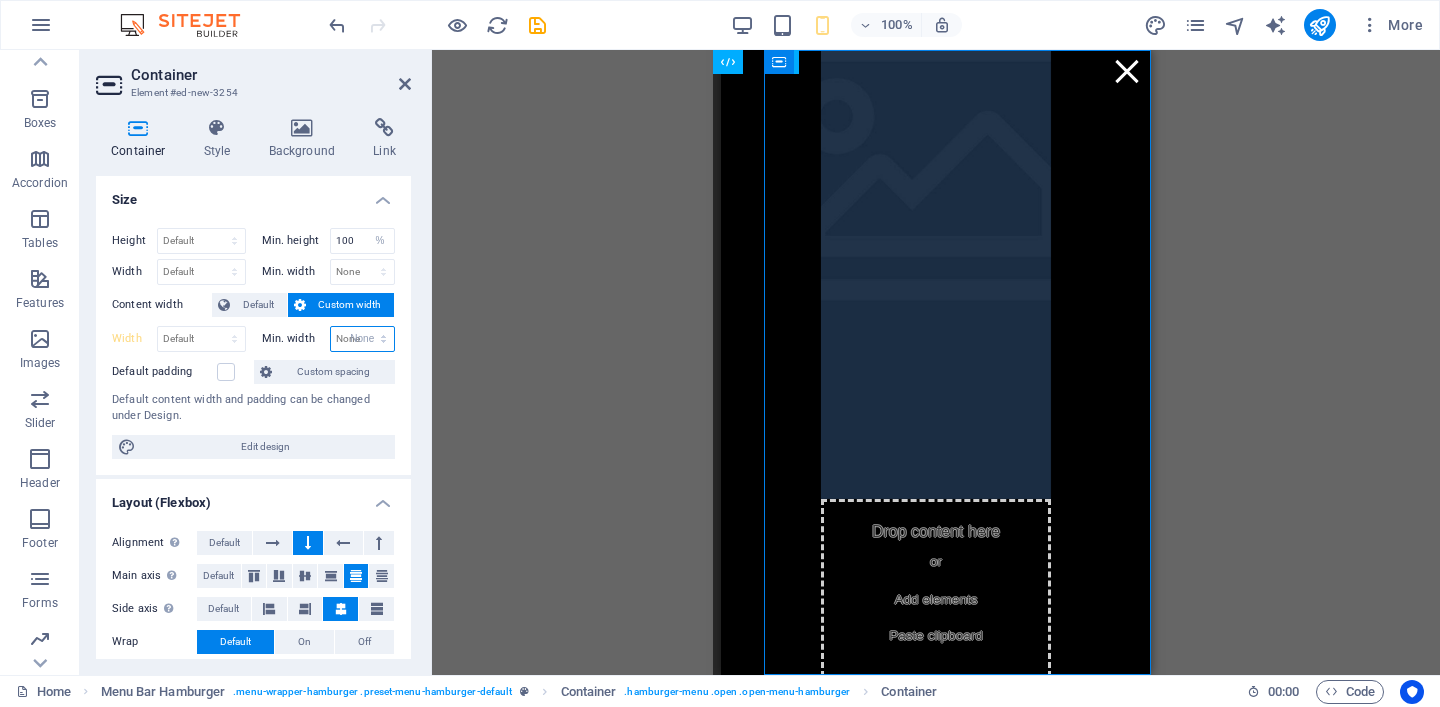 select on "DISABLED_OPTION_VALUE" 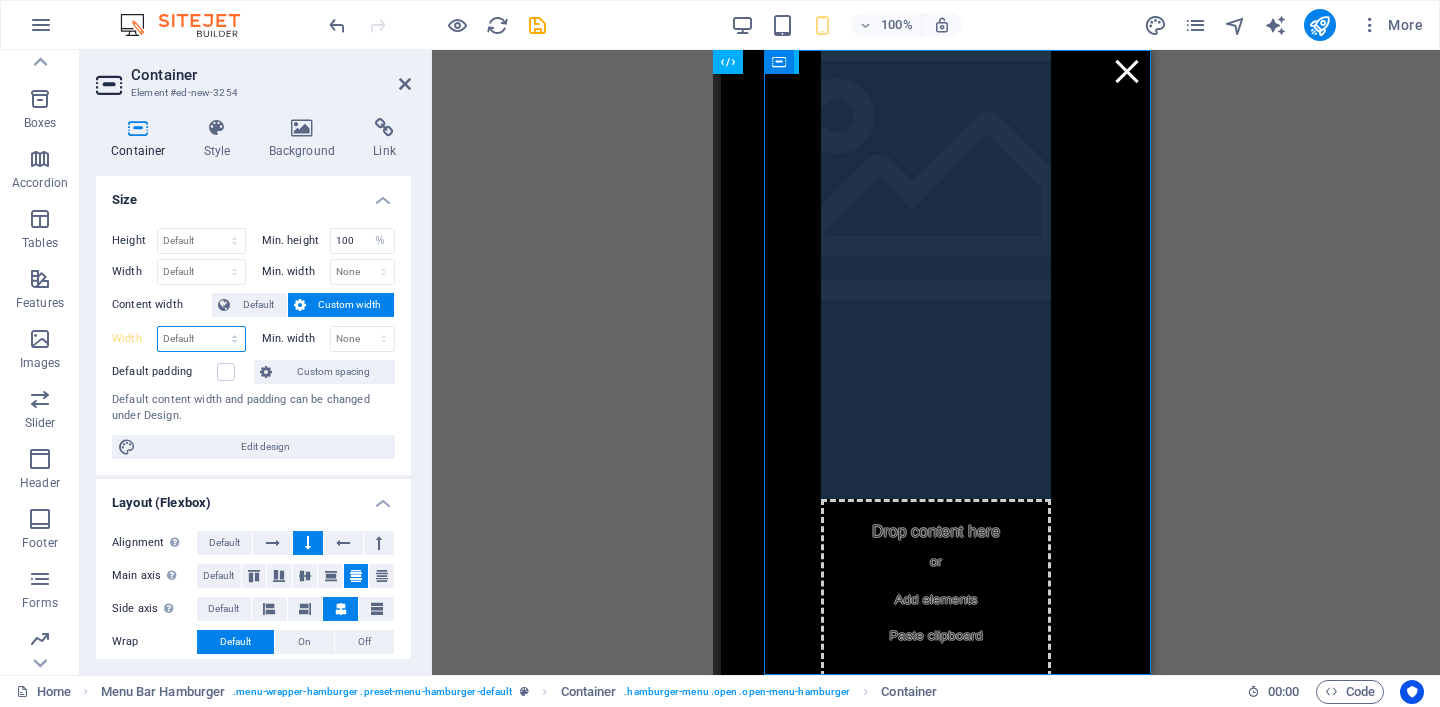 click on "Default px rem % em vh vw" at bounding box center [201, 339] 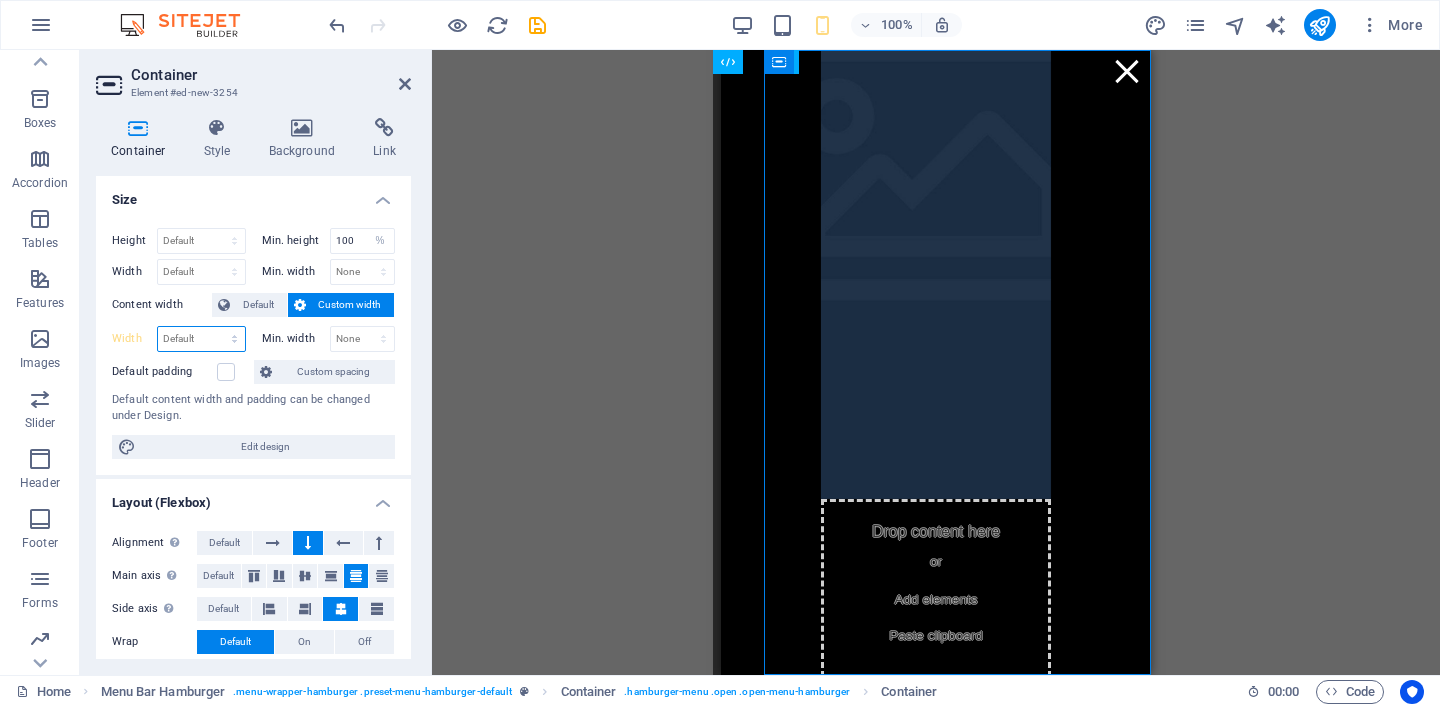 click on "Default px rem % em vh vw" at bounding box center (201, 339) 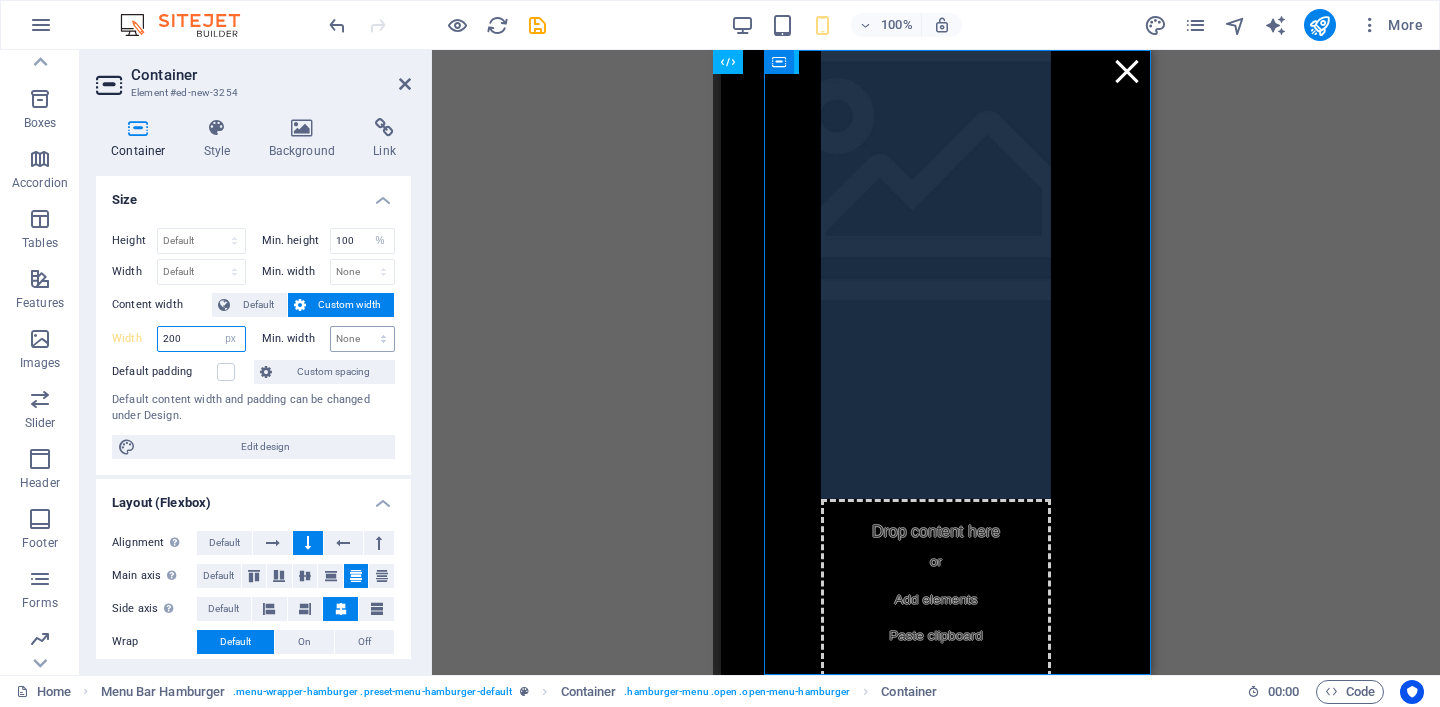 type on "200" 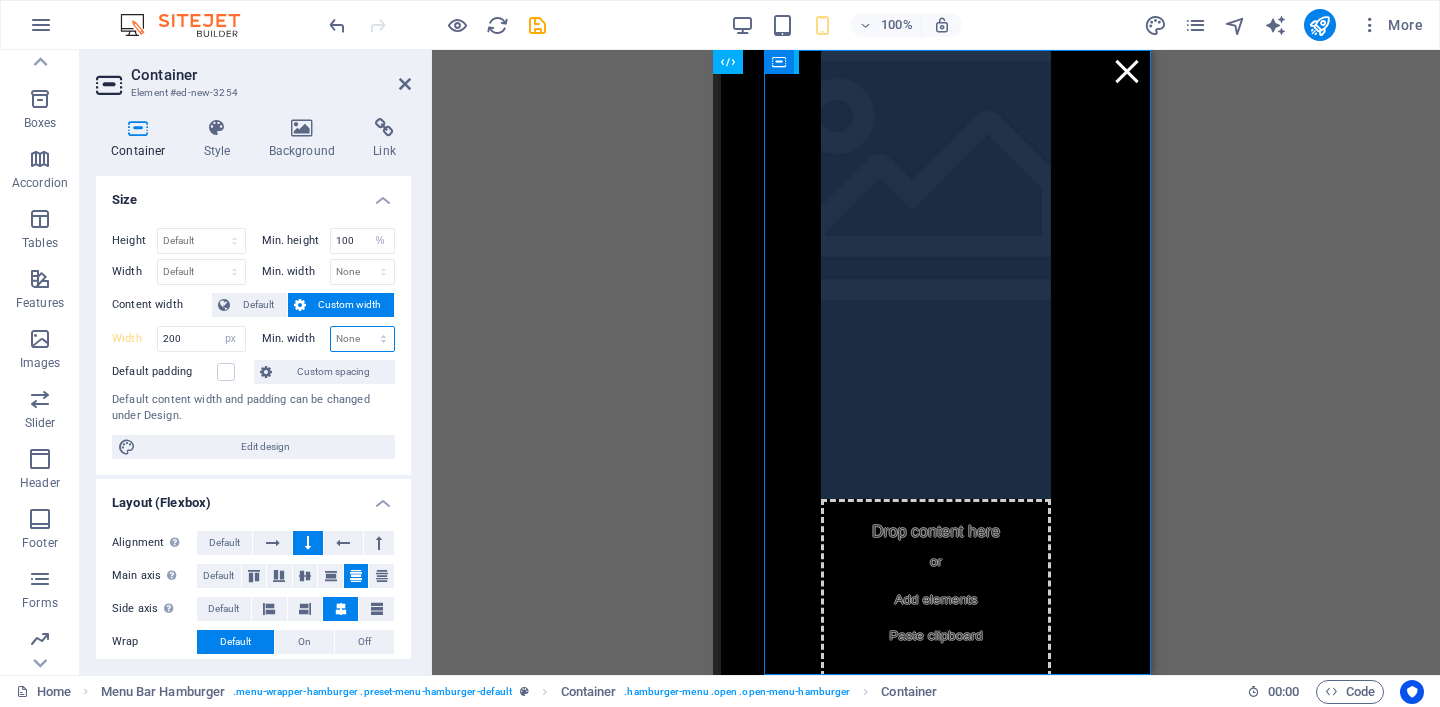 click on "None px rem % vh vw" at bounding box center (363, 339) 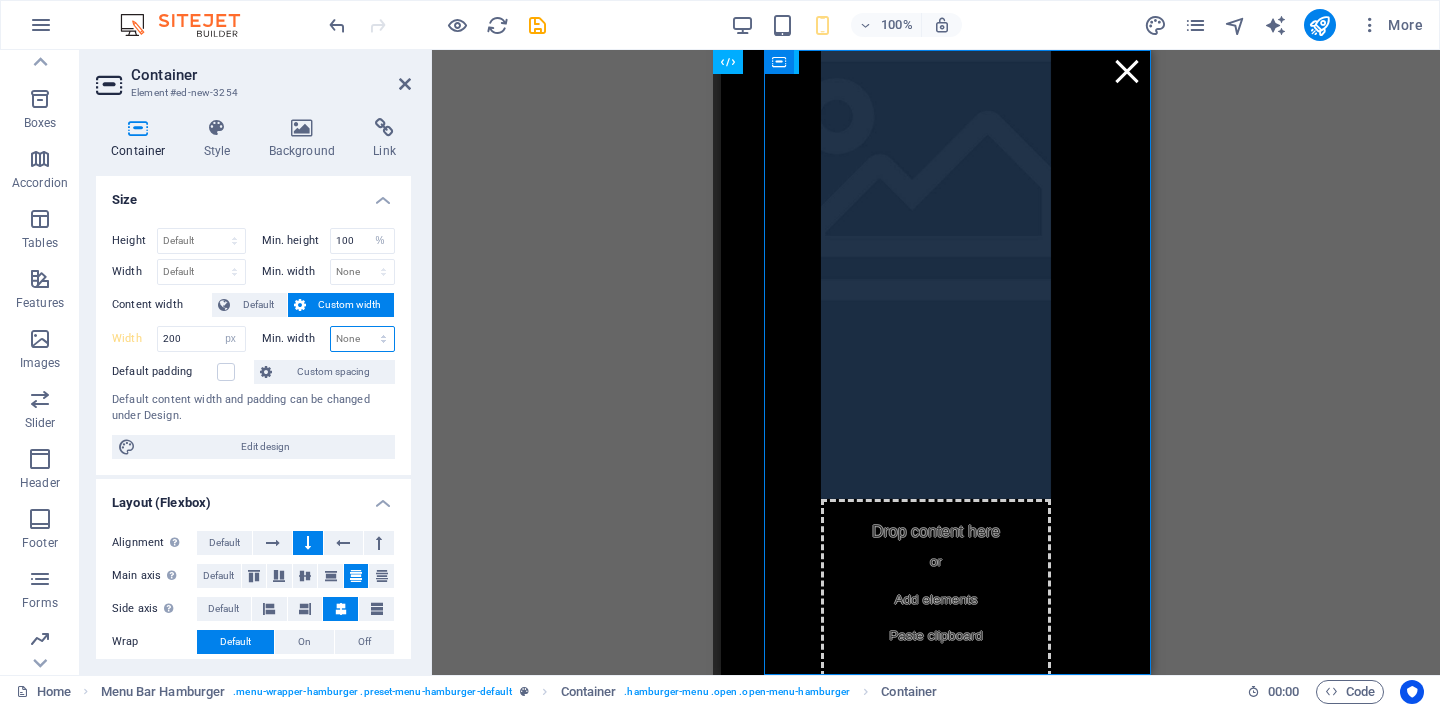 click on "None px rem % vh vw" at bounding box center [363, 339] 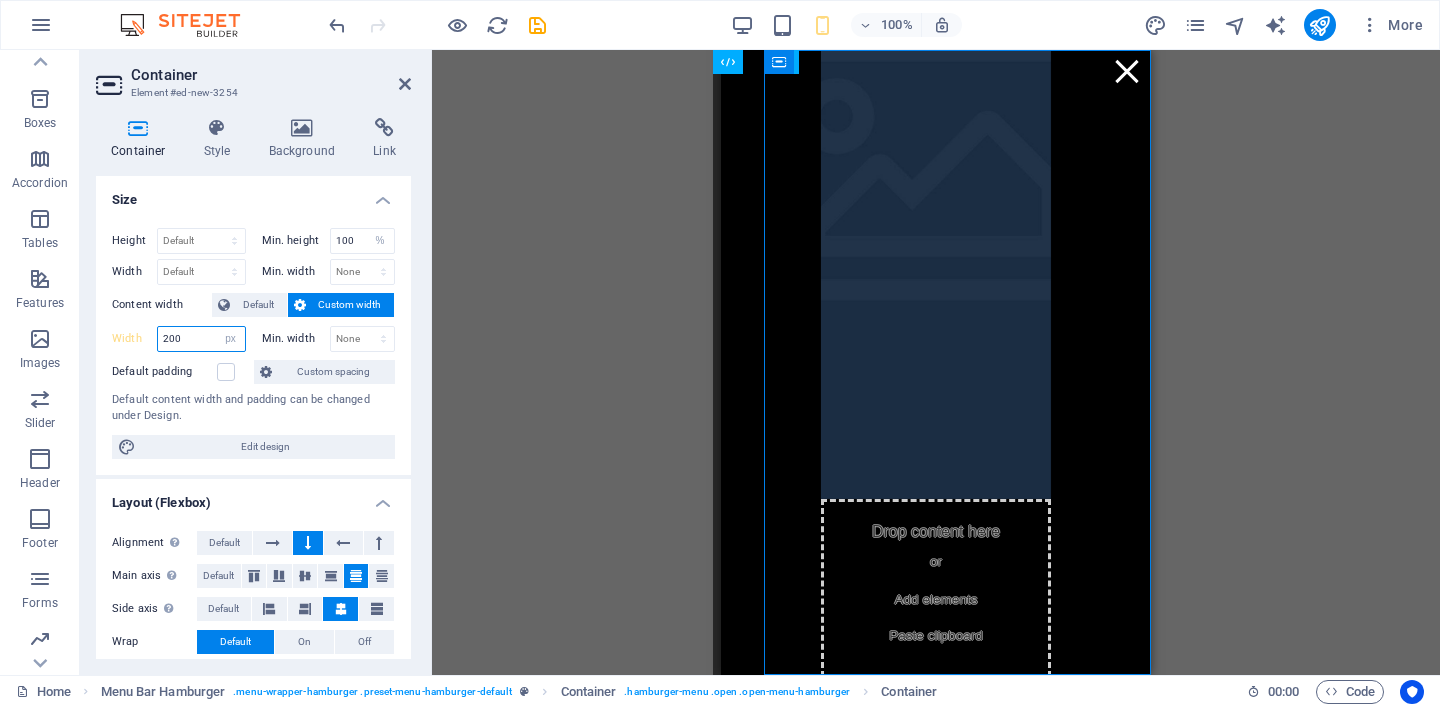click on "200" at bounding box center [201, 339] 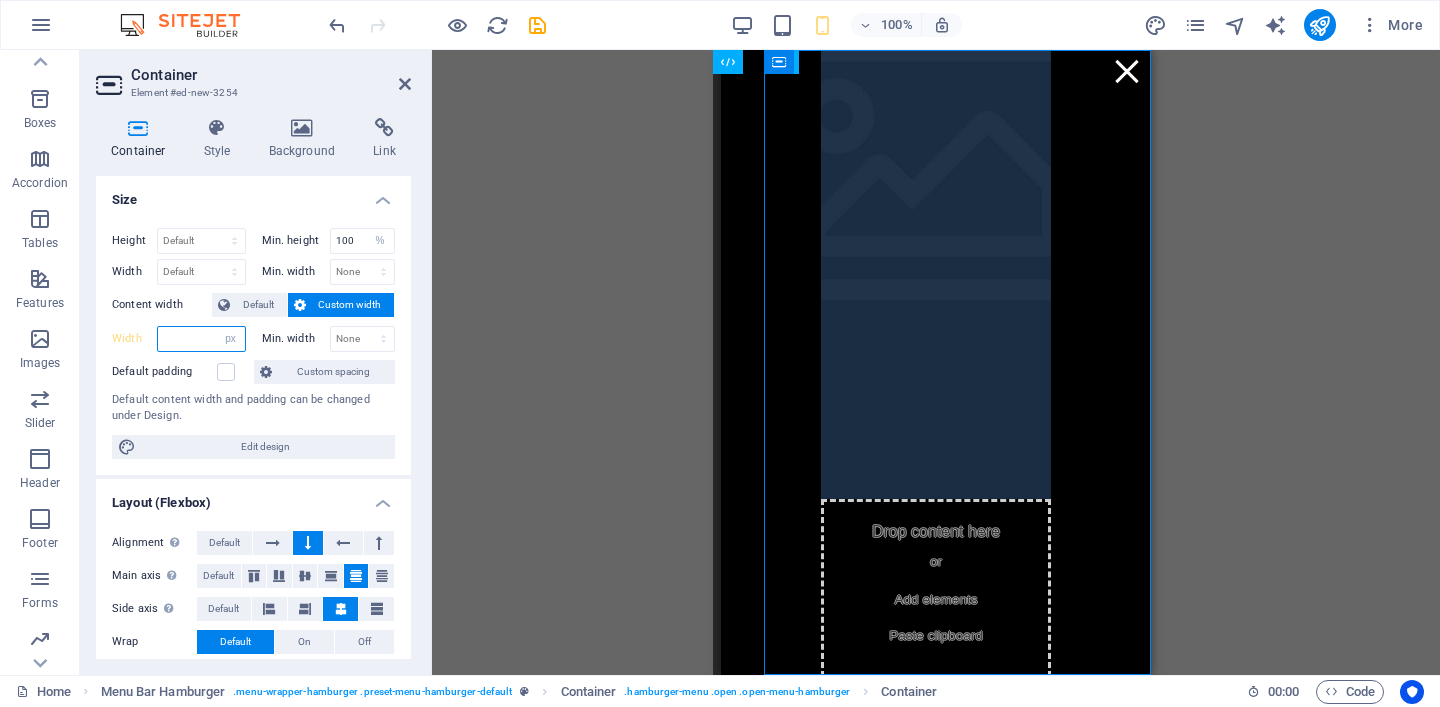 type 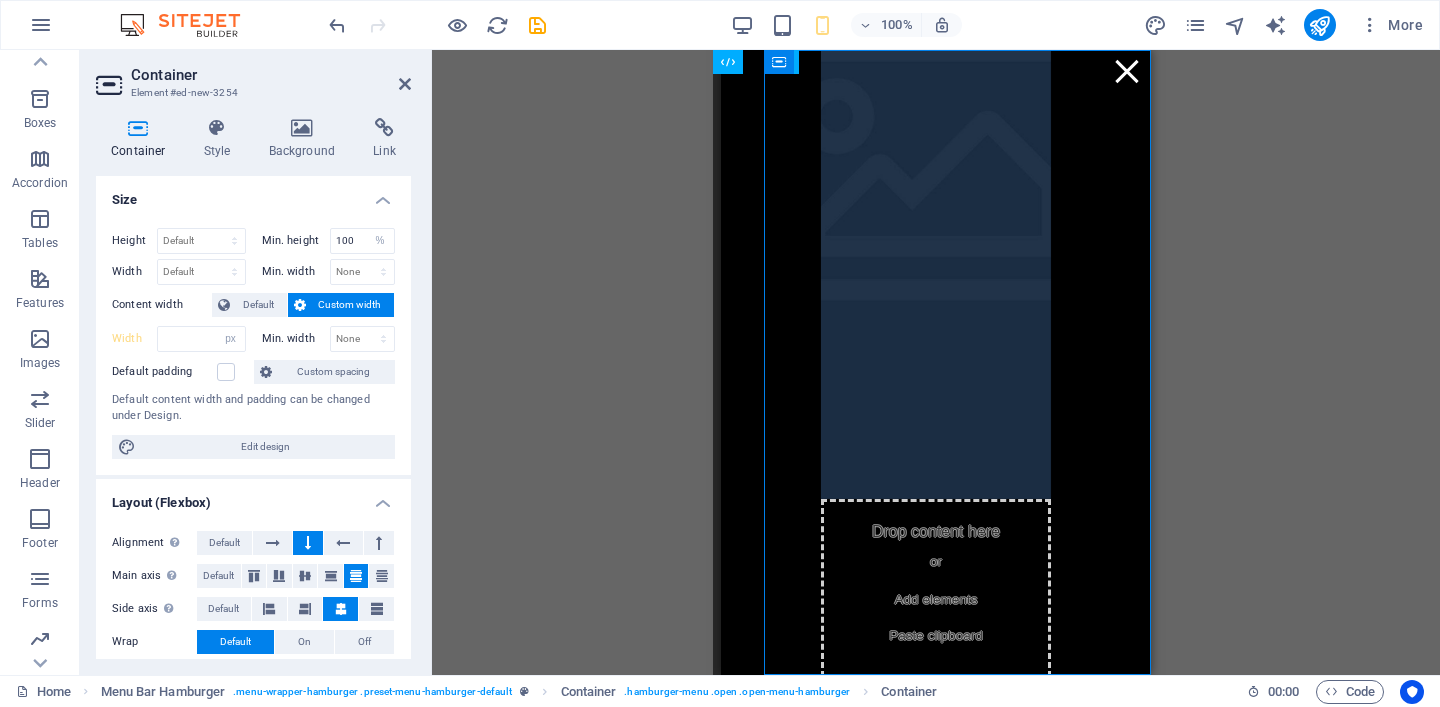 click on "Min. width" at bounding box center [296, 338] 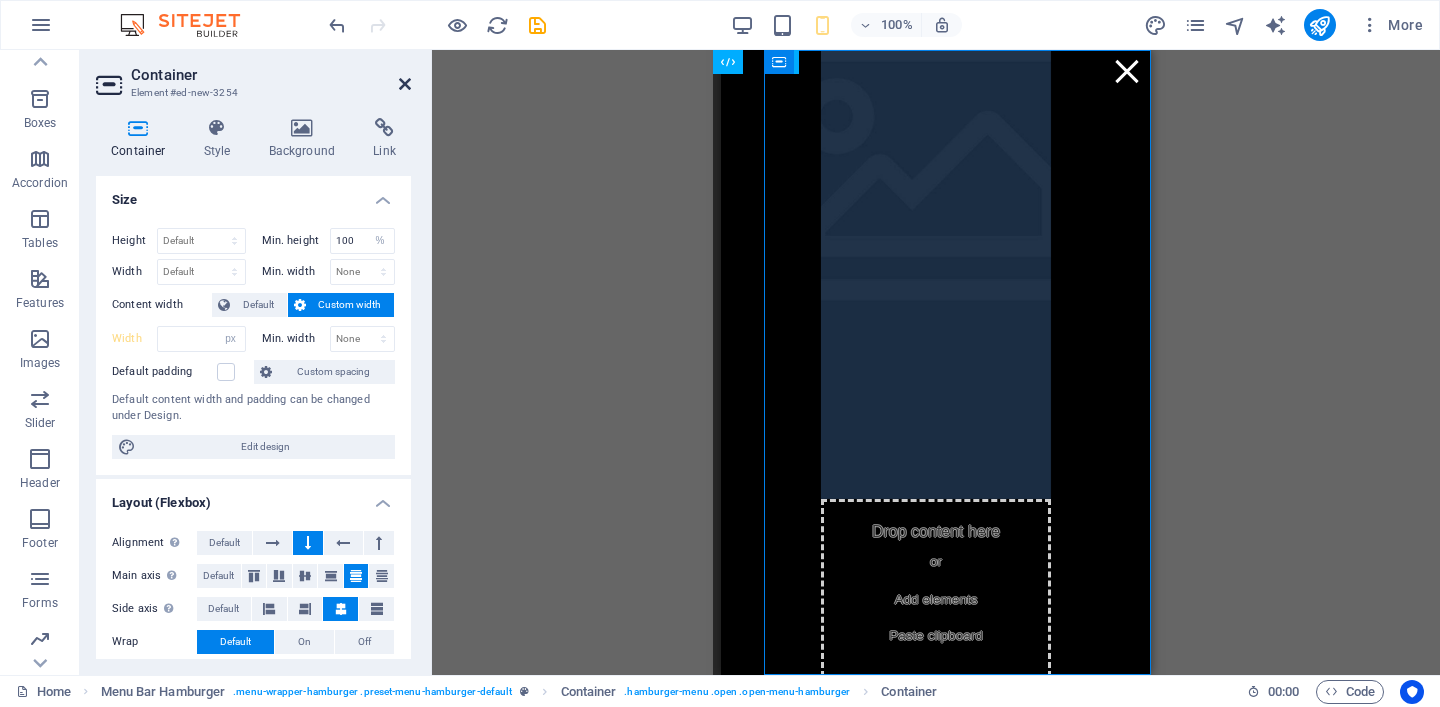 click at bounding box center (405, 84) 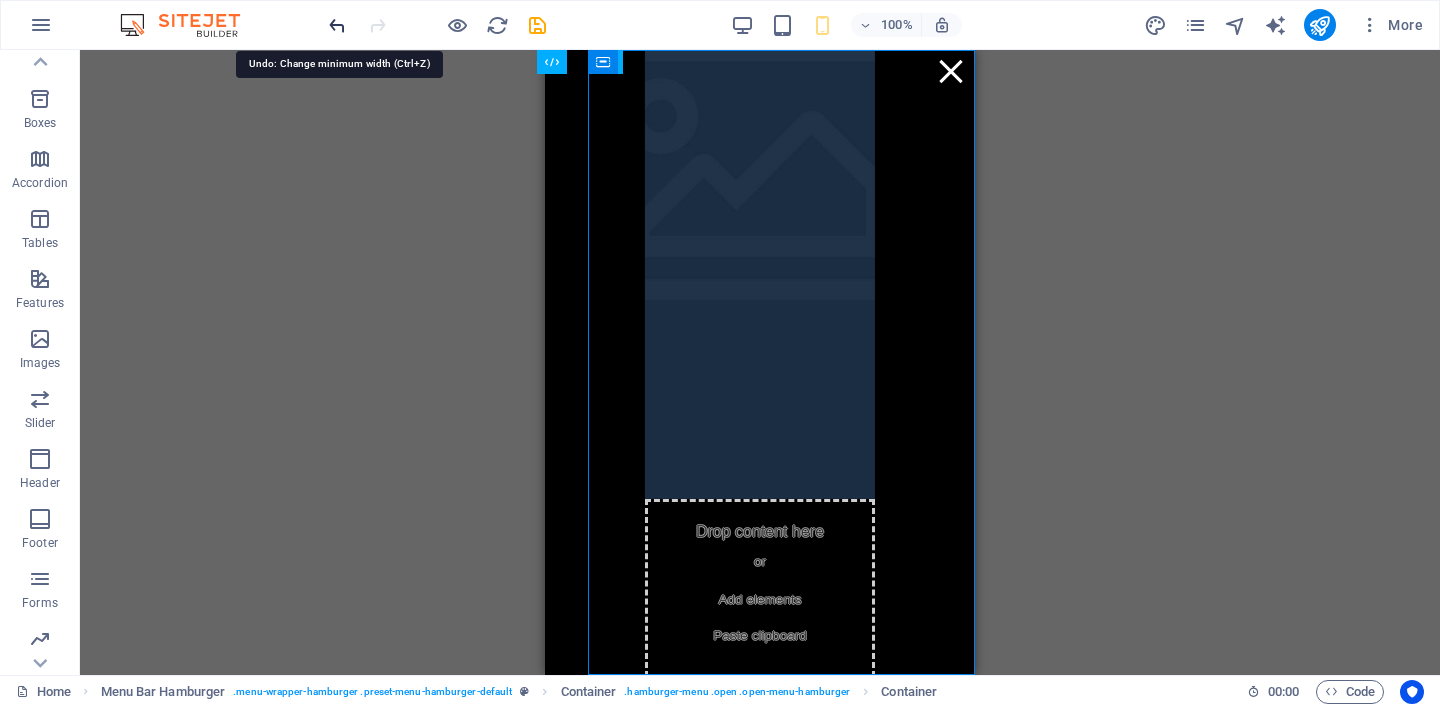 click at bounding box center (337, 25) 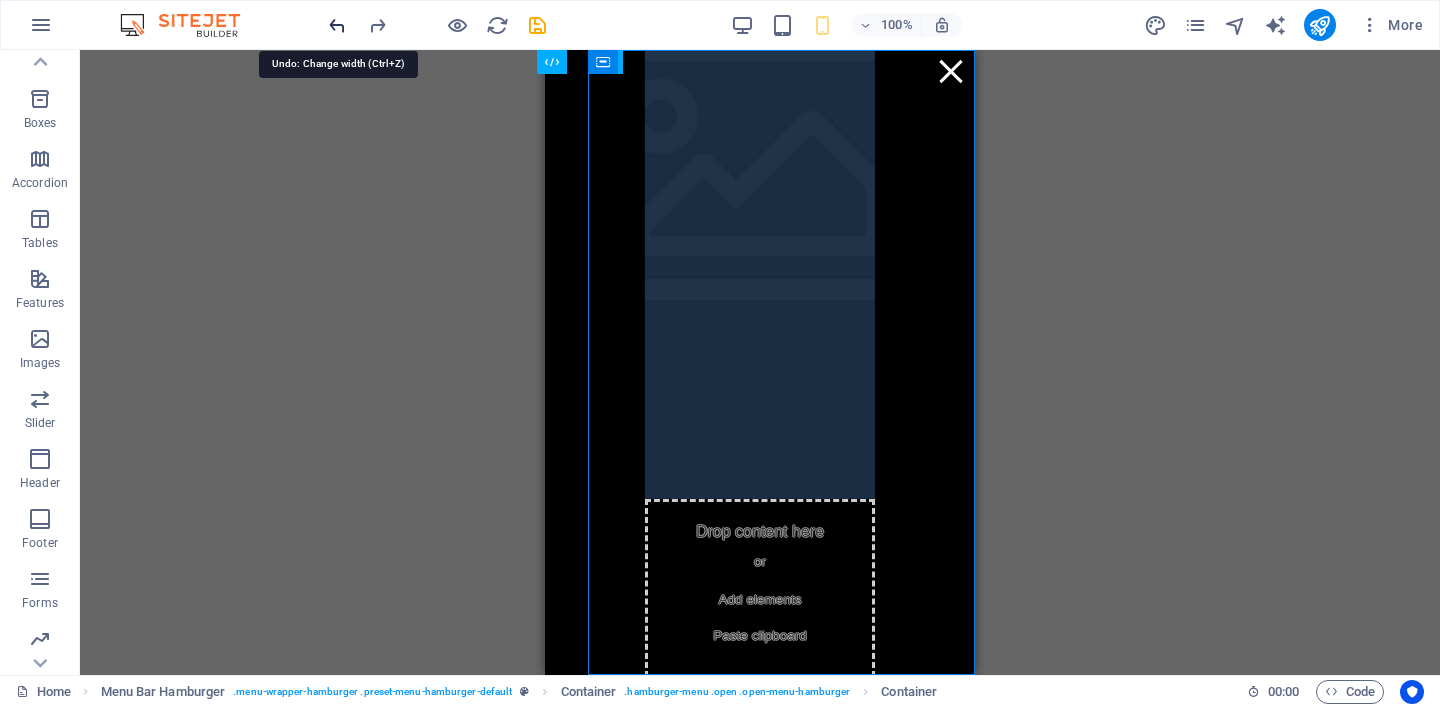 click at bounding box center (337, 25) 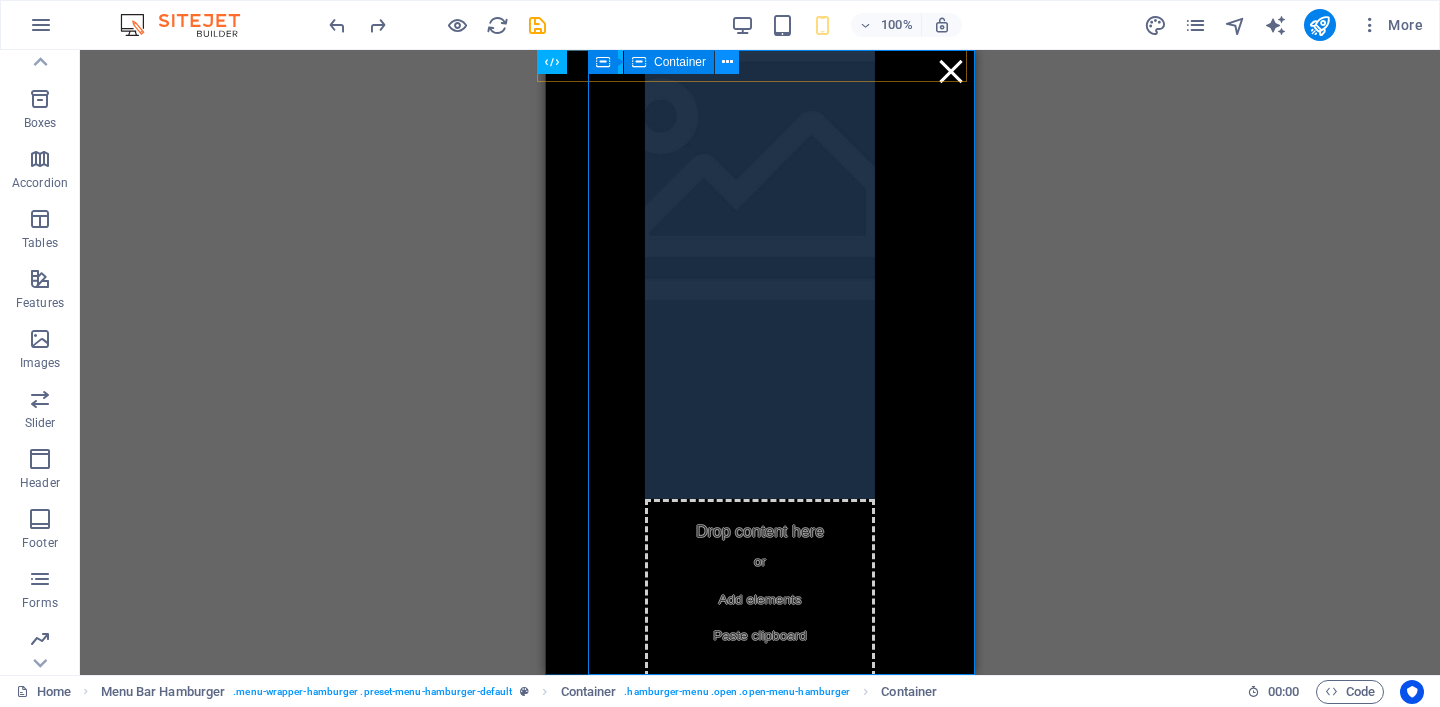 click at bounding box center (727, 62) 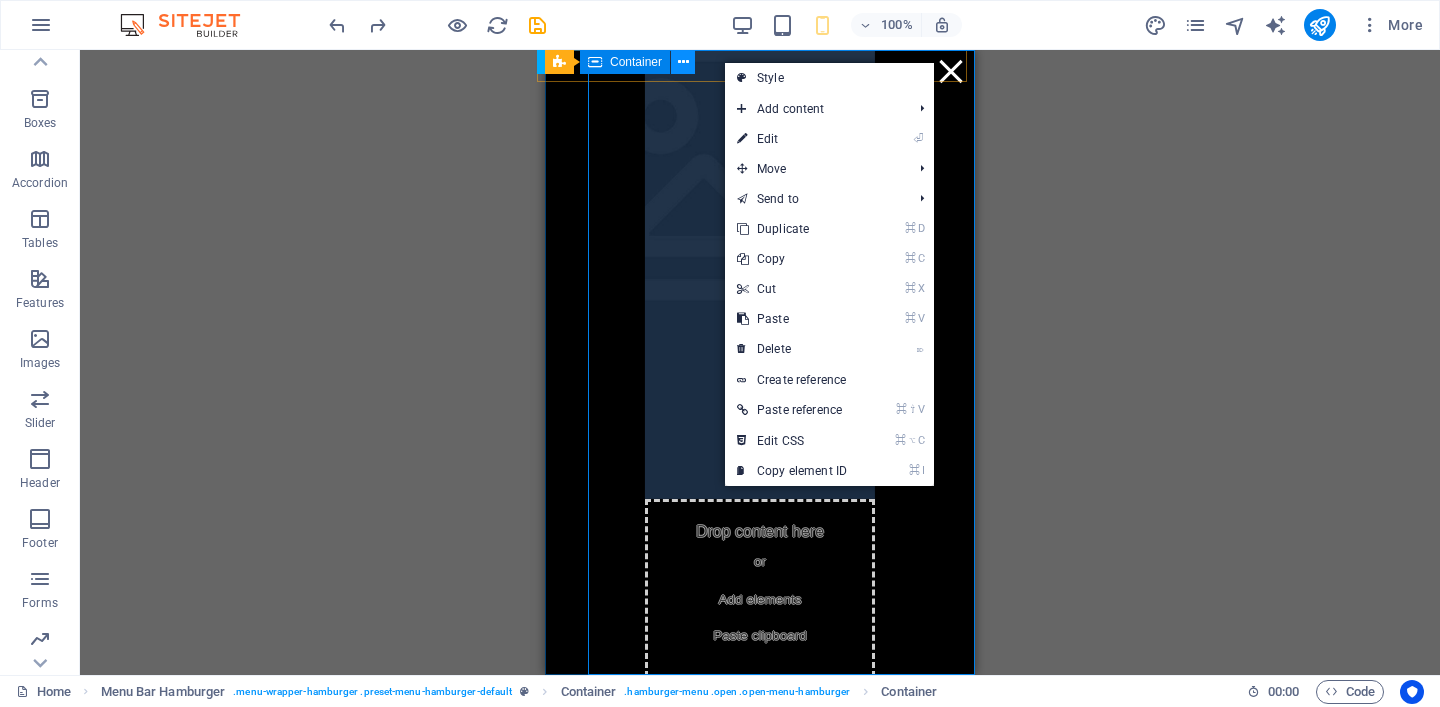 click at bounding box center (683, 62) 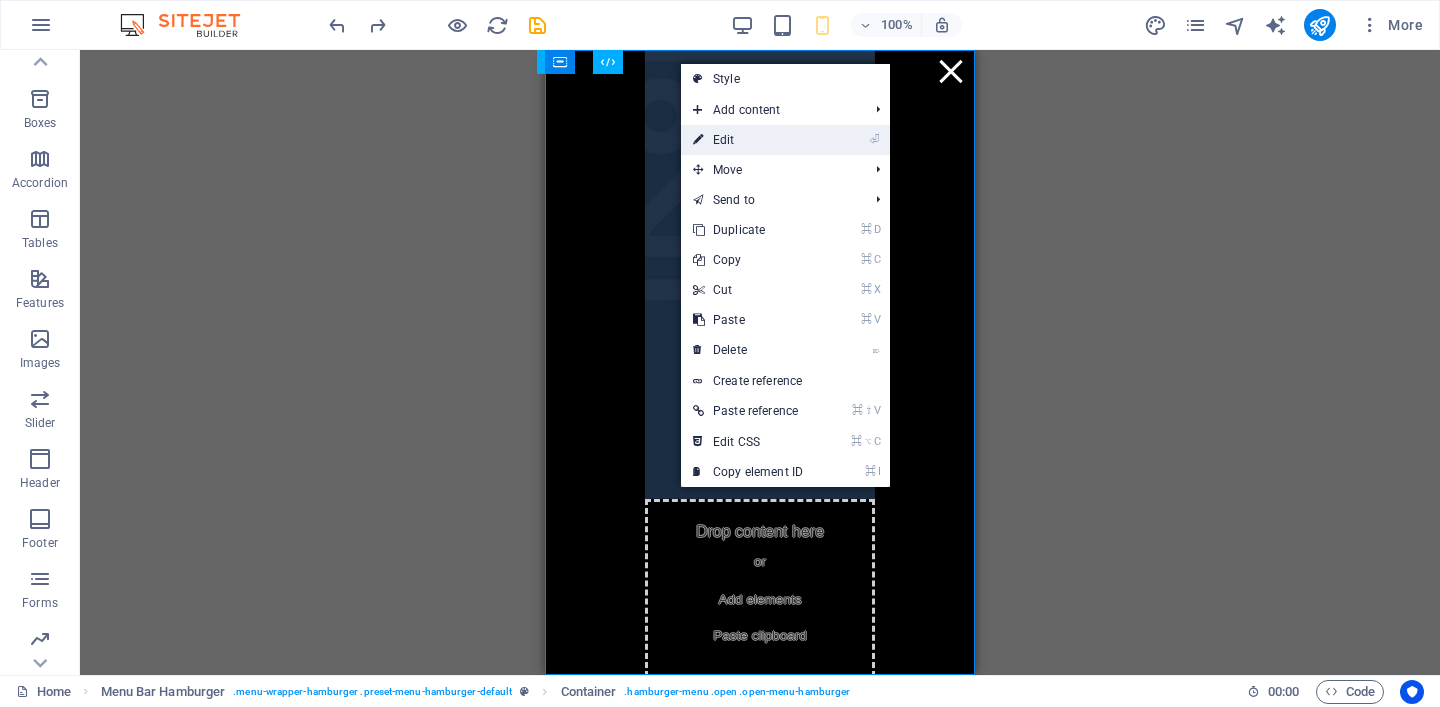 click on "⏎  Edit" at bounding box center [748, 140] 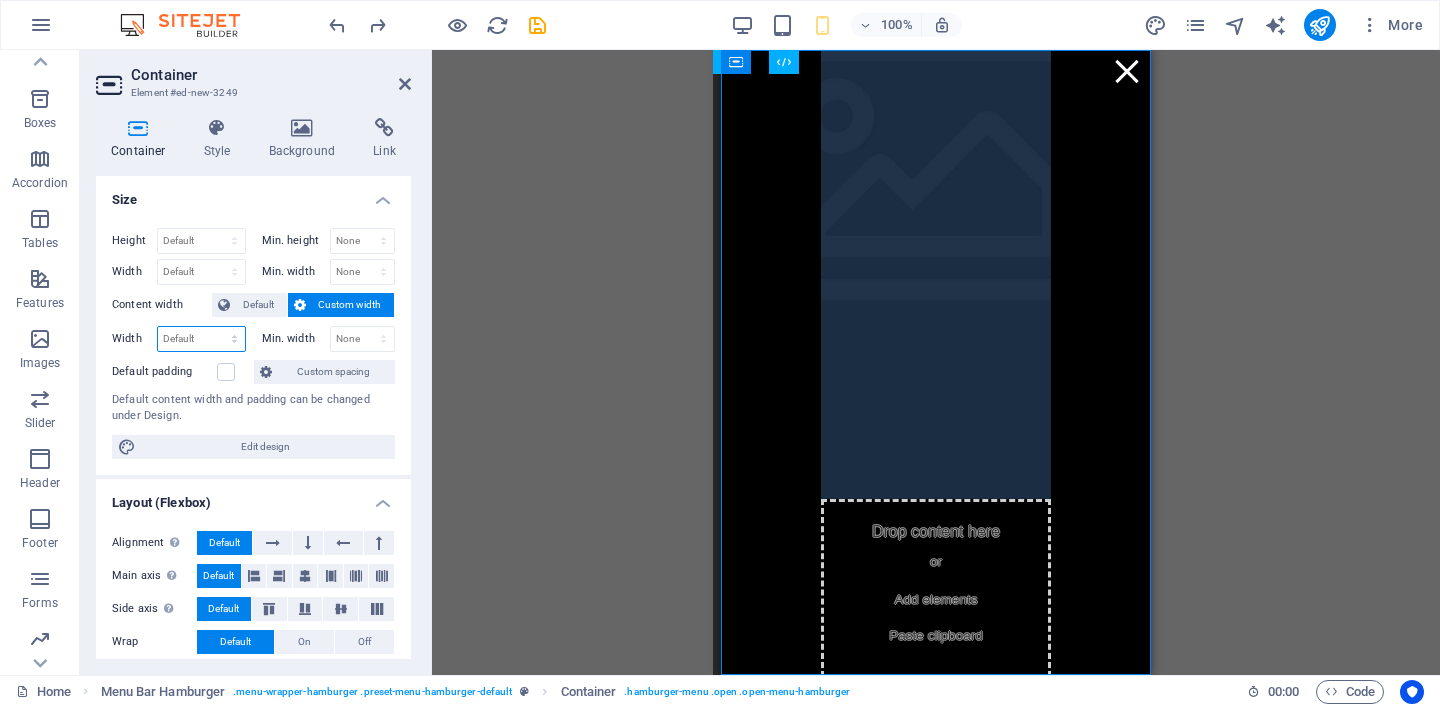 click on "Default px rem % em vh vw" at bounding box center [201, 339] 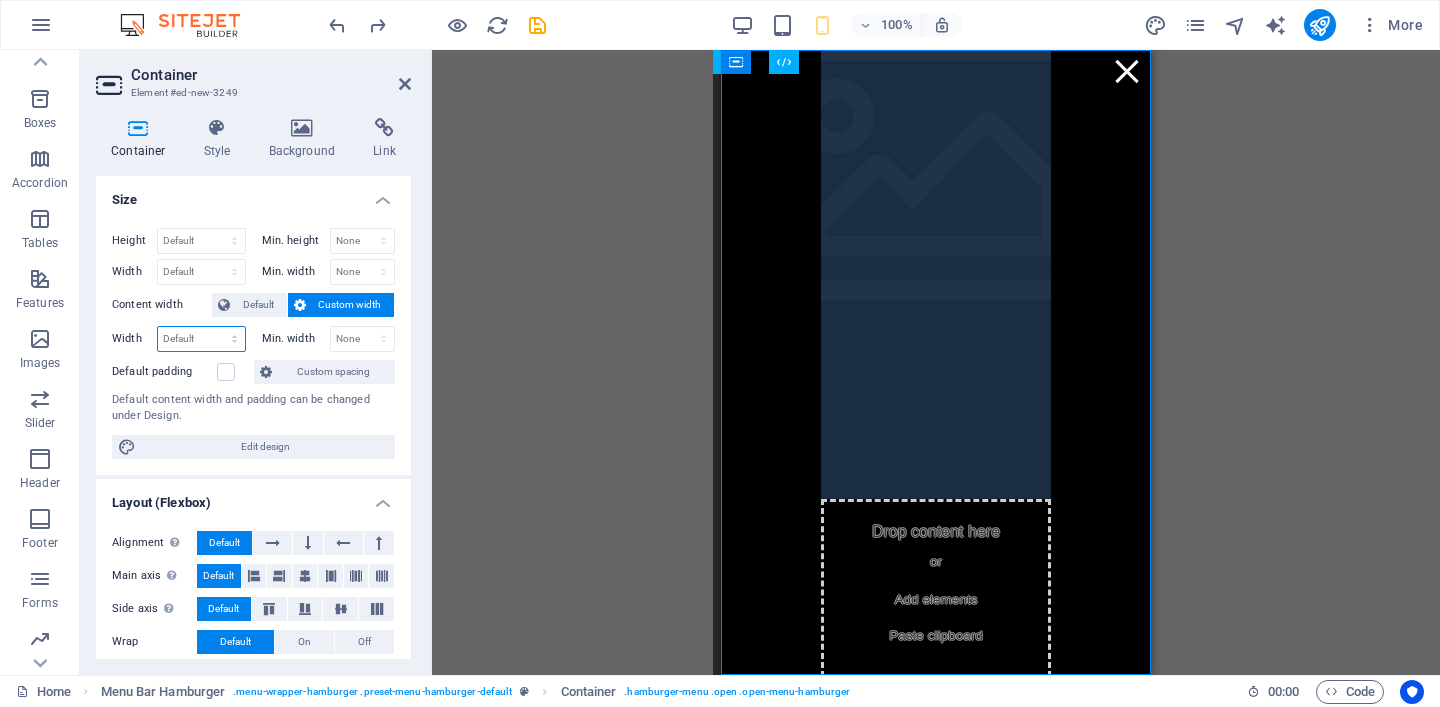 select on "px" 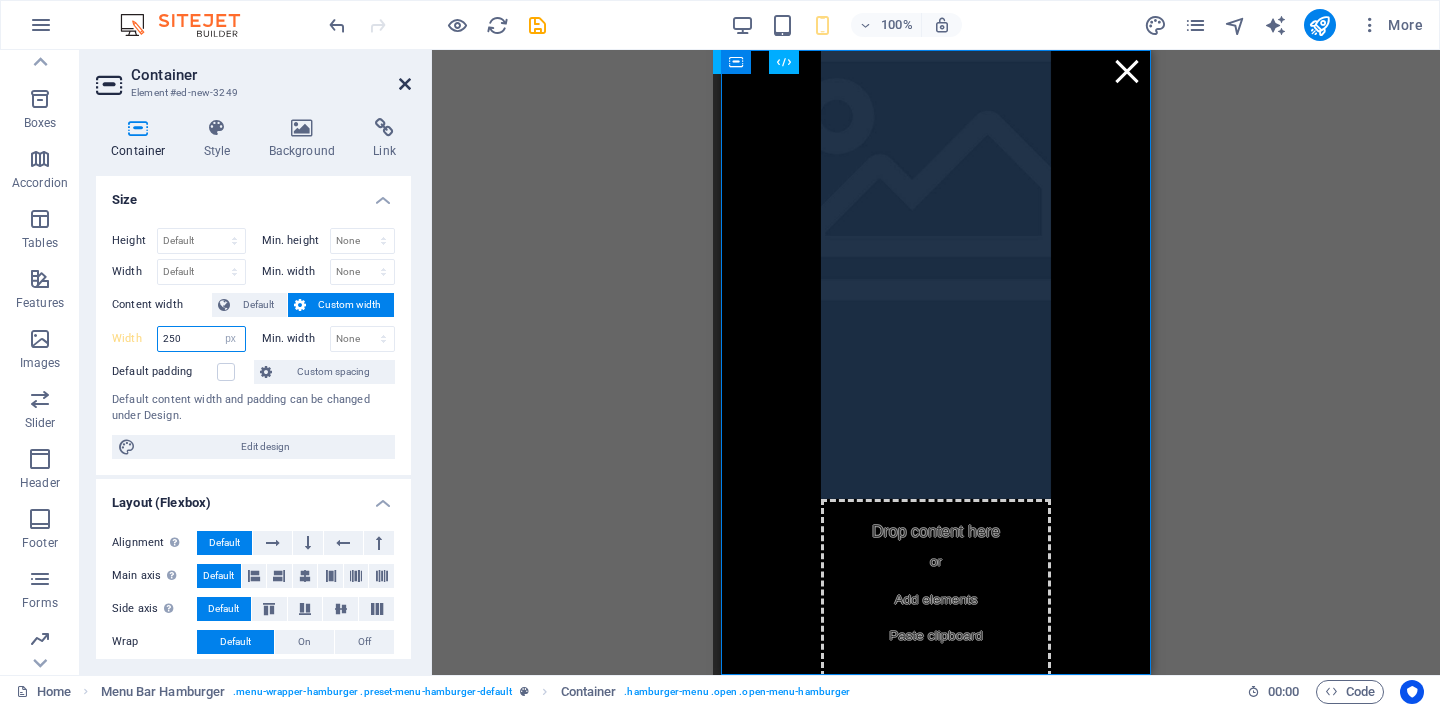 type on "250" 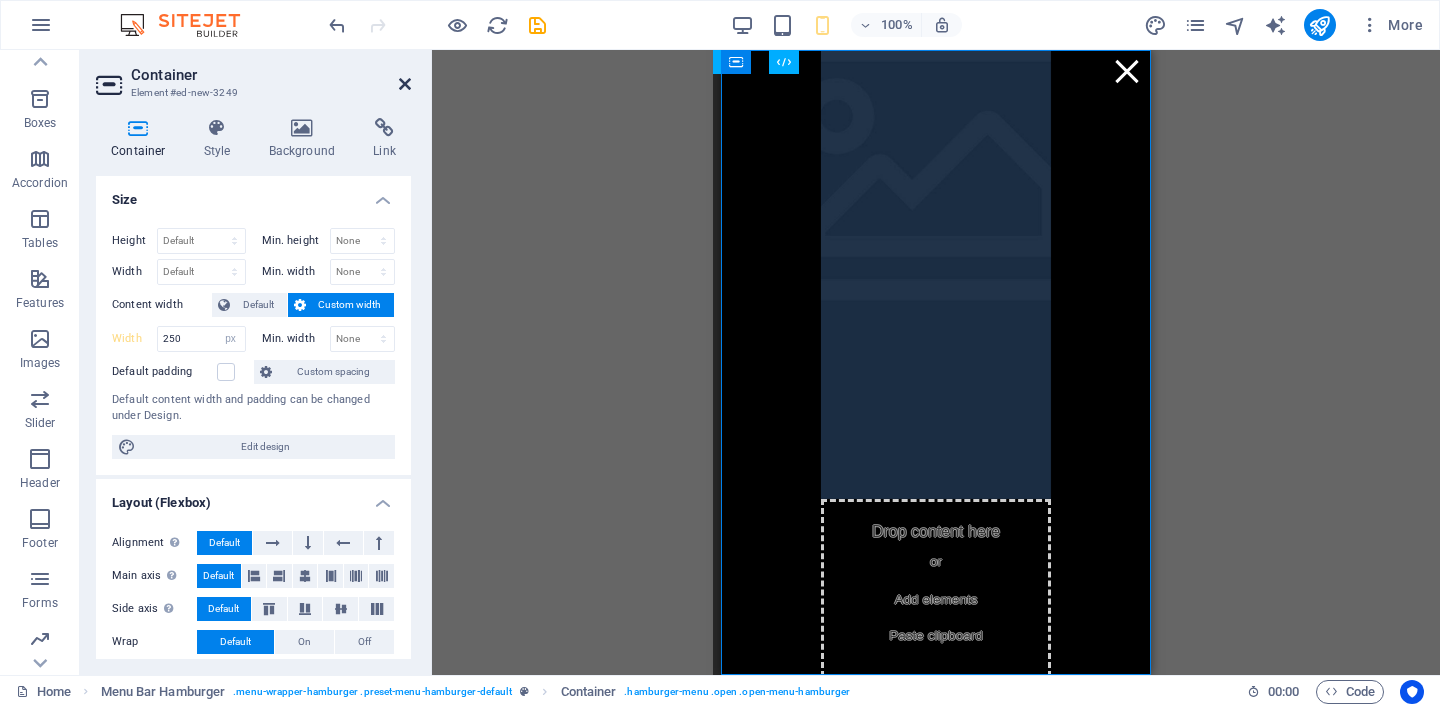 click at bounding box center (405, 84) 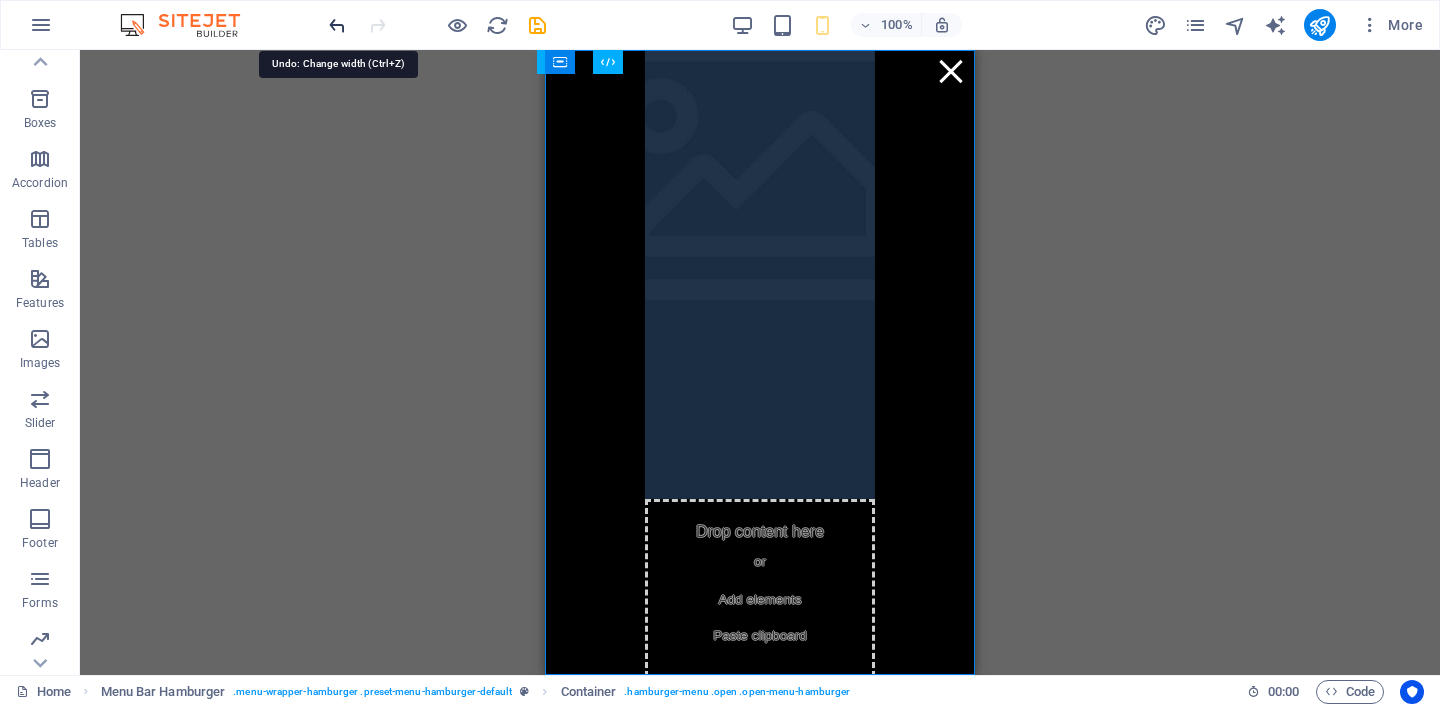 click at bounding box center [337, 25] 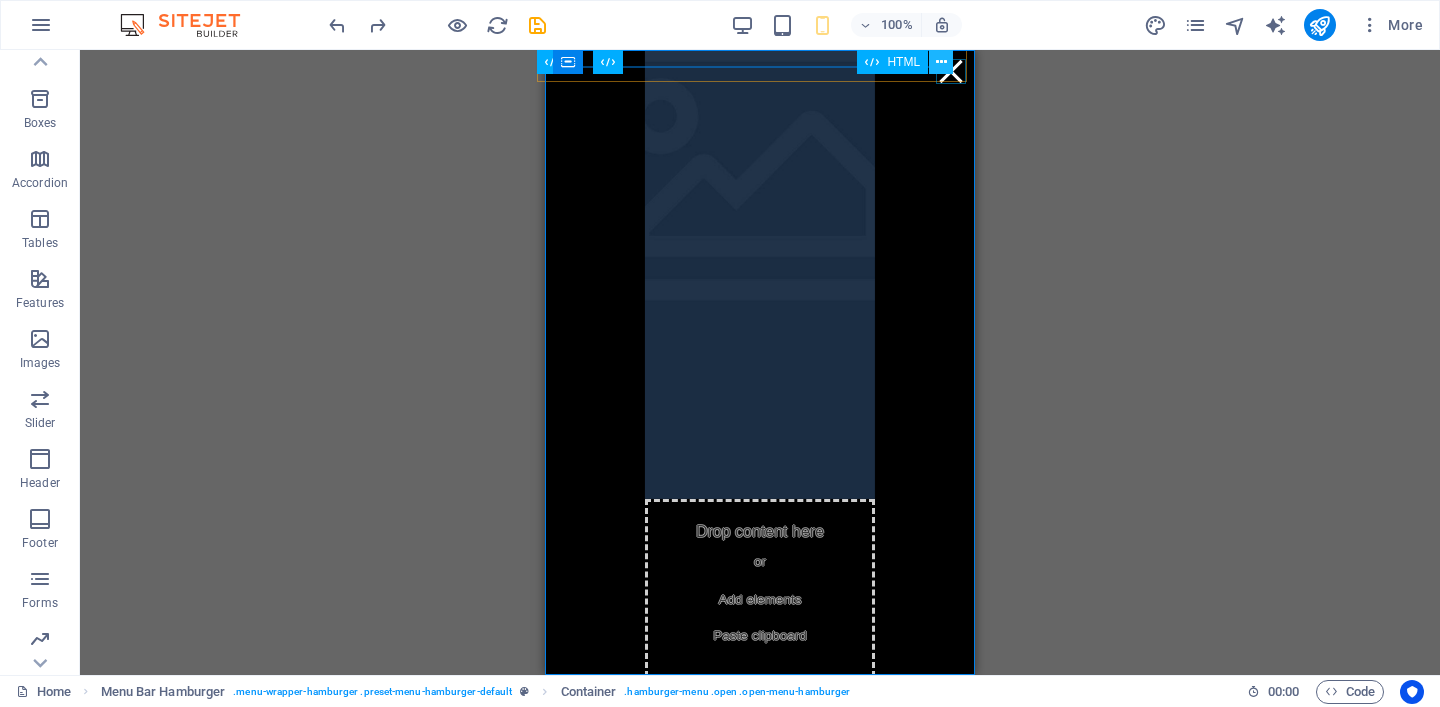 click at bounding box center [941, 62] 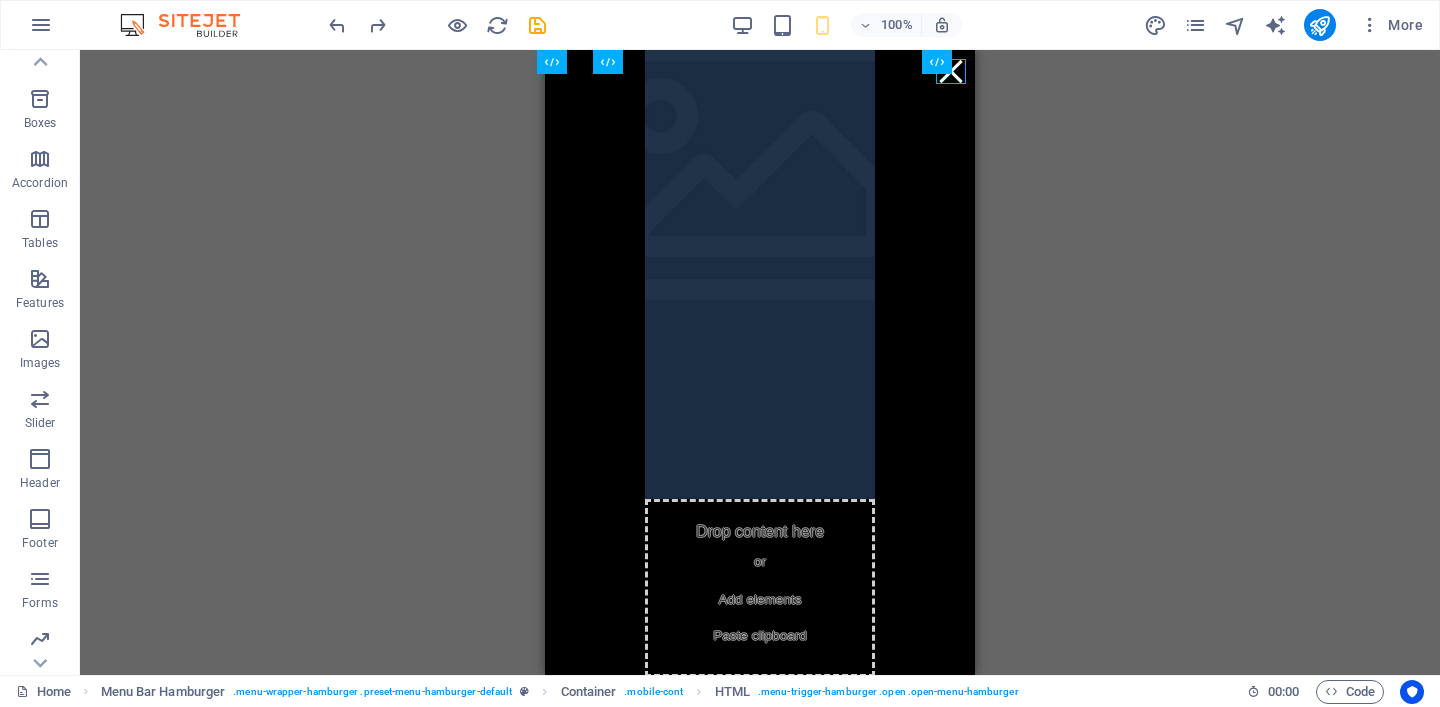 click on "Spacer   Image   Menu Bar   Menu   Logo   Menu Bar   Container   Icon   Container   Logo   Image   Container   Menu Bar   HTML   Menu   Menu Bar   Menu   Logo   Menu Bar   Menu   Logo   Menu Bar   Container   Container   Menu Bar   HTML   Logo   Menu Bar   Menu Bar Hamburger   Icon   Container   Container   Container   Container   Menu Bar Hamburger   HTML   Text   Container   Logo   Menu Bar Hamburger   HTML   Container   Container   Container   Menu Bar Hamburger   Container   Logo   Icon   Container   Text   Placeholder   Container   Menu Bar Hamburger   Container   Container   Icon   Icon   Icon" at bounding box center (760, 362) 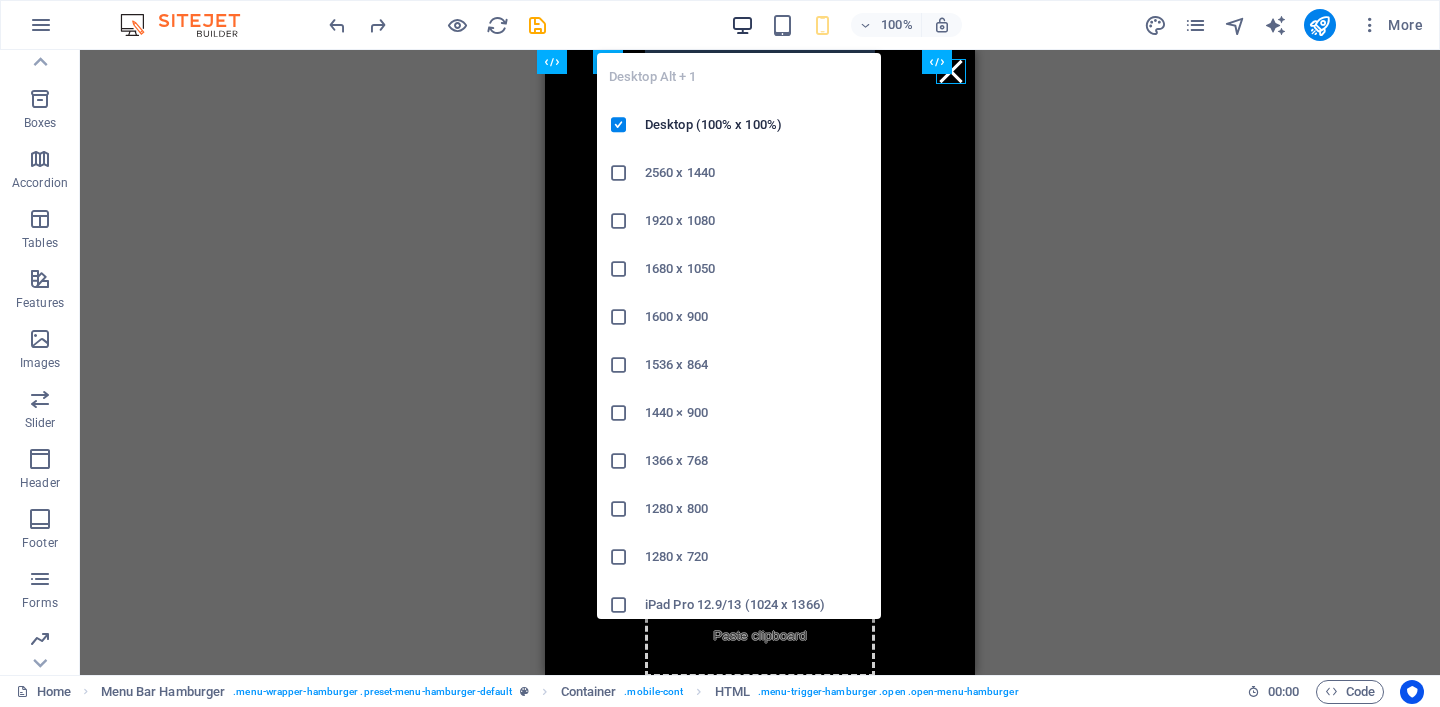 click at bounding box center (742, 25) 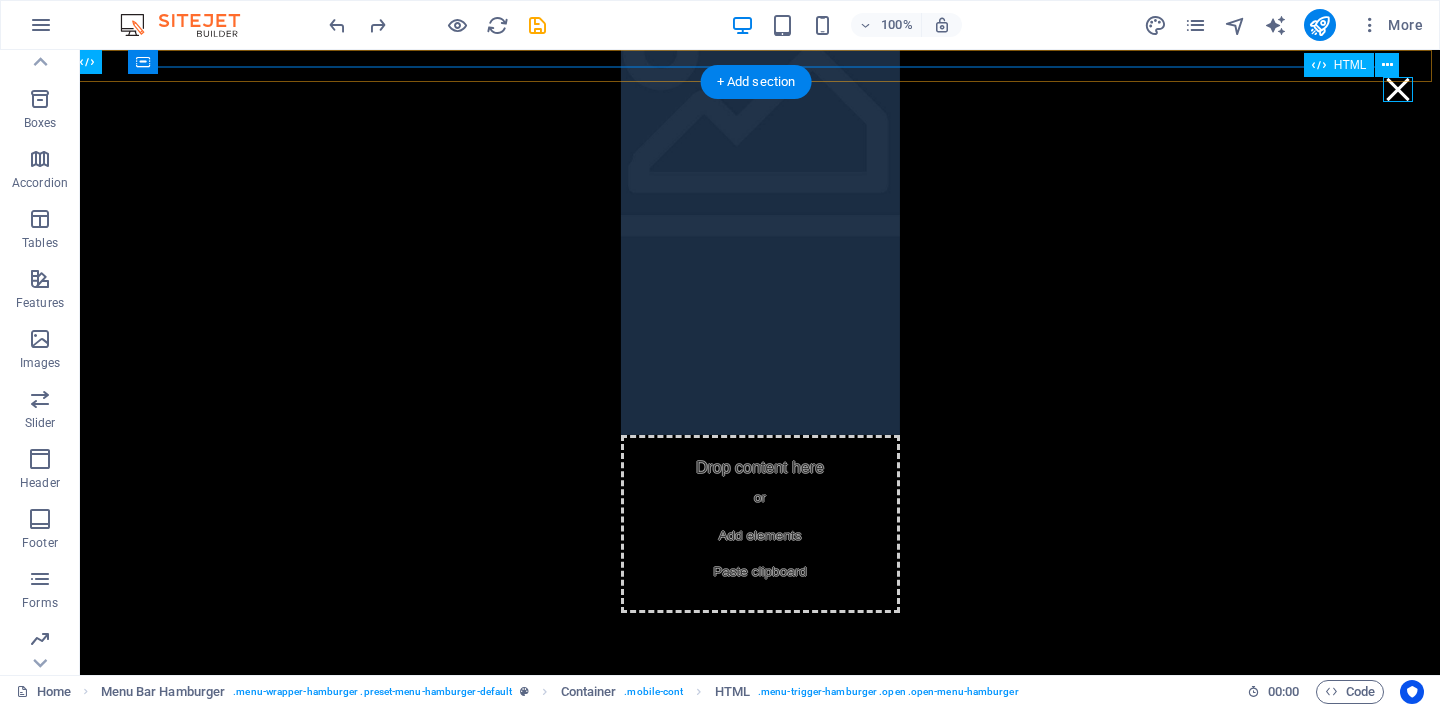 click on "Menu" at bounding box center (1398, 89) 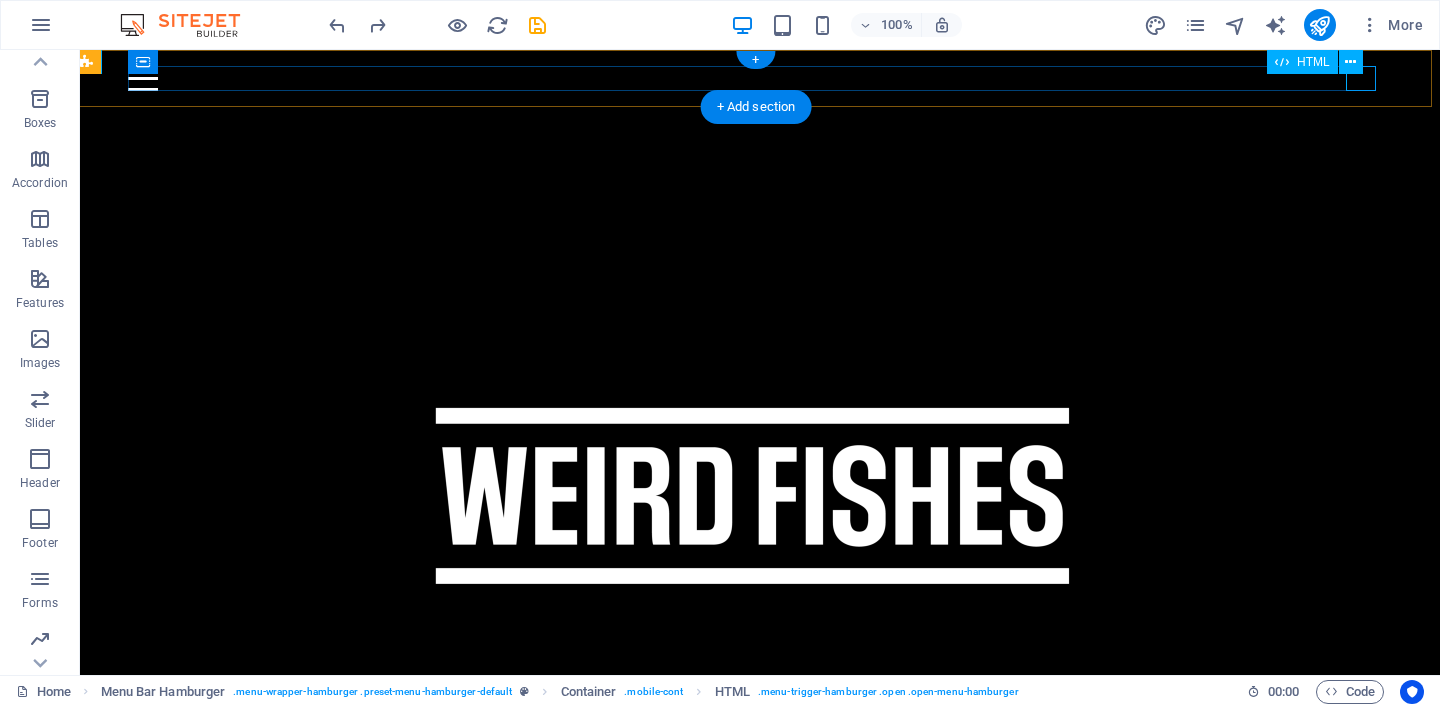 click on "Menu" at bounding box center (752, 78) 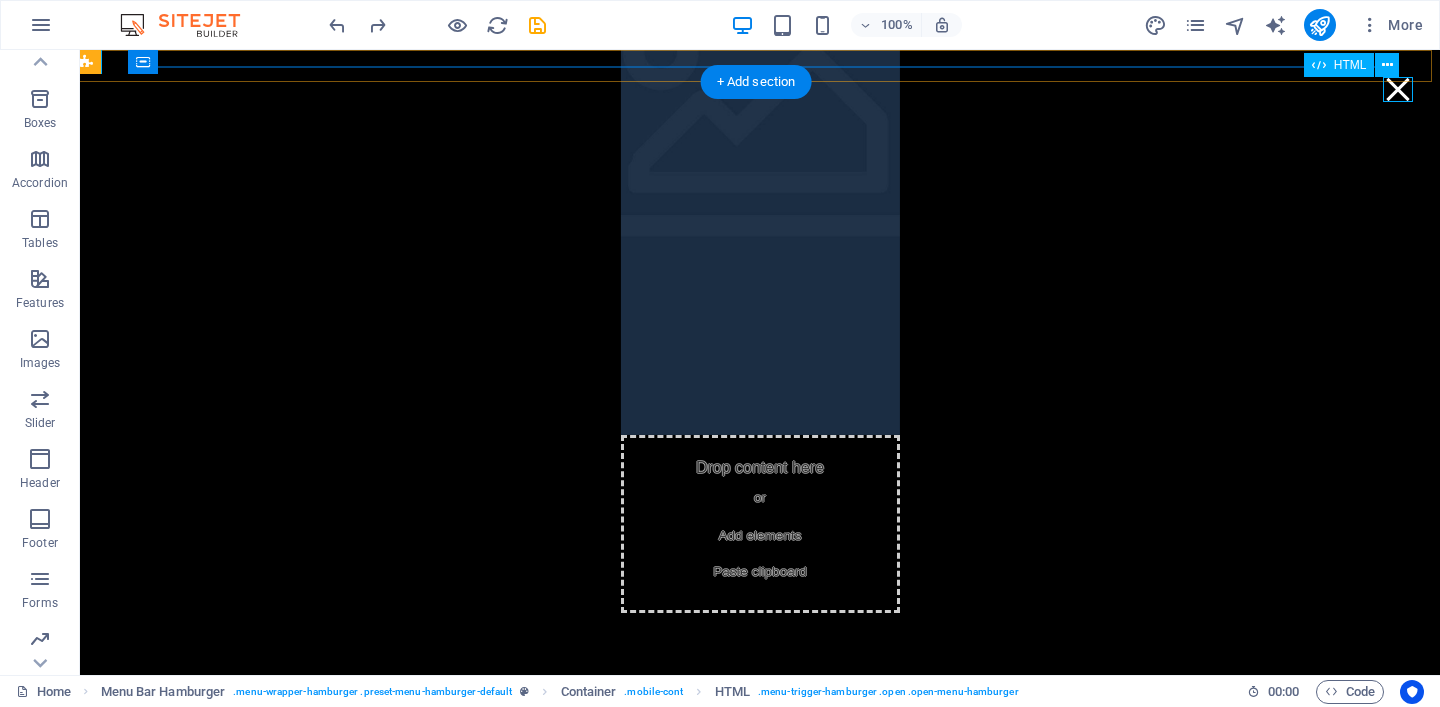 click on "Menu" at bounding box center (1398, 89) 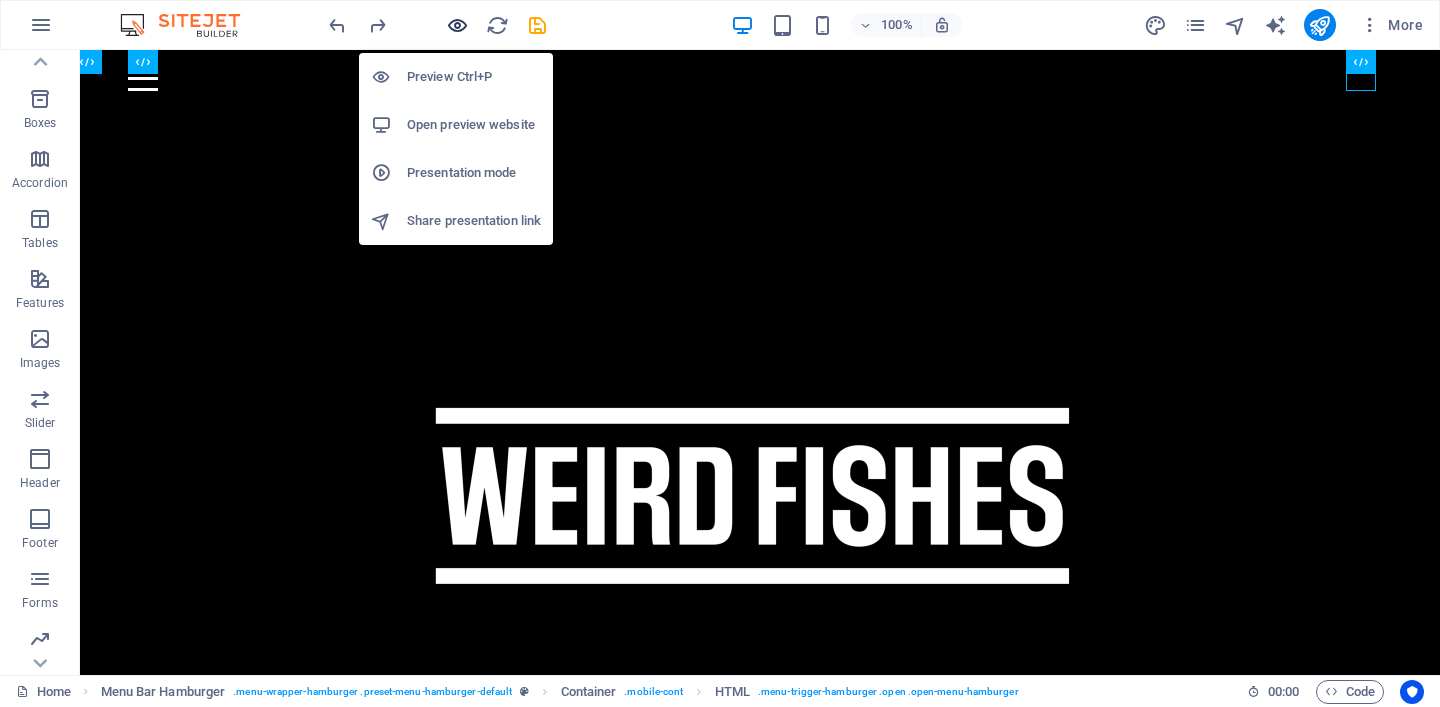 click at bounding box center [457, 25] 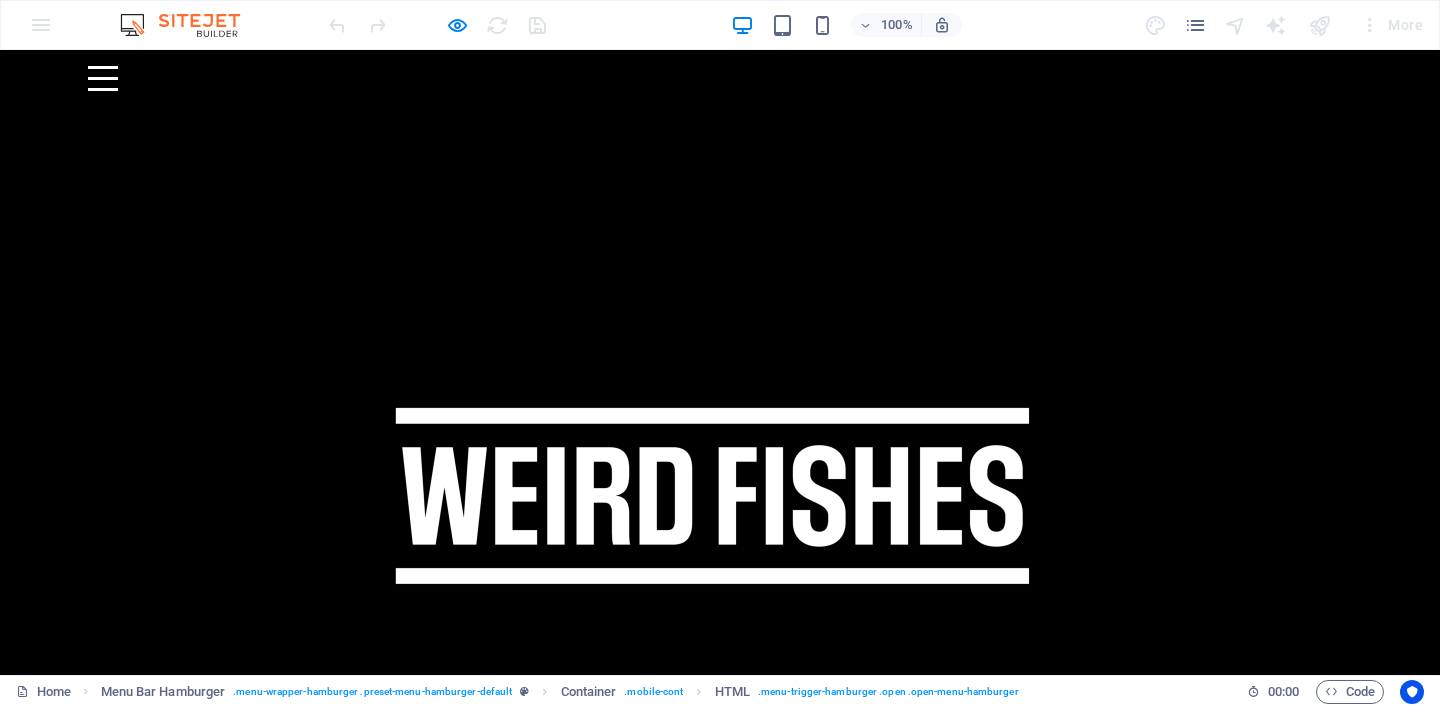 click on "Menu" at bounding box center (103, 78) 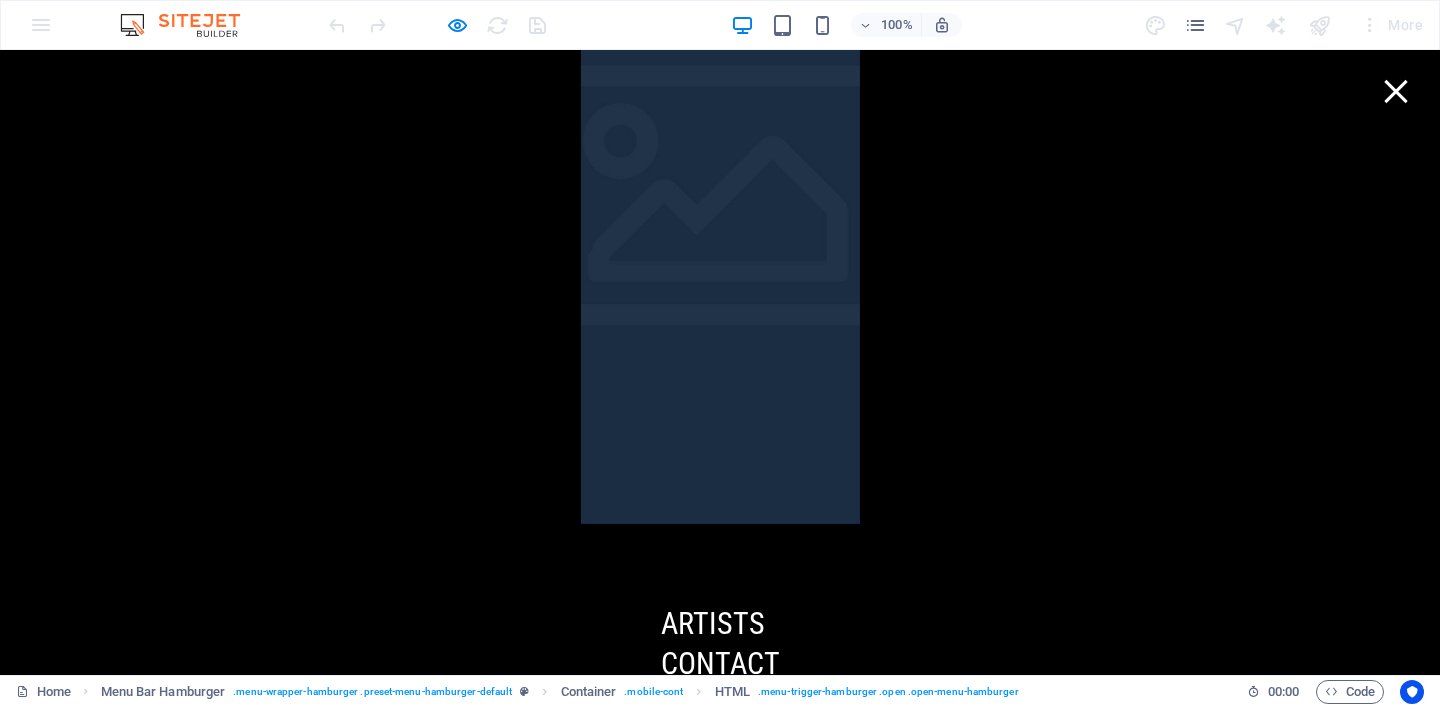 click on "Menu" at bounding box center [1396, 91] 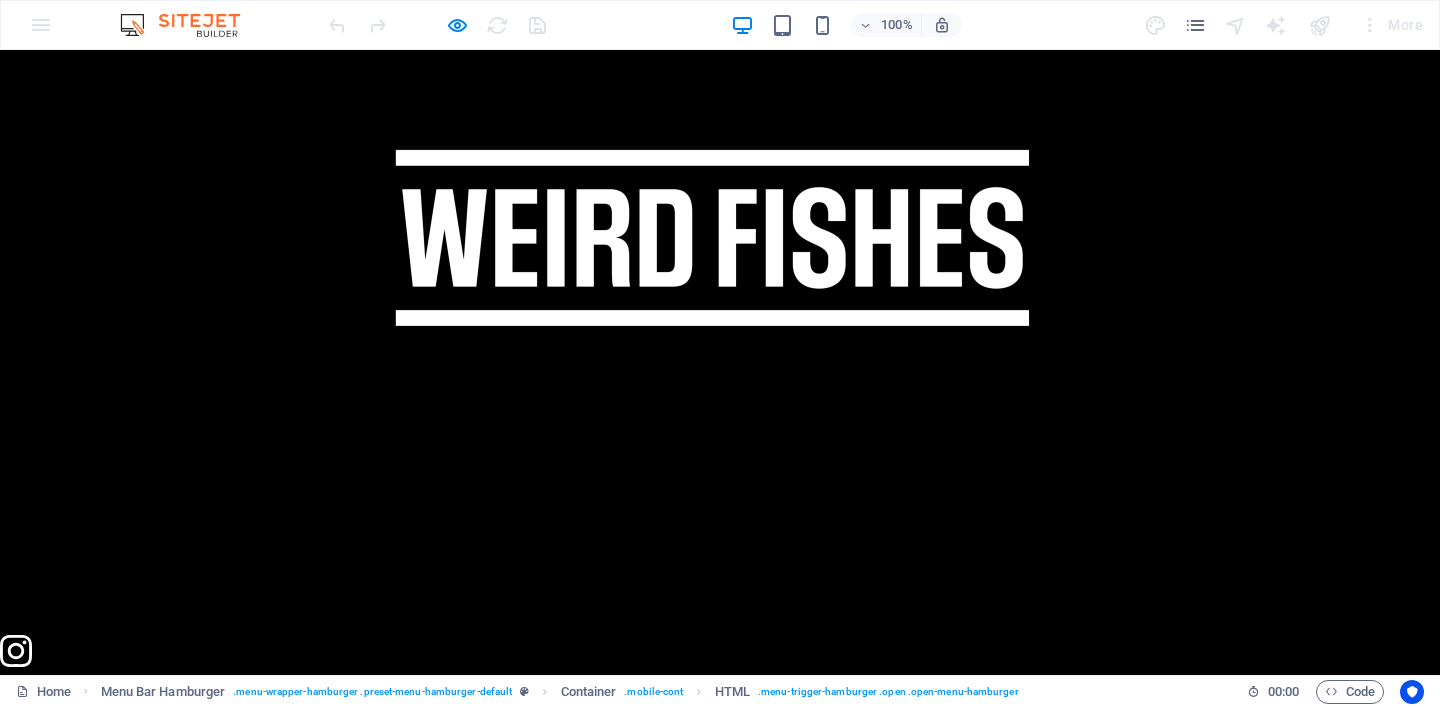 scroll, scrollTop: 0, scrollLeft: 8, axis: horizontal 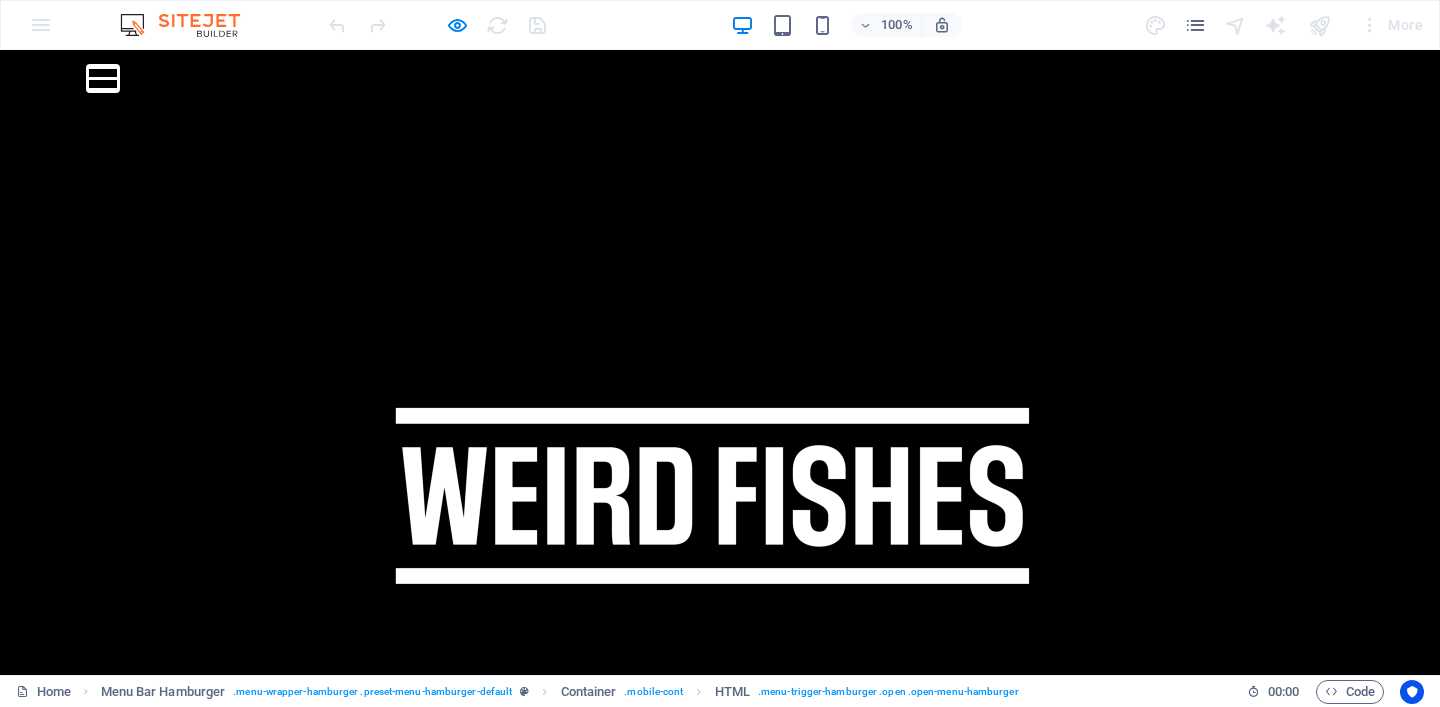 click on "Menu" at bounding box center [103, 67] 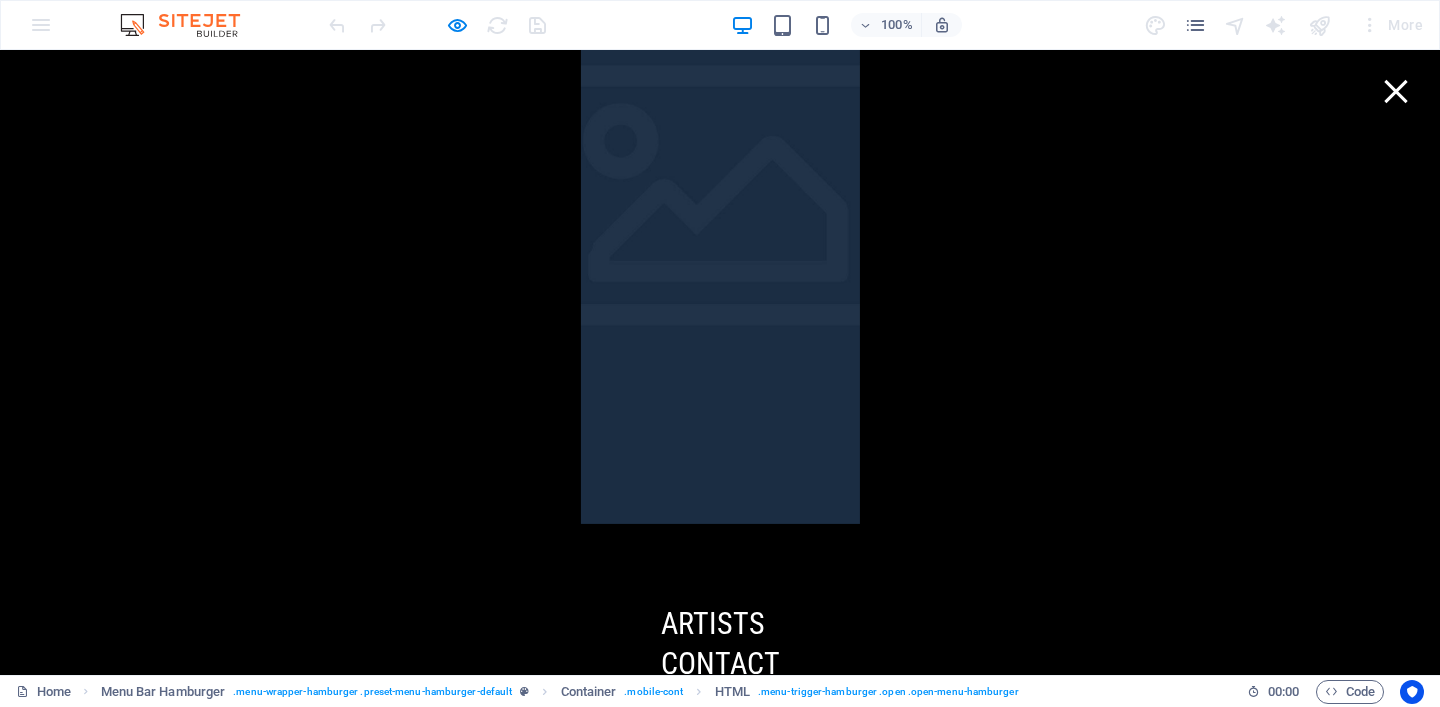 click on "Artists
Contact" at bounding box center [720, 675] 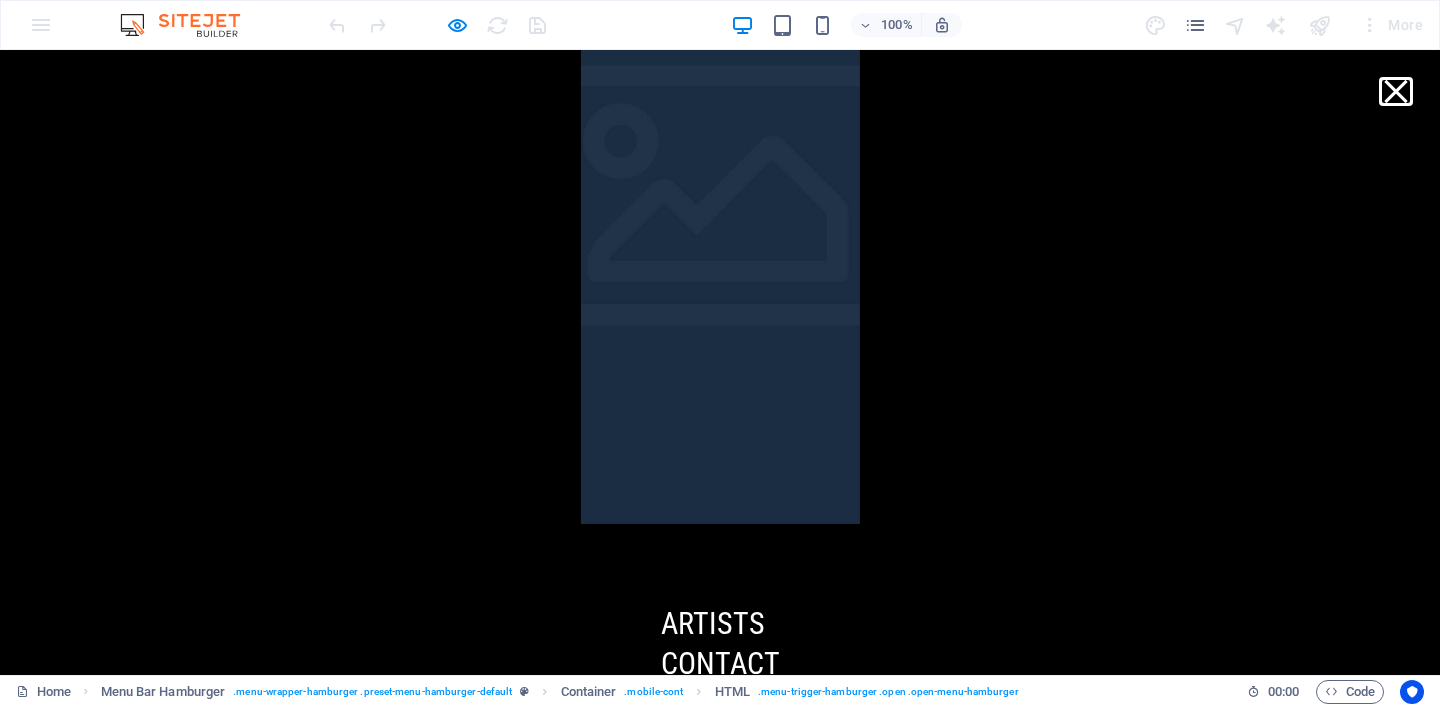 click on "Menu" at bounding box center (1396, 91) 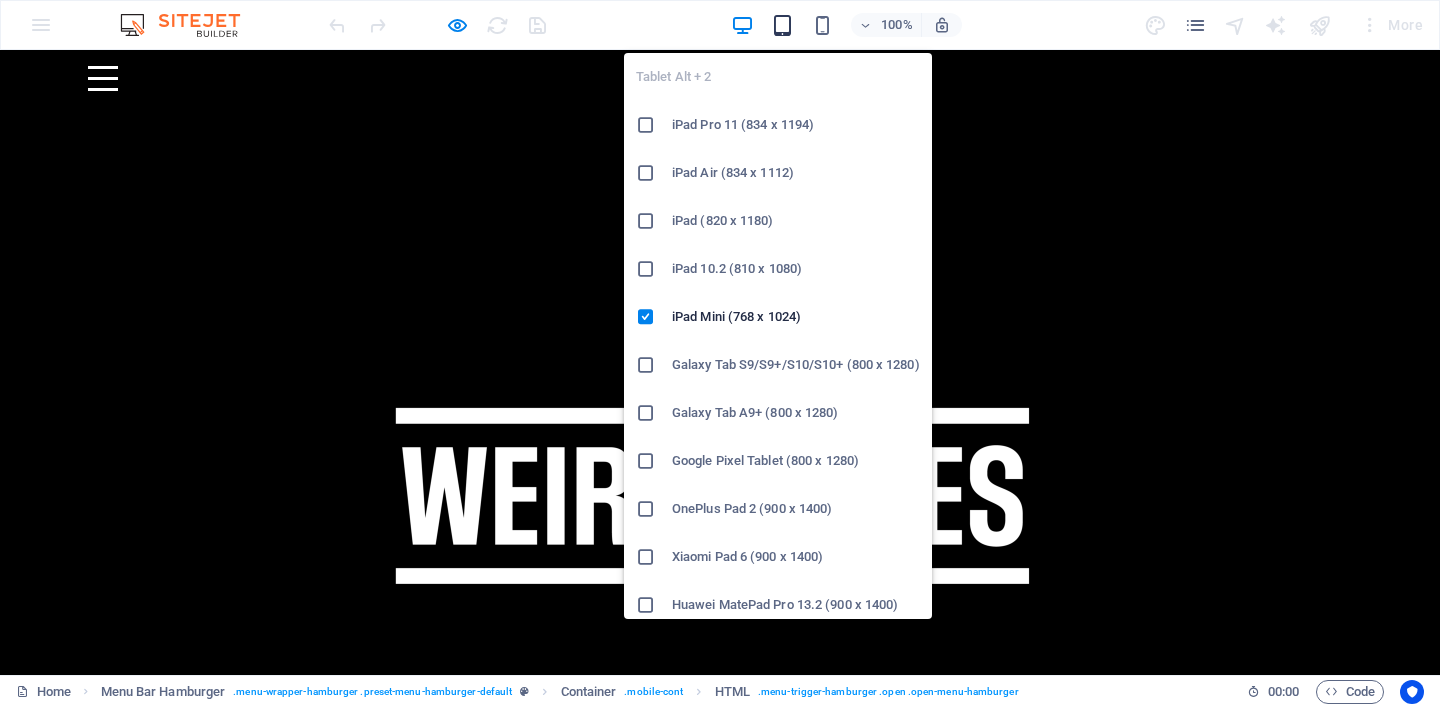 click at bounding box center [782, 25] 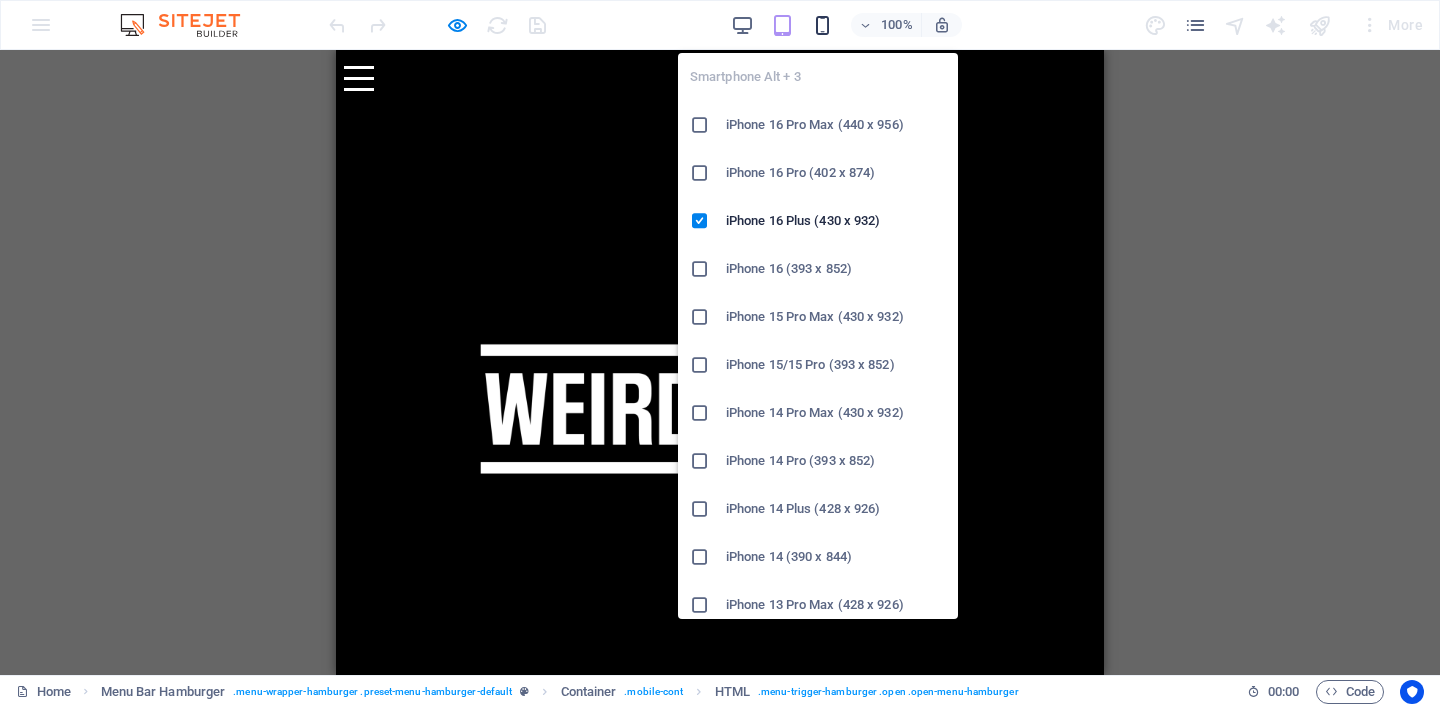 click at bounding box center (822, 25) 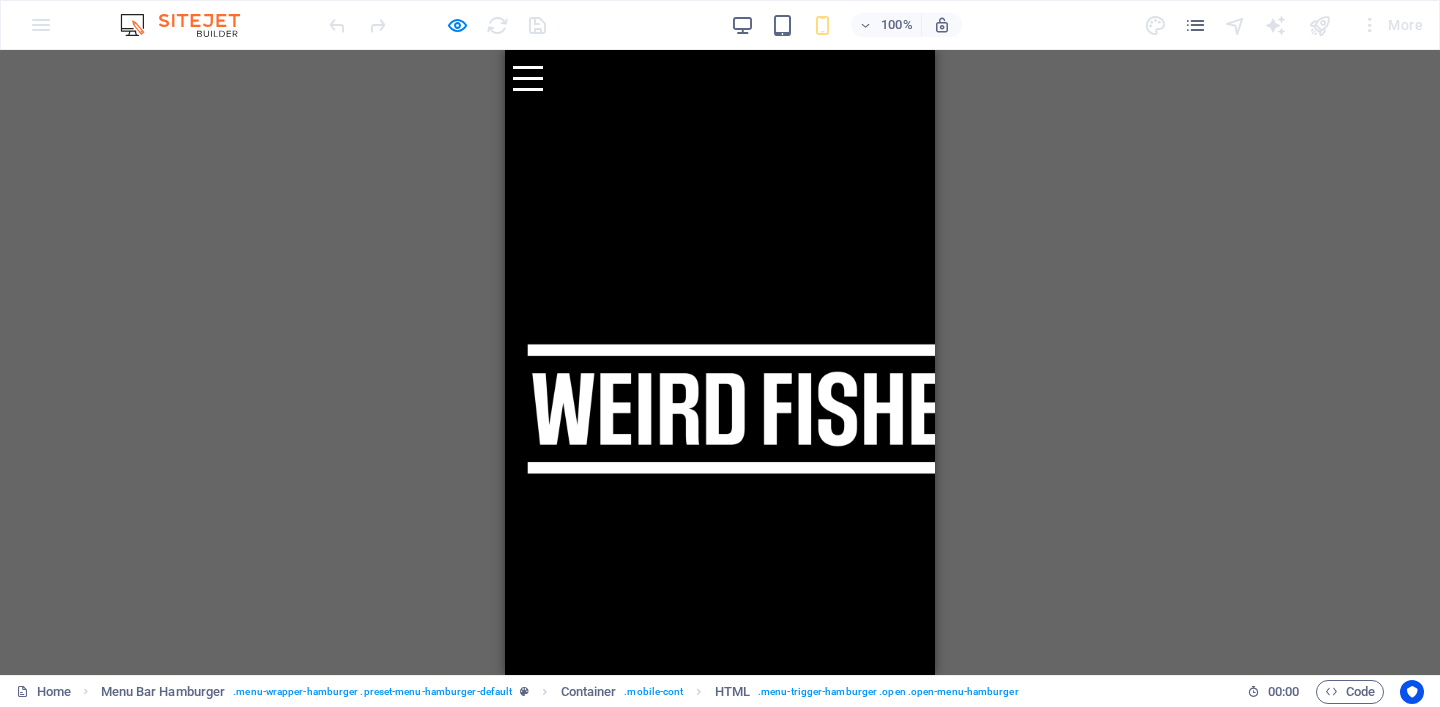 click on "Spacer   Image   Menu Bar   Menu   Logo   Menu Bar   Container   Icon   Container   Logo   Image   Container   Menu Bar   HTML   Menu   Menu Bar   Menu   Logo   Menu Bar   Menu   Logo   Menu Bar   Container   Container   Menu Bar   HTML   Logo   Menu Bar   Menu Bar Hamburger   Icon   Container   Container   Container   Container   Menu Bar Hamburger   HTML   Text   Container   Logo   Menu Bar Hamburger   HTML   Container   Container   Menu Bar Hamburger   Container   Logo   Icon   Container   Text   Placeholder   Container   Container   Container   Icon   Icon   Icon" at bounding box center (720, 362) 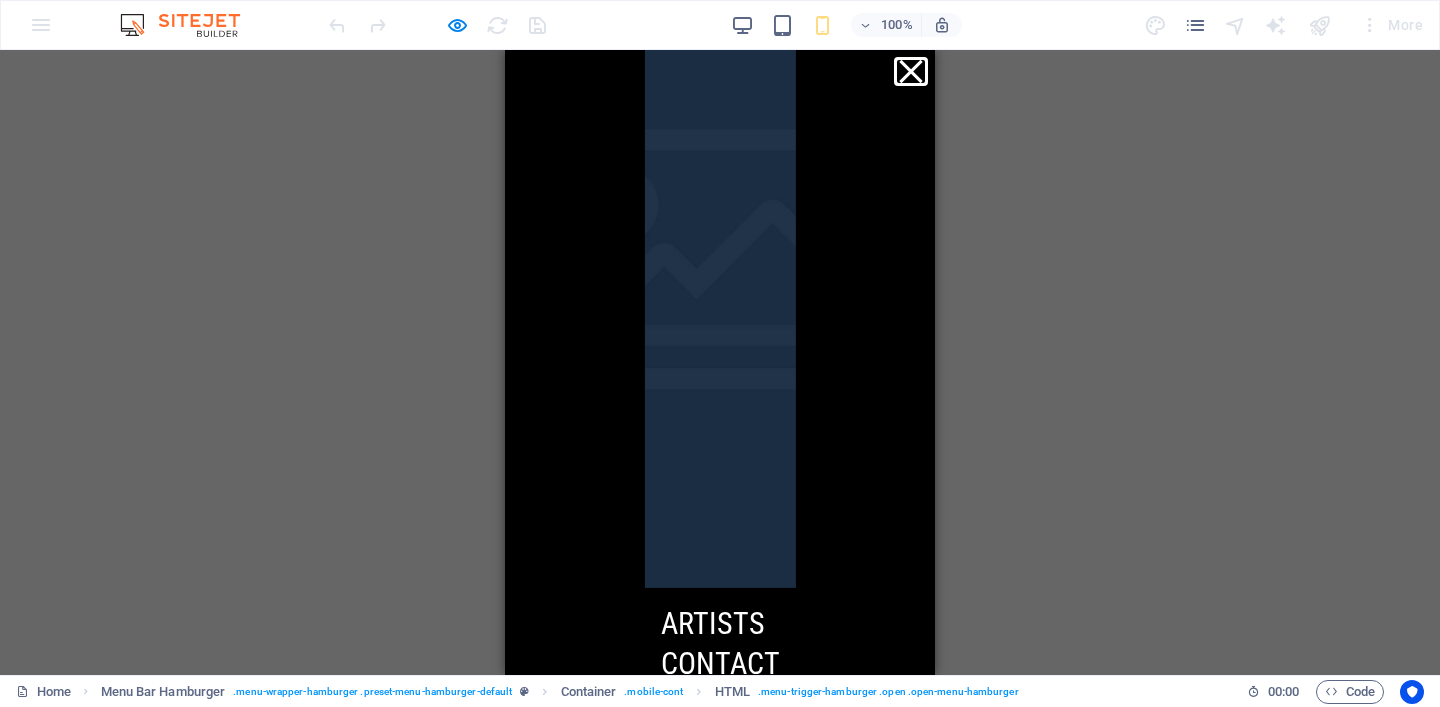 click on "Menu" at bounding box center [911, 70] 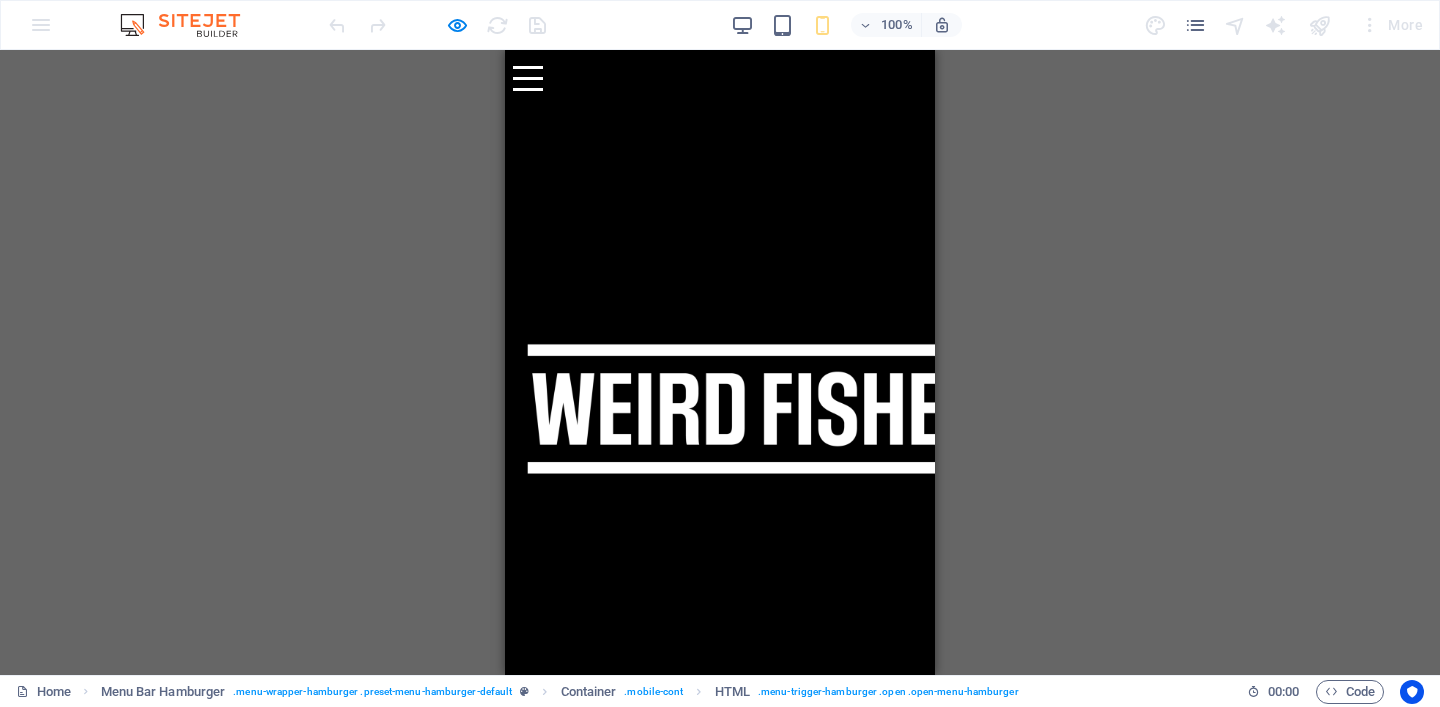 click on "Menu" at bounding box center (528, 78) 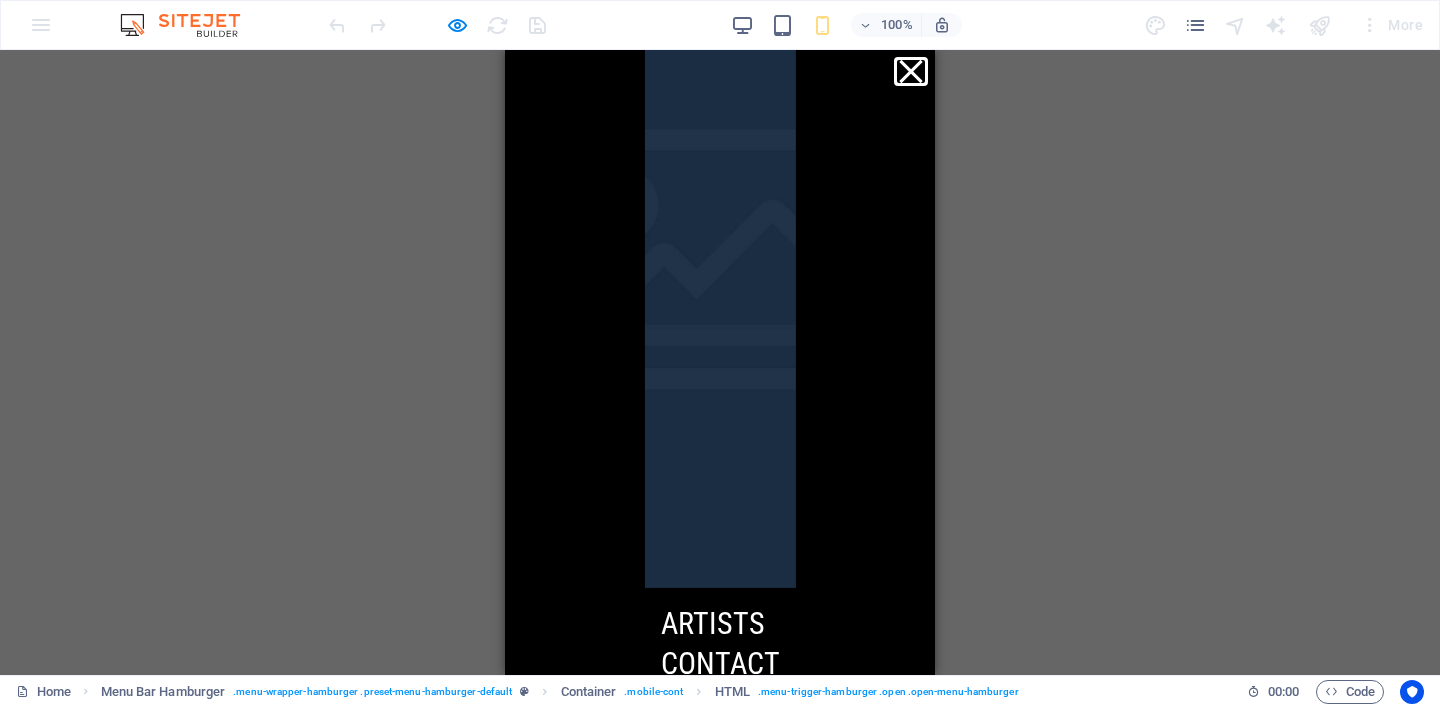 click on "Menu" at bounding box center (911, 70) 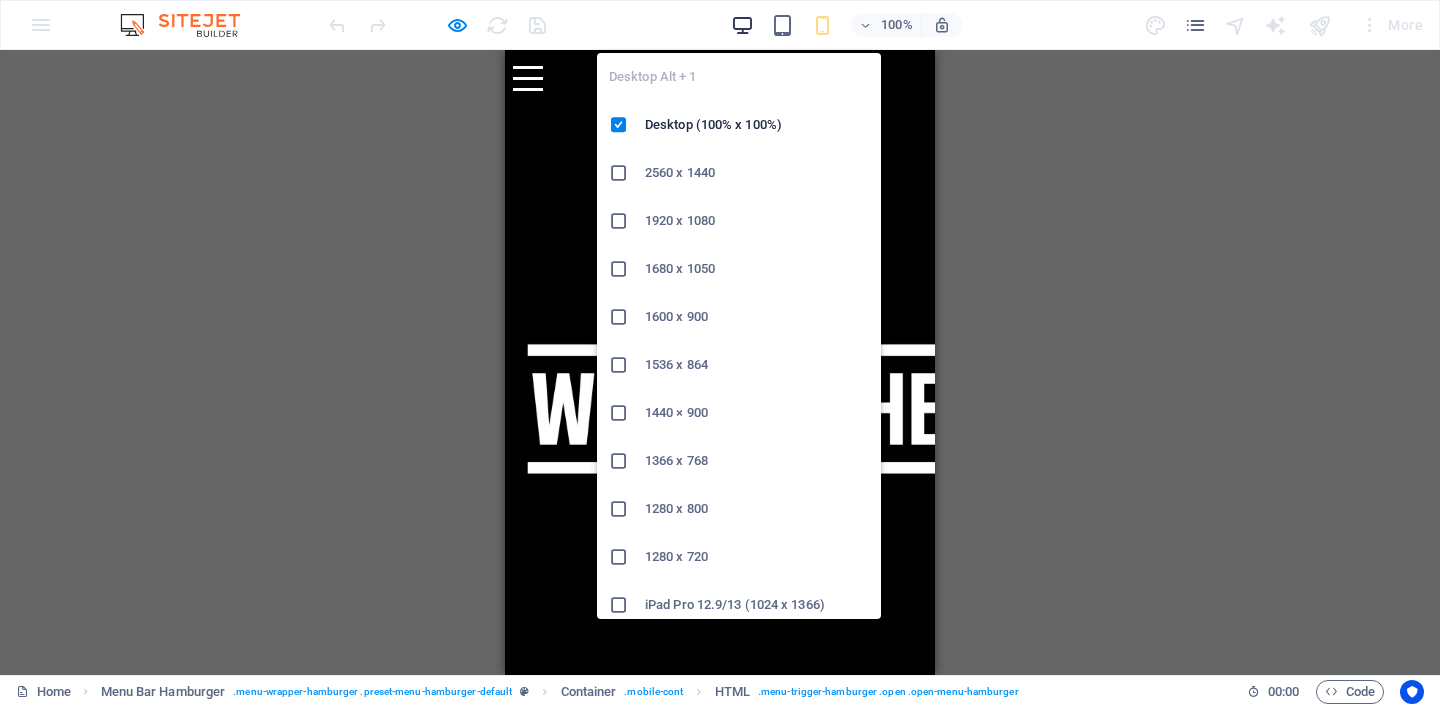 click at bounding box center (742, 25) 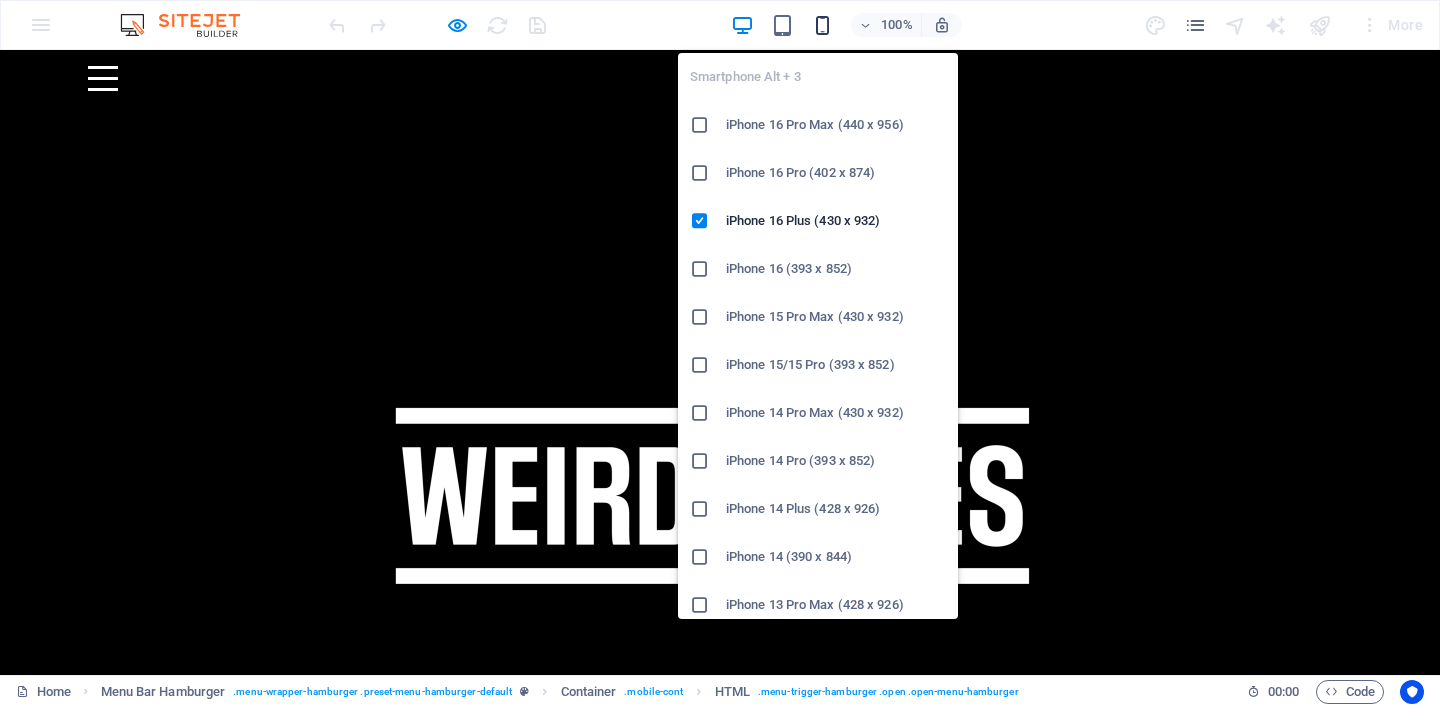 click at bounding box center (822, 25) 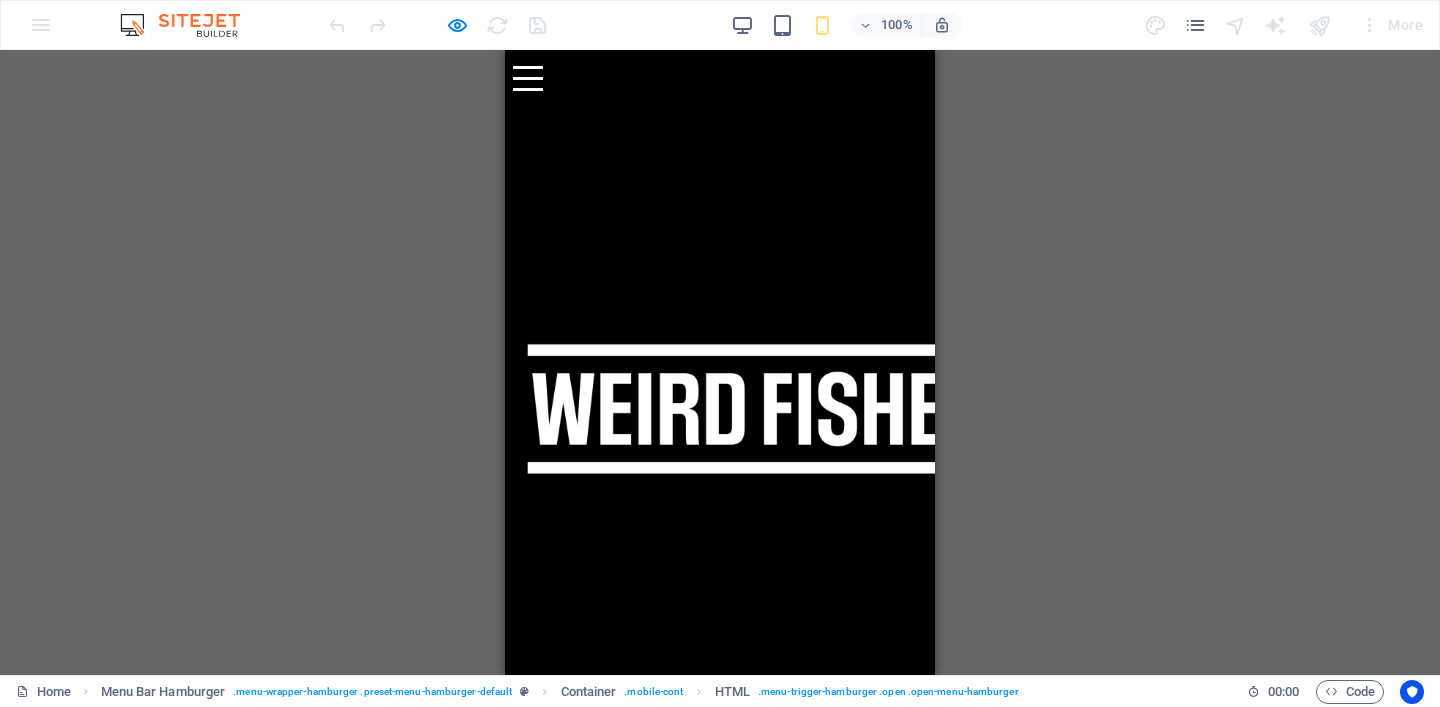 click at bounding box center (759, 409) 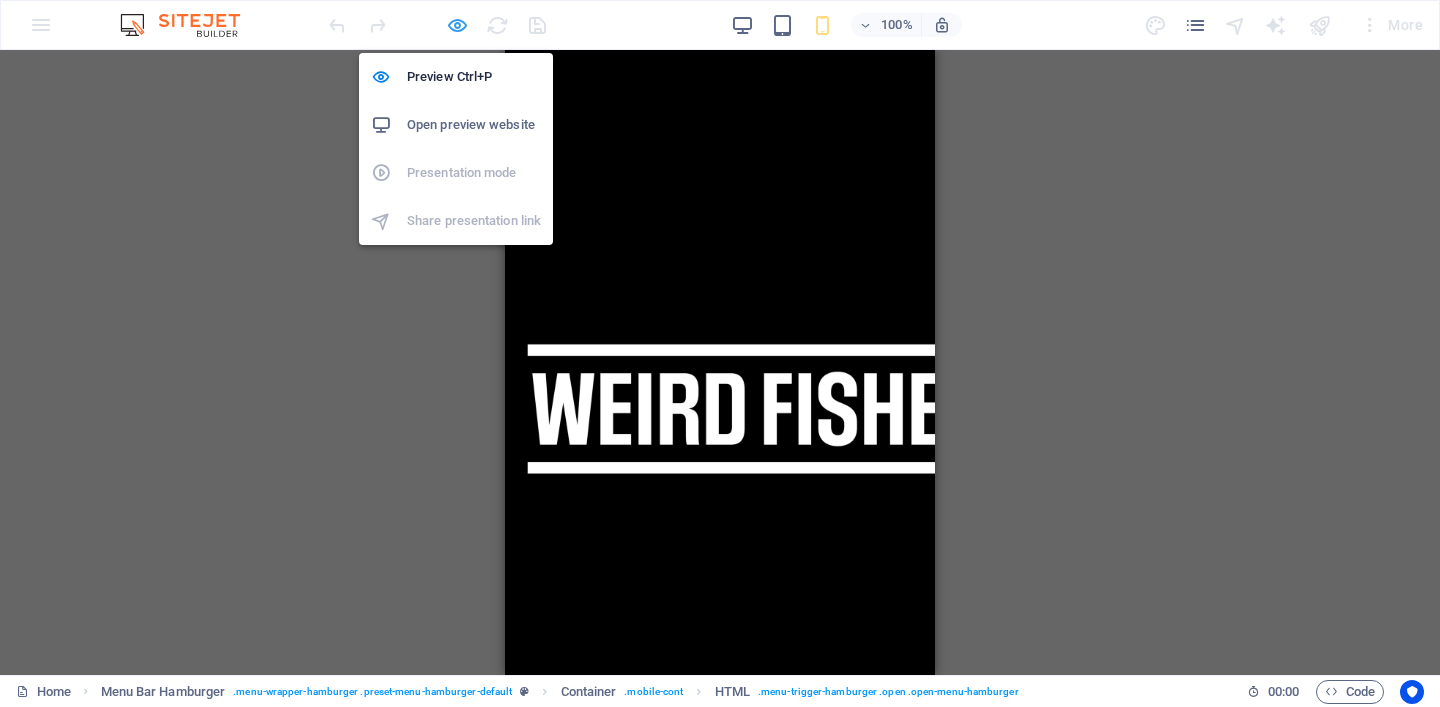 click at bounding box center [457, 25] 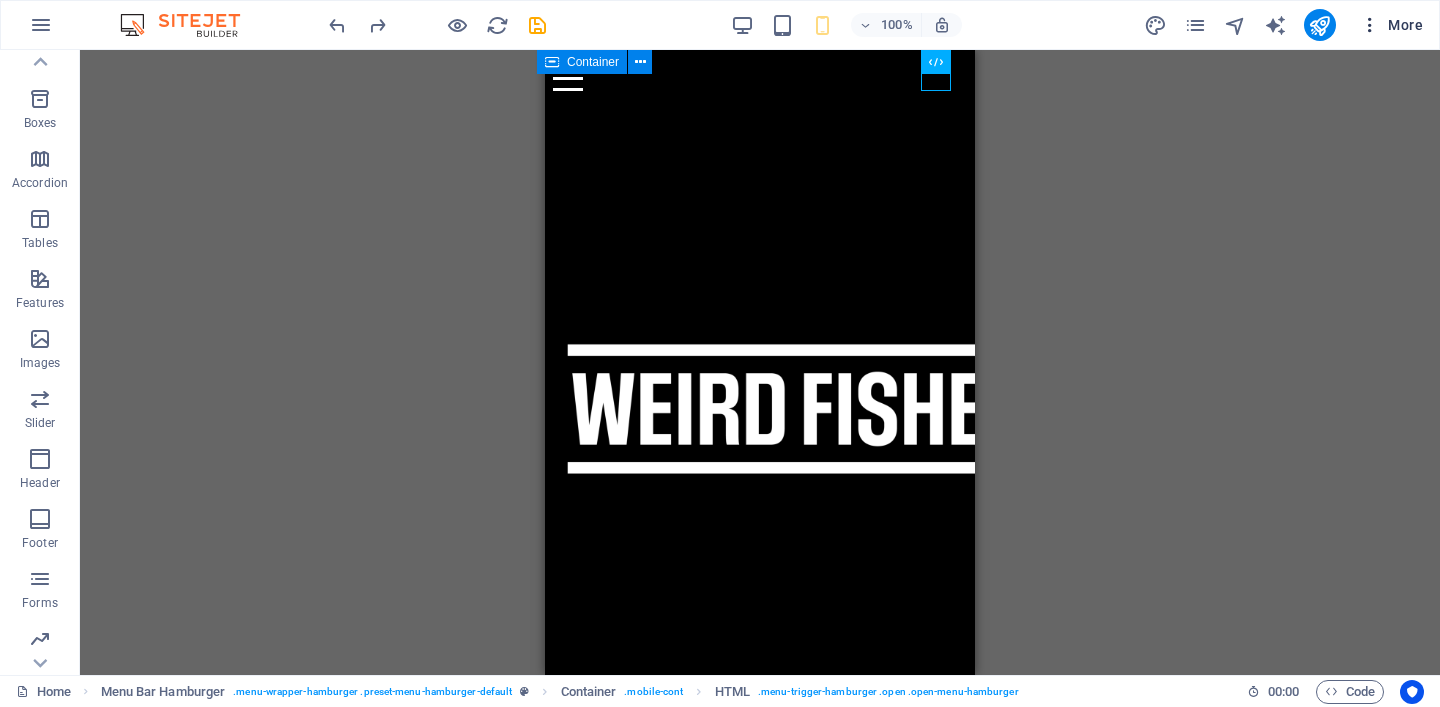 click on "More" at bounding box center (1391, 25) 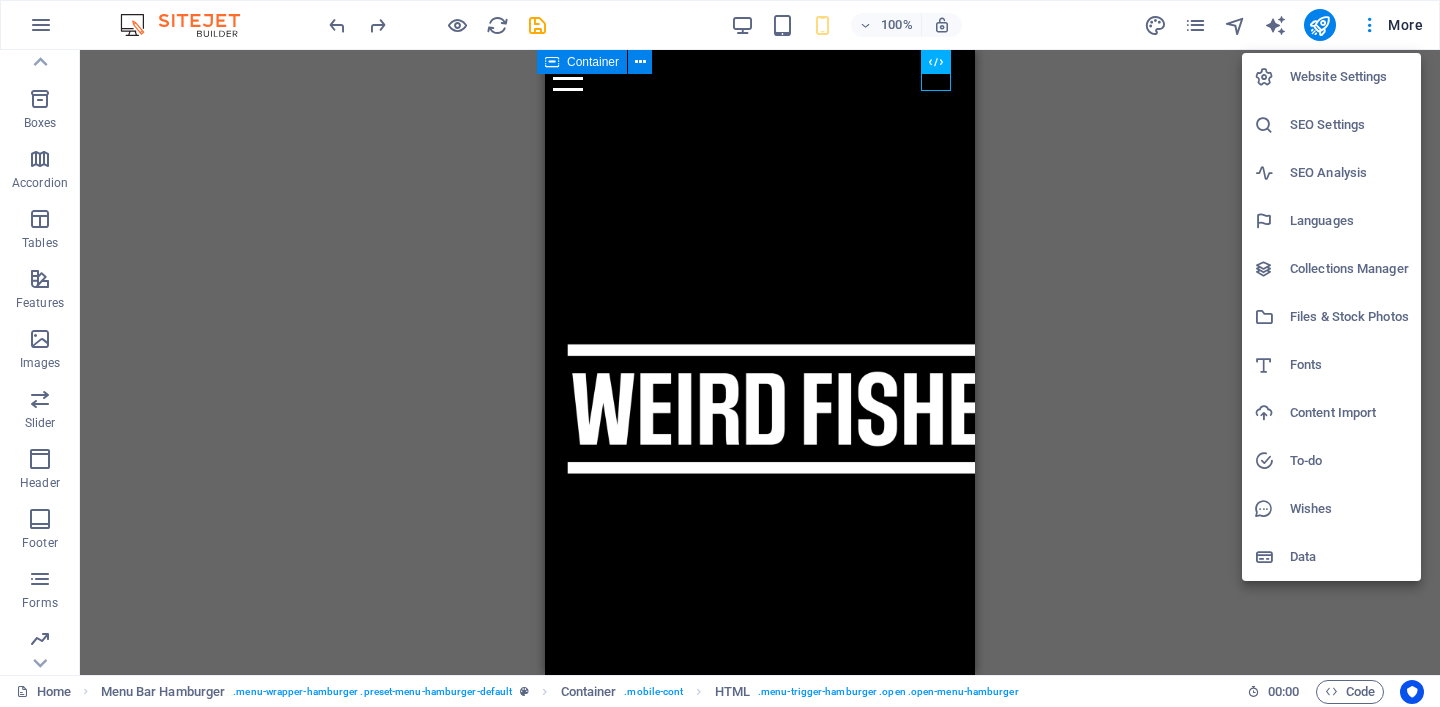 click at bounding box center [720, 353] 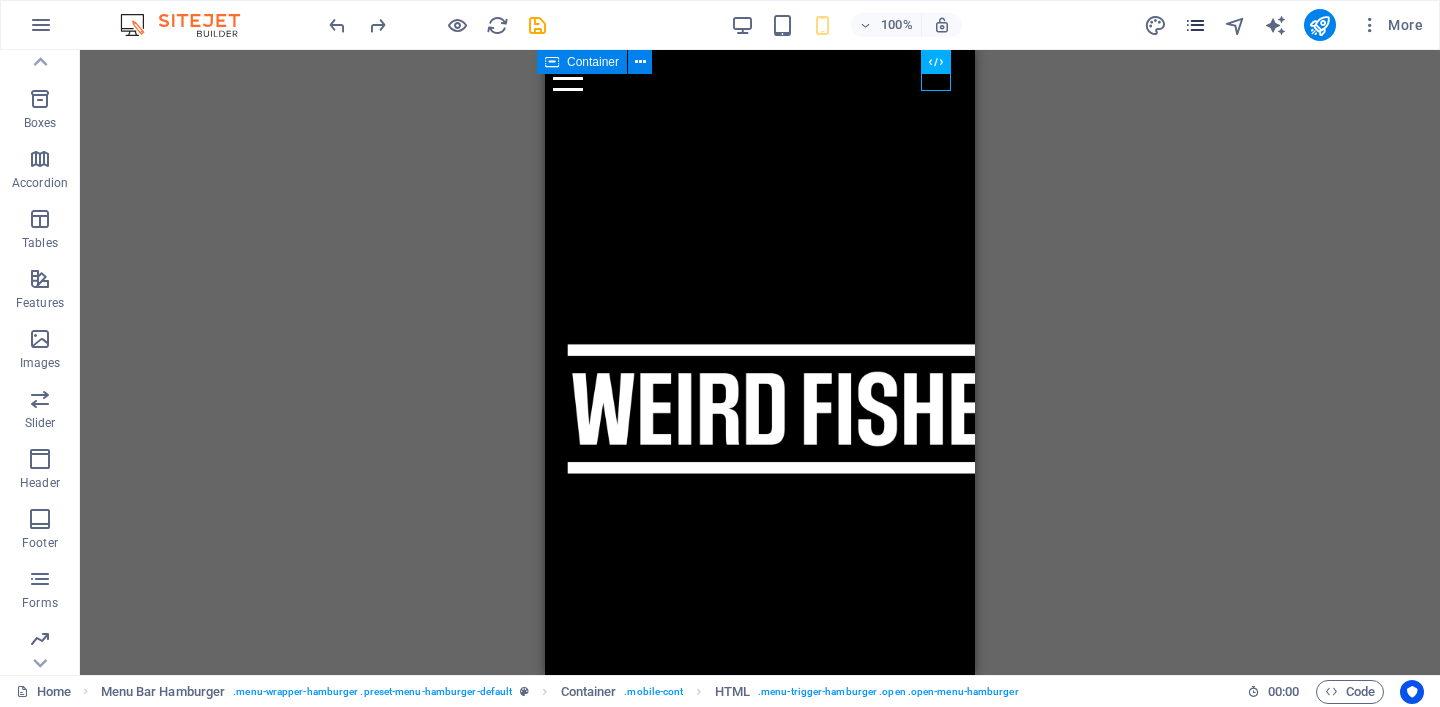 click at bounding box center (1195, 25) 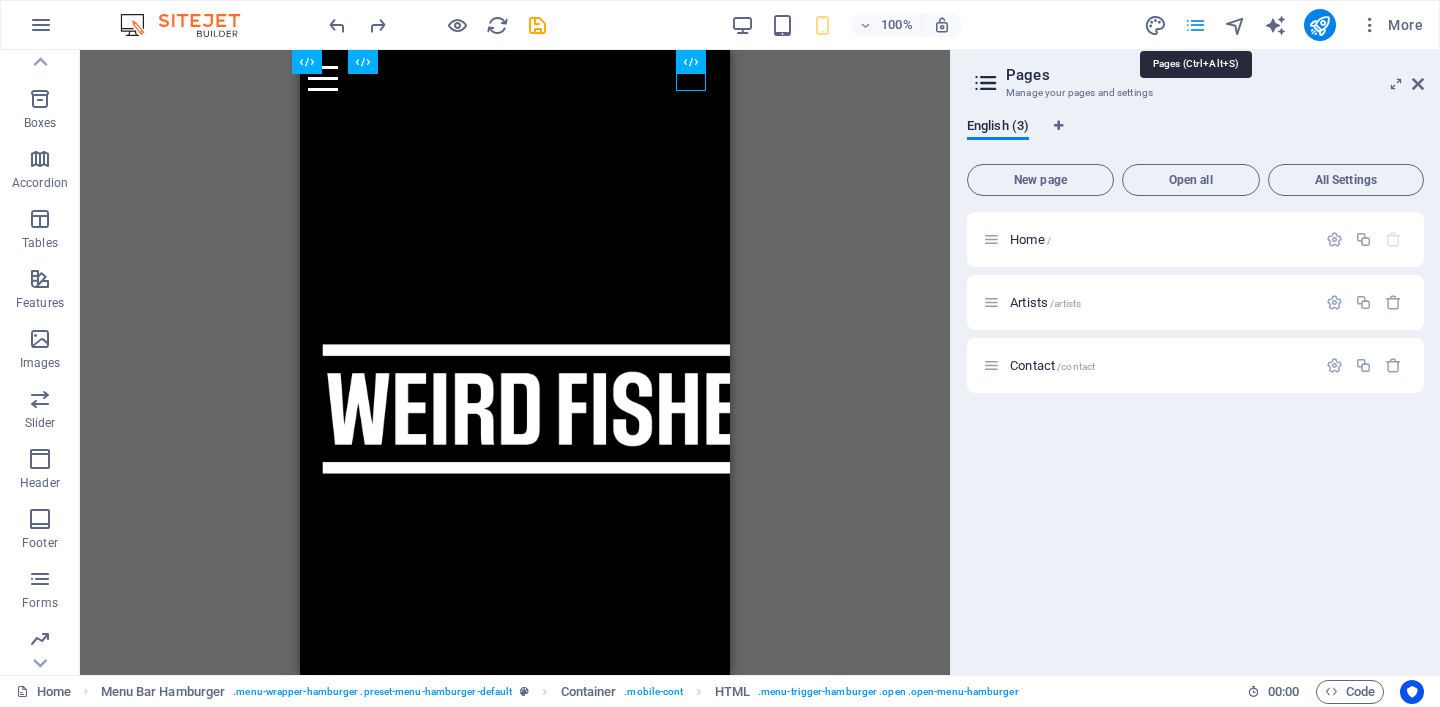 click at bounding box center [1195, 25] 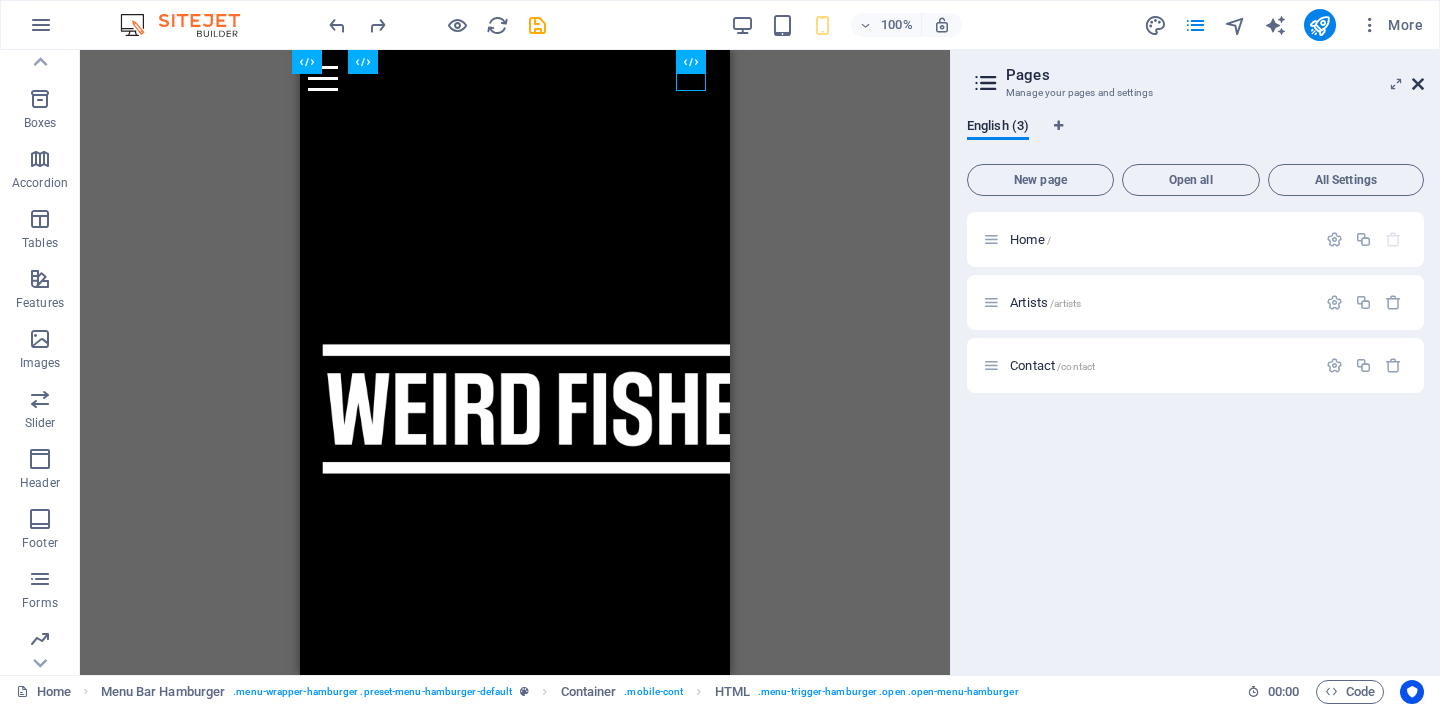click at bounding box center (1418, 84) 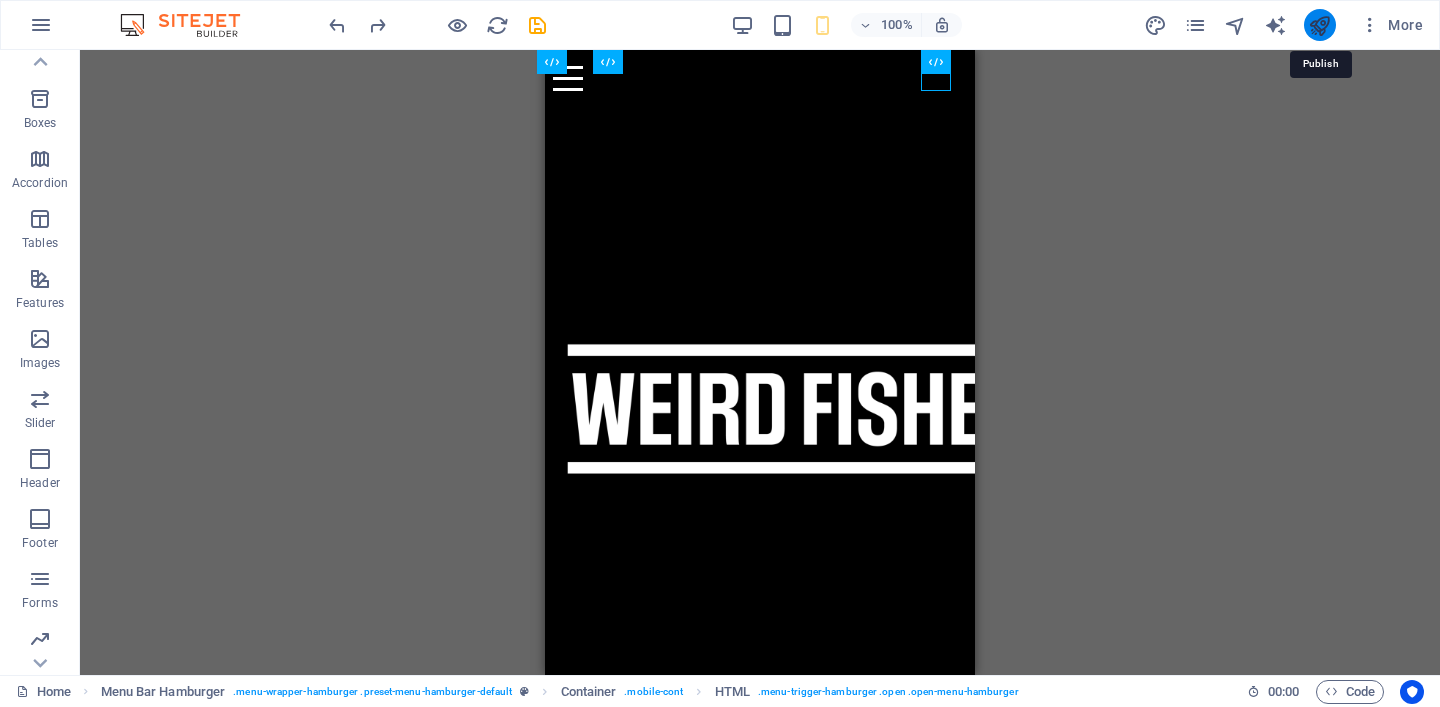 click at bounding box center (1319, 25) 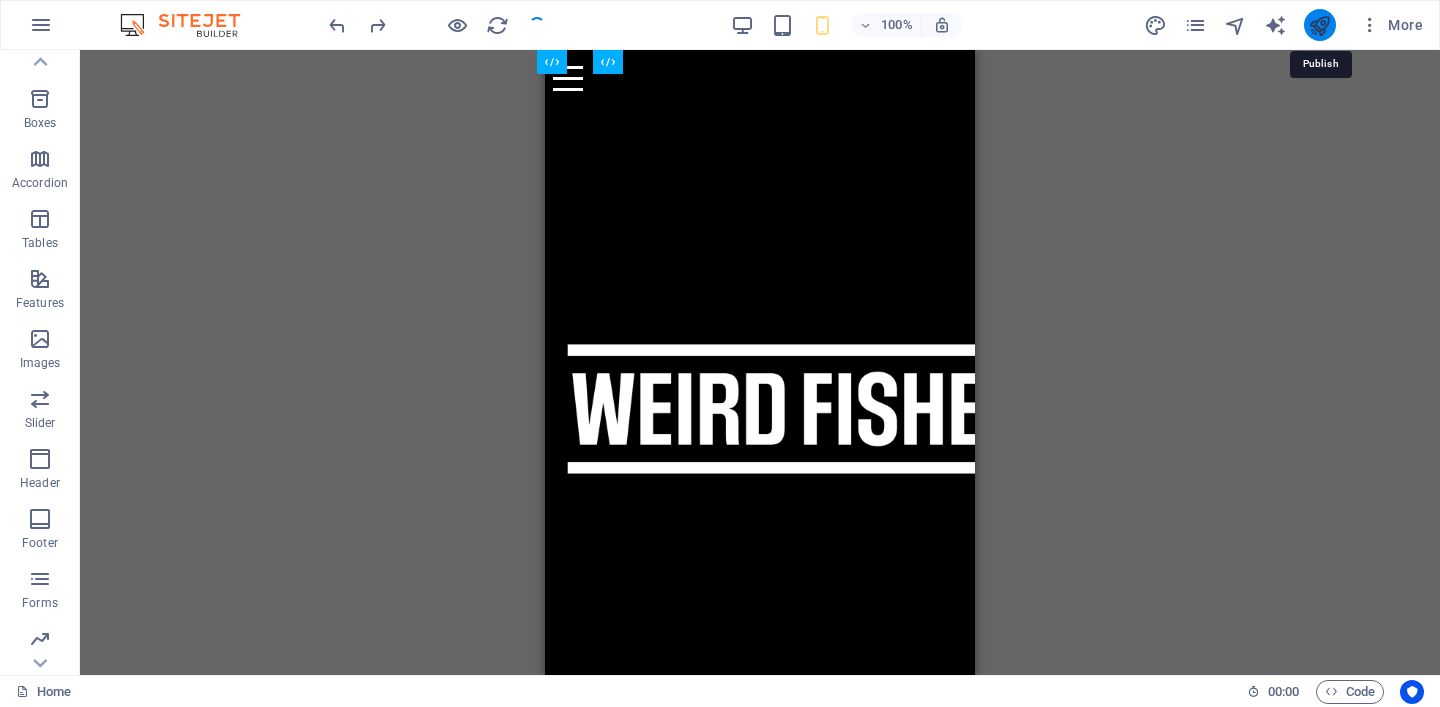 click at bounding box center [1319, 25] 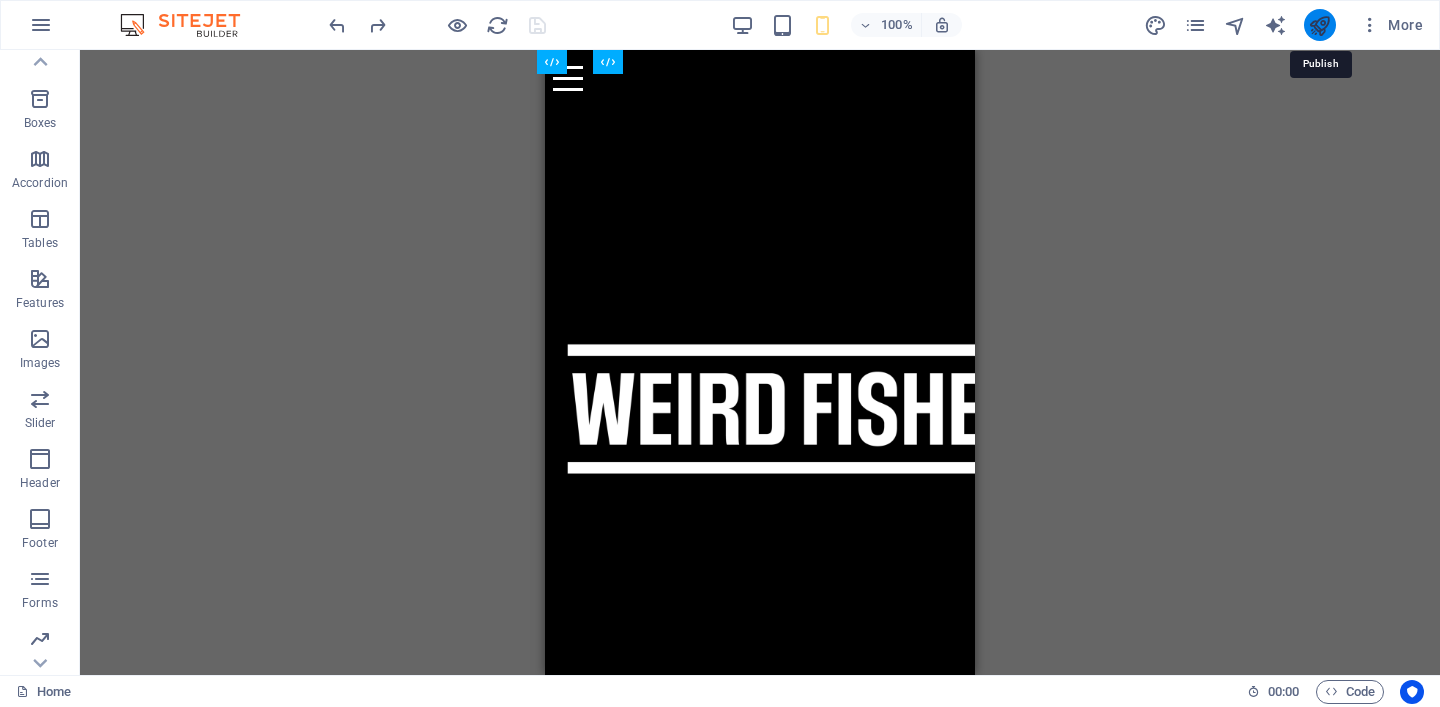 click at bounding box center [1319, 25] 